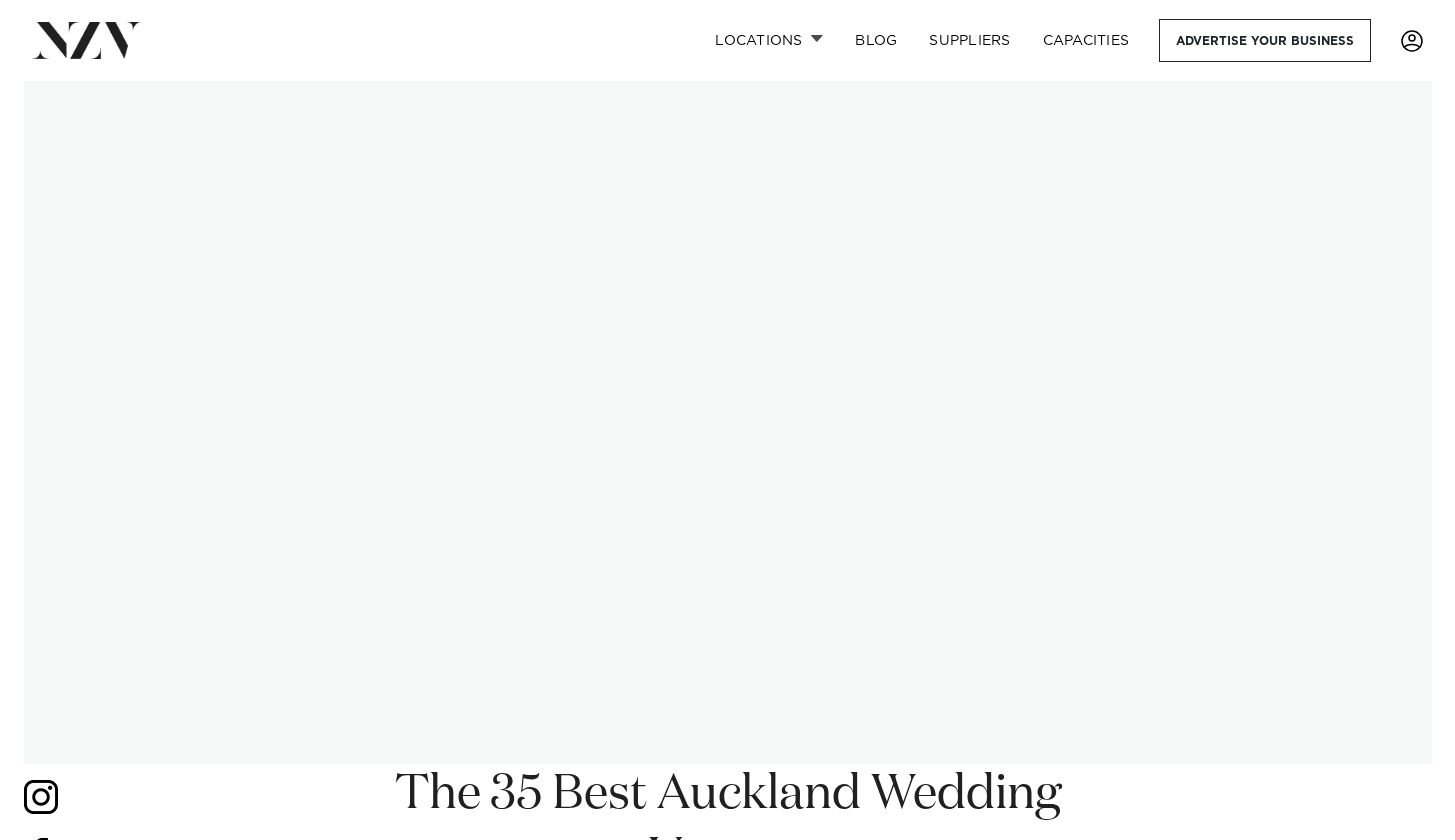scroll, scrollTop: 0, scrollLeft: 0, axis: both 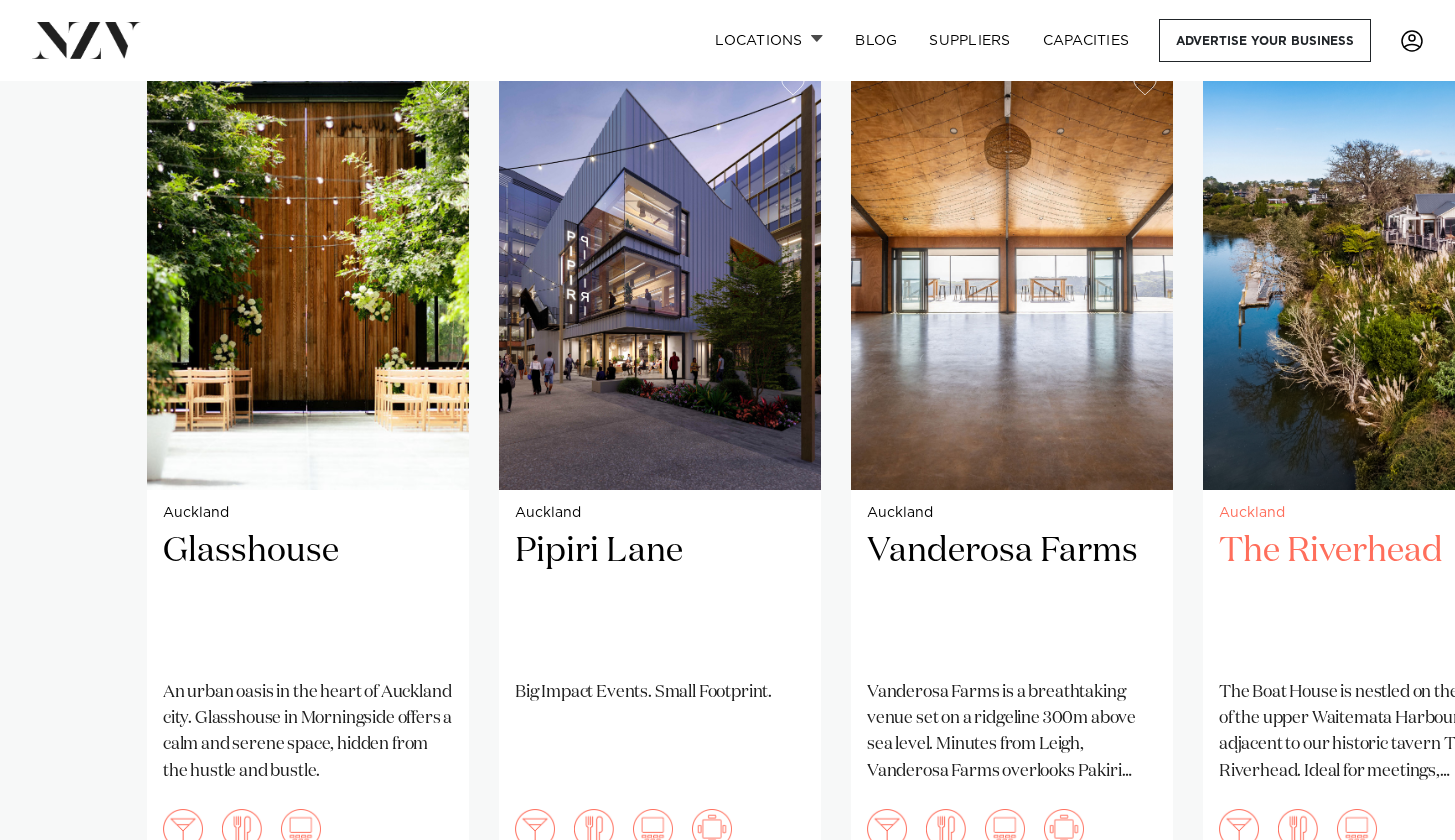 click at bounding box center (1364, 274) 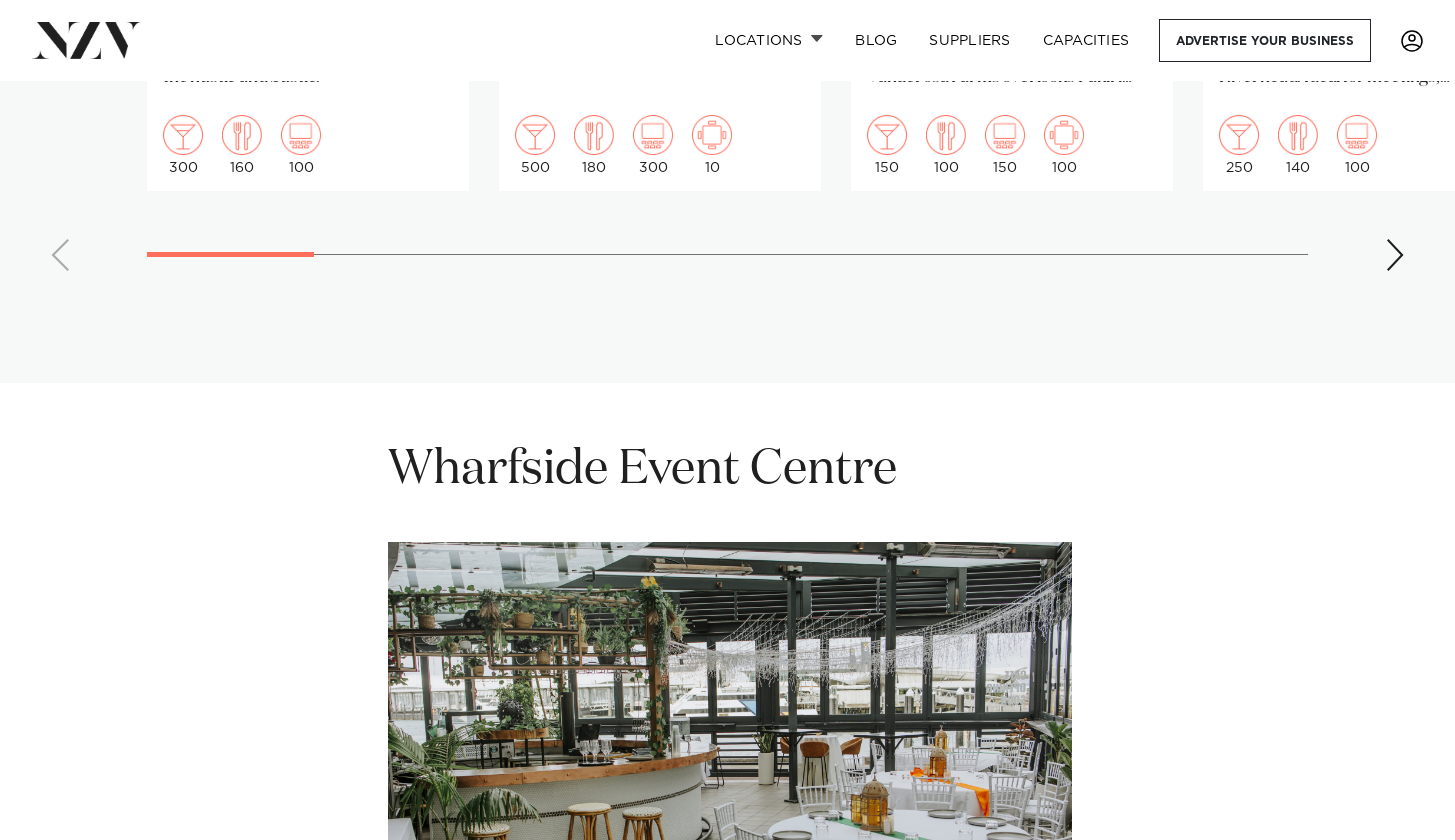 scroll, scrollTop: 1734, scrollLeft: 0, axis: vertical 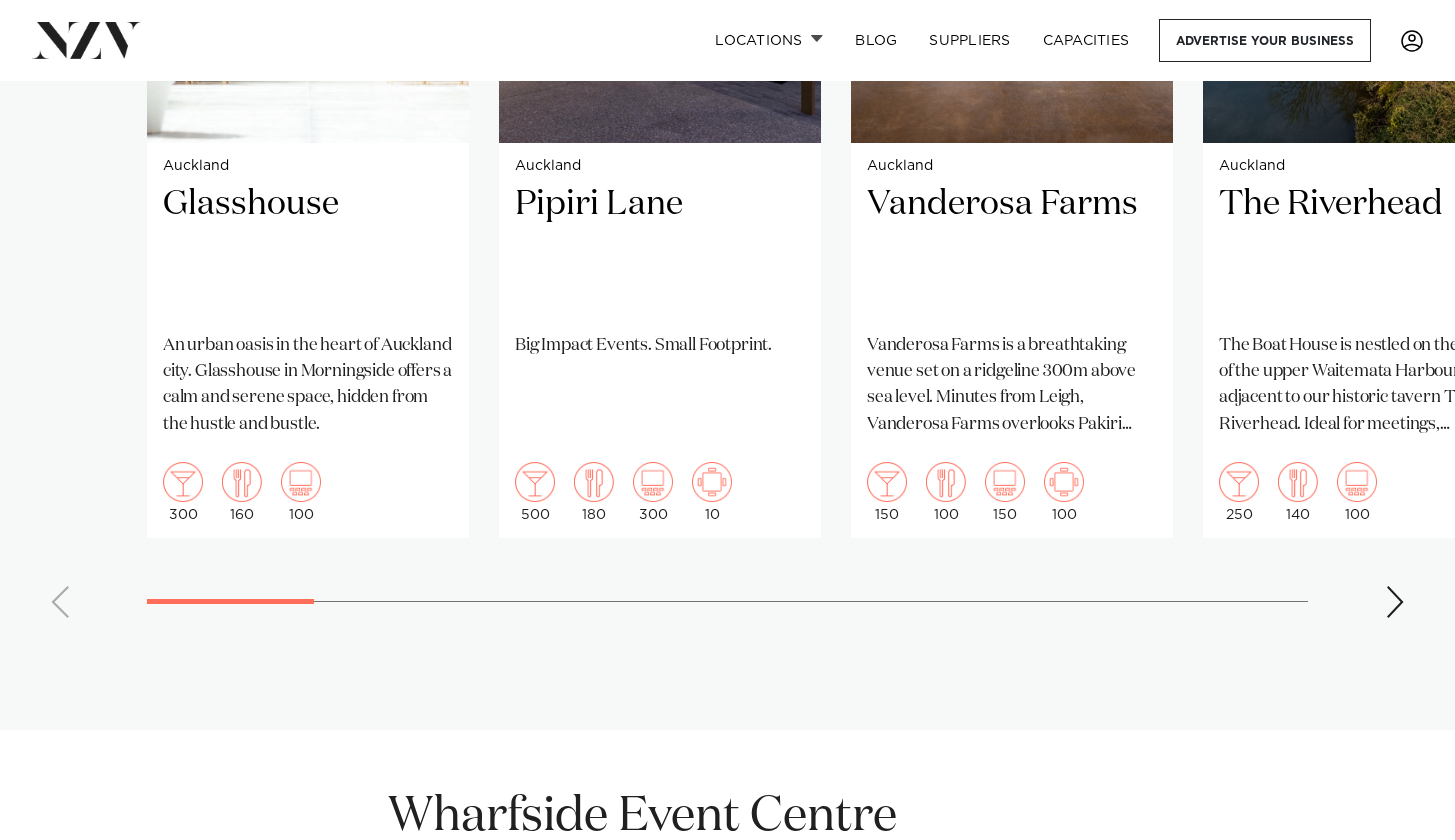 click at bounding box center (1395, 602) 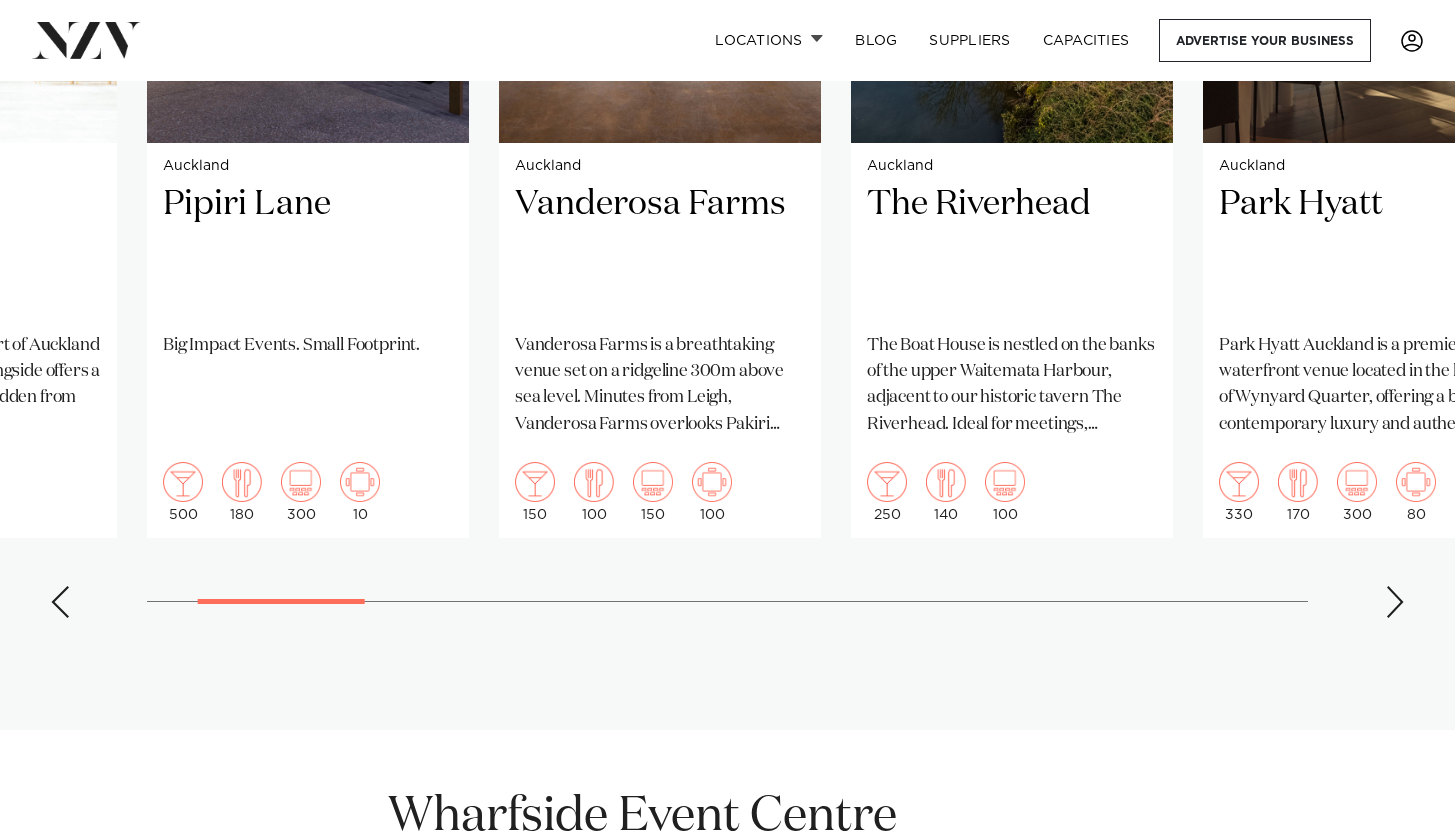 scroll, scrollTop: 1517, scrollLeft: 0, axis: vertical 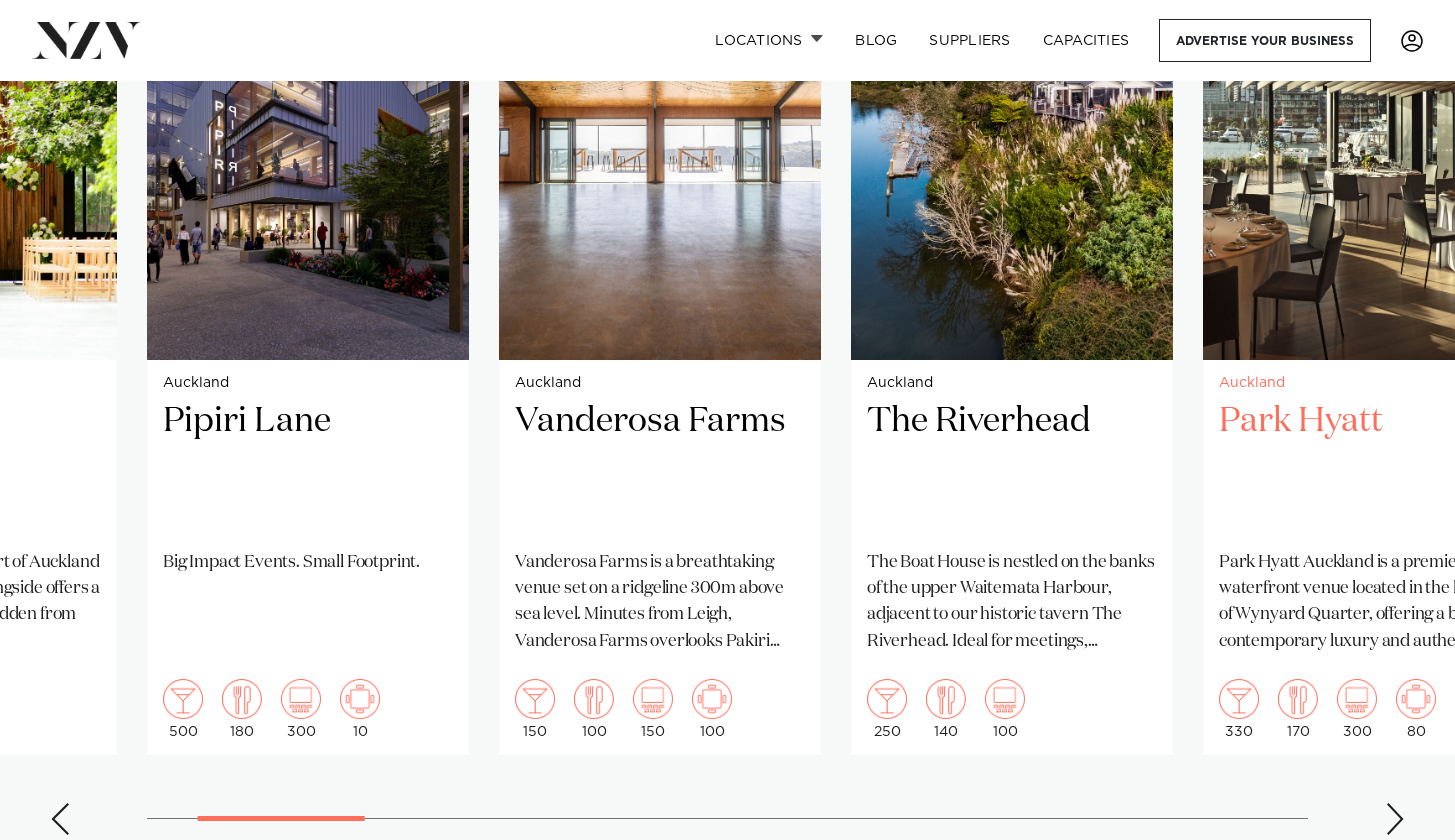 click at bounding box center [1364, 144] 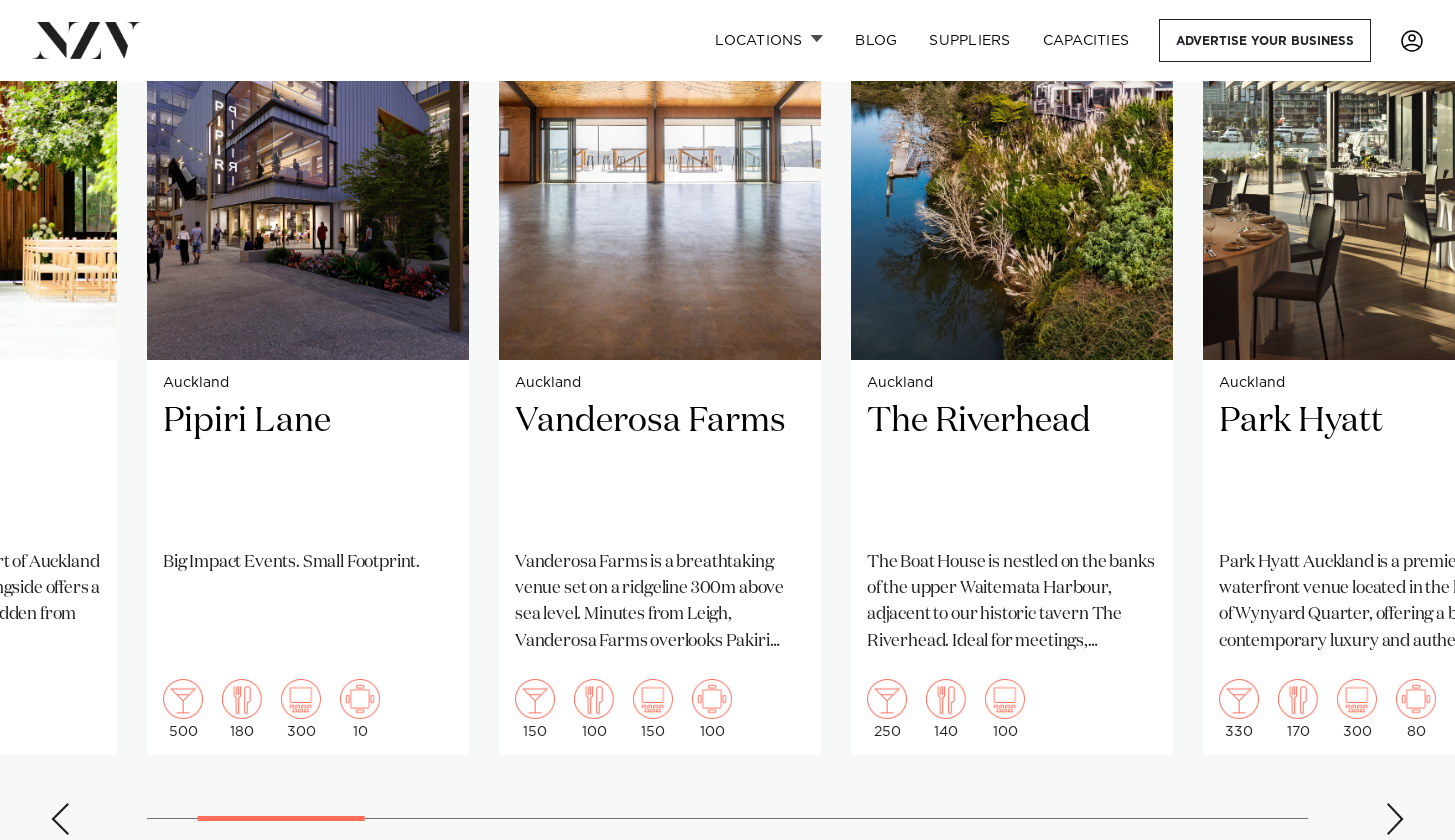click at bounding box center (1395, 819) 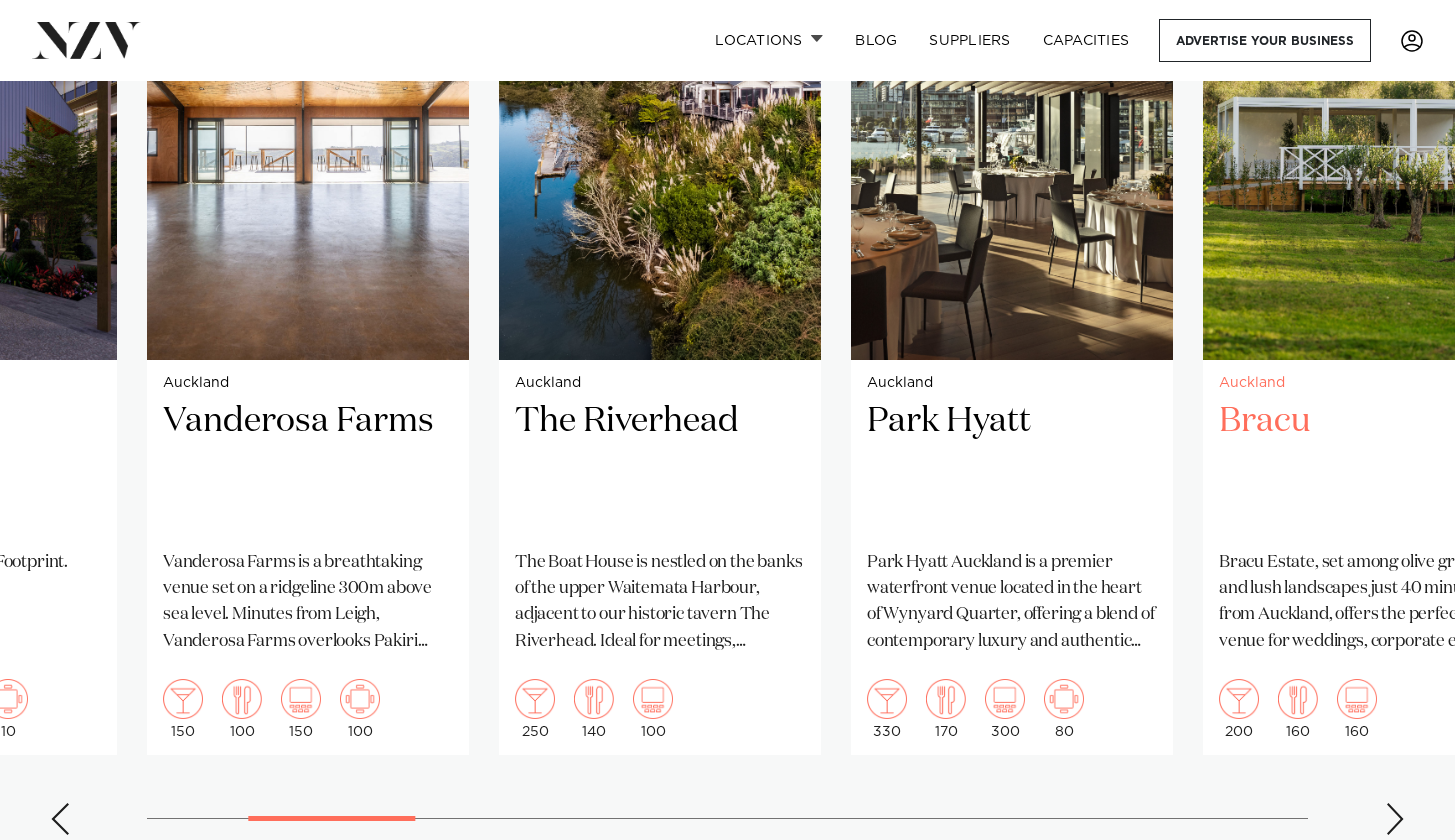 click at bounding box center (1364, 144) 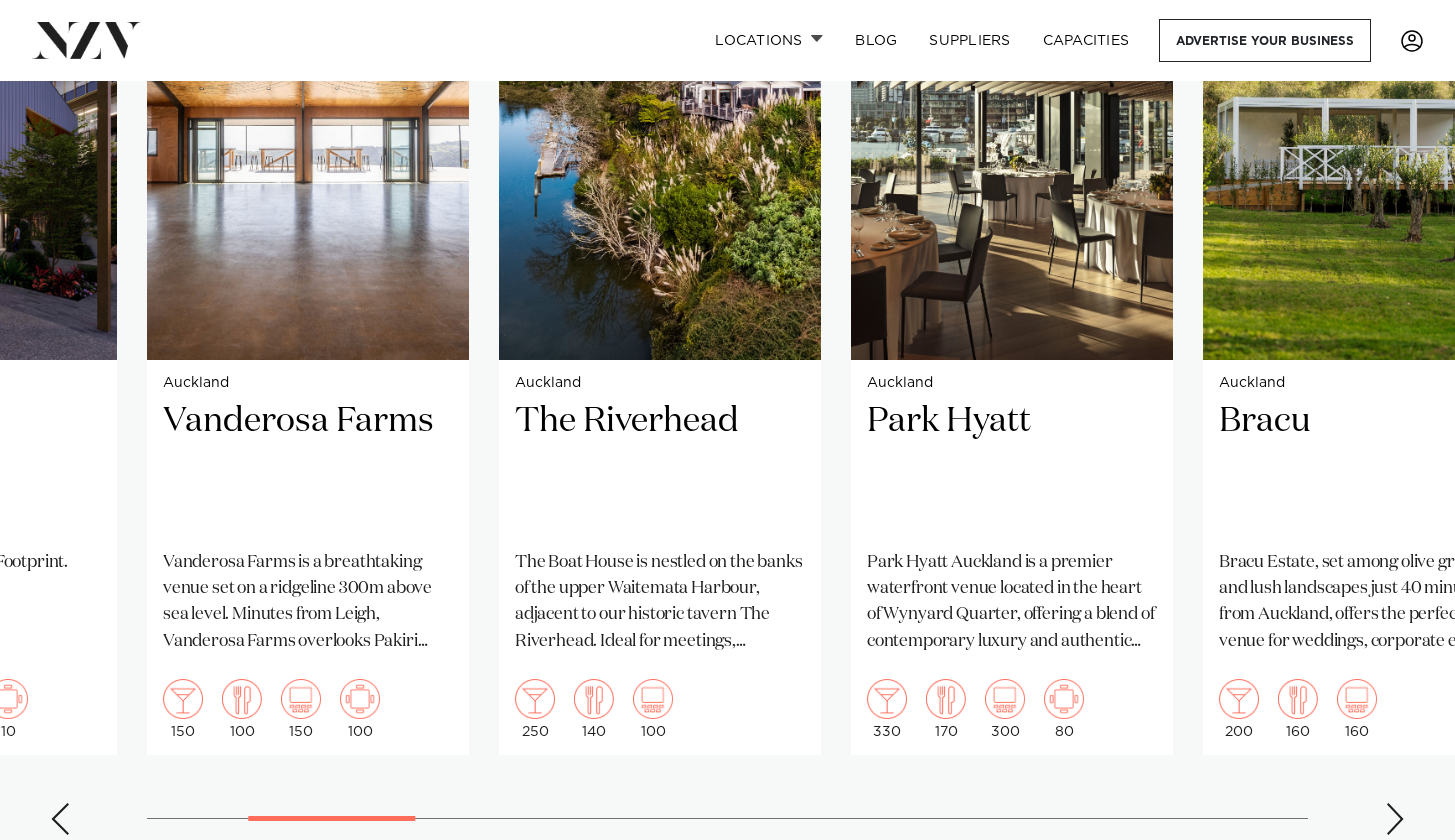 click at bounding box center (1395, 819) 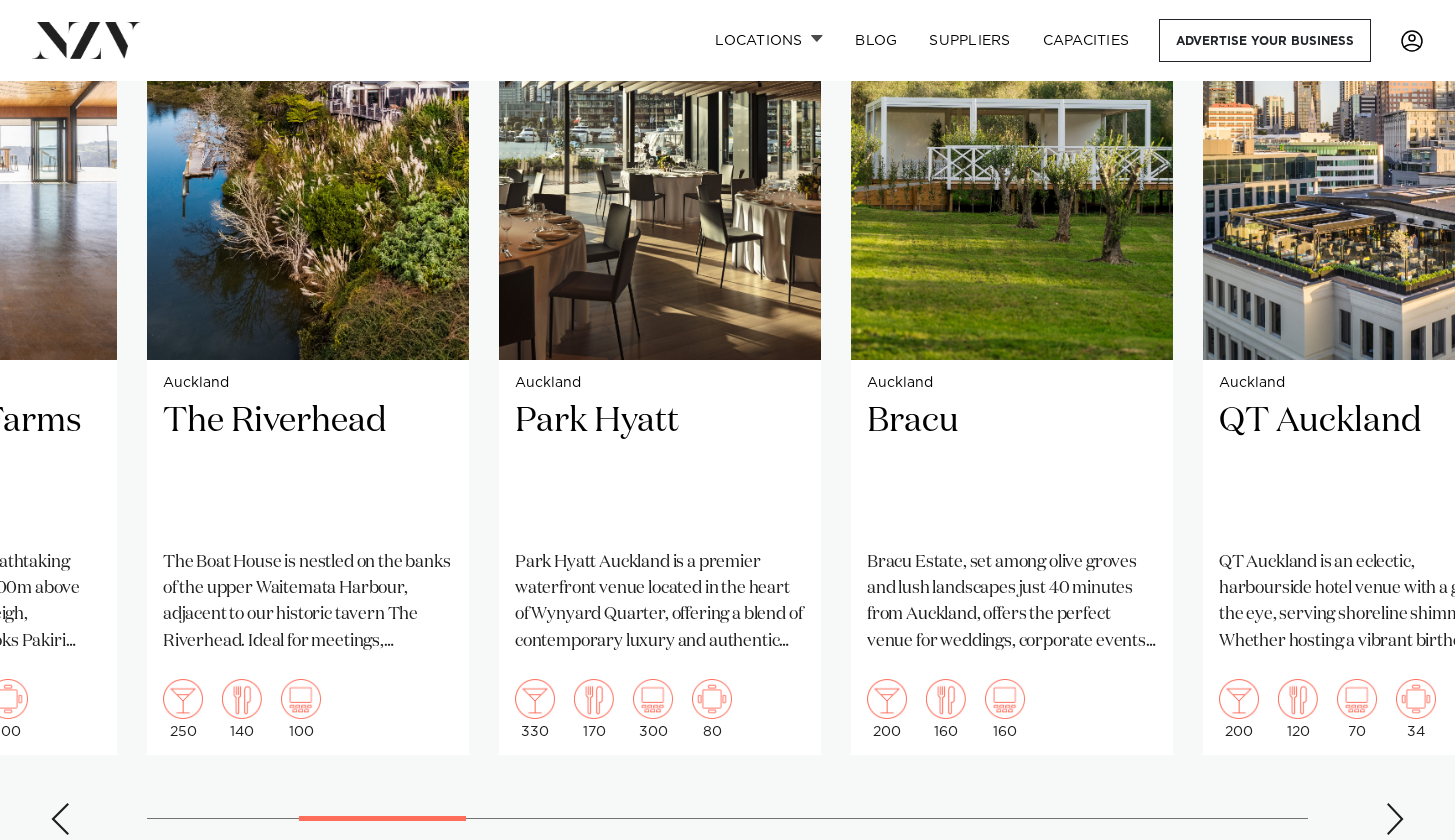 click at bounding box center (1395, 819) 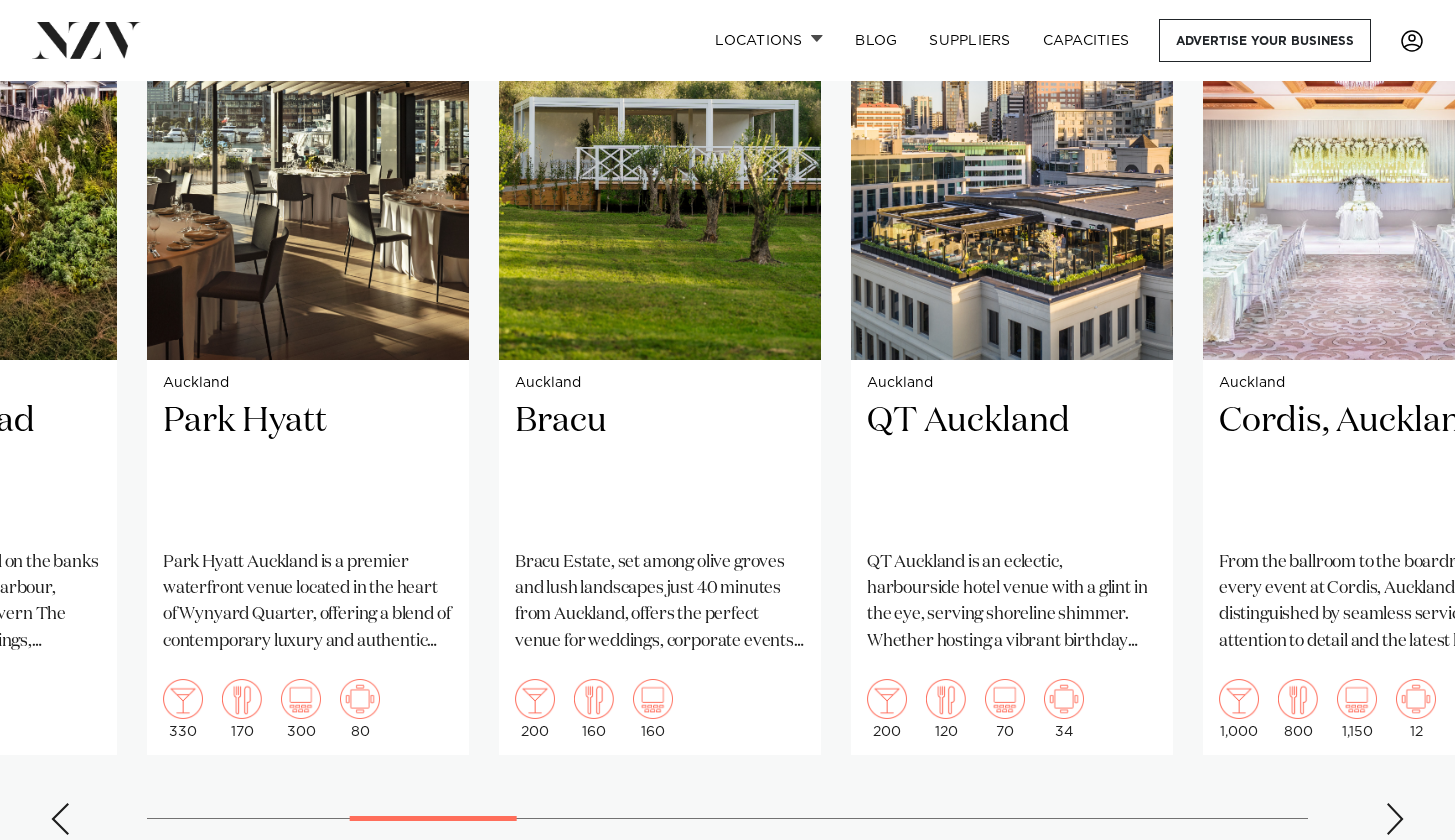 click at bounding box center [1395, 819] 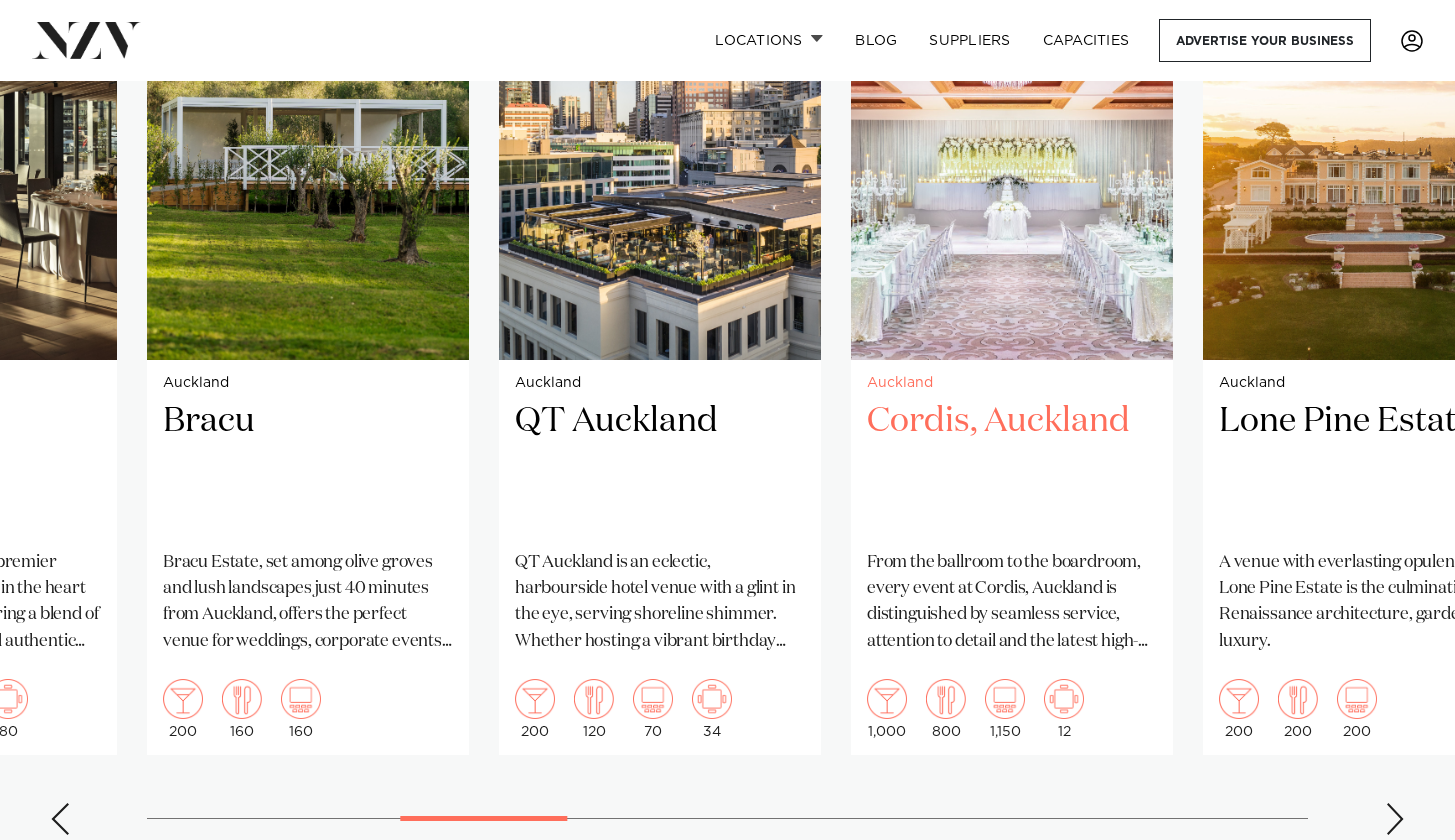 click at bounding box center [1012, 144] 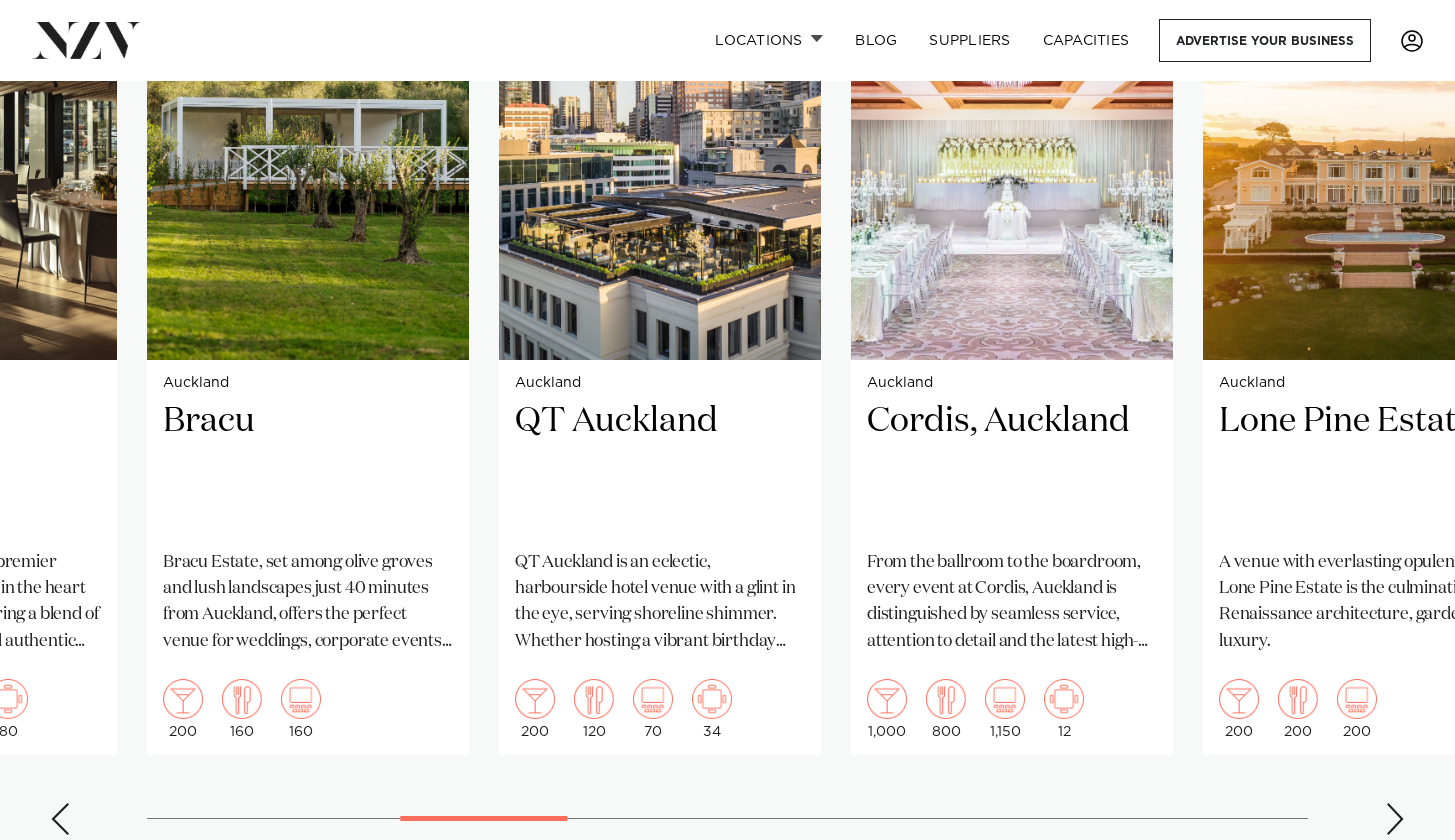 click at bounding box center [1395, 819] 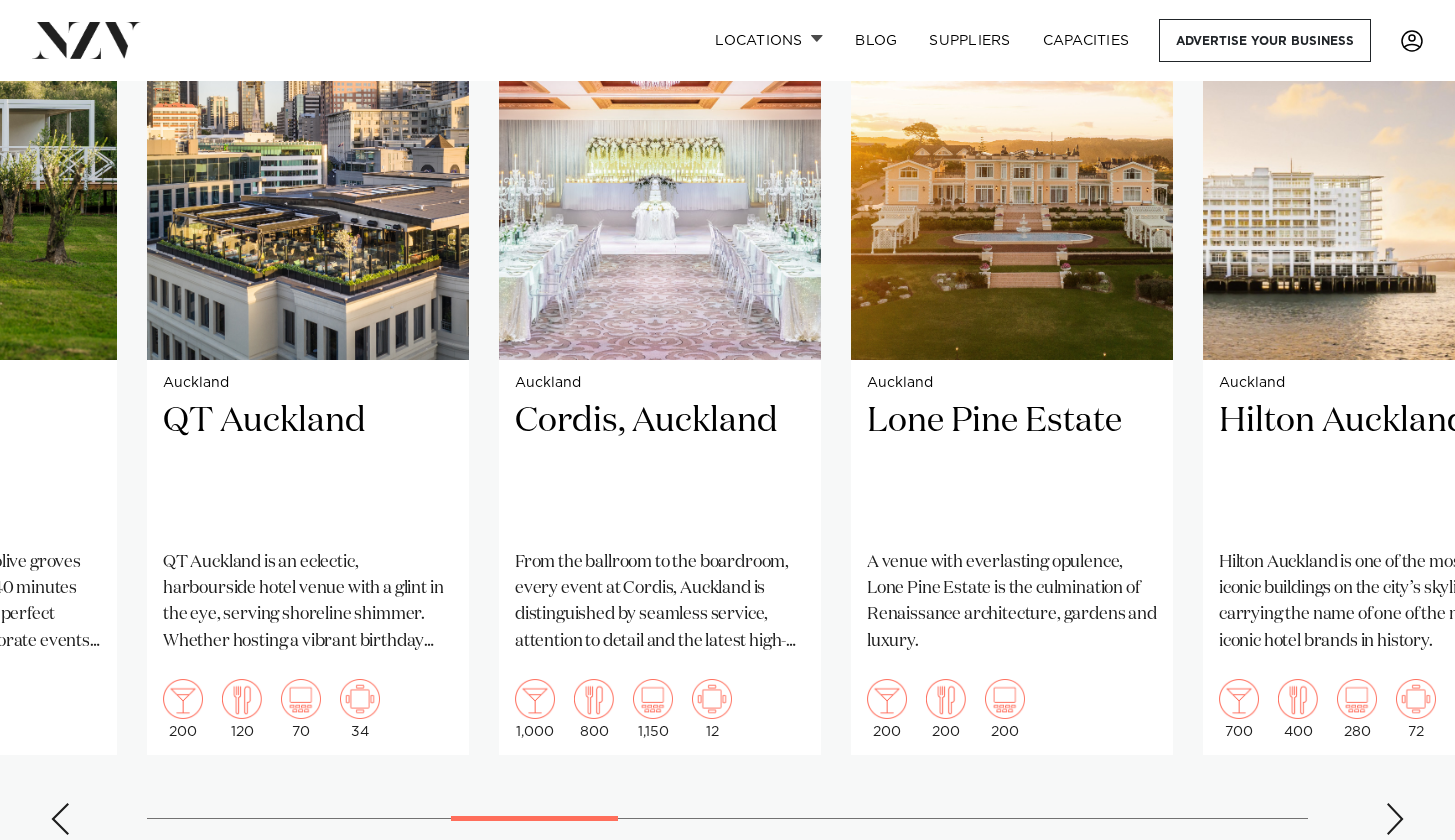 click at bounding box center (1395, 819) 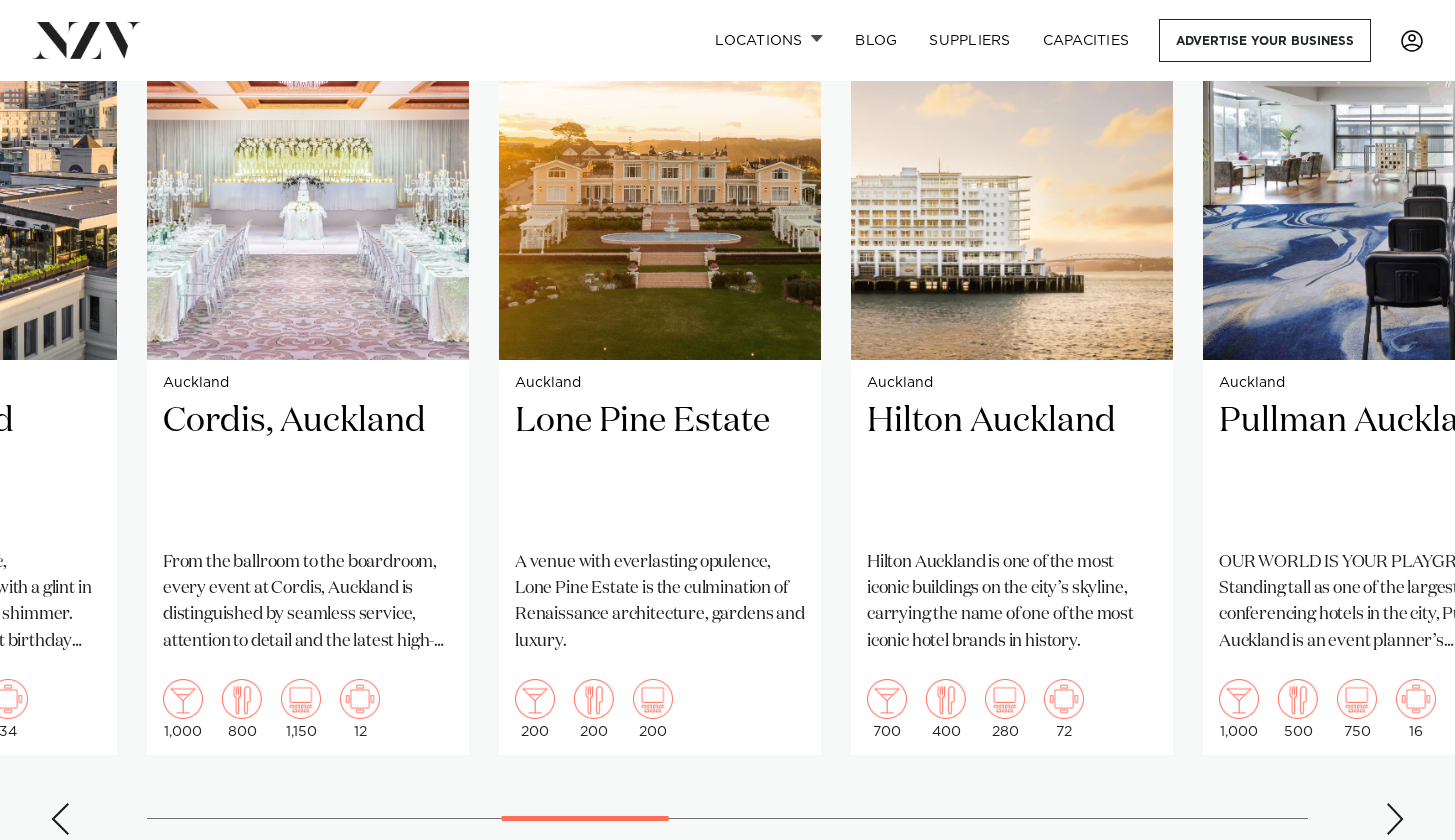 click at bounding box center (1395, 819) 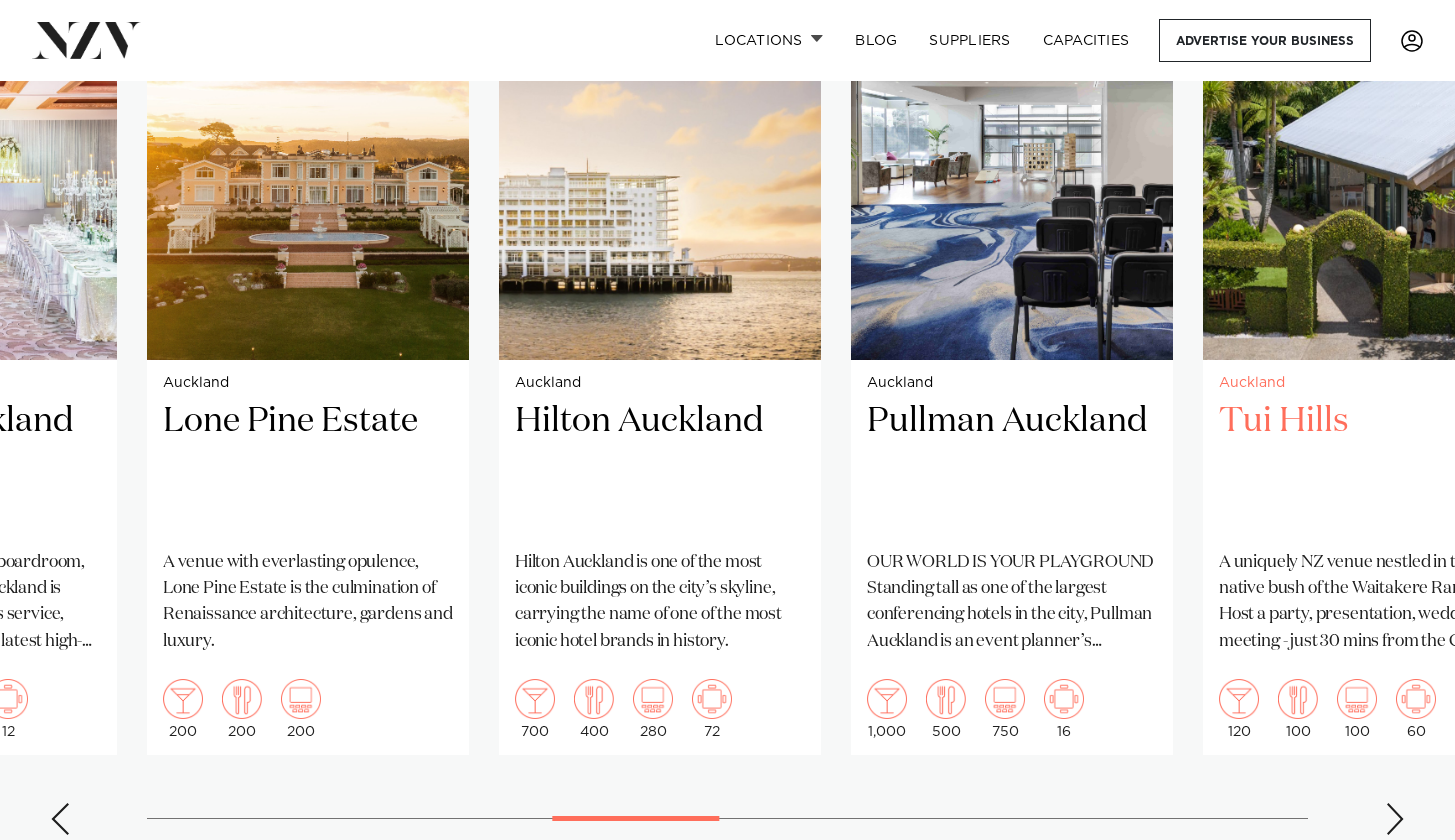 click on "Tui Hills" at bounding box center [1364, 466] 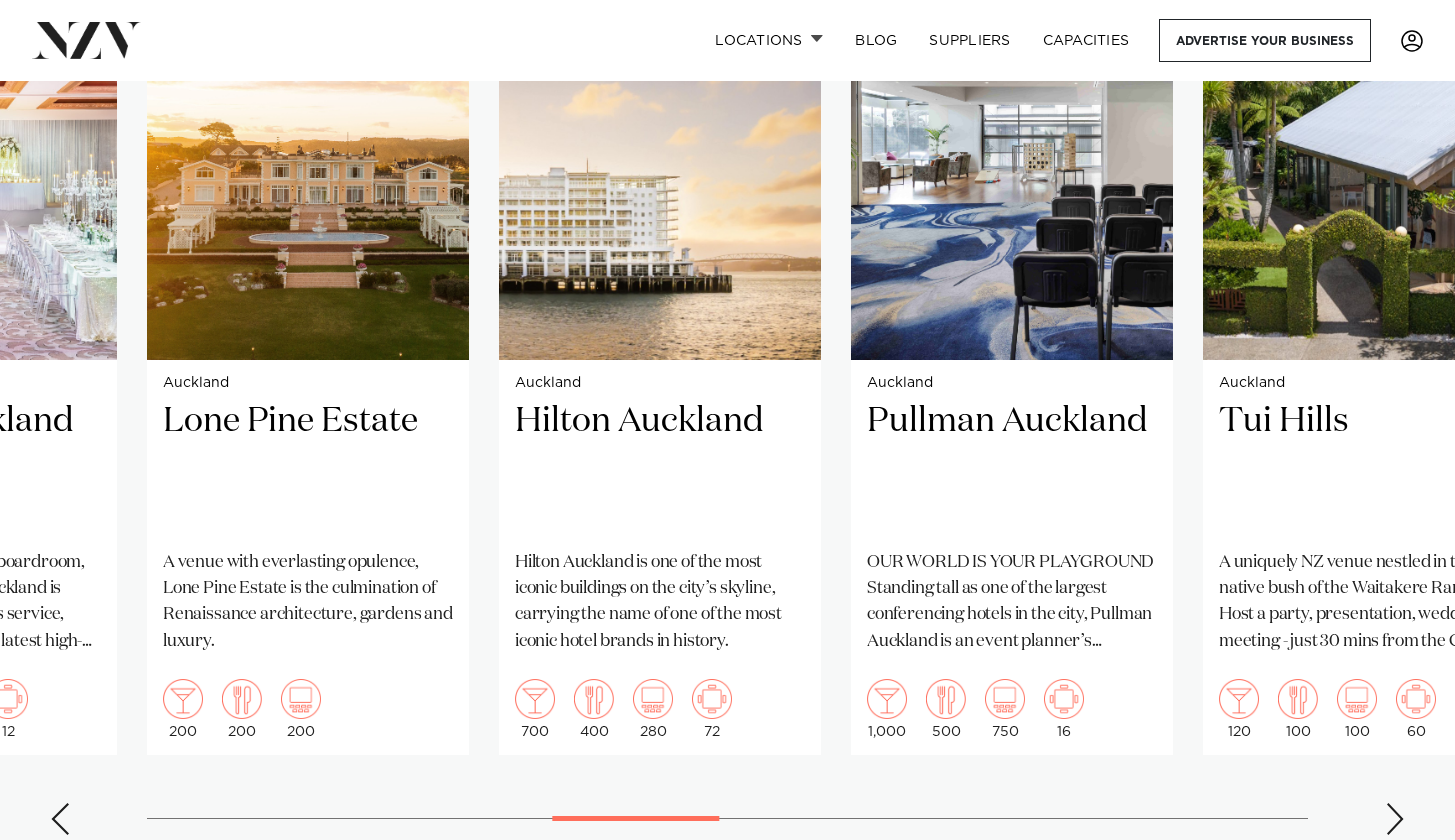 click at bounding box center [1395, 819] 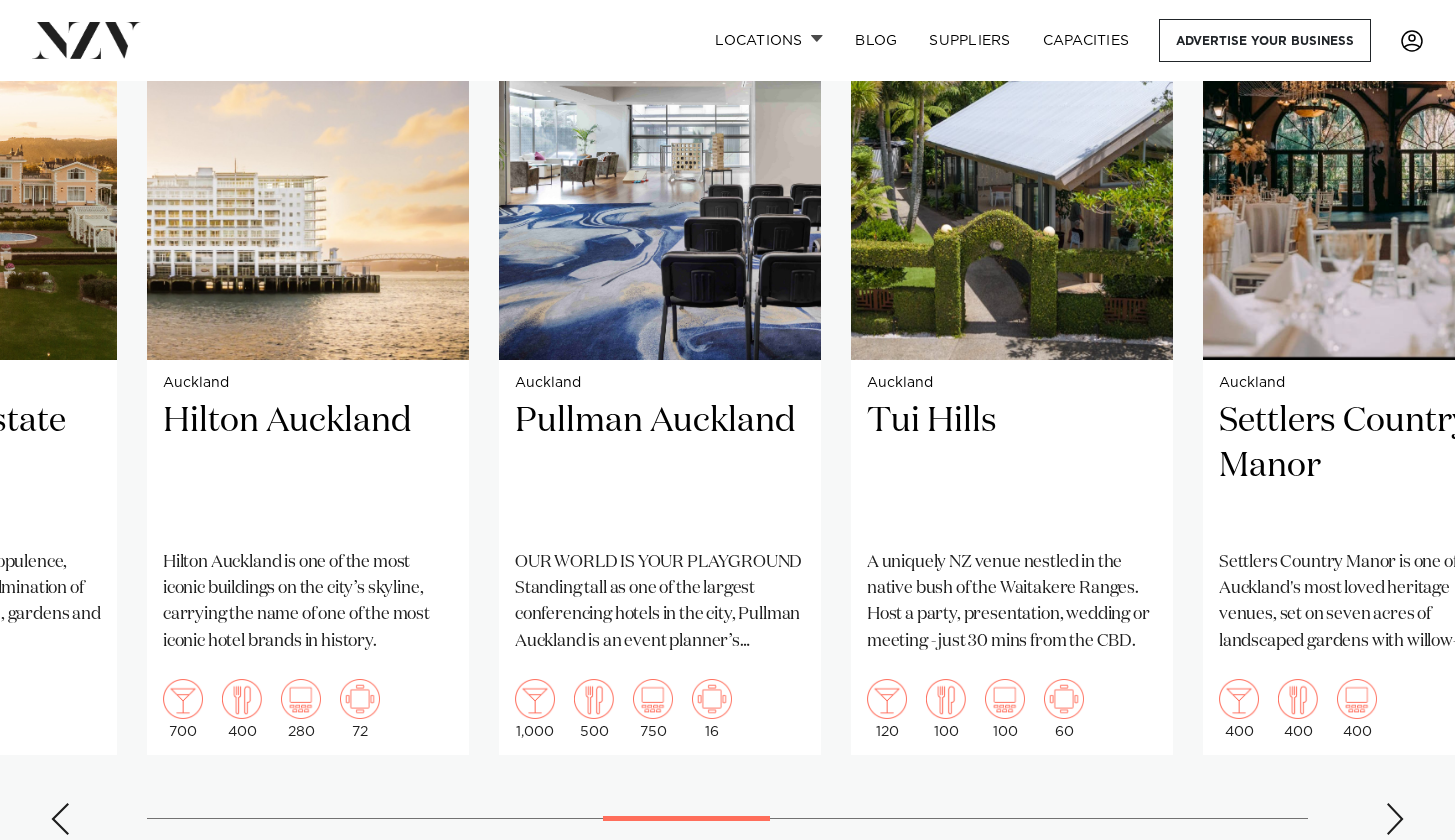 click at bounding box center (1395, 819) 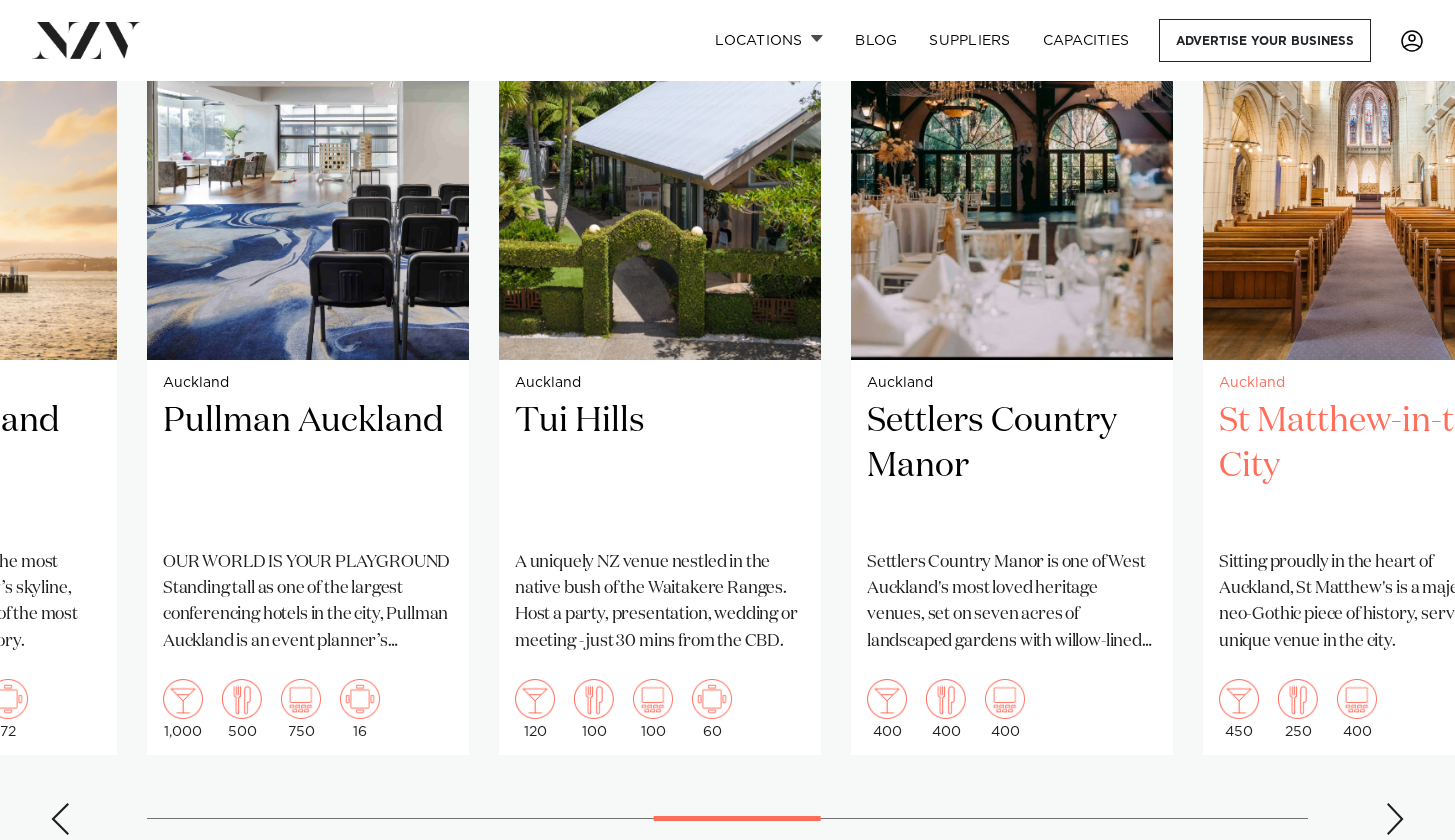click on "St Matthew-in-the-City" at bounding box center (1364, 466) 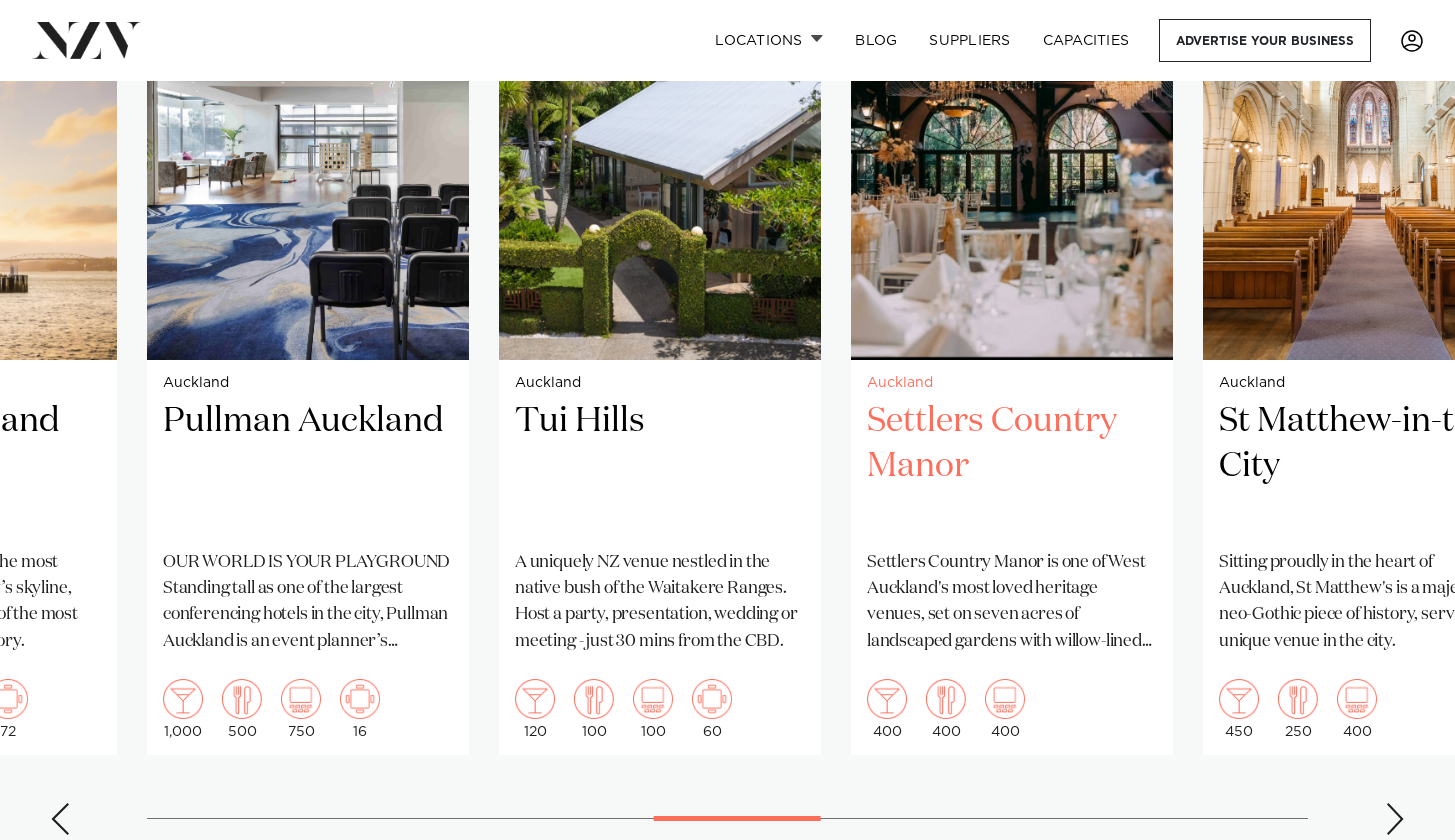 click at bounding box center (1012, 144) 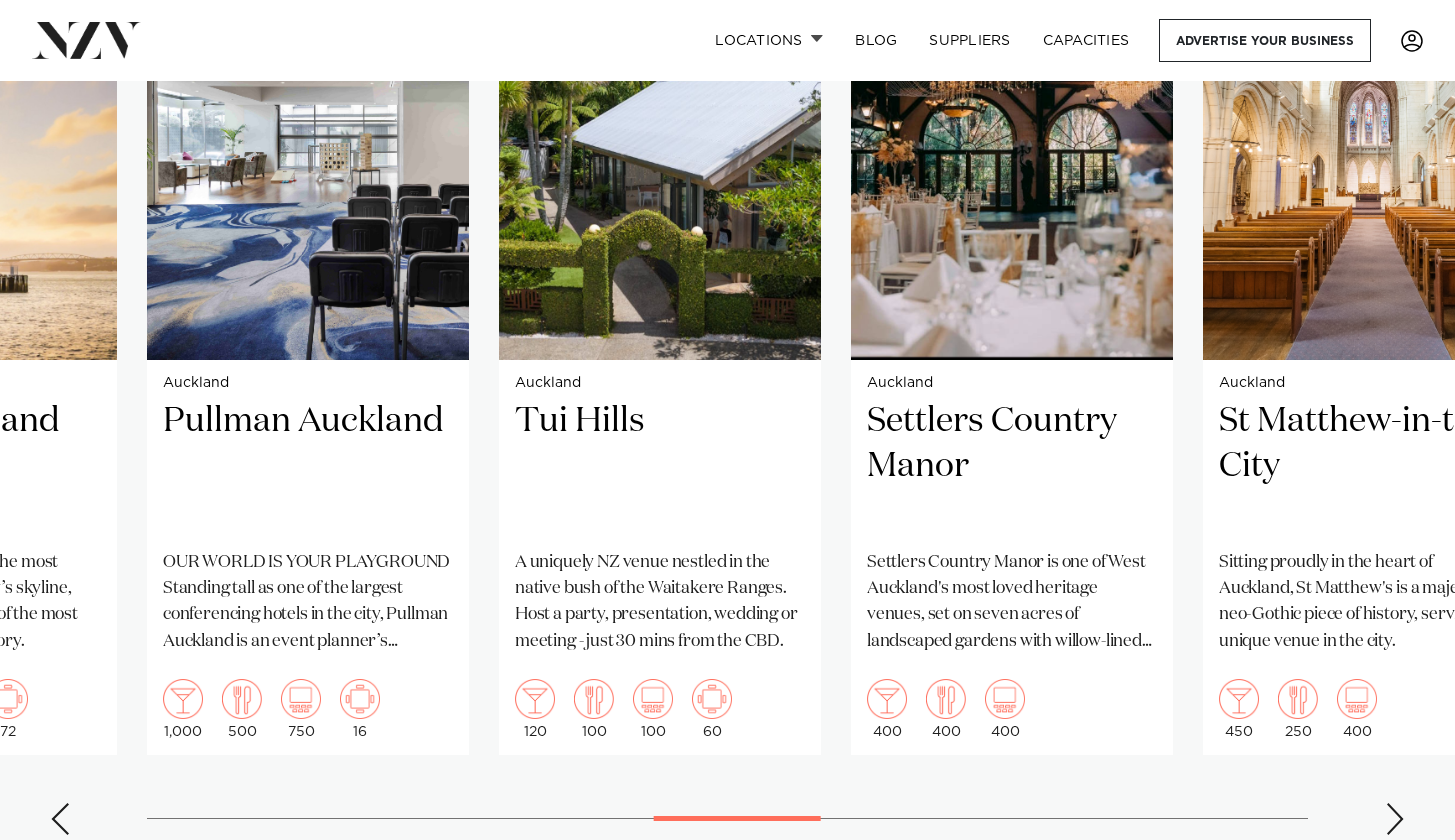 click at bounding box center [1395, 819] 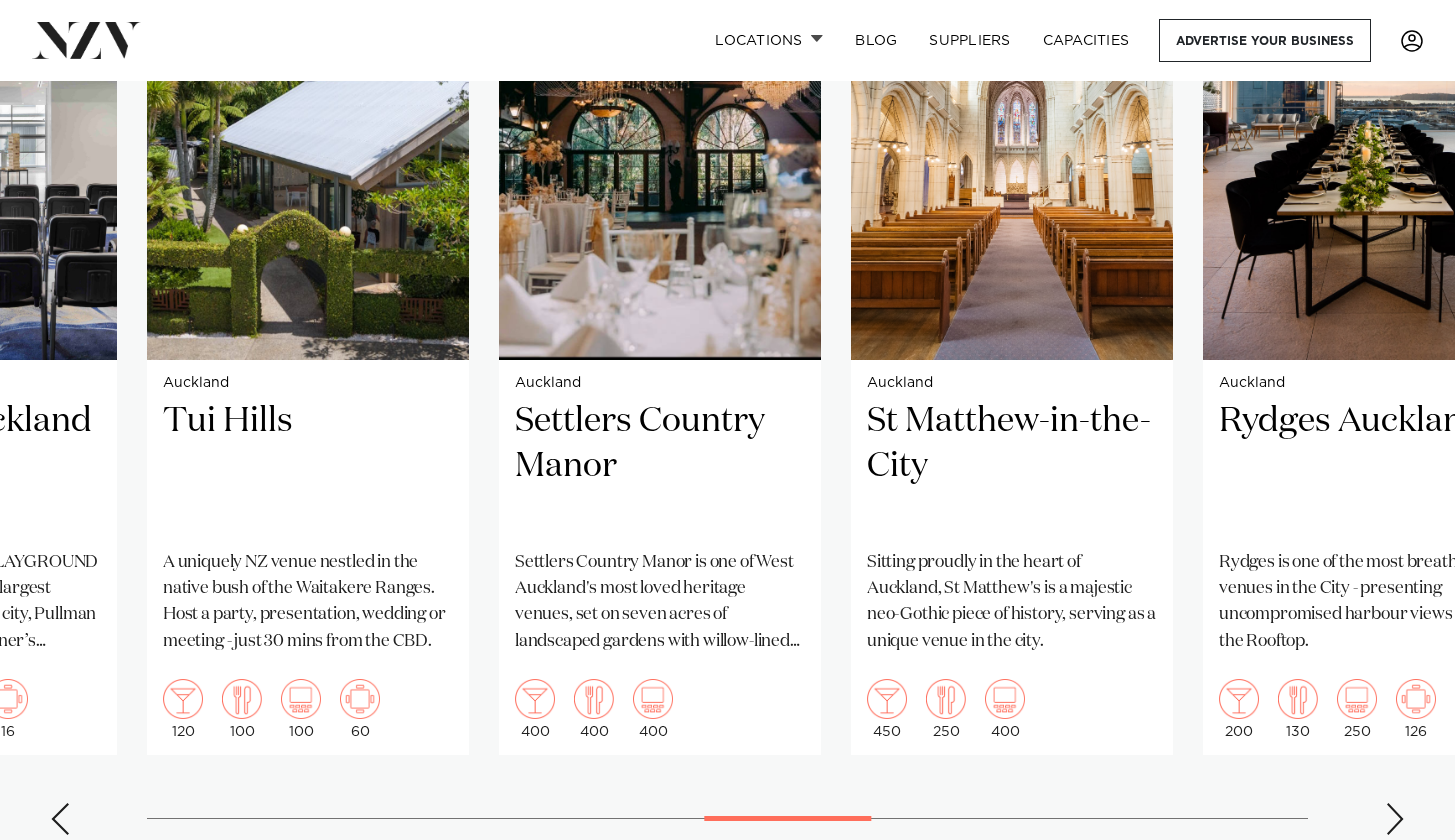 click at bounding box center [1395, 819] 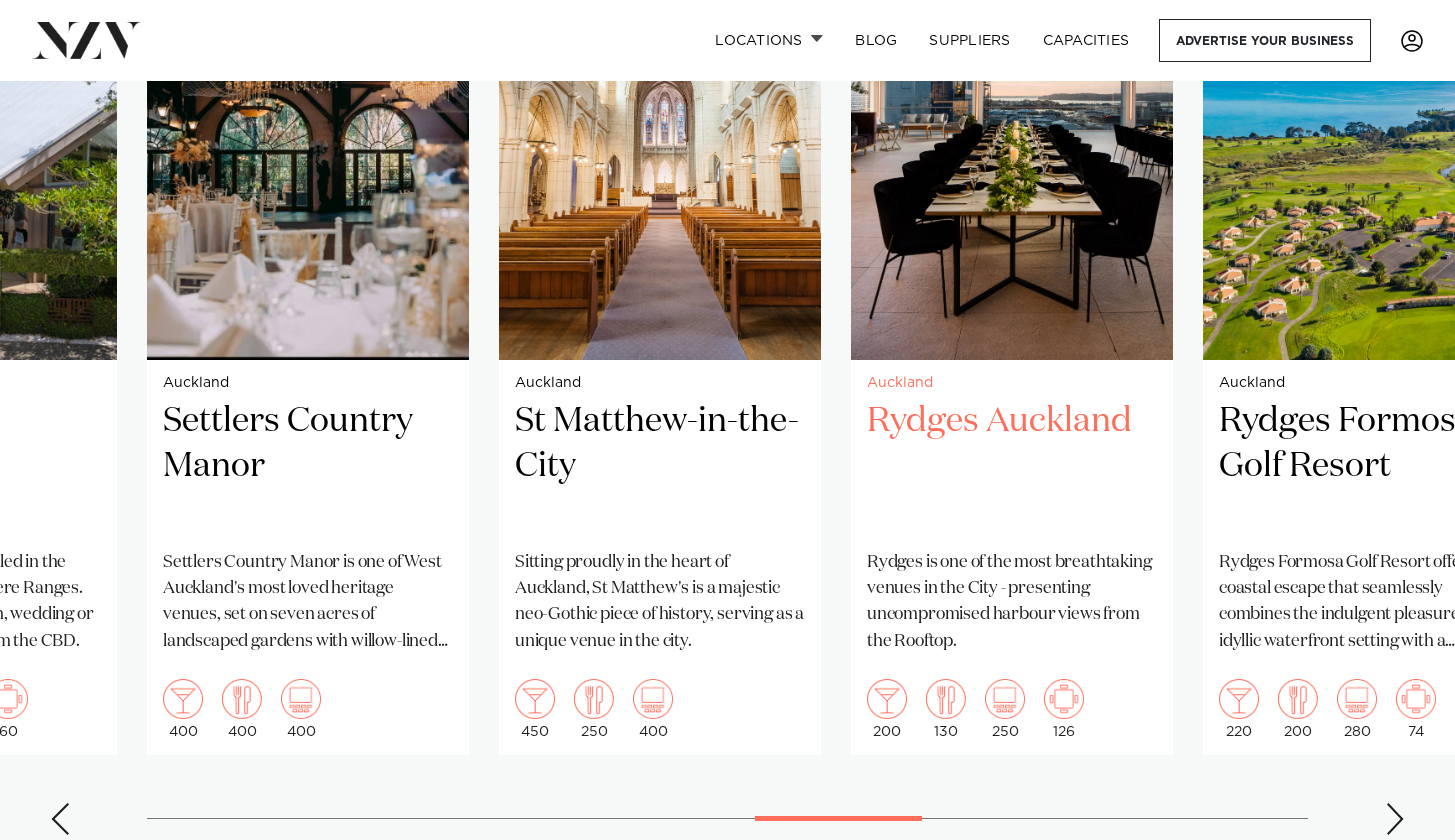 click on "Rydges Auckland" at bounding box center (1012, 466) 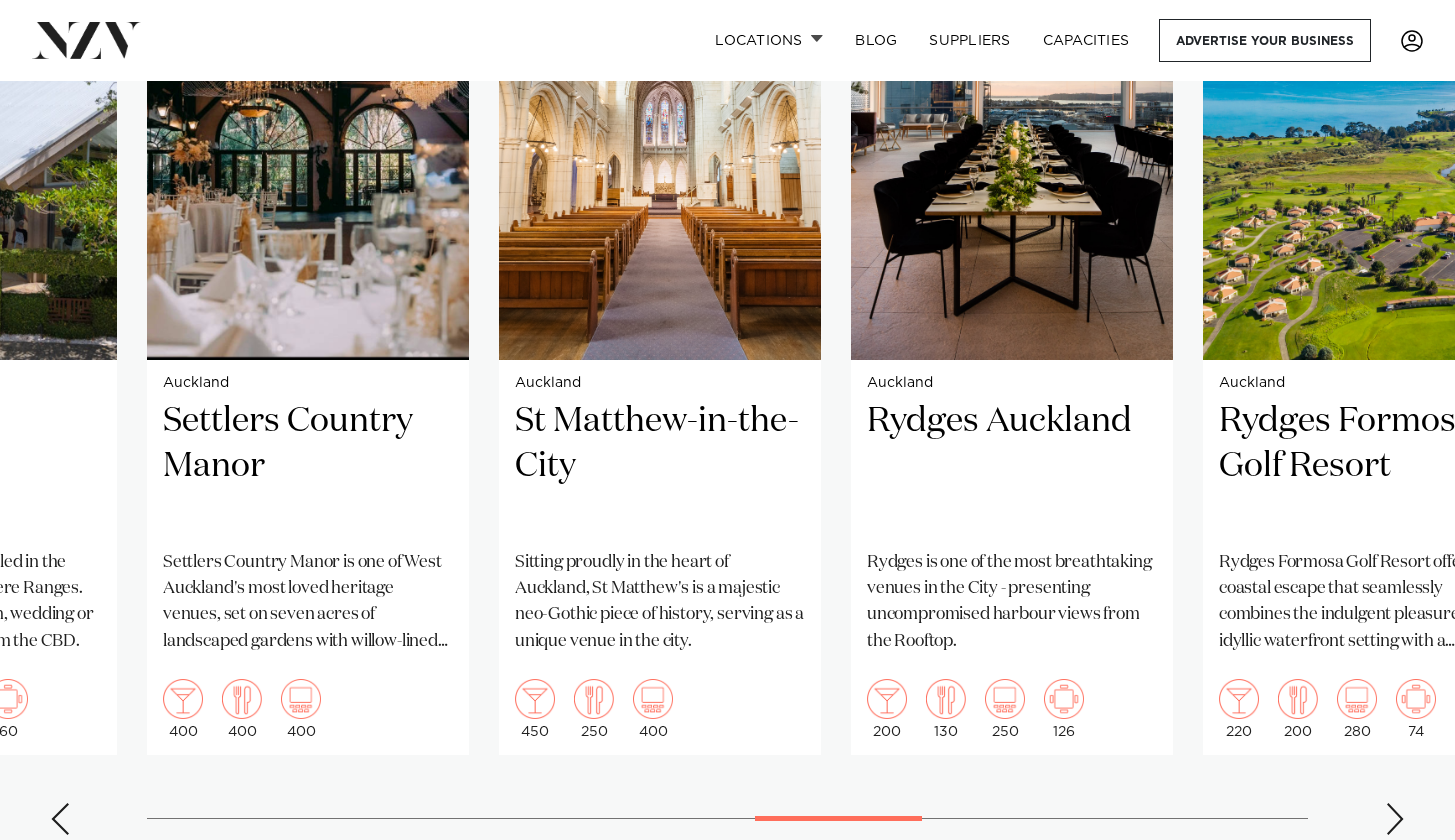 click on "Auckland
Glasshouse
An urban oasis in the heart of Auckland city. Glasshouse in Morningside offers a calm and serene space, hidden from the hustle and bustle.
300
160
100
Auckland
Pipiri Lane
Big Impact Events. Small Footprint.
500" at bounding box center [727, 389] 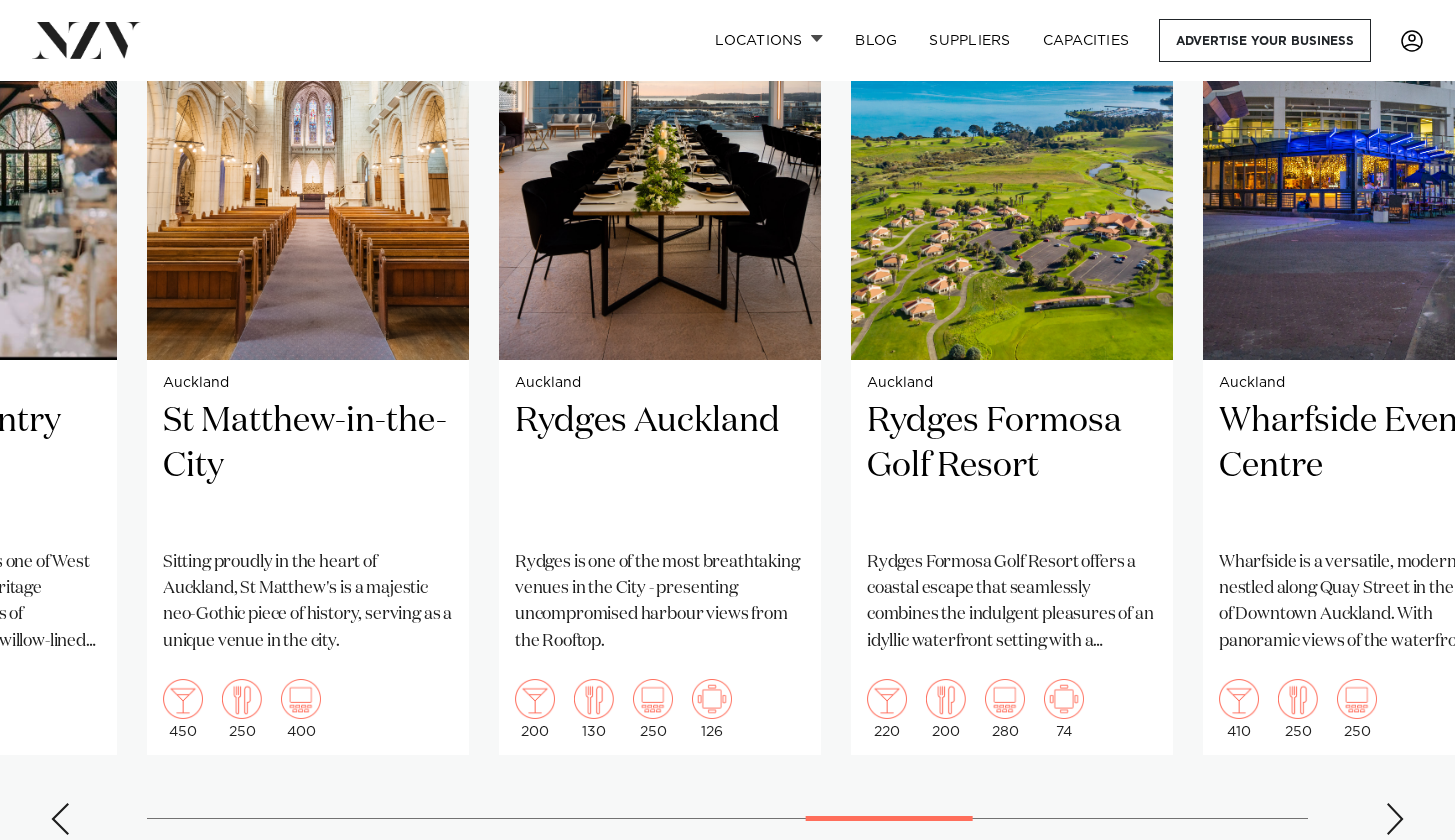 click at bounding box center (1395, 819) 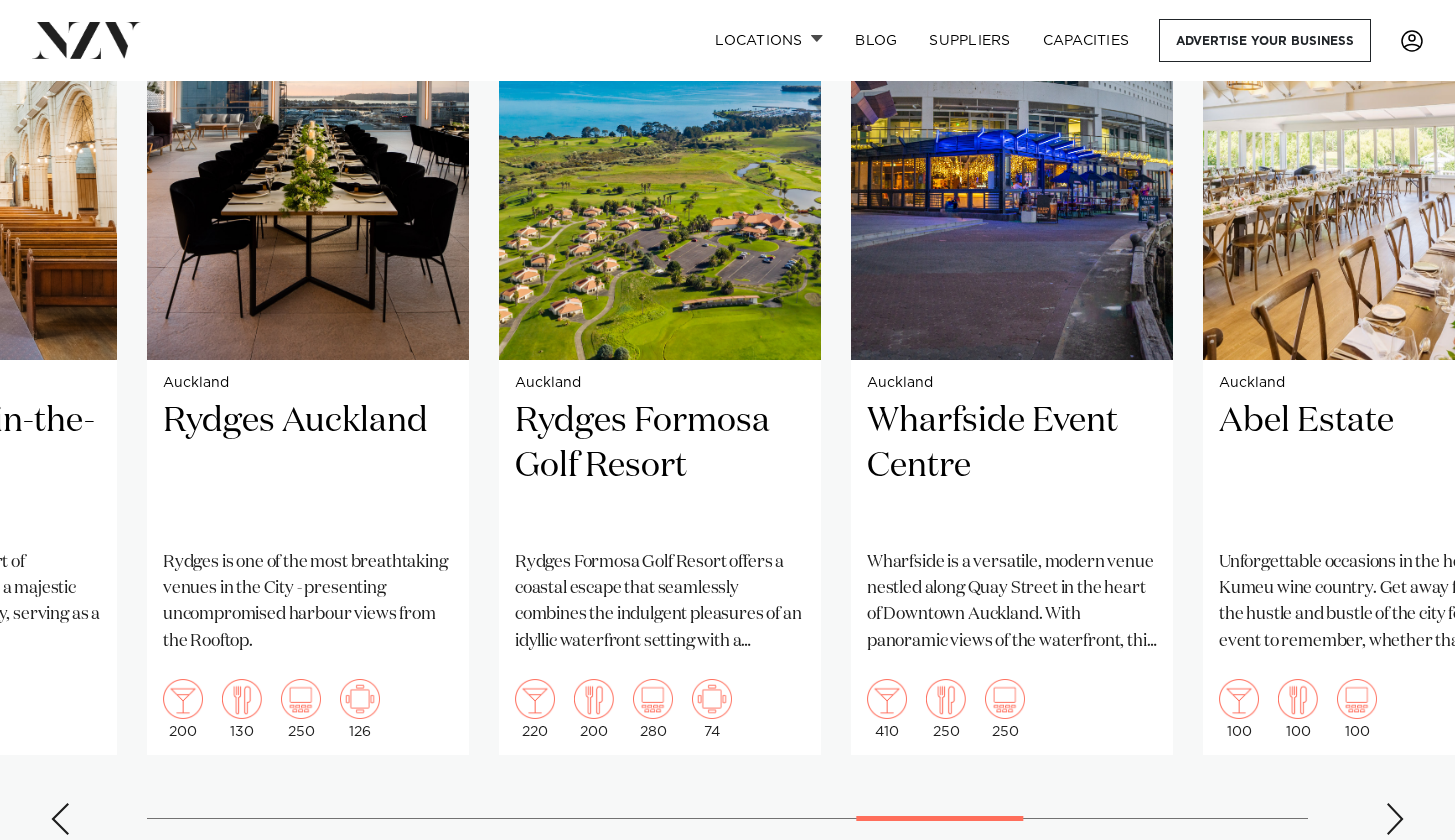 click at bounding box center (1395, 819) 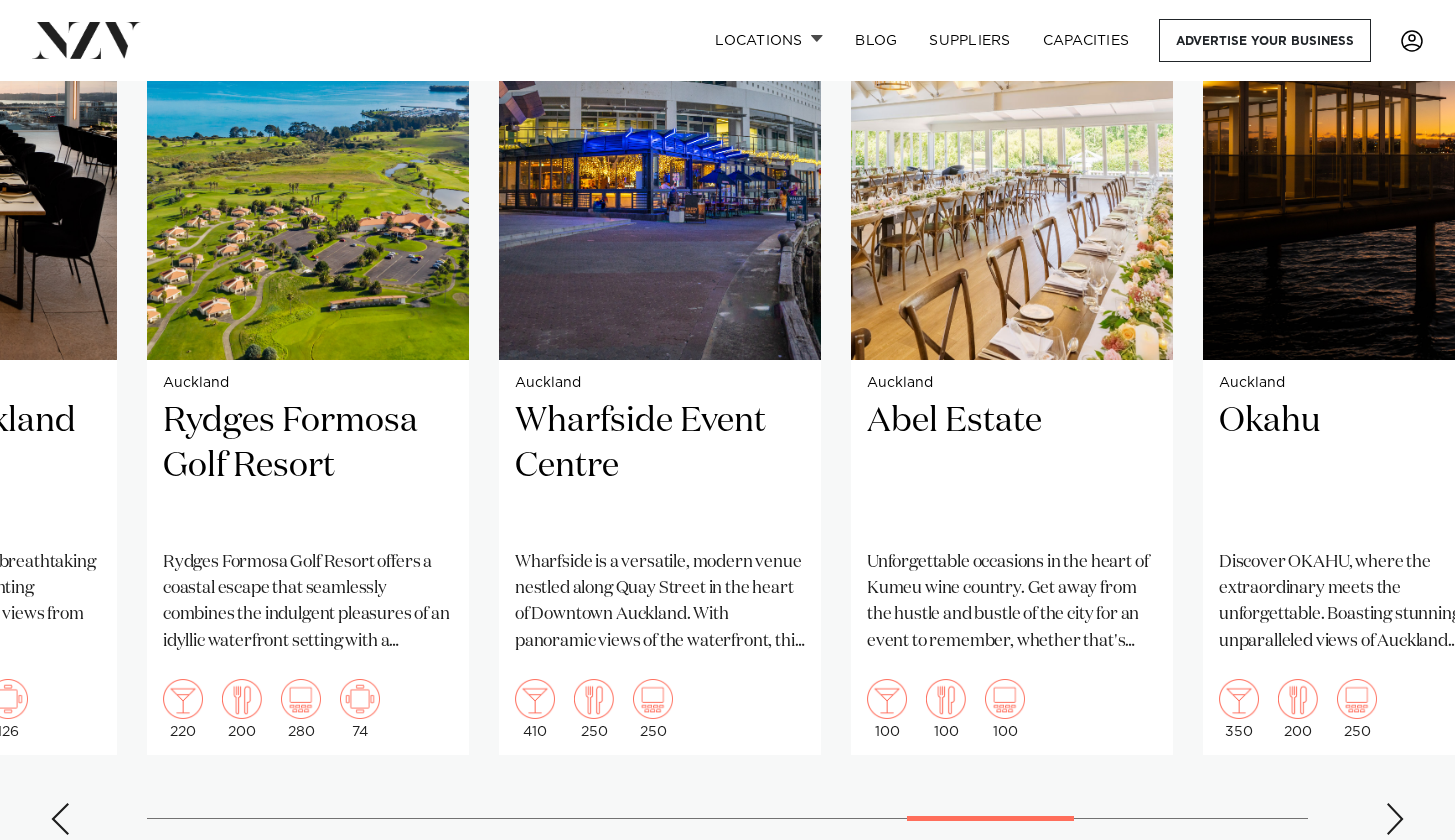 click at bounding box center (1395, 819) 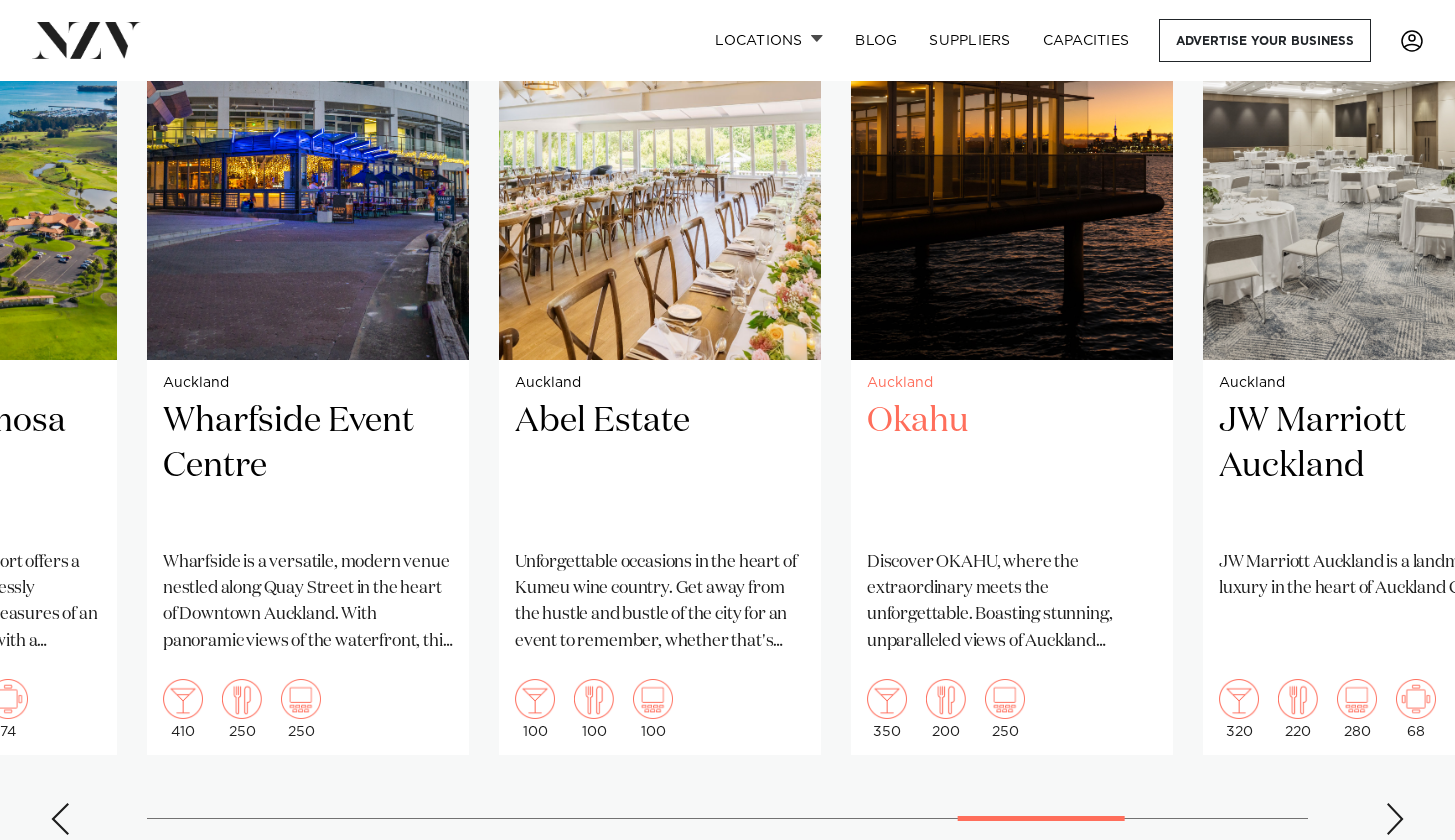 click on "Okahu" at bounding box center [1012, 466] 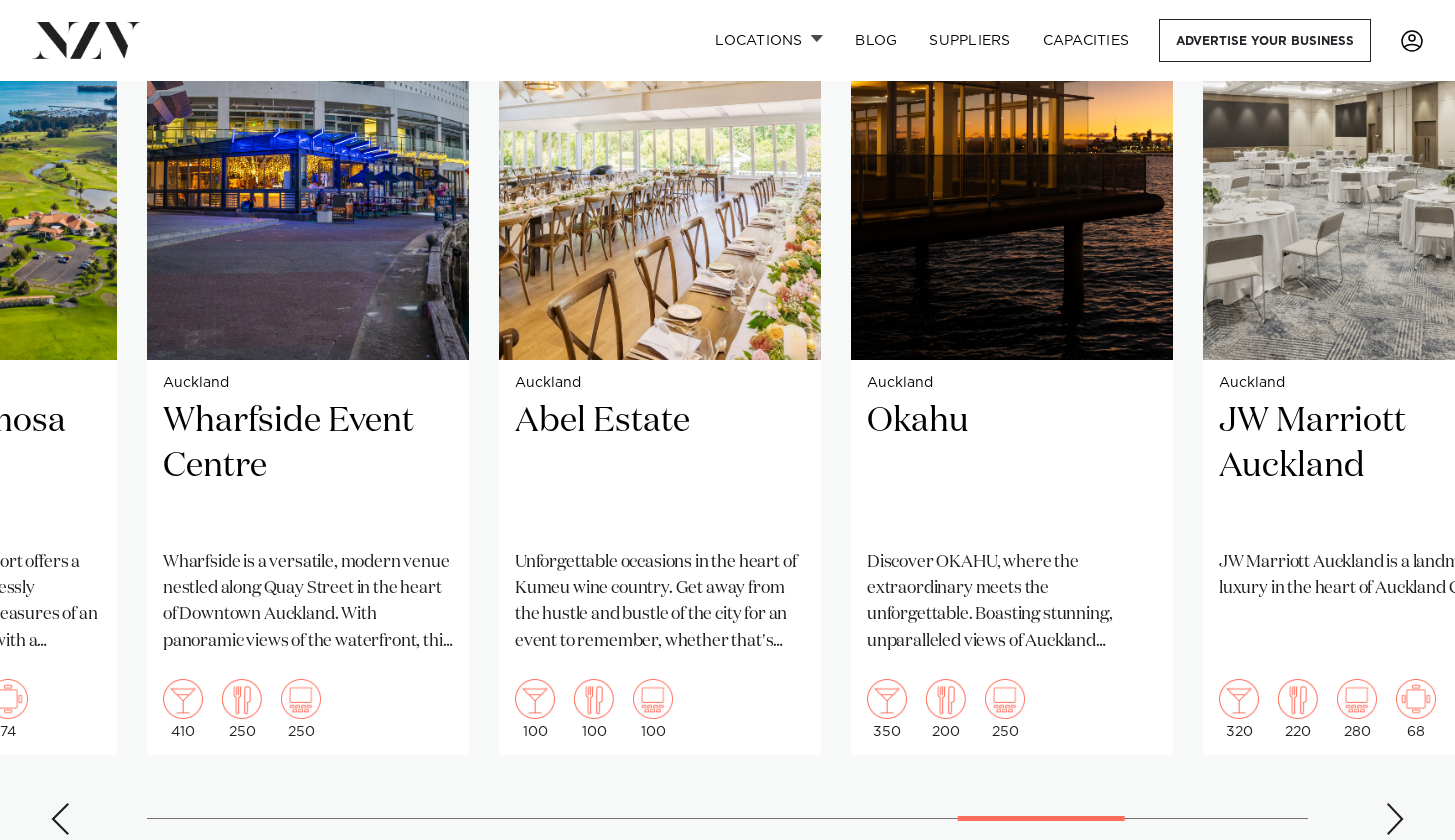click on "Auckland
Glasshouse
An urban oasis in the heart of Auckland city. Glasshouse in Morningside offers a calm and serene space, hidden from the hustle and bustle.
300
160
100
Auckland
Pipiri Lane
Big Impact Events. Small Footprint.
500" at bounding box center (727, 389) 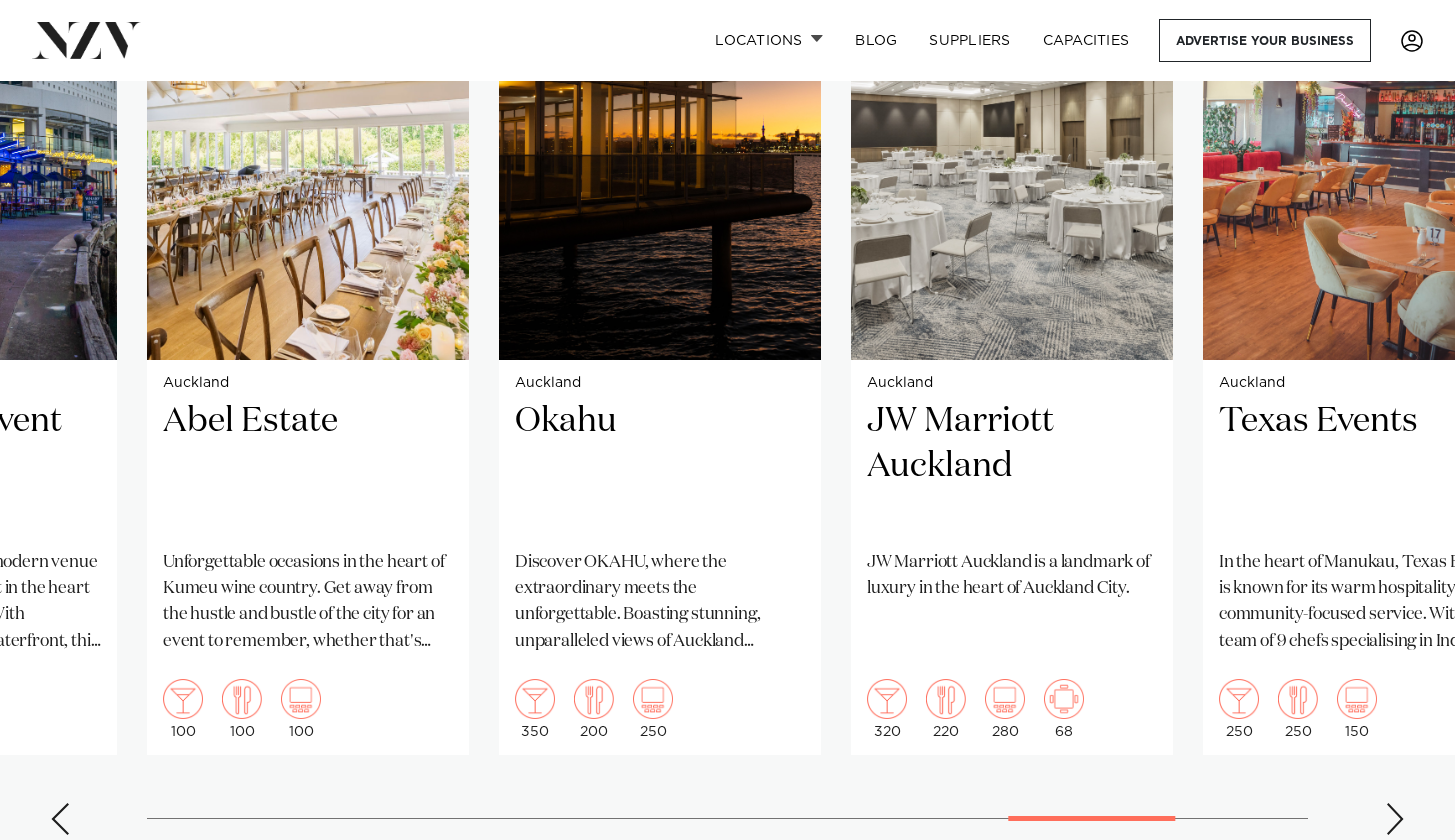click at bounding box center [1395, 819] 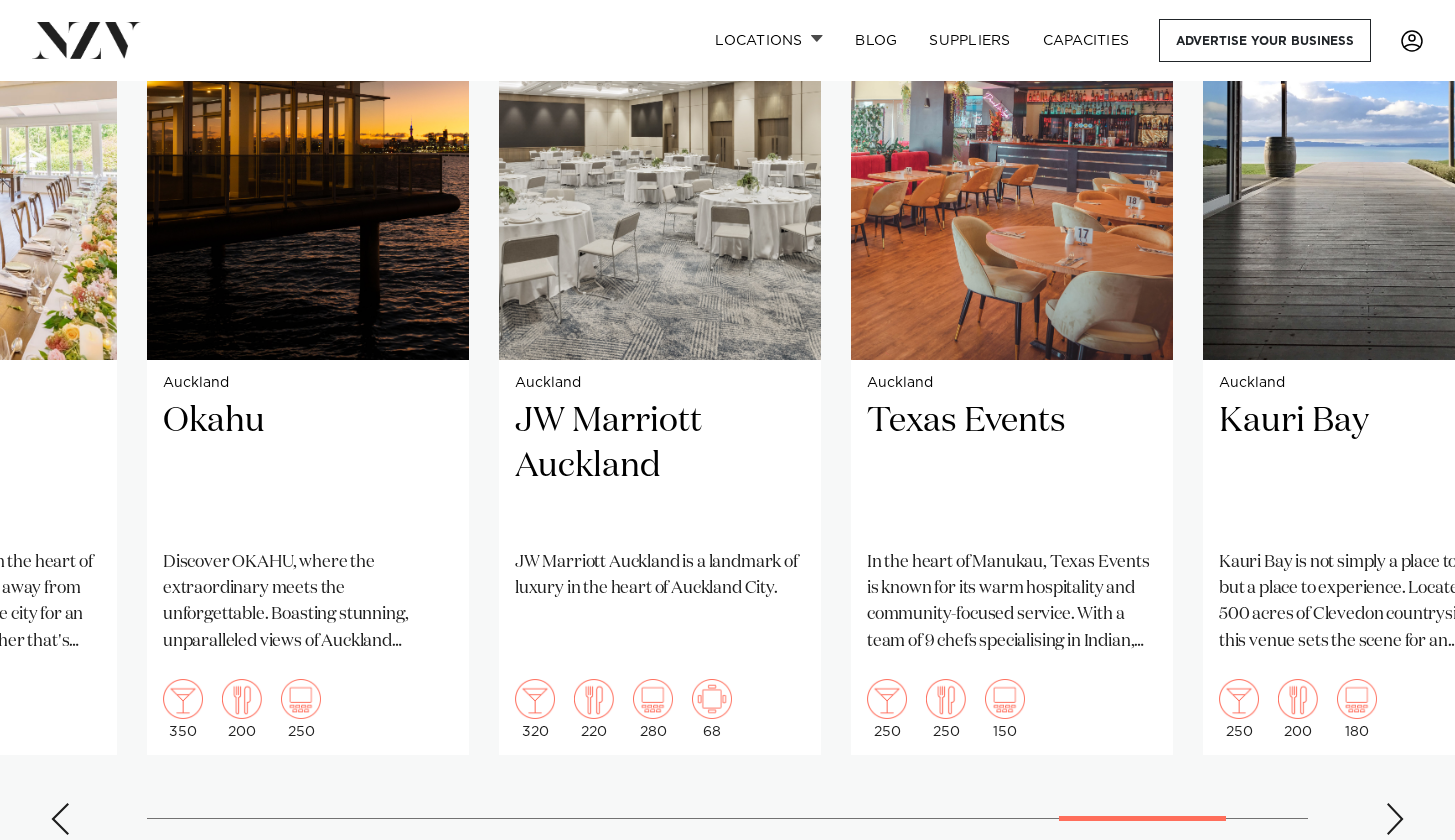 click at bounding box center (1395, 819) 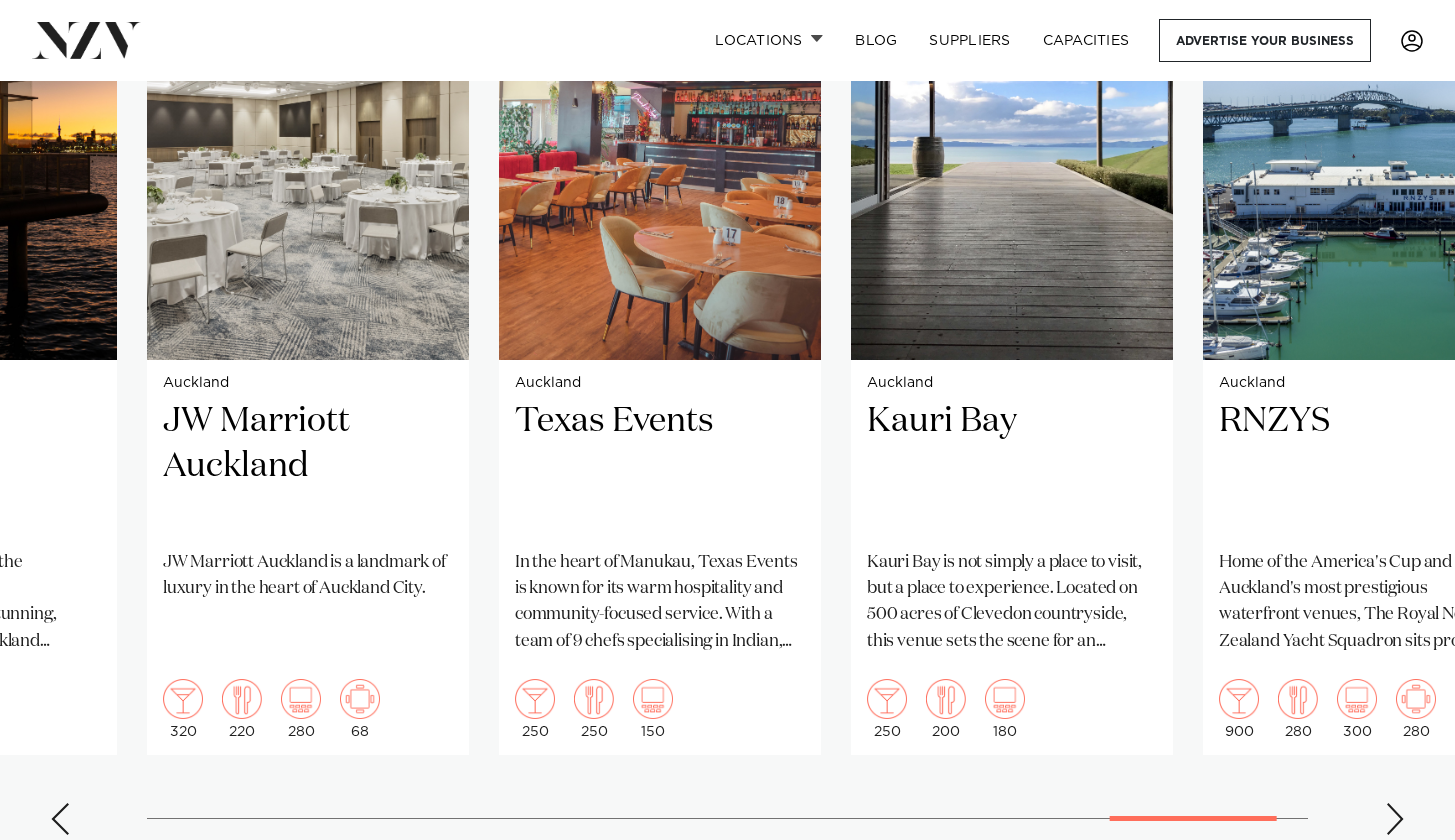 click at bounding box center (1395, 819) 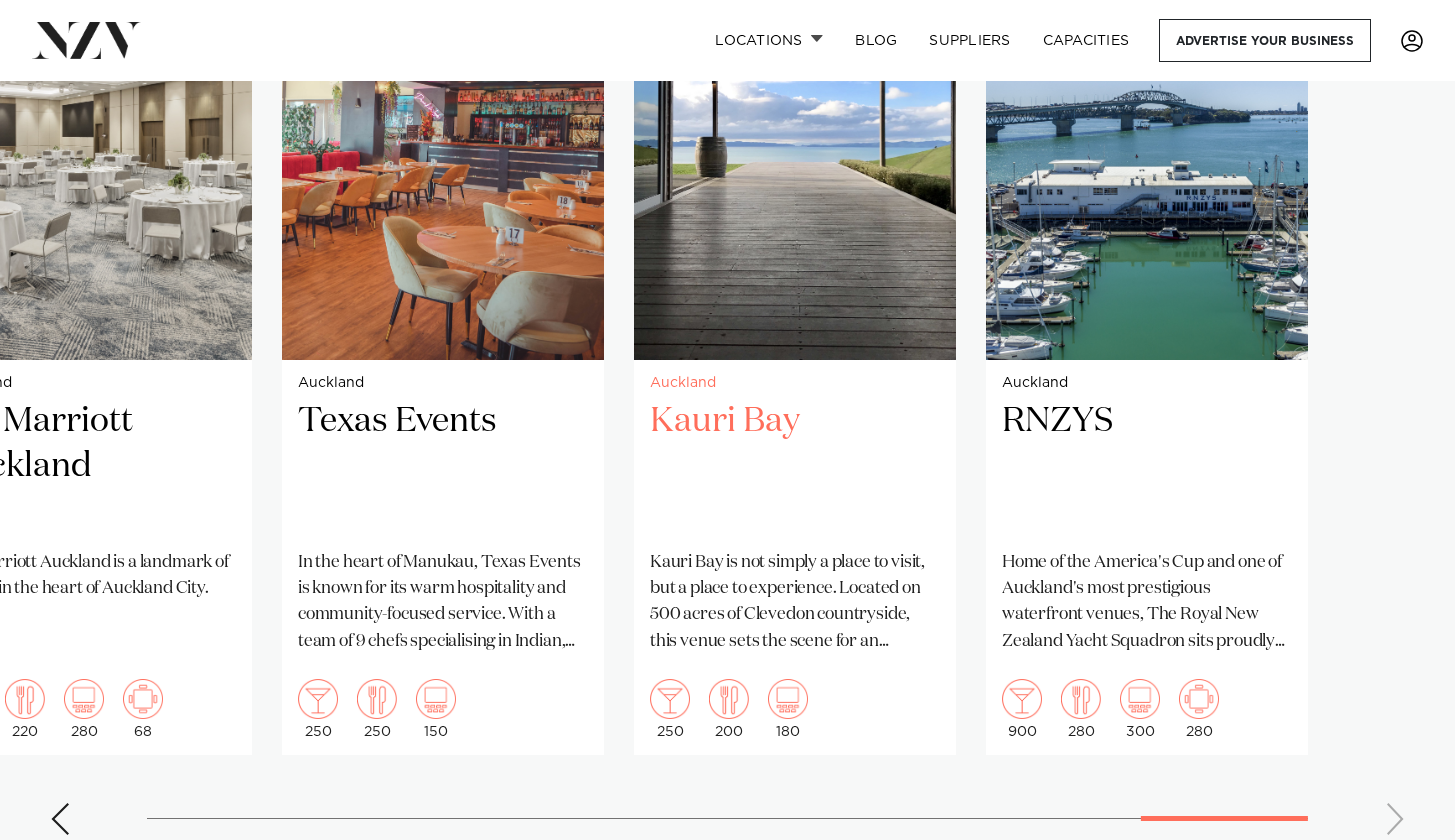 click on "Kauri Bay" at bounding box center [795, 466] 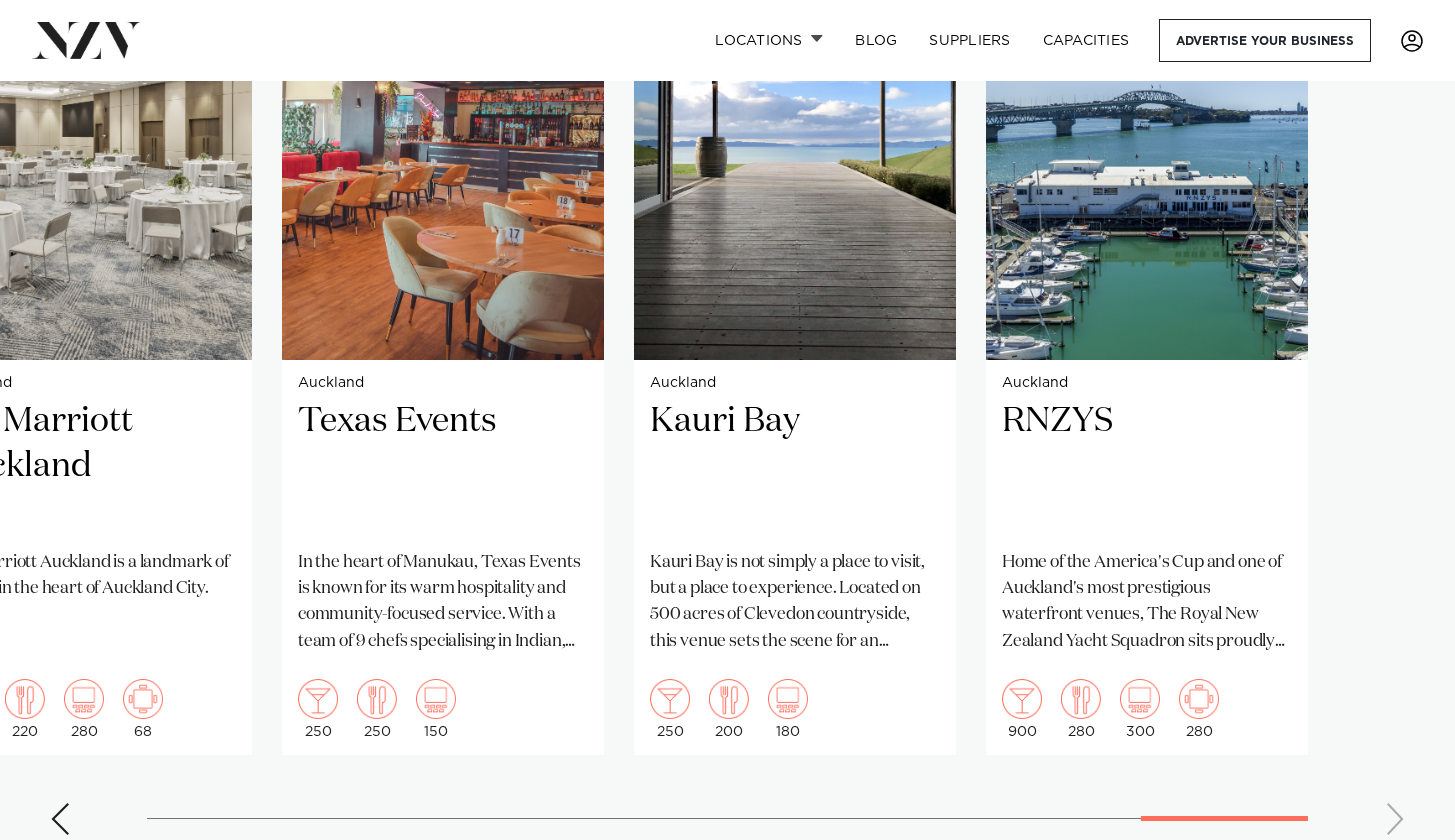 click at bounding box center (60, 819) 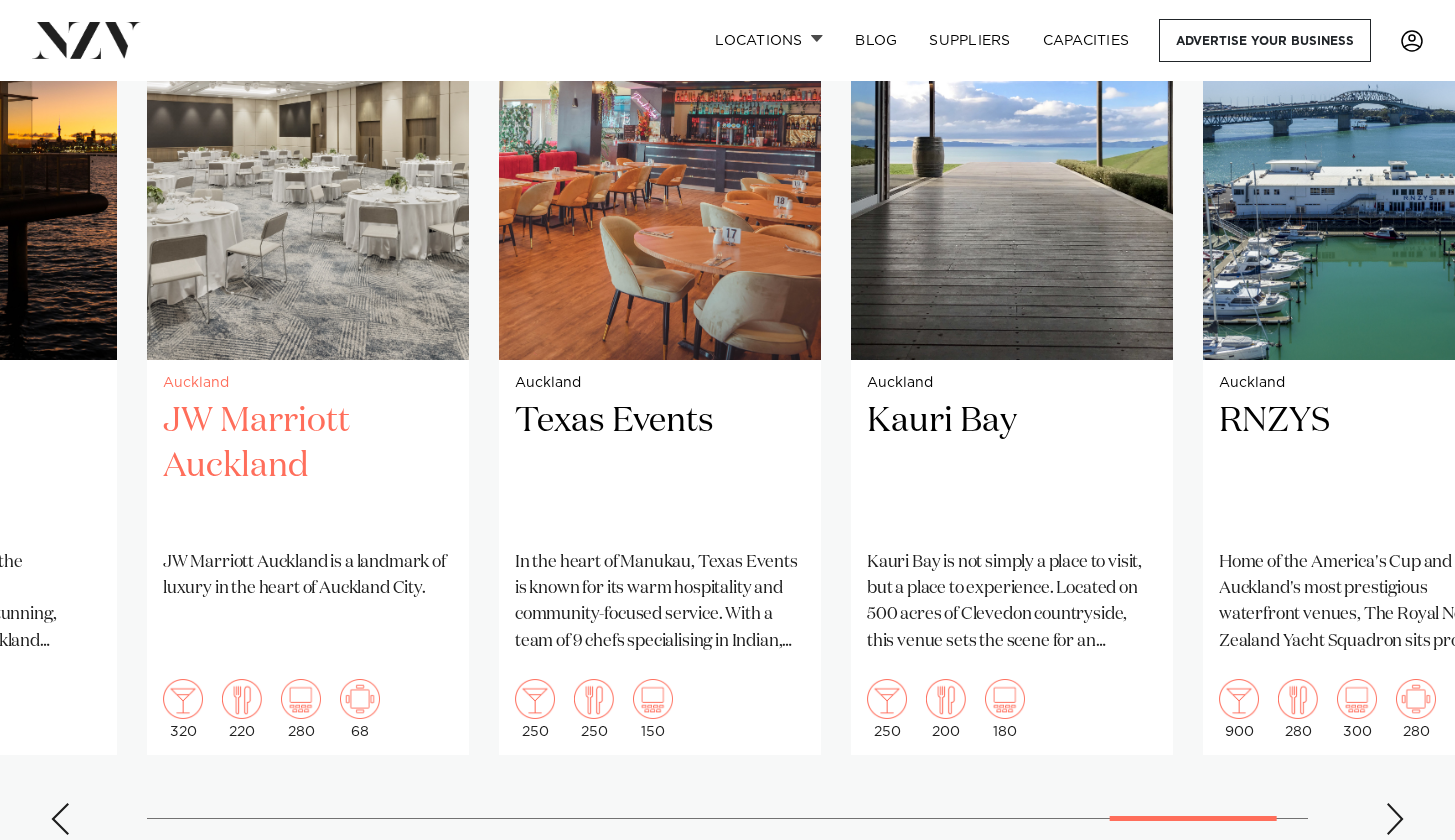 click on "JW Marriott Auckland" at bounding box center (308, 466) 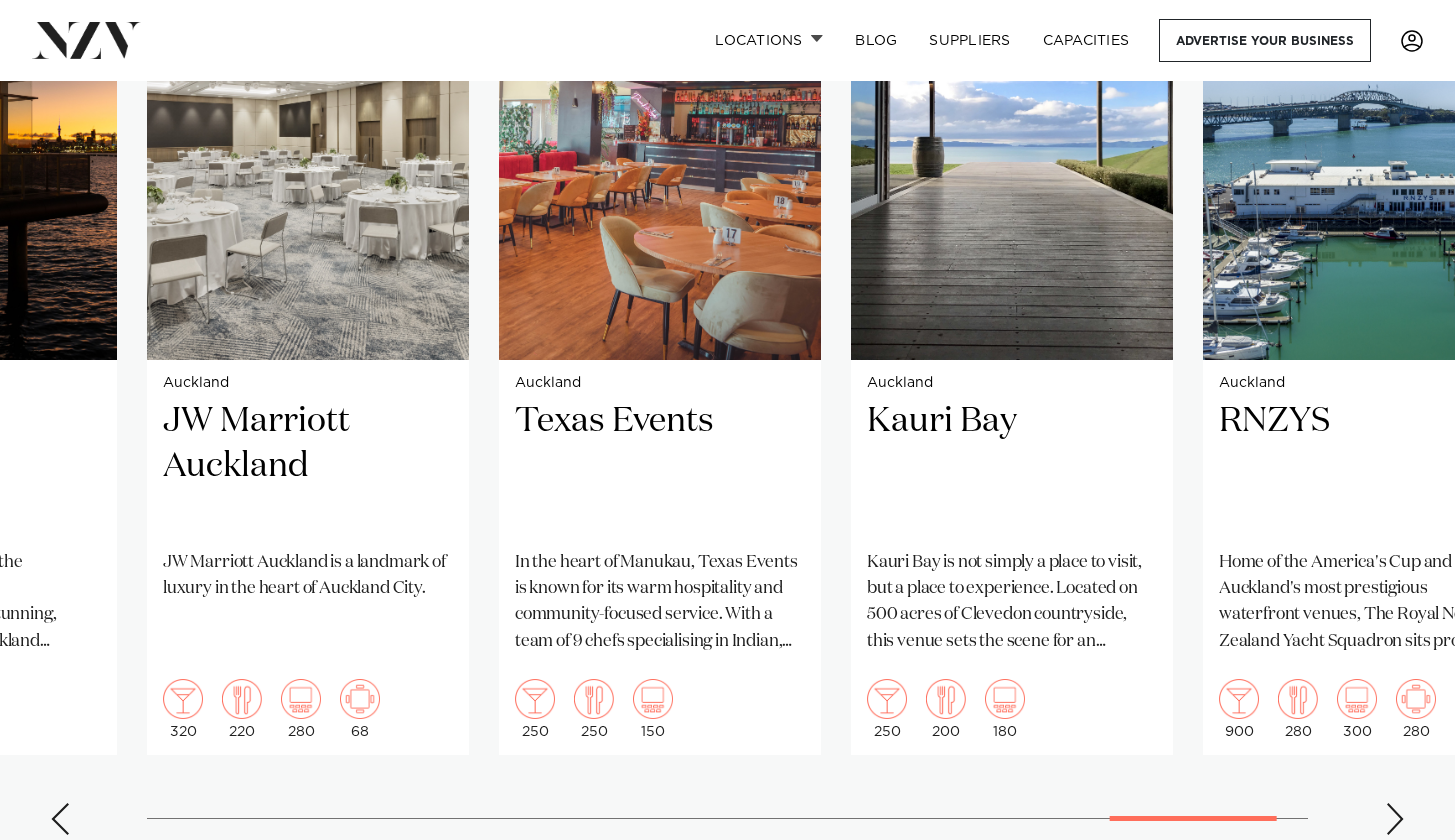click at bounding box center (60, 819) 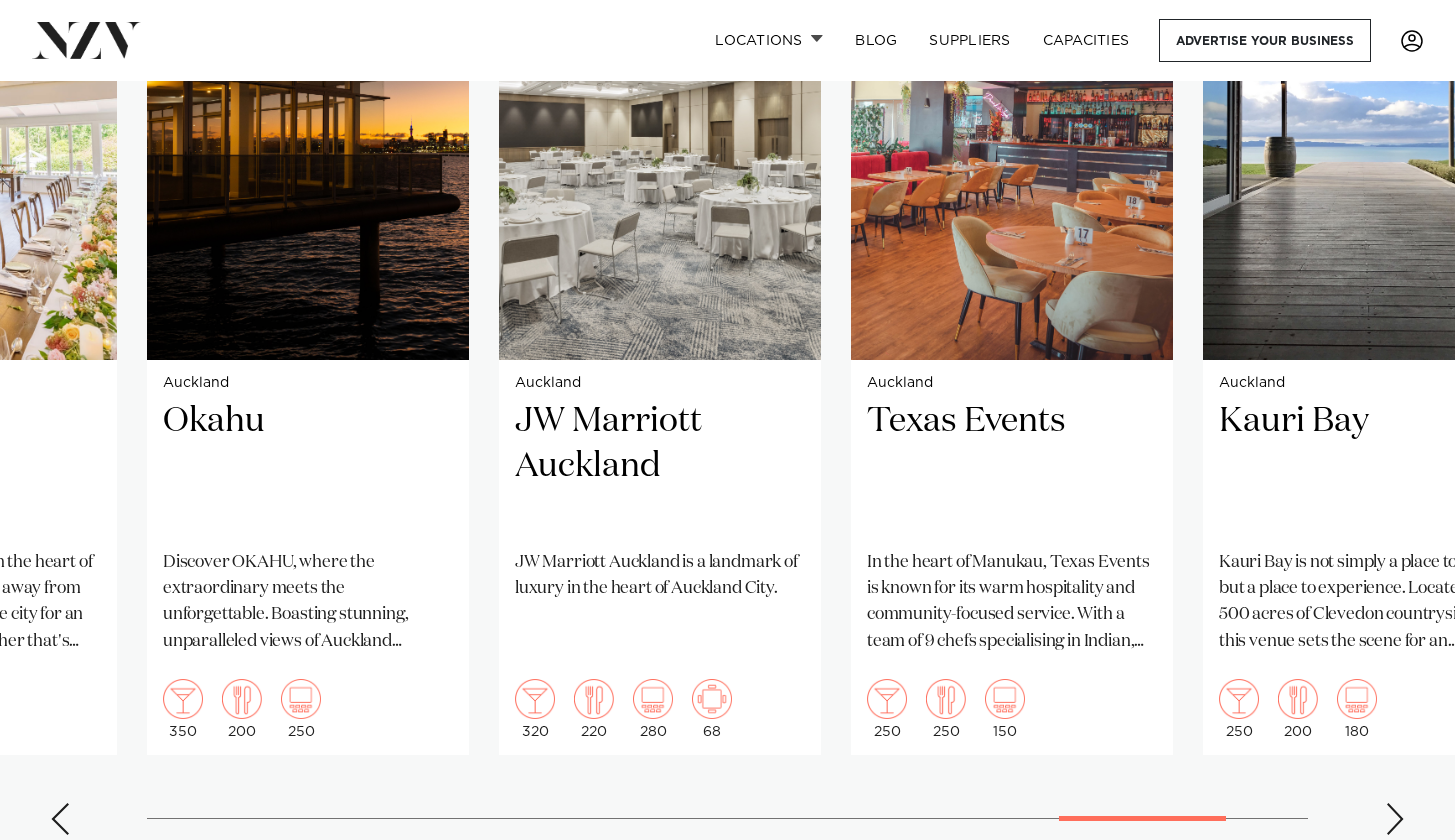 click at bounding box center (60, 819) 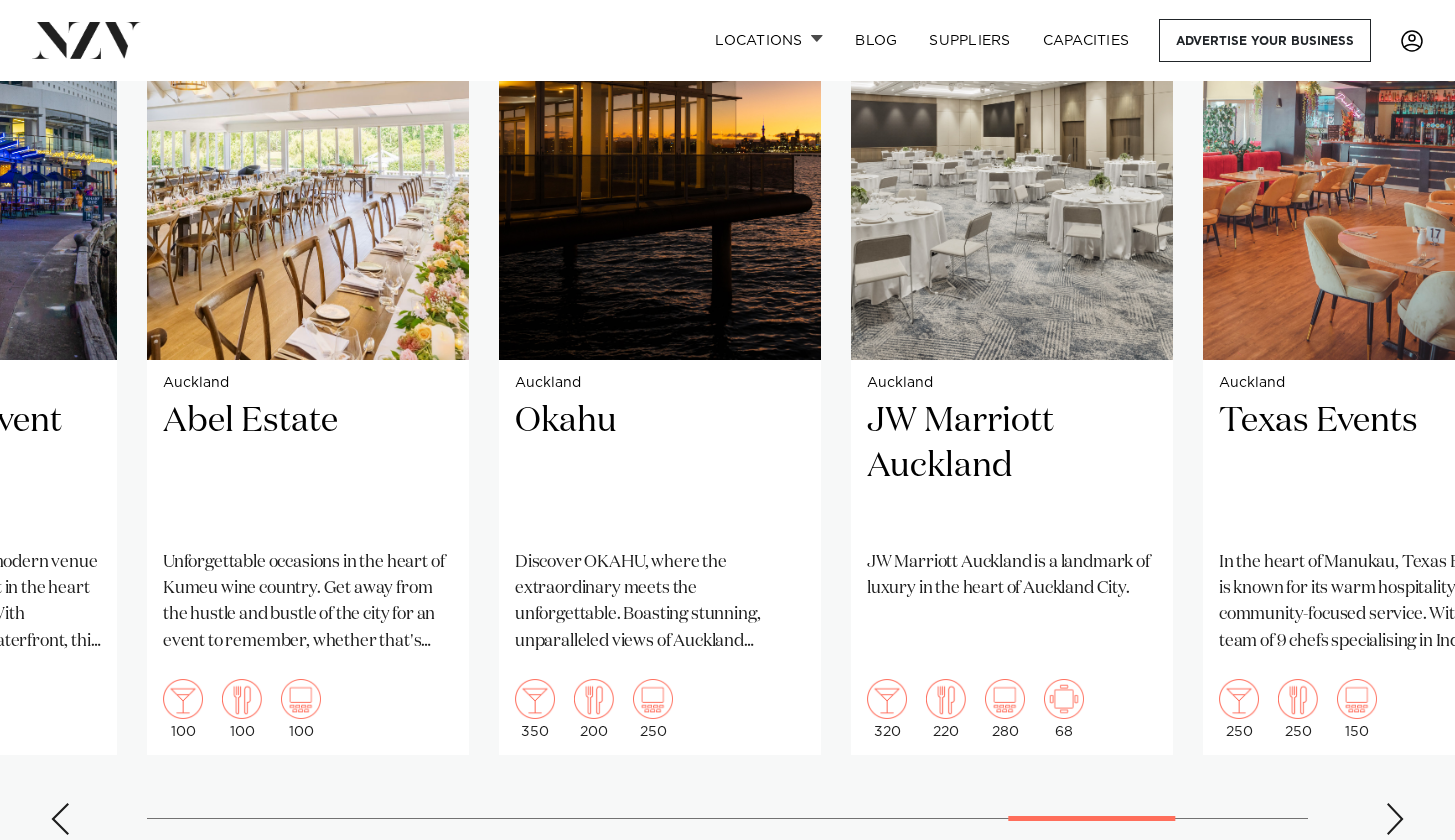 click at bounding box center [60, 819] 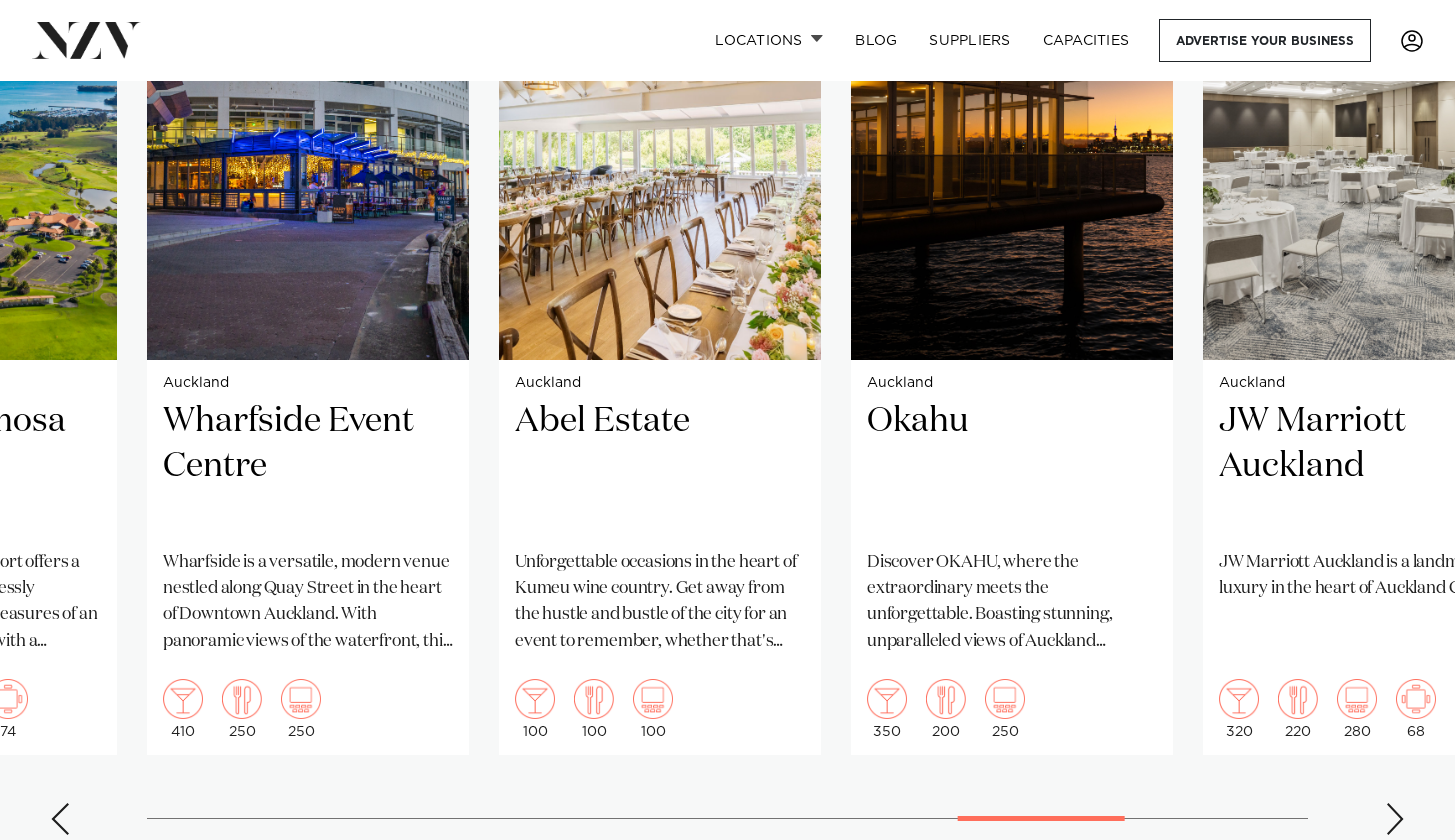 click at bounding box center [60, 819] 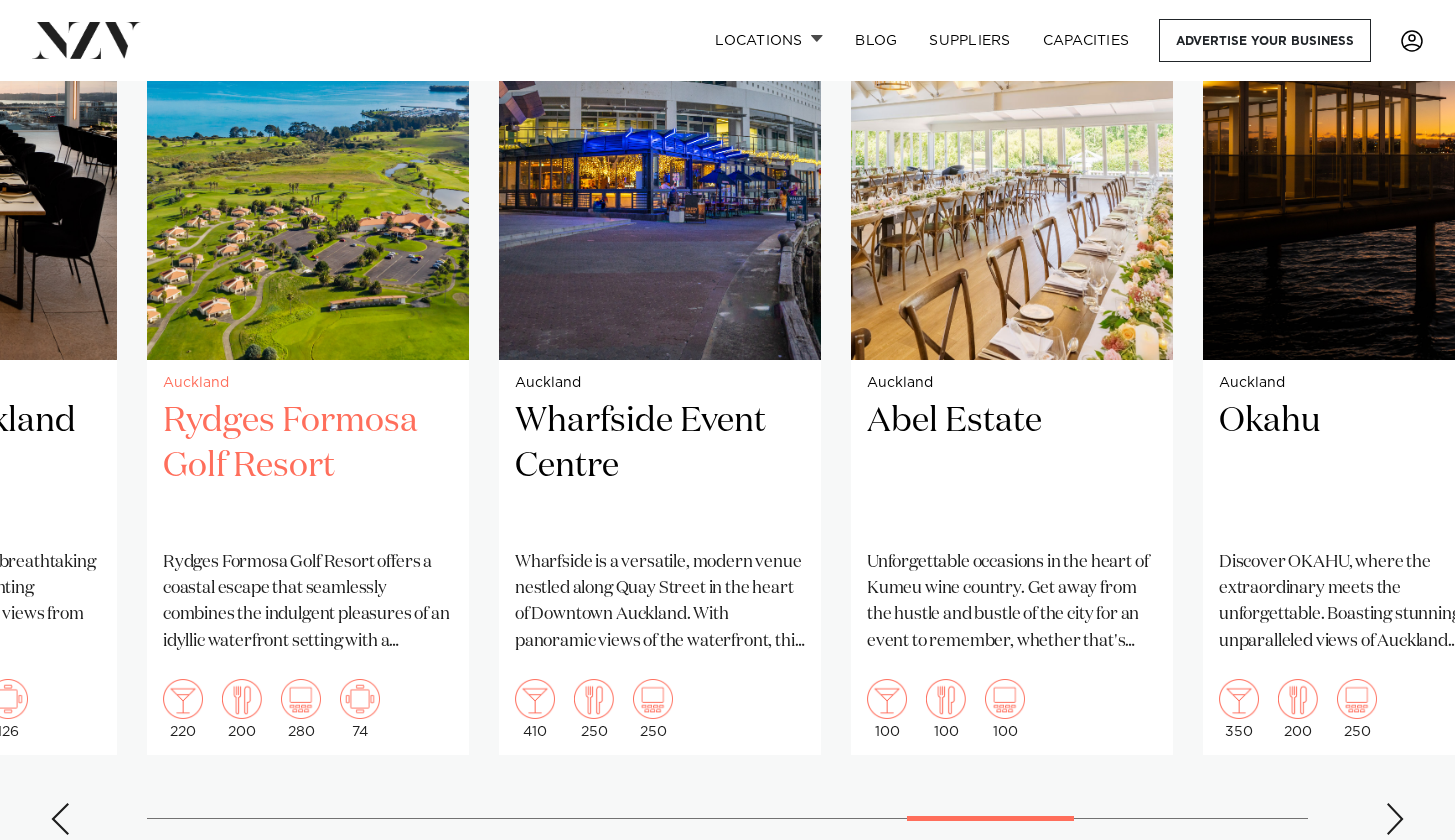 click on "Rydges Formosa Golf Resort" at bounding box center [308, 466] 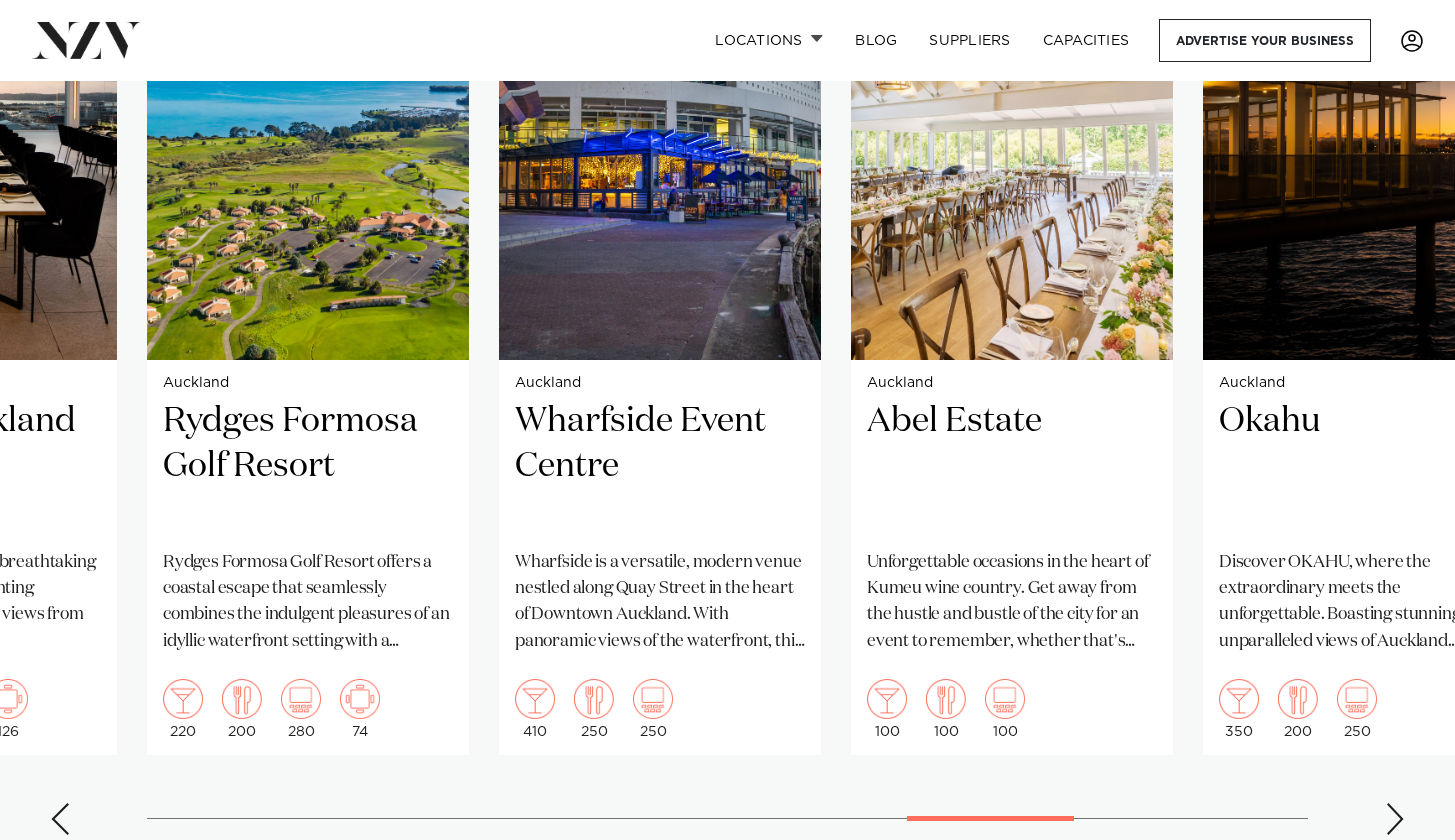 click on "Auckland
Glasshouse
An urban oasis in the heart of Auckland city. Glasshouse in Morningside offers a calm and serene space, hidden from the hustle and bustle.
300
160
100
Auckland
Pipiri Lane
Big Impact Events. Small Footprint.
500" at bounding box center (727, 389) 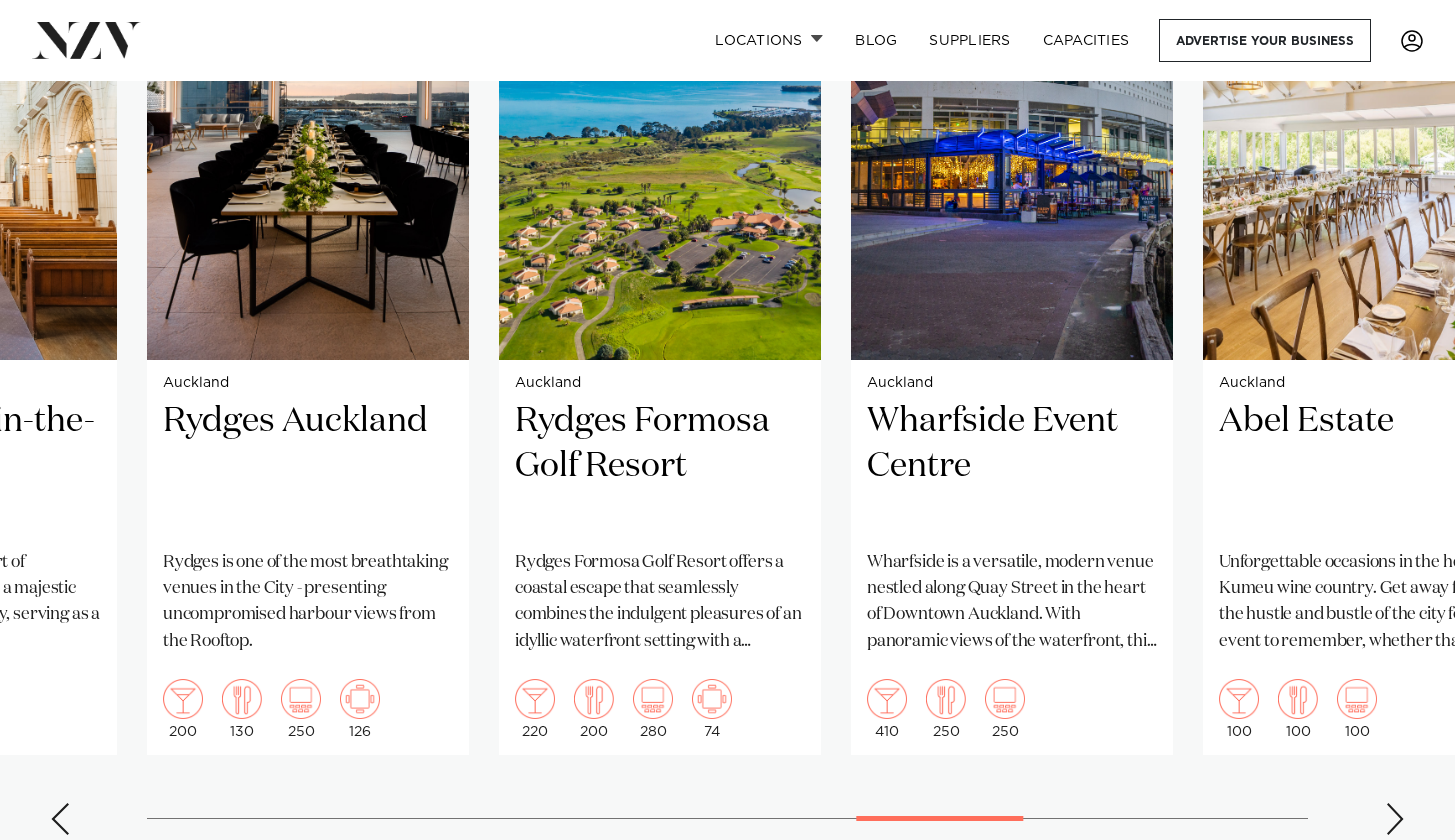 click at bounding box center (60, 819) 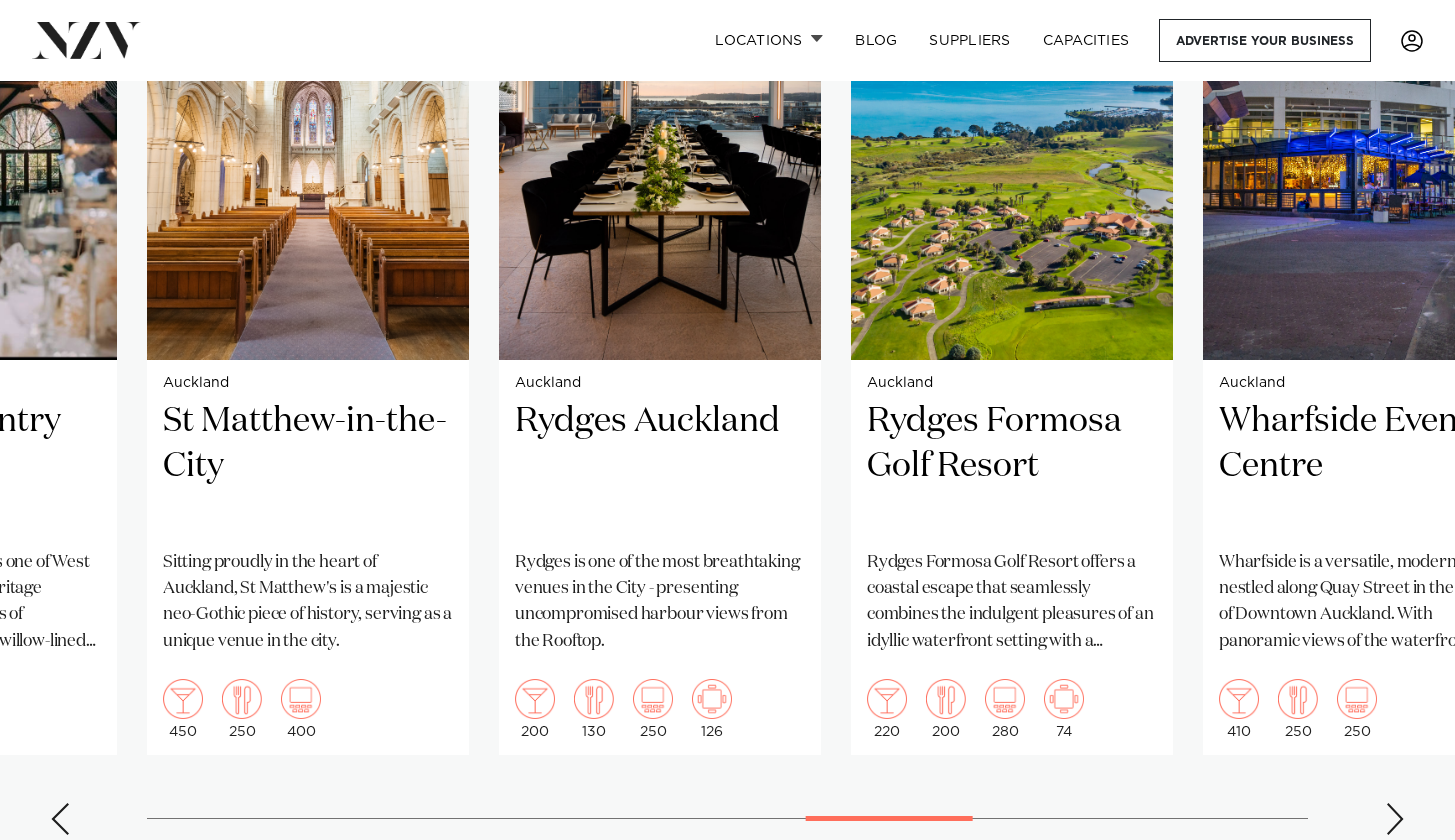 click at bounding box center [60, 819] 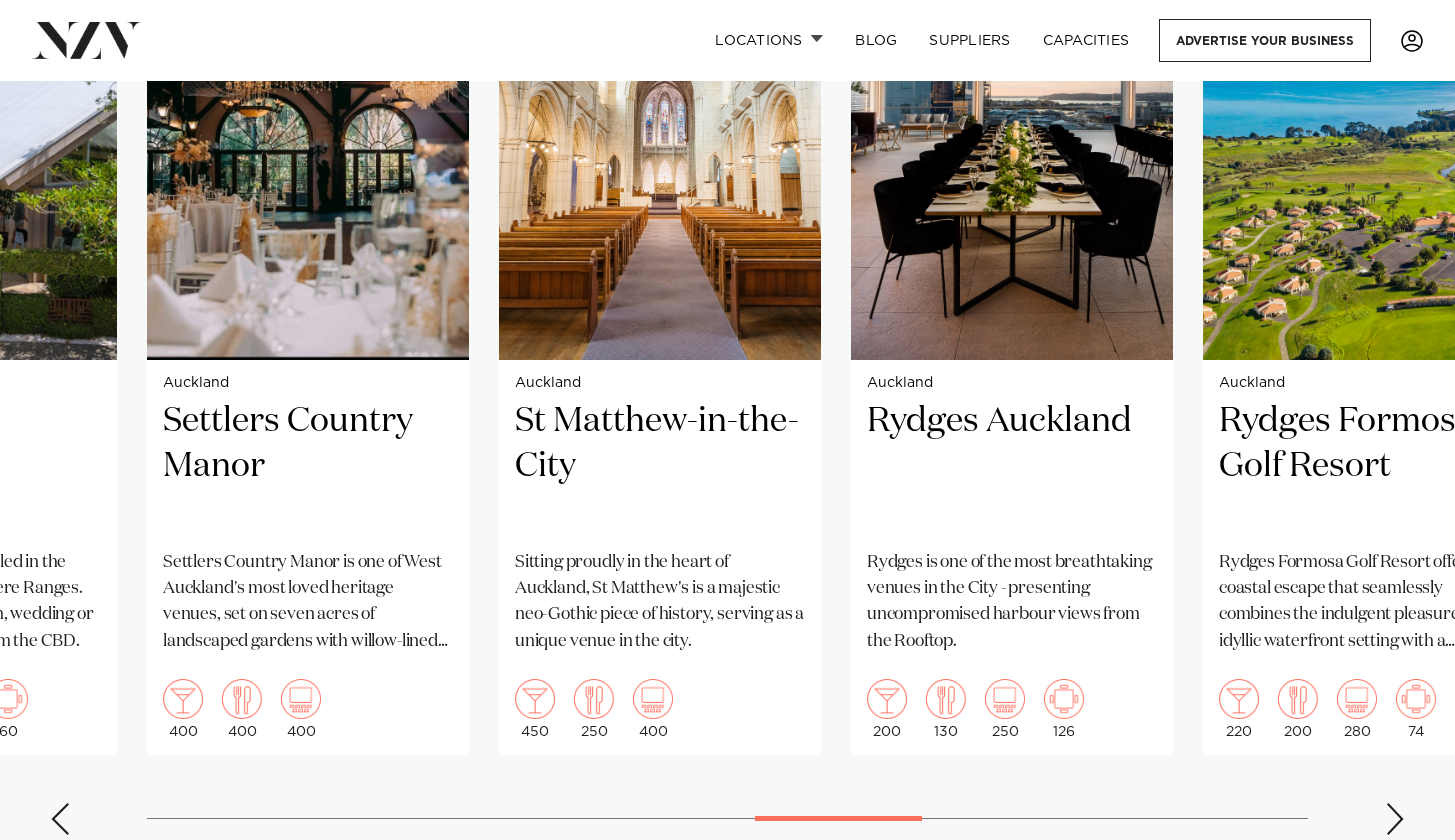click at bounding box center [60, 819] 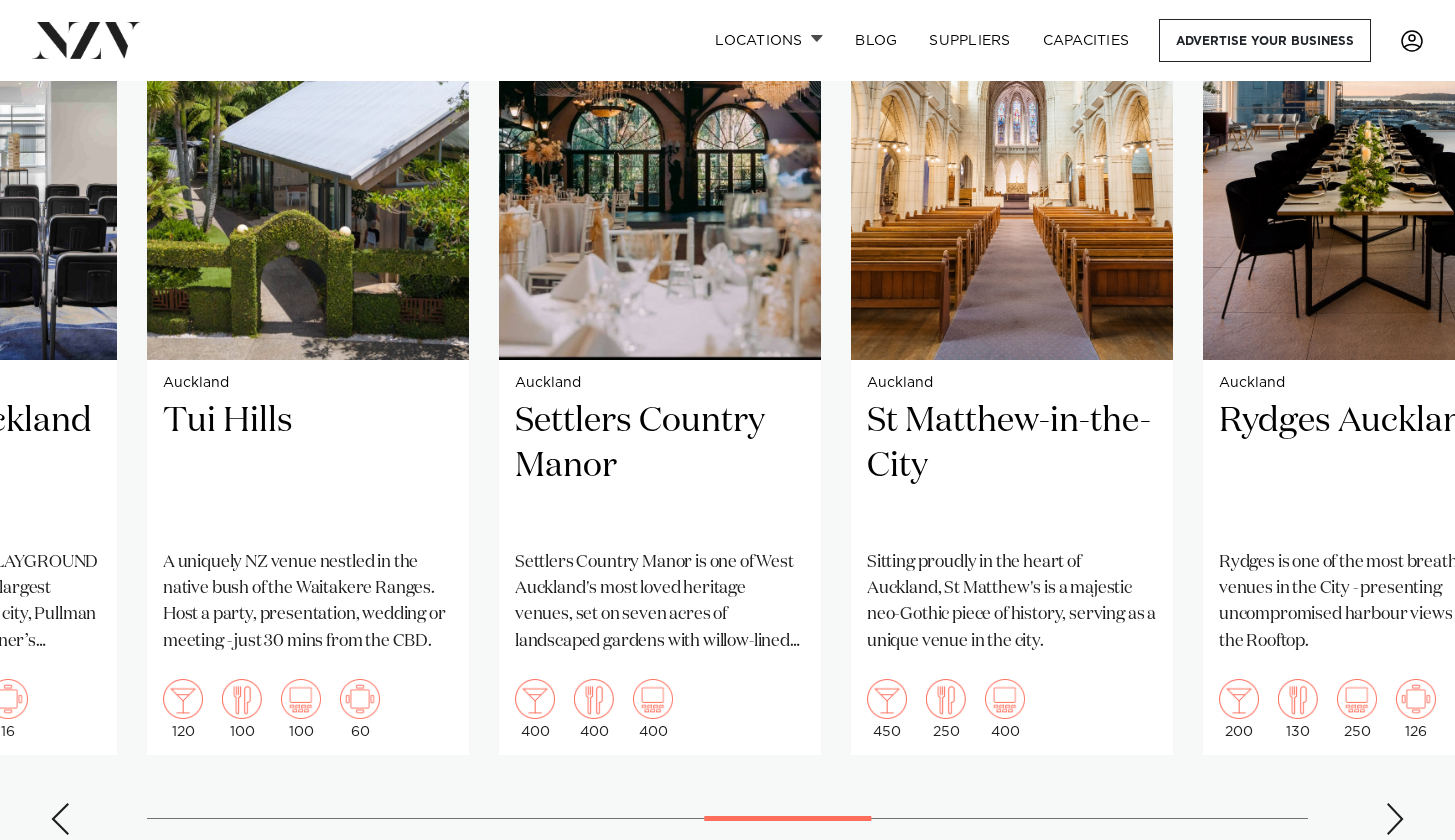 click on "Auckland
Glasshouse
An urban oasis in the heart of Auckland city. Glasshouse in Morningside offers a calm and serene space, hidden from the hustle and bustle.
300
160
100
Auckland
Pipiri Lane
Big Impact Events. Small Footprint.
500" at bounding box center [727, 389] 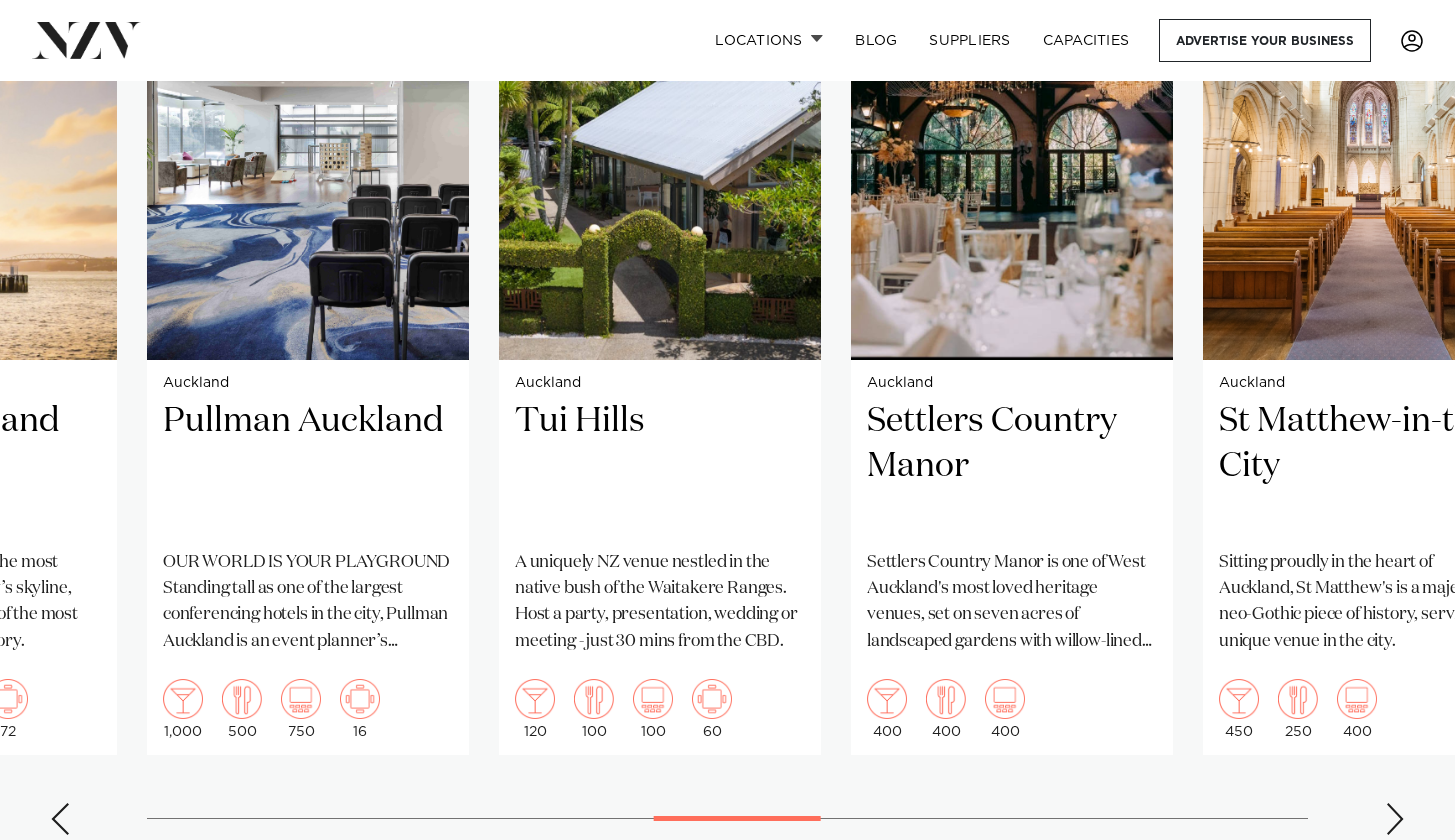 click at bounding box center [60, 819] 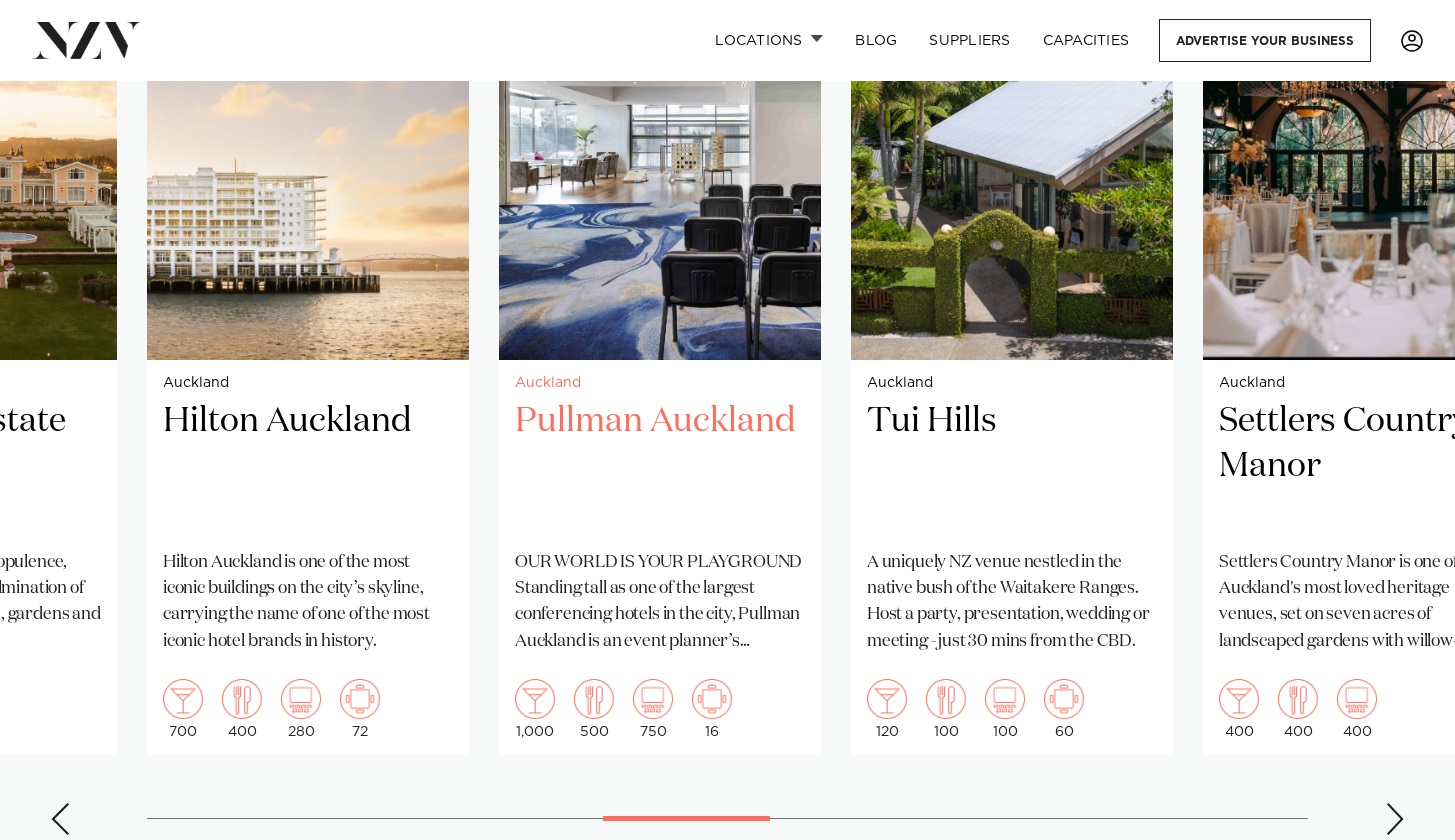 click on "Auckland
Pullman Auckland
OUR WORLD IS YOUR PLAYGROUND
Standing tall as one of the largest conferencing hotels in the city, Pullman Auckland is an event planner’s paradise.
1,000
500
750
16" at bounding box center [660, 557] 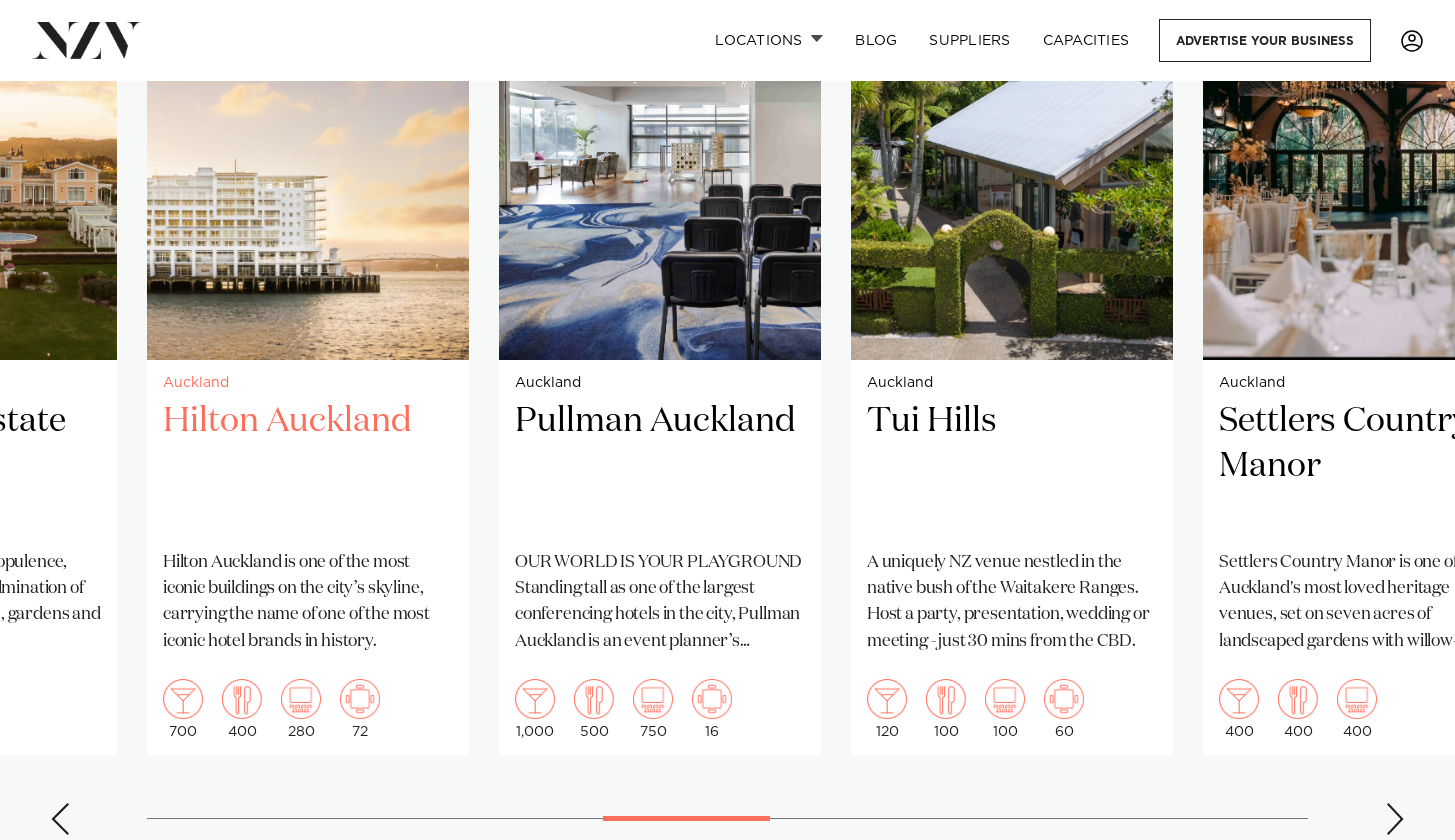 click on "Hilton Auckland" at bounding box center [308, 466] 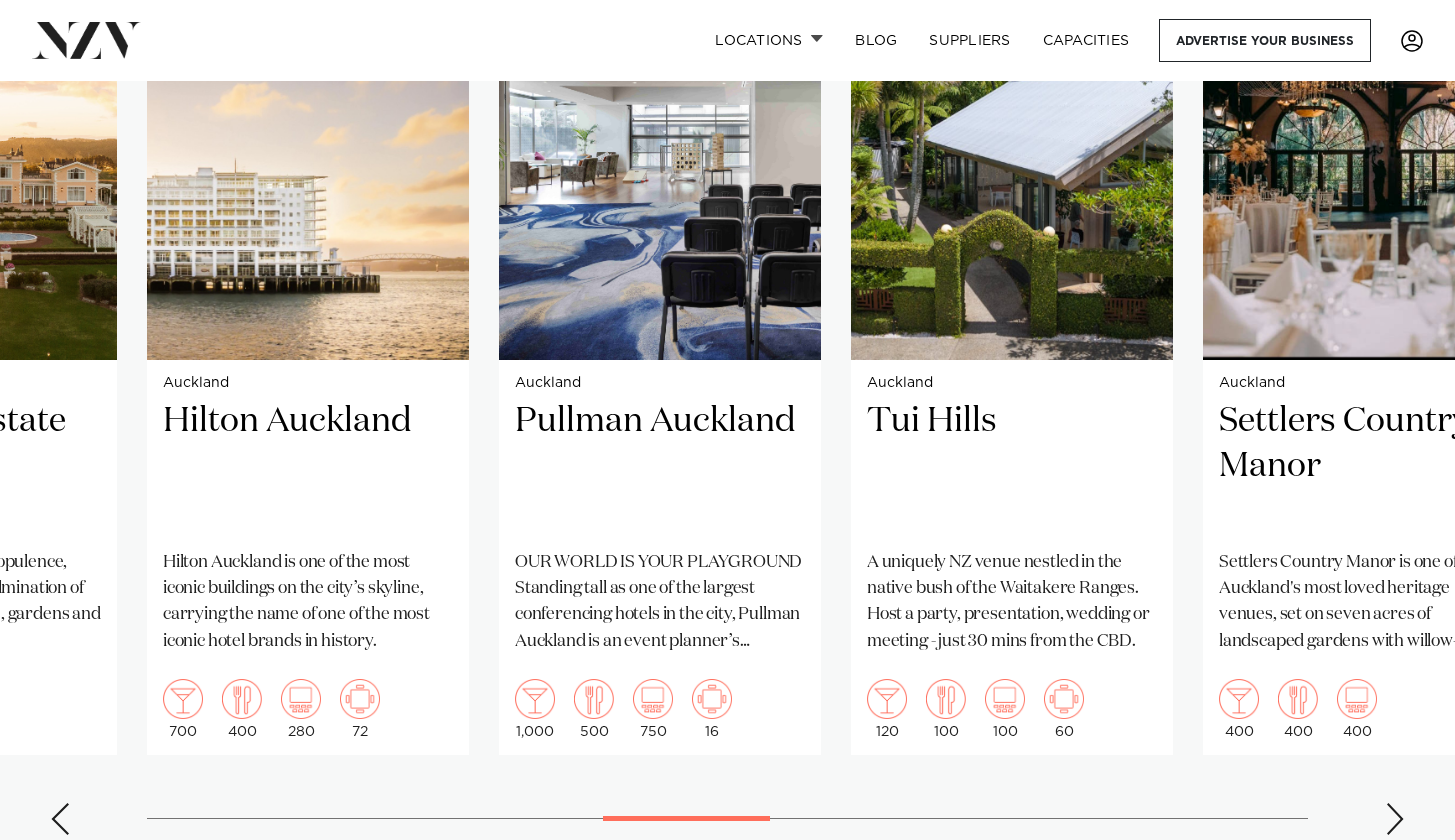 click at bounding box center [60, 819] 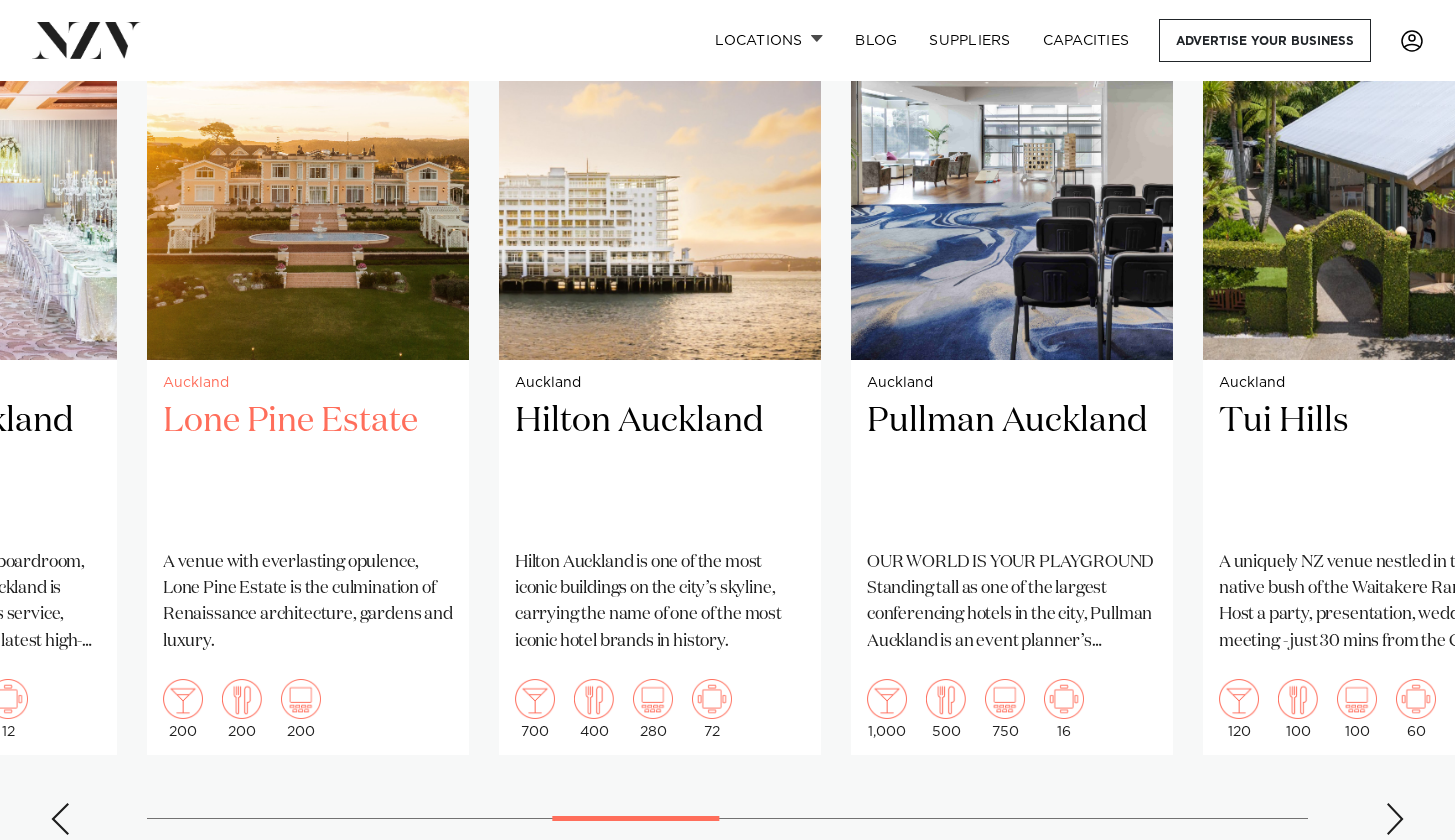 click on "Lone Pine Estate" at bounding box center [308, 466] 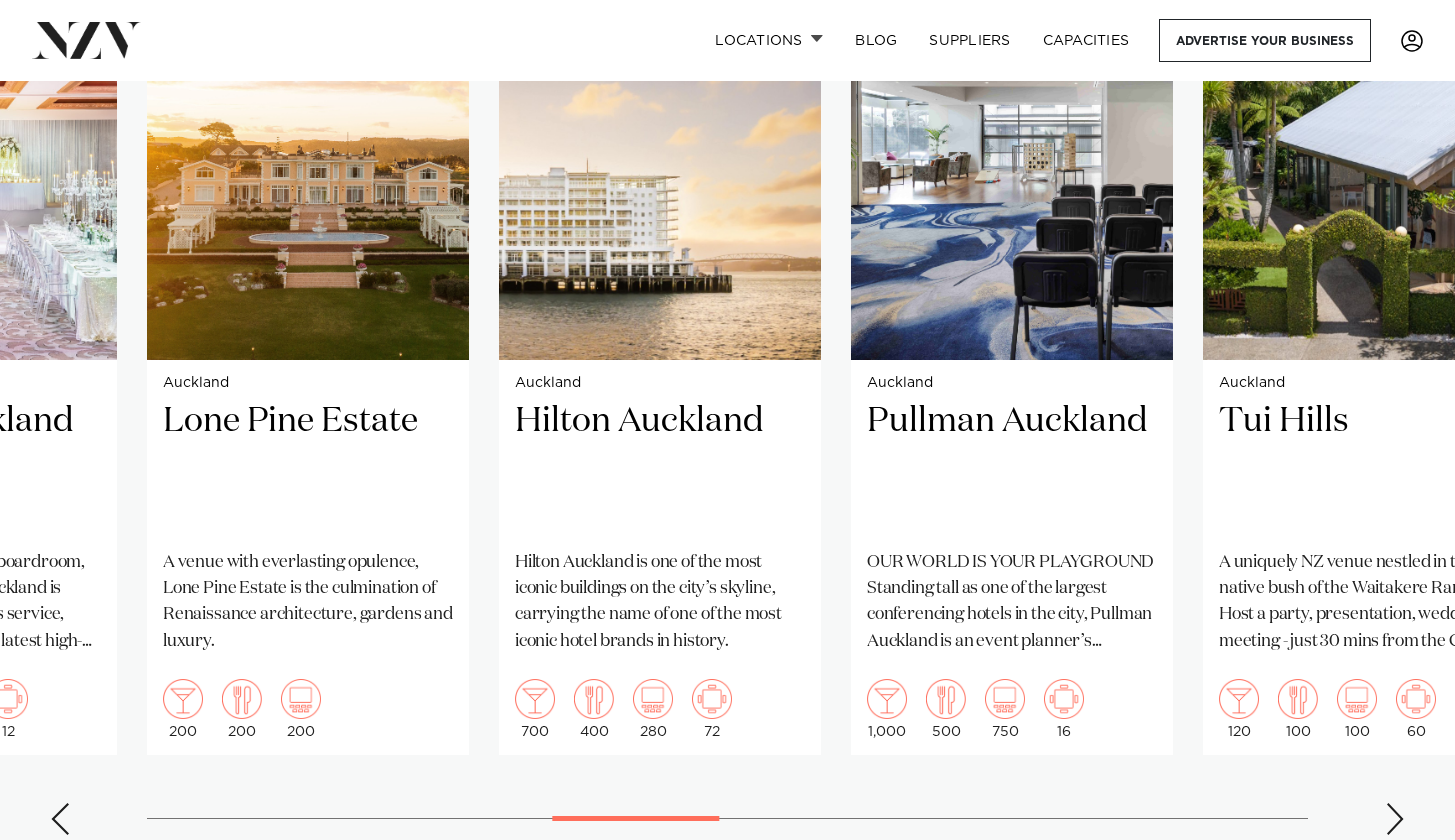 click on "Auckland
Glasshouse
An urban oasis in the heart of Auckland city. Glasshouse in Morningside offers a calm and serene space, hidden from the hustle and bustle.
300
160
100
Auckland
Pipiri Lane
Big Impact Events. Small Footprint.
500" at bounding box center (727, 389) 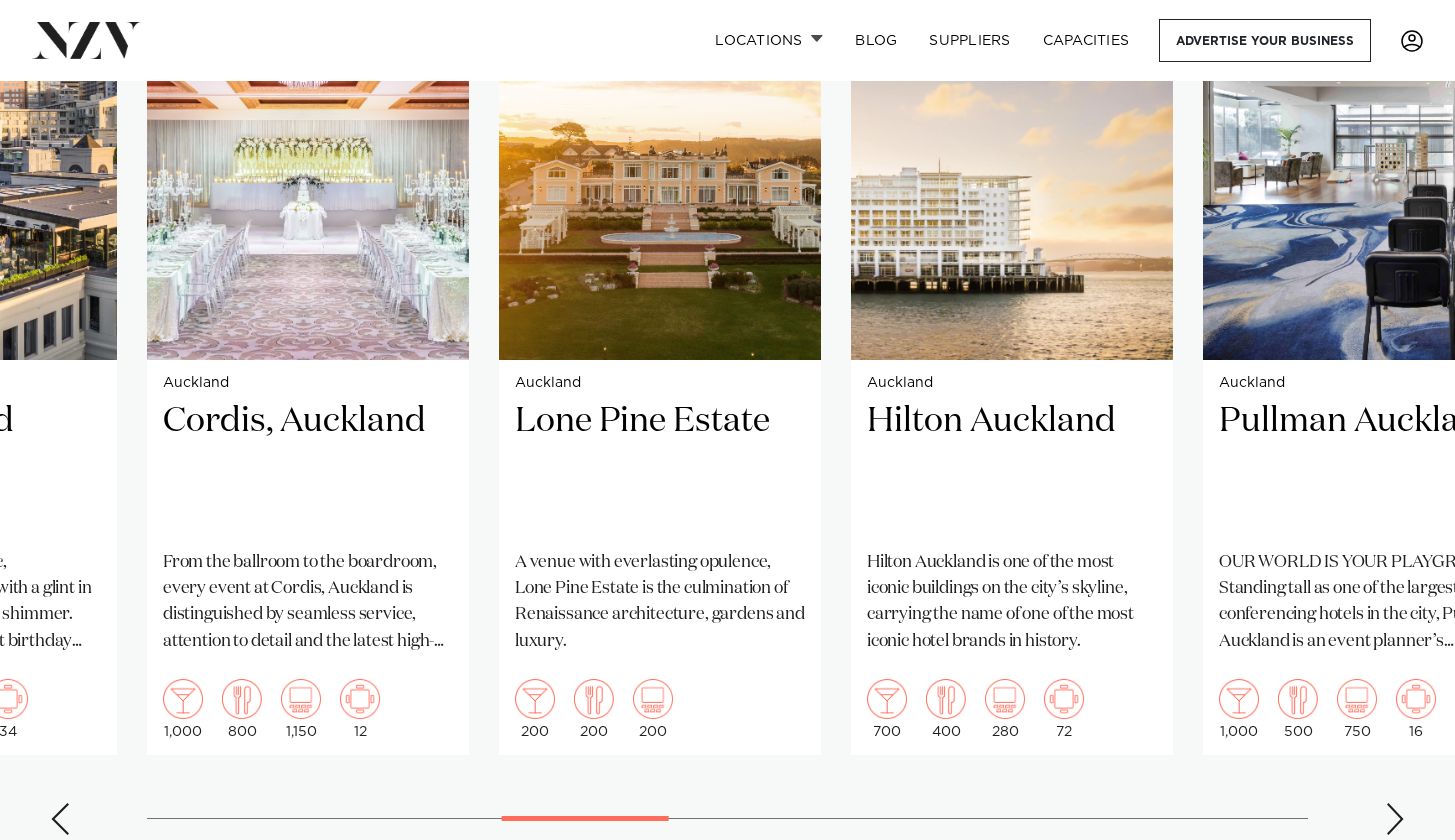 click at bounding box center [60, 819] 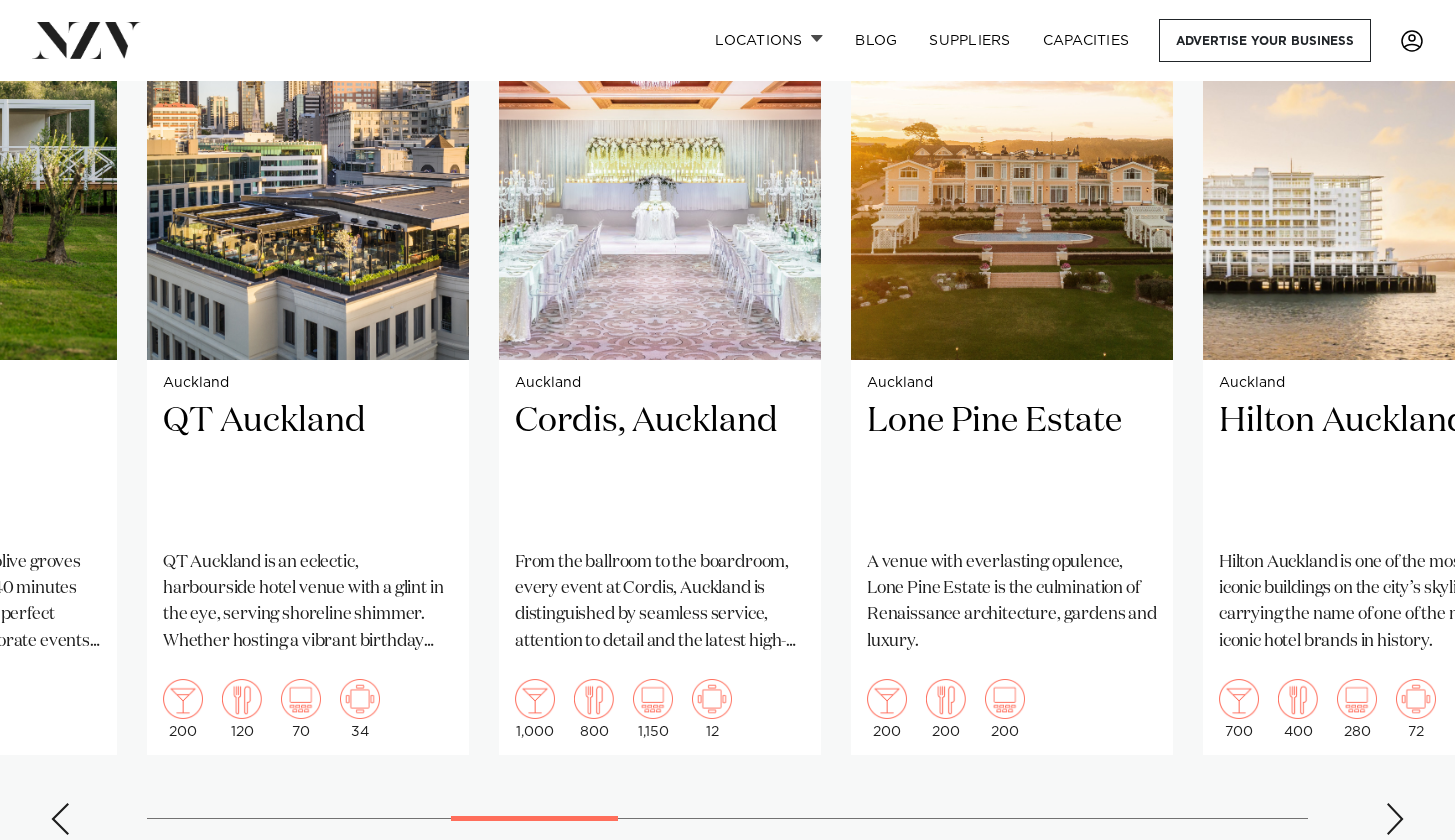 click at bounding box center (60, 819) 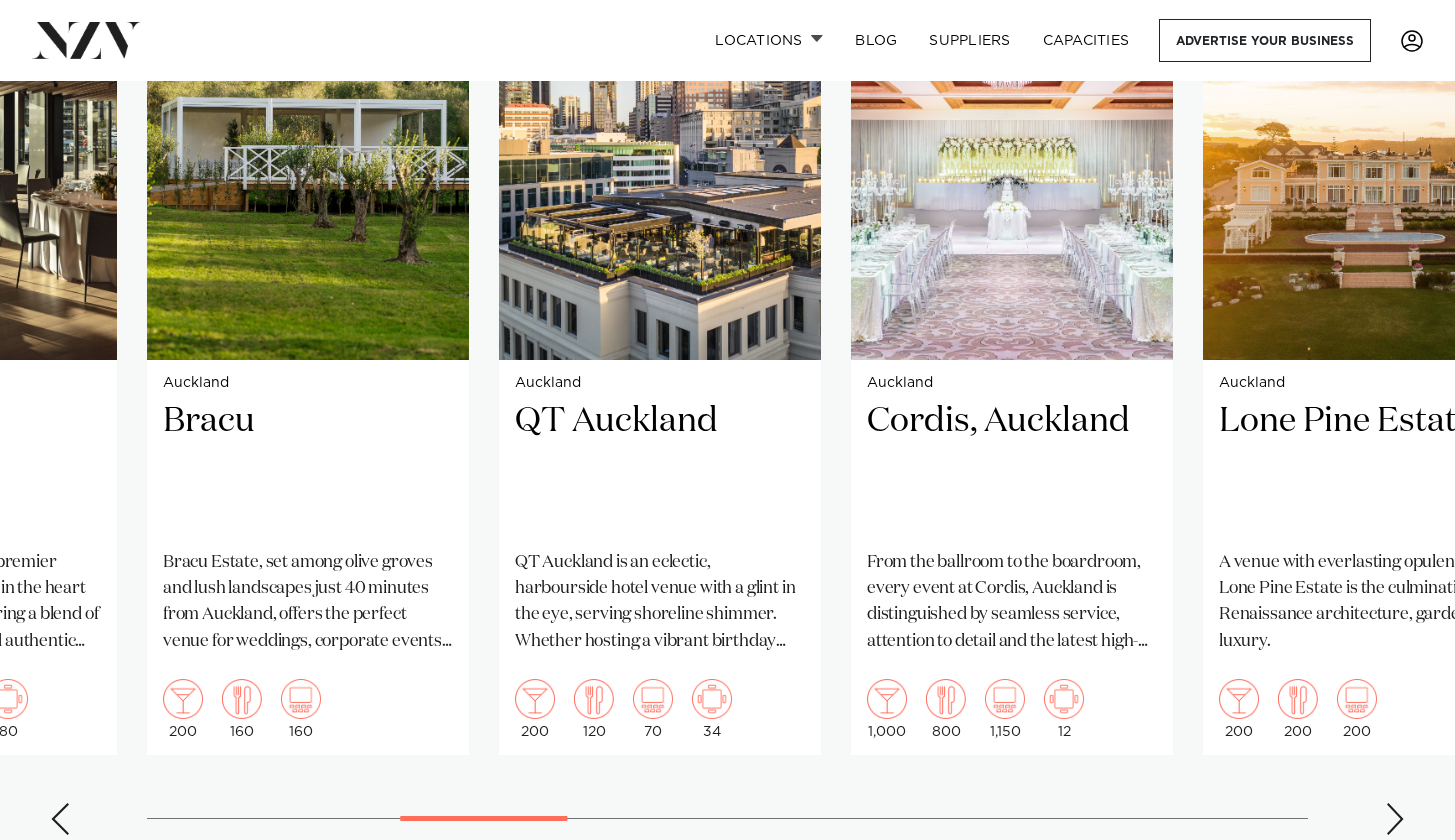 click at bounding box center [60, 819] 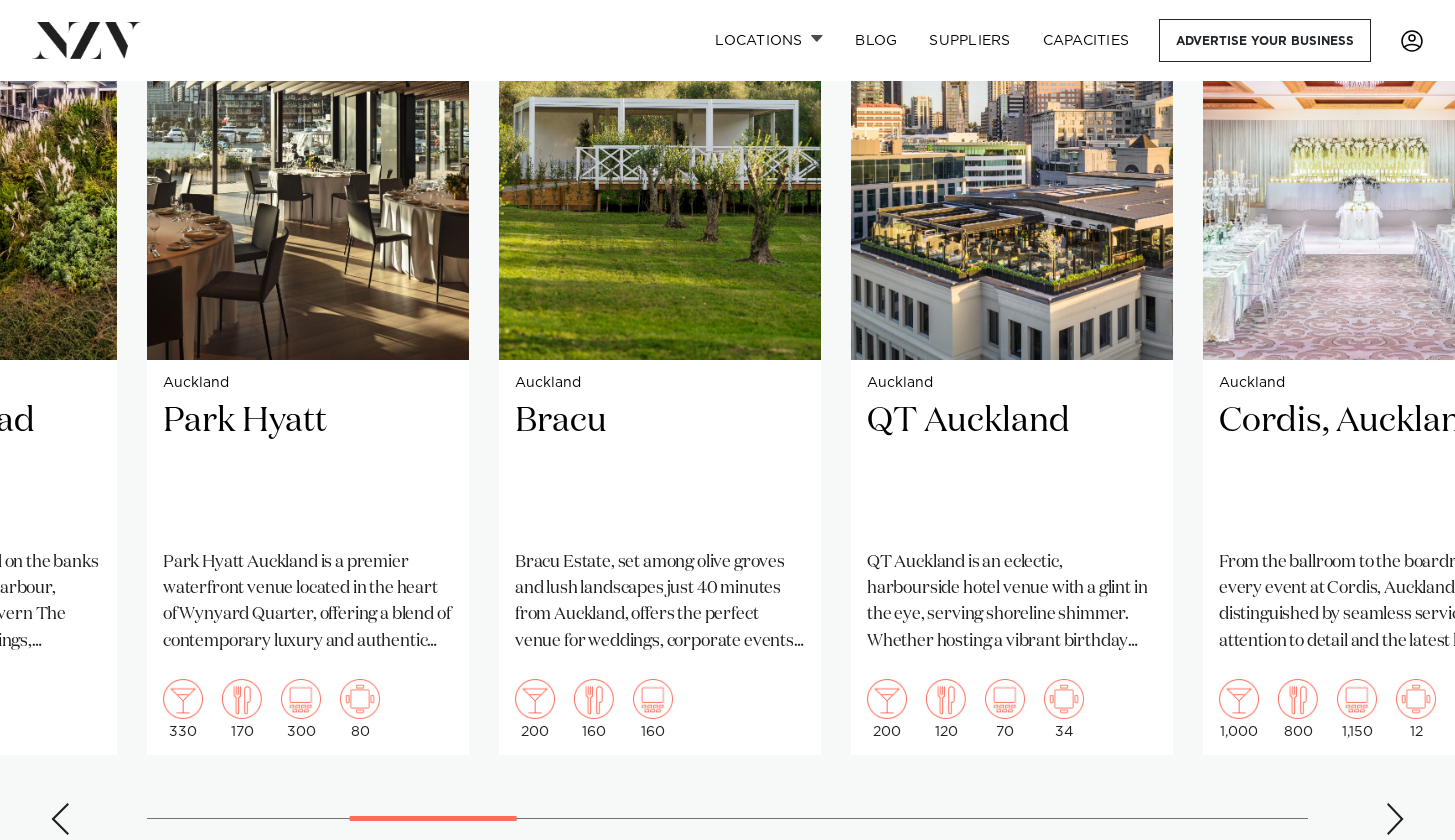click at bounding box center (60, 819) 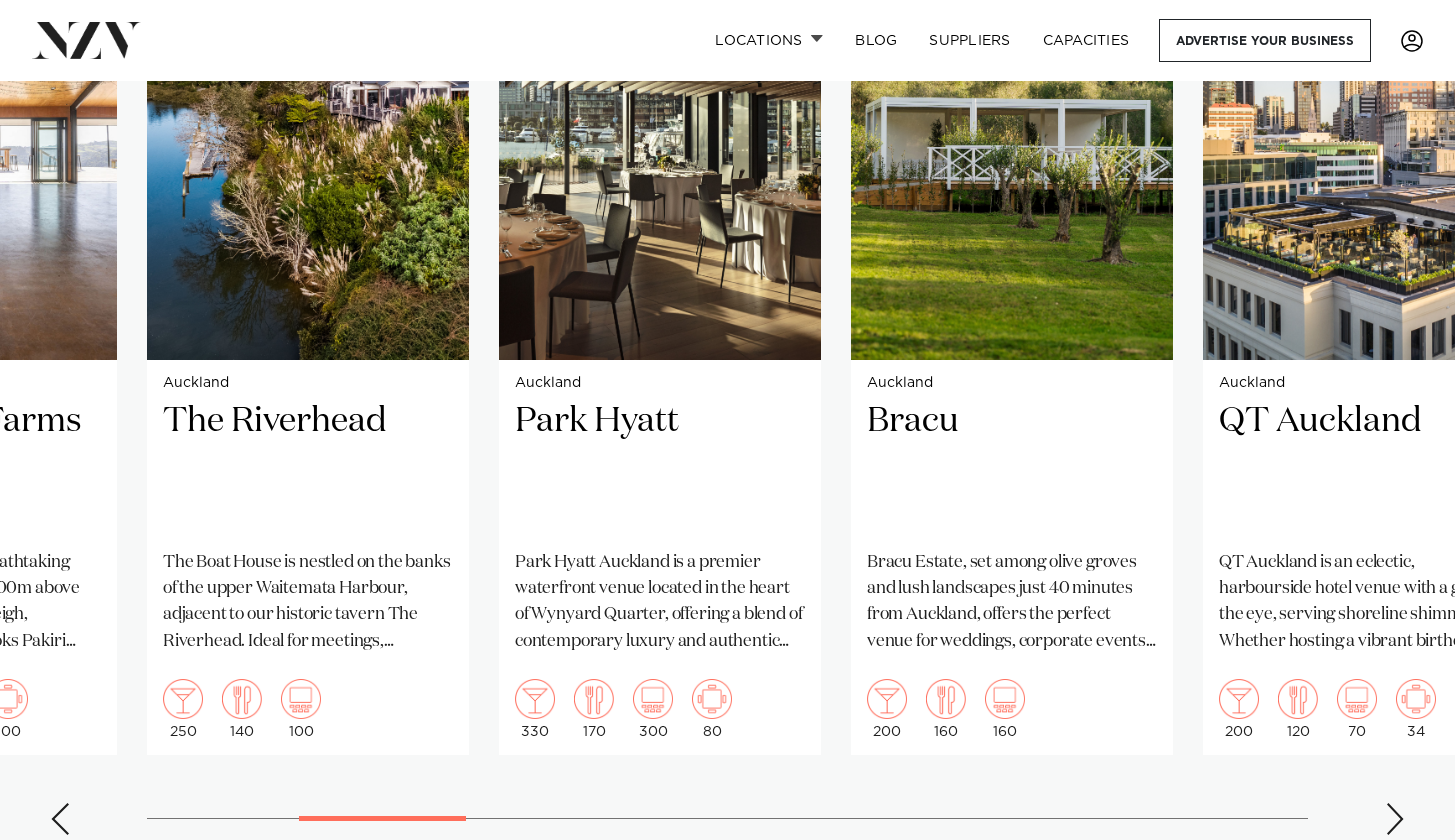click at bounding box center (60, 819) 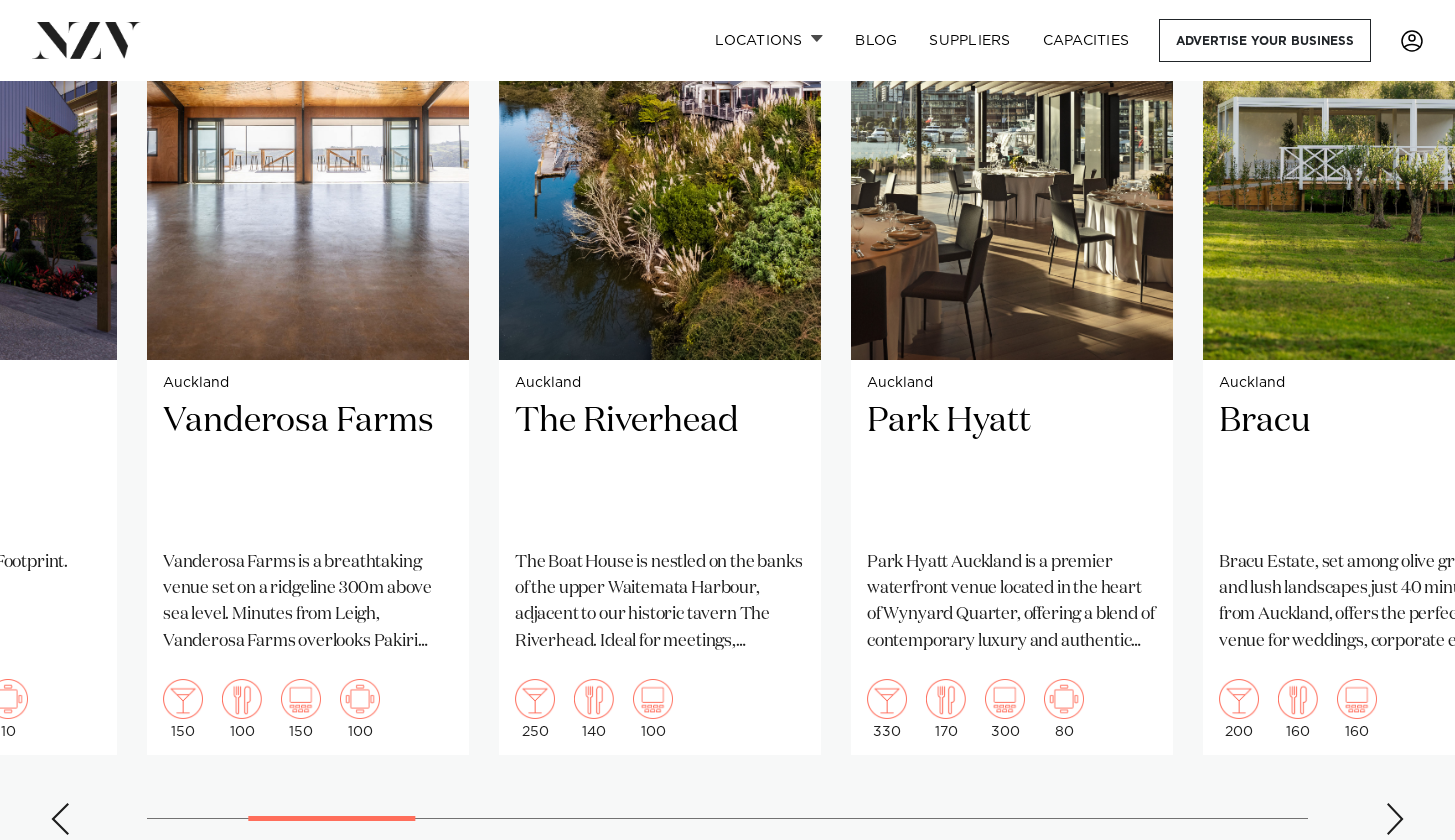 click at bounding box center (60, 819) 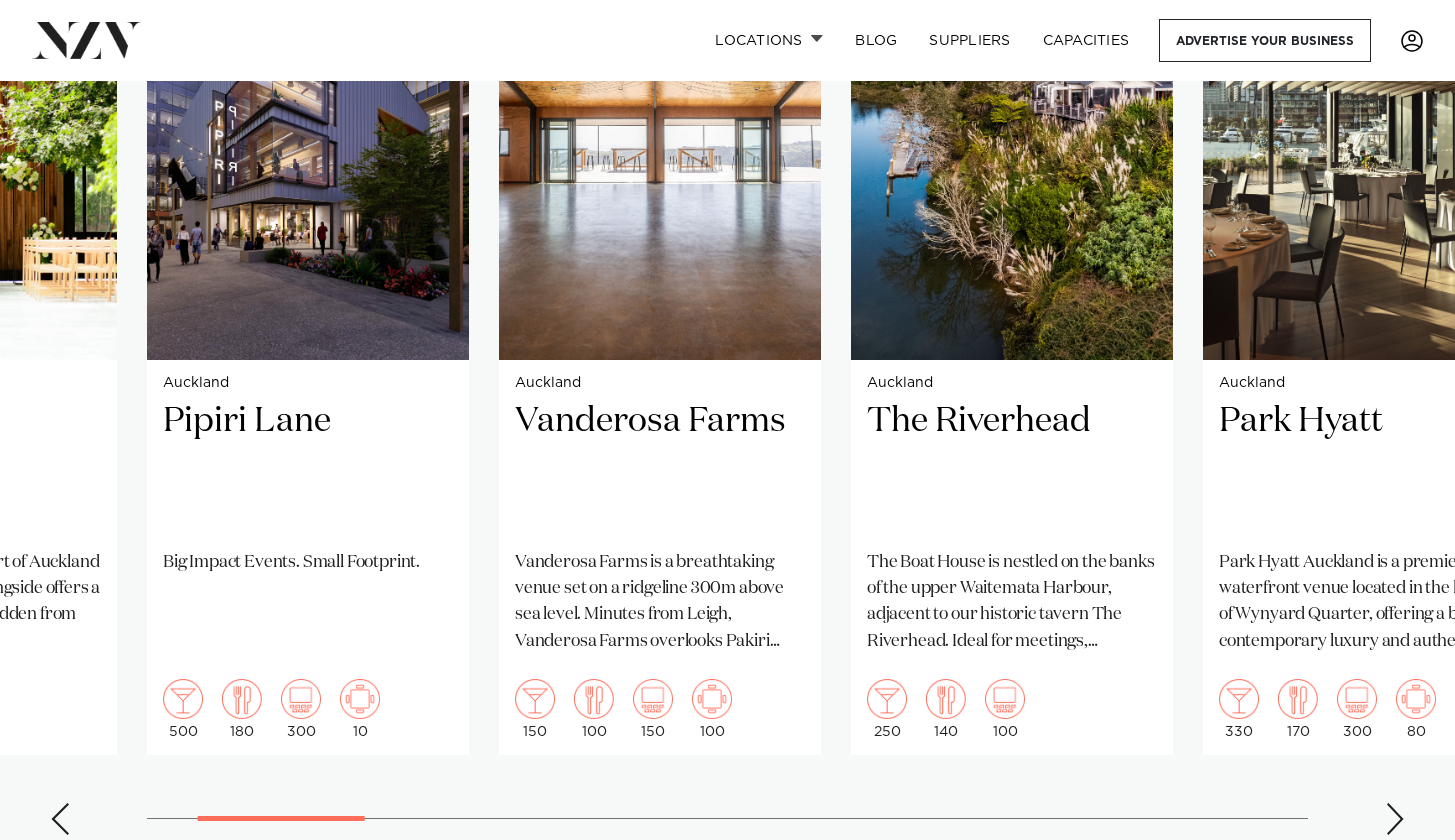 click at bounding box center (60, 819) 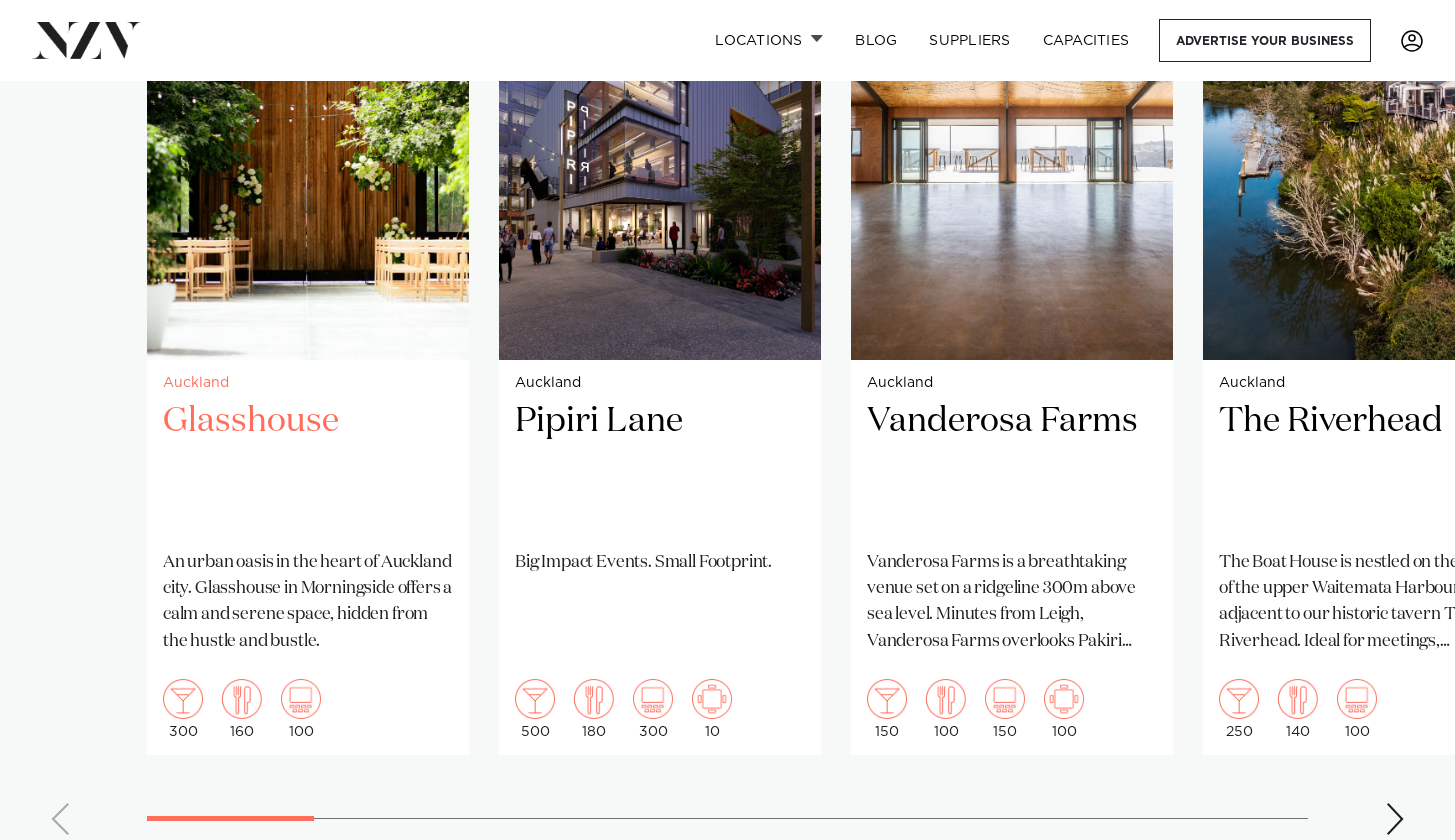 click on "Auckland" at bounding box center [308, 383] 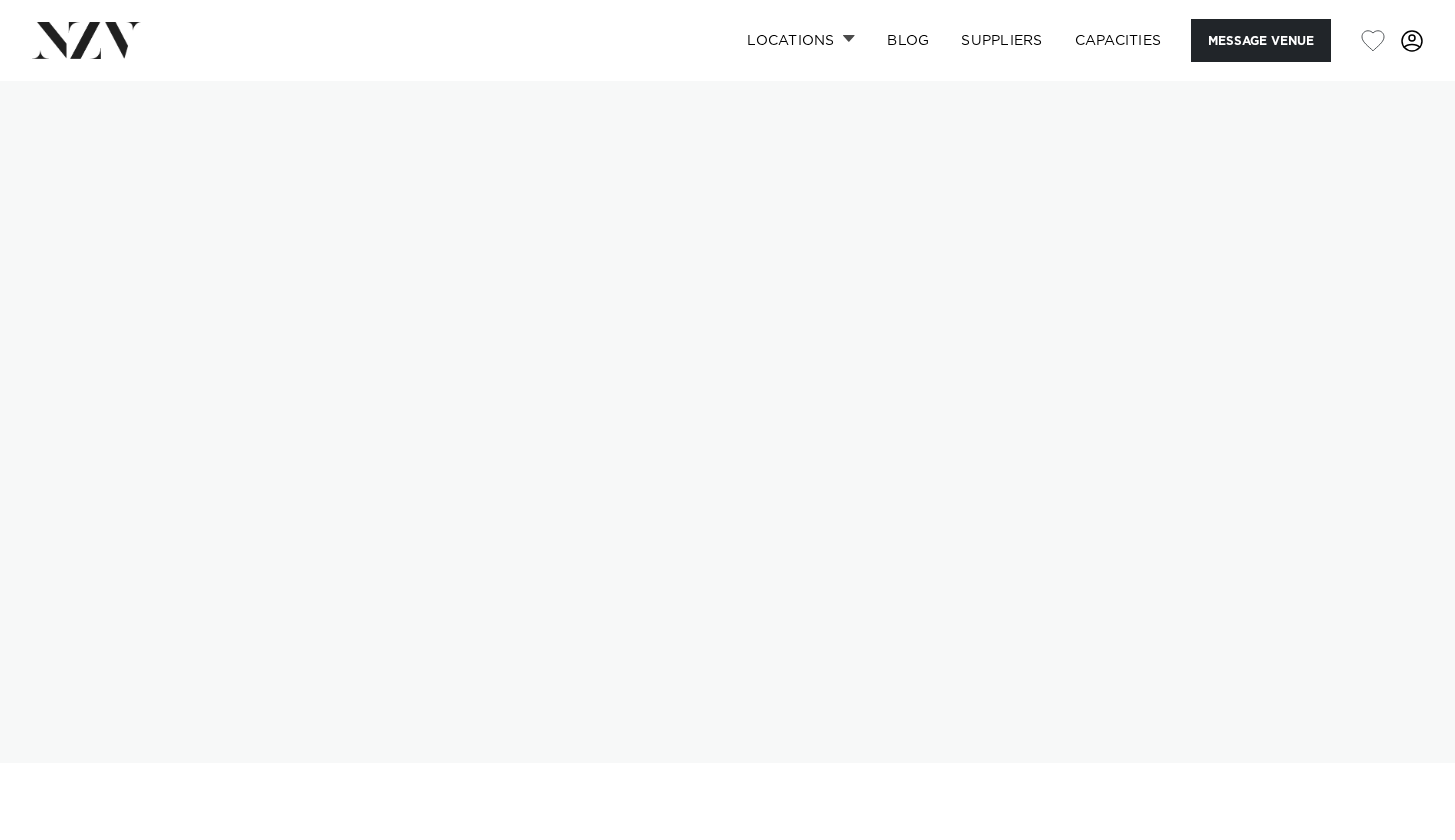 scroll, scrollTop: 0, scrollLeft: 0, axis: both 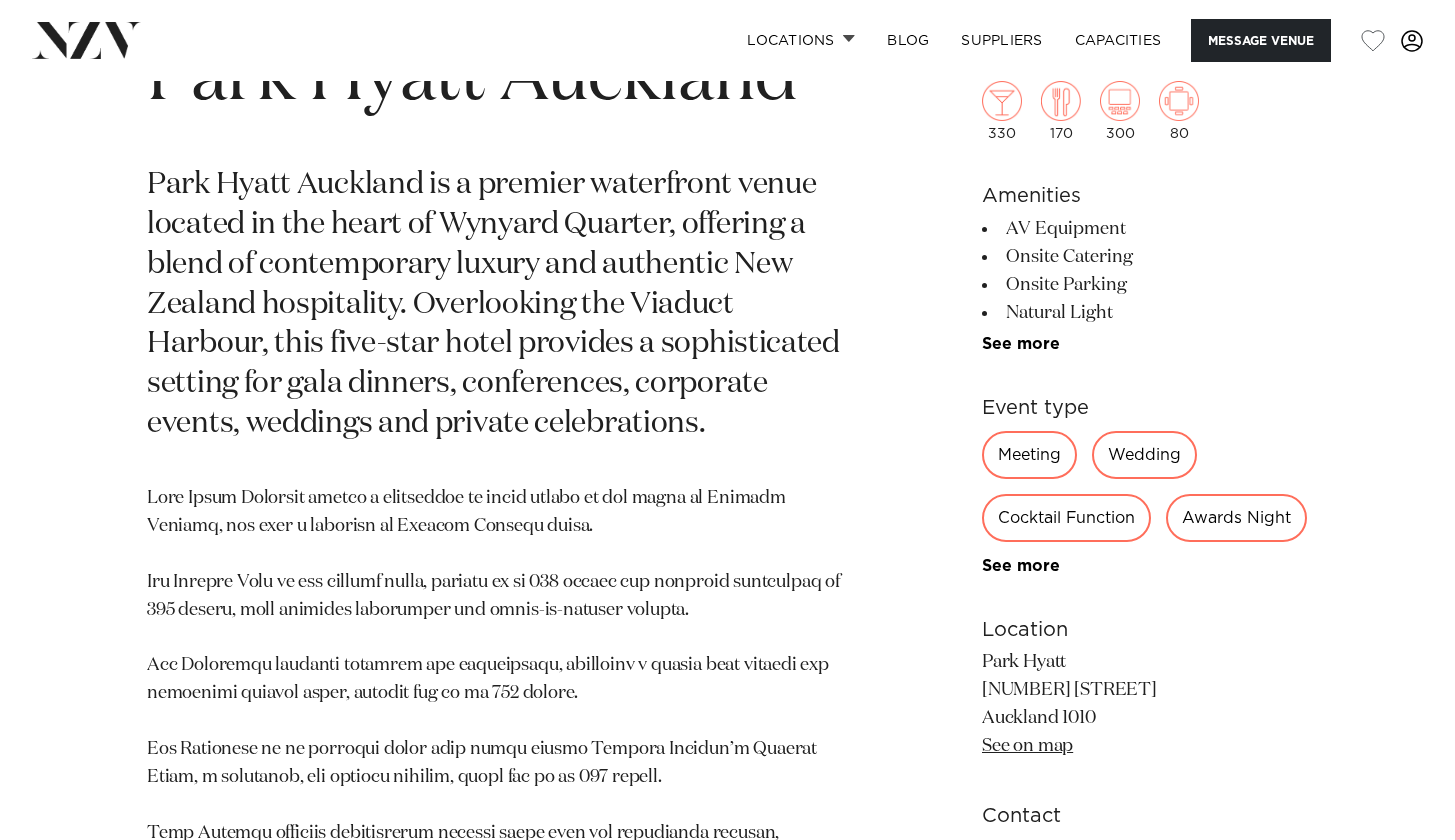 click on "Wedding" at bounding box center [1144, 455] 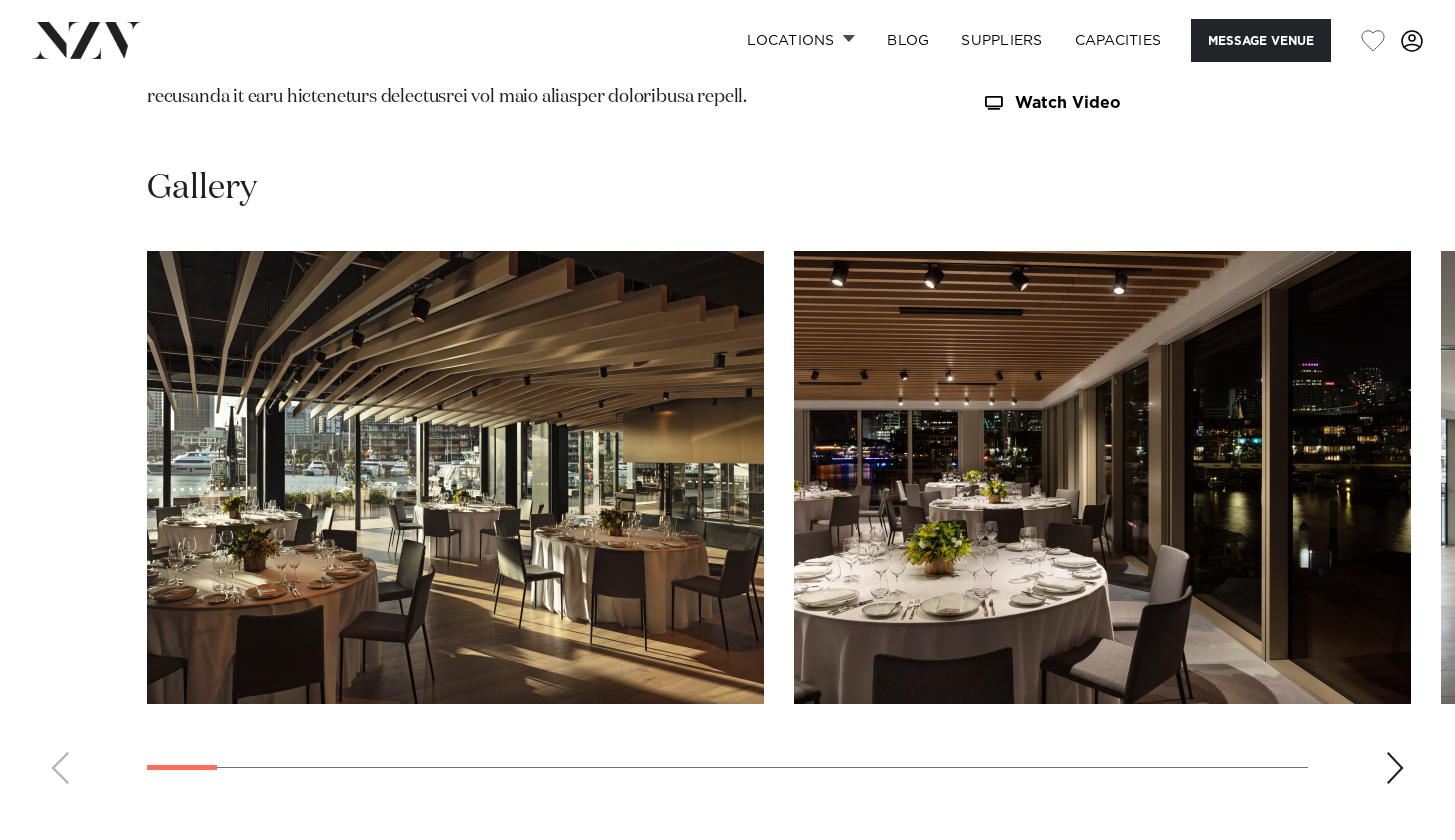 scroll, scrollTop: 2231, scrollLeft: 0, axis: vertical 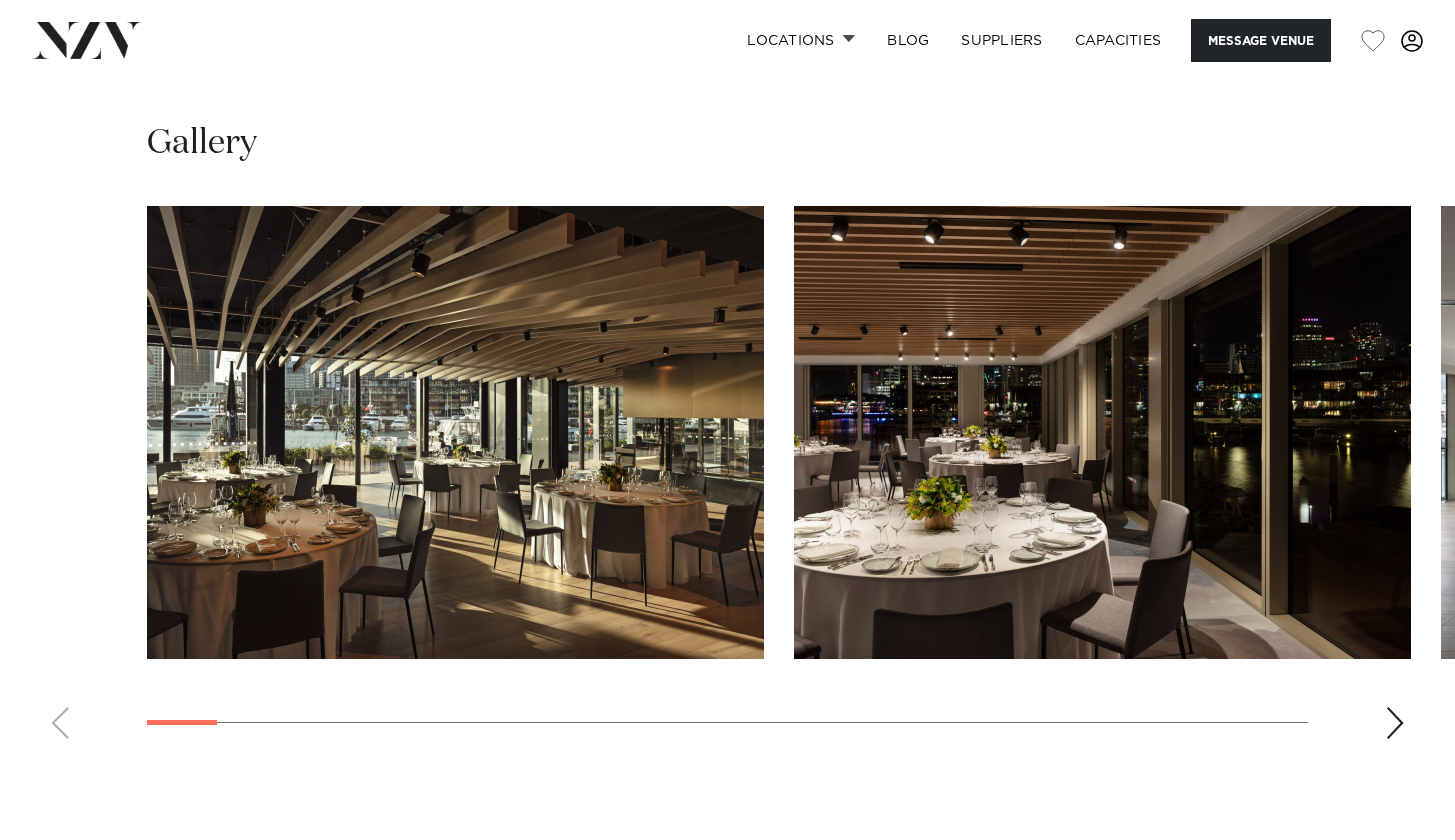 click at bounding box center [1395, 723] 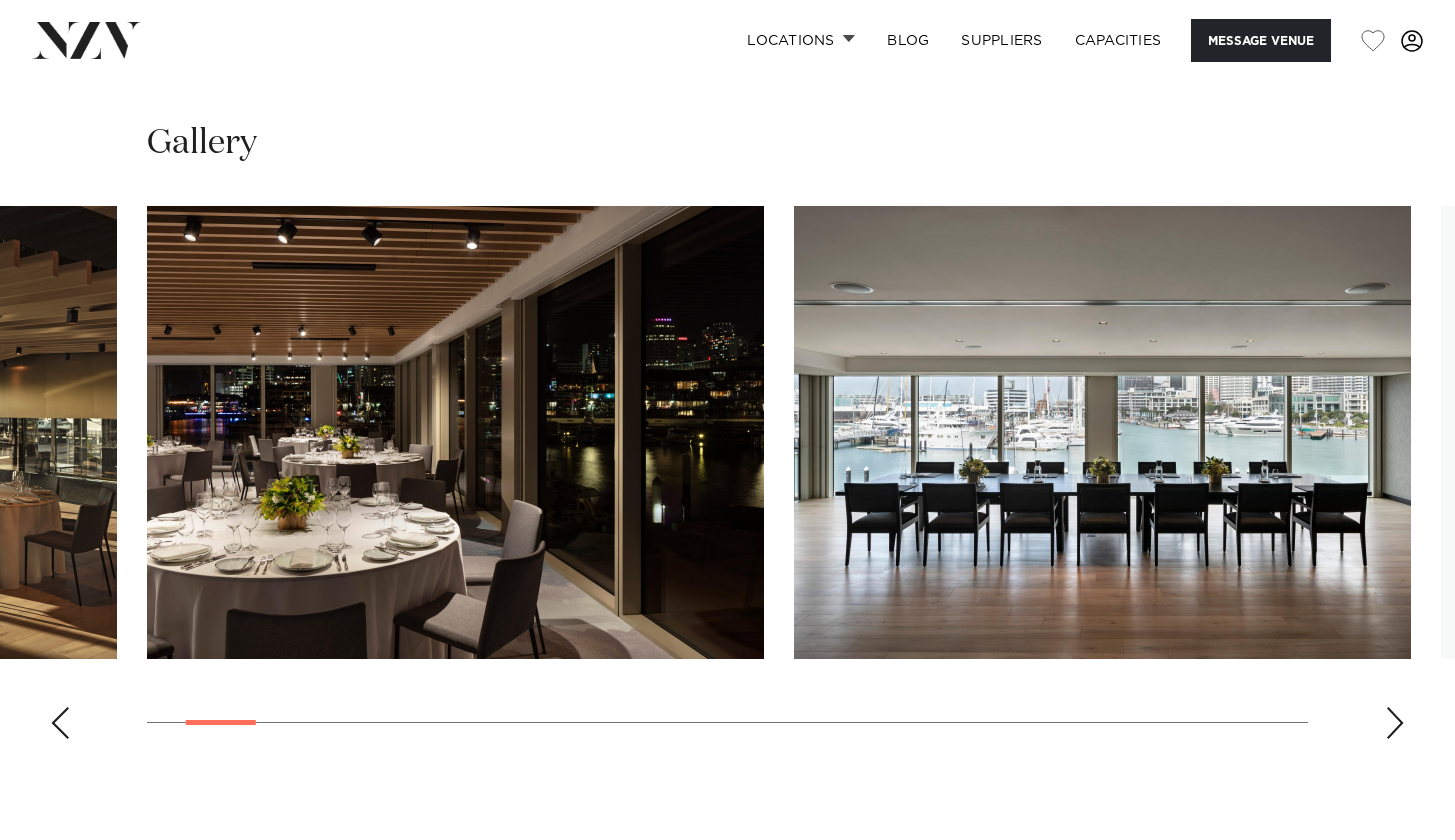 click at bounding box center (1395, 723) 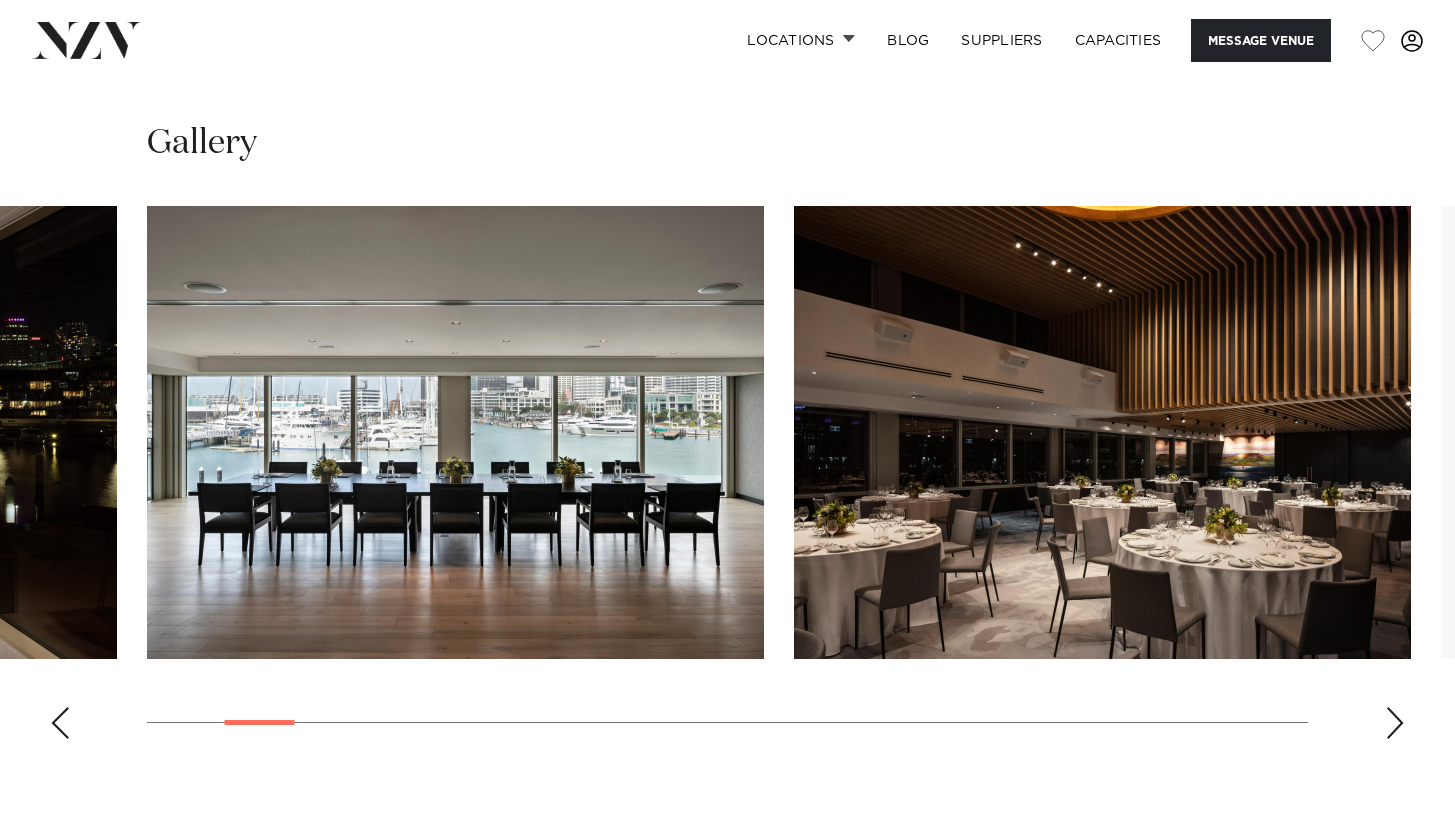 click at bounding box center [1395, 723] 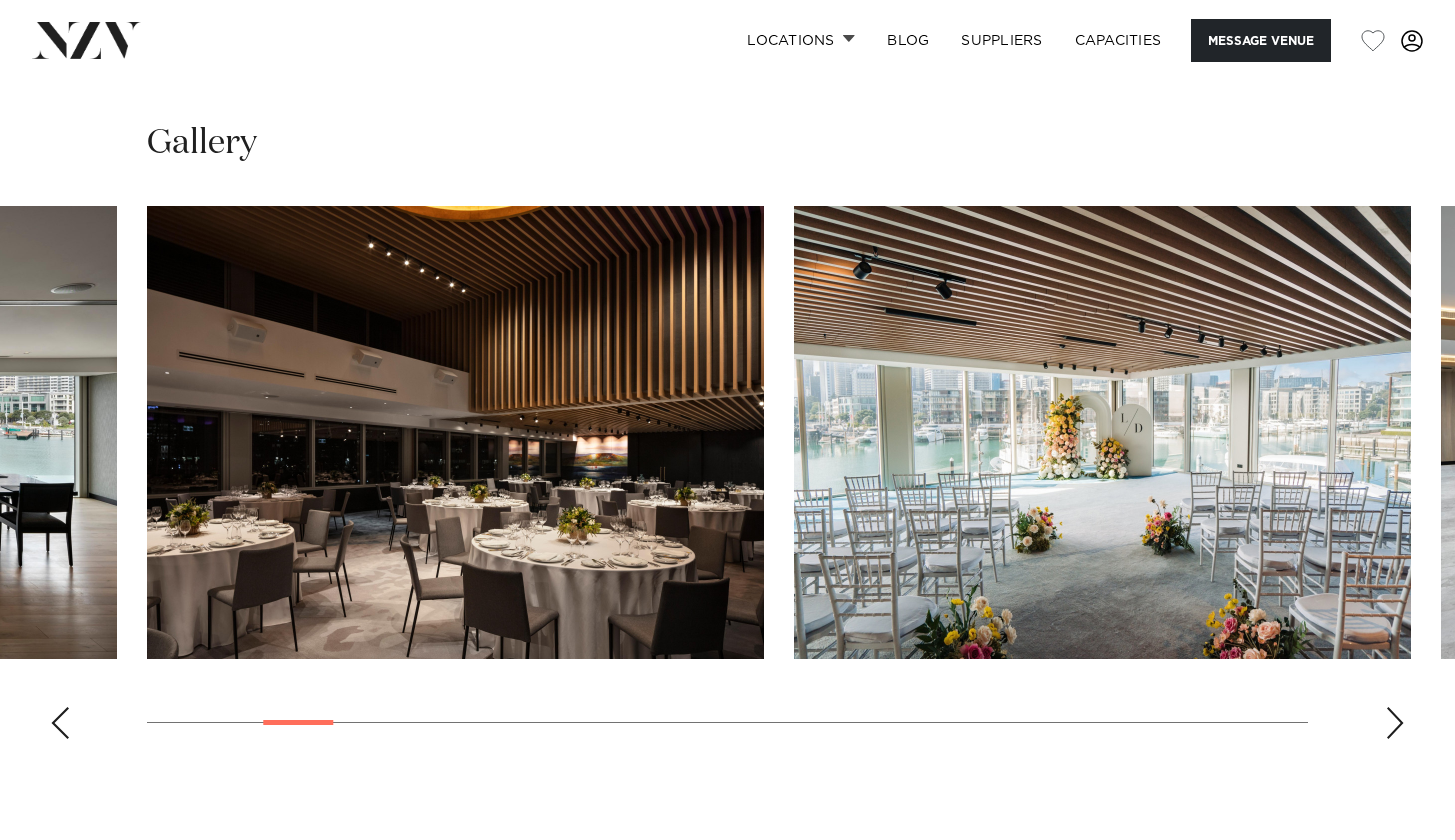 click at bounding box center (1395, 723) 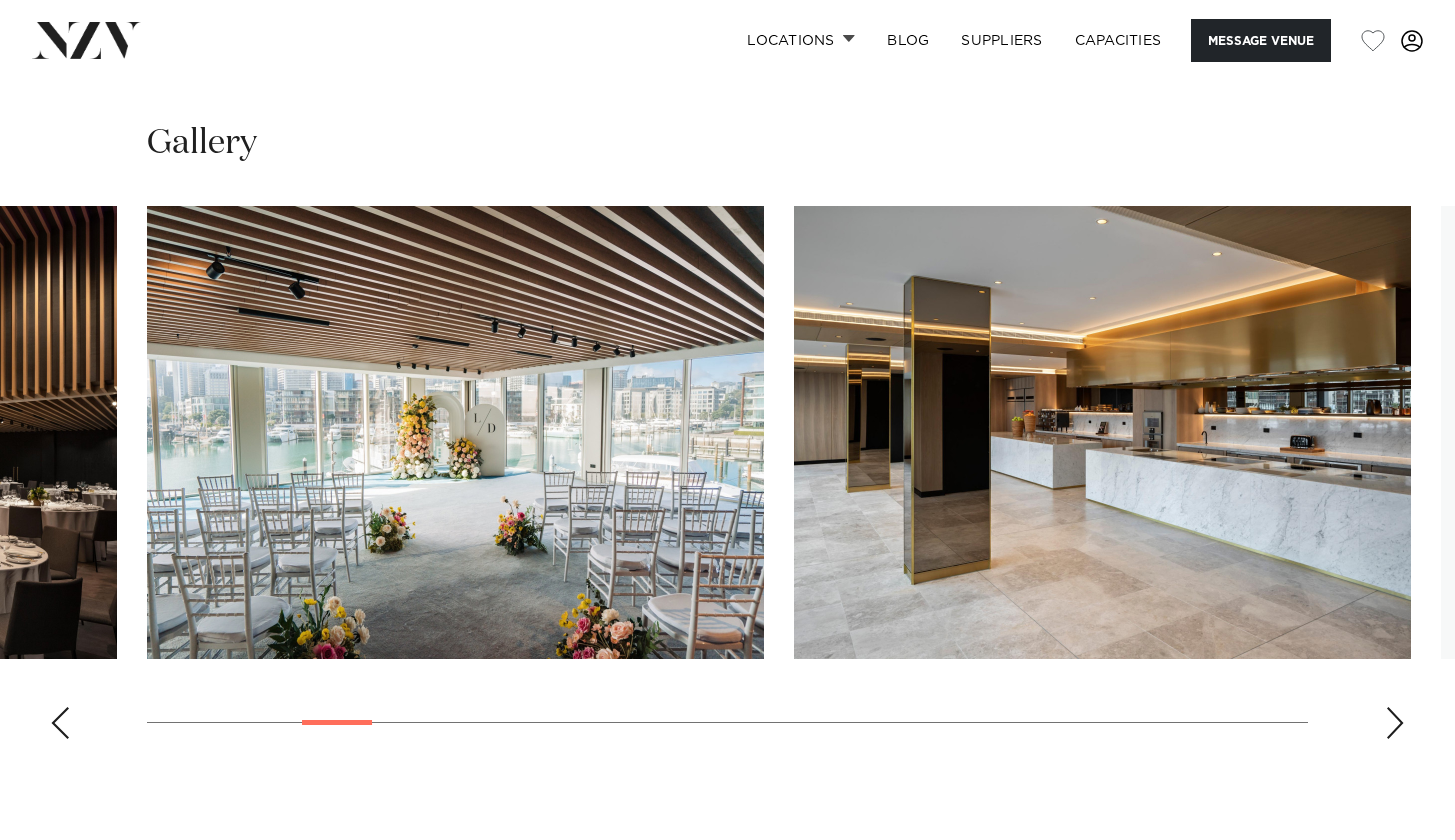 click at bounding box center (1395, 723) 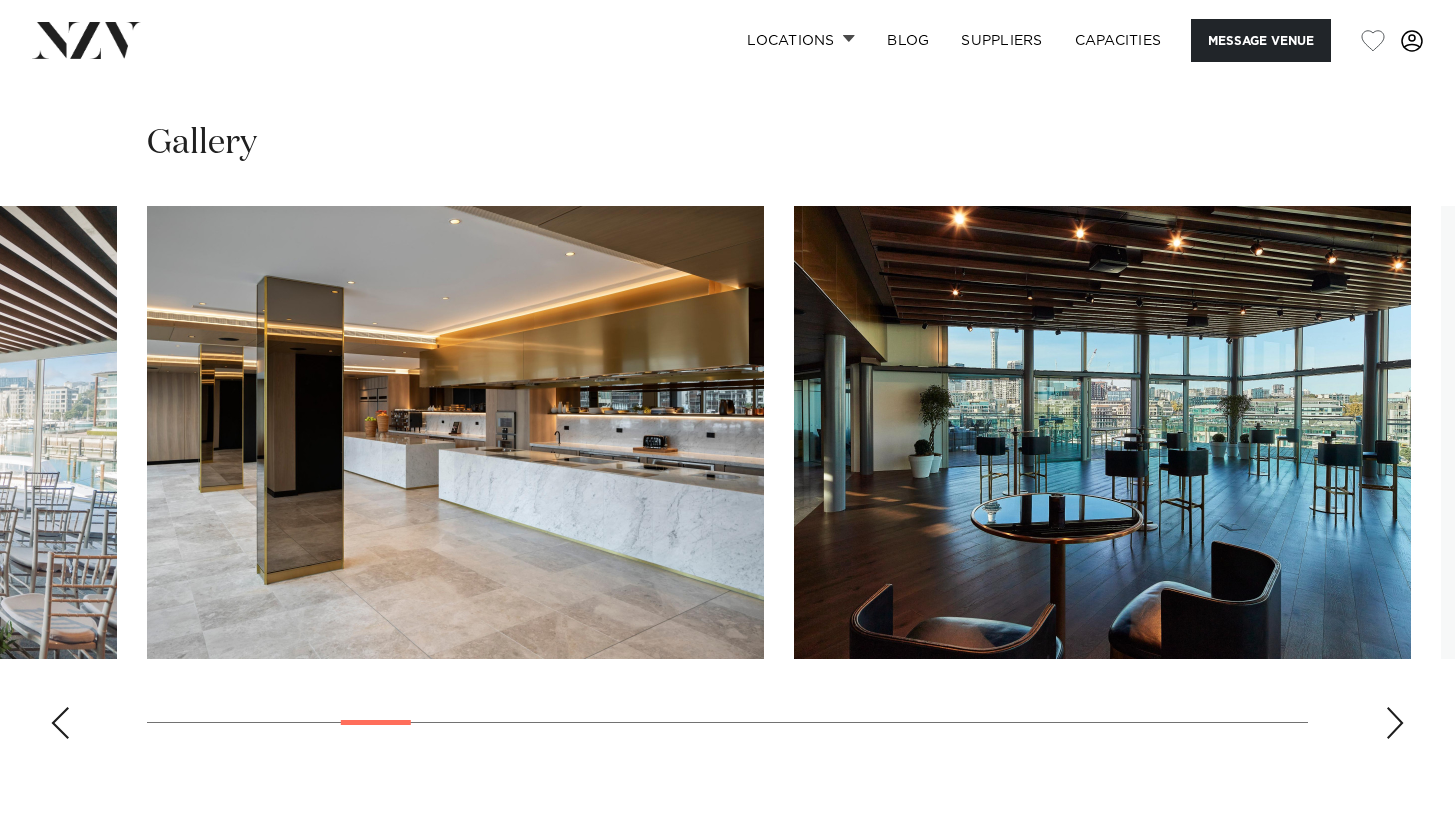click at bounding box center [1395, 723] 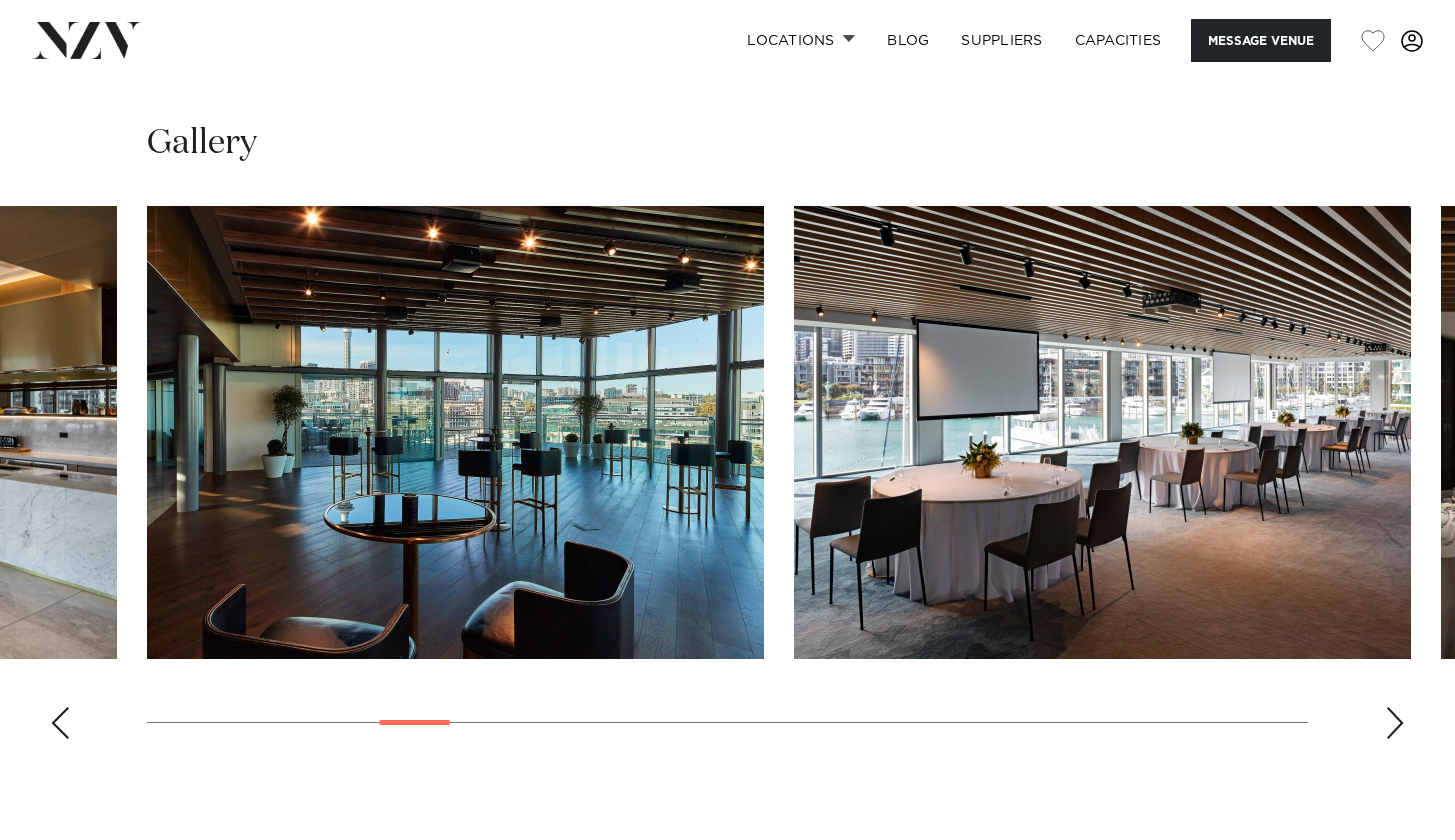 click at bounding box center [1395, 723] 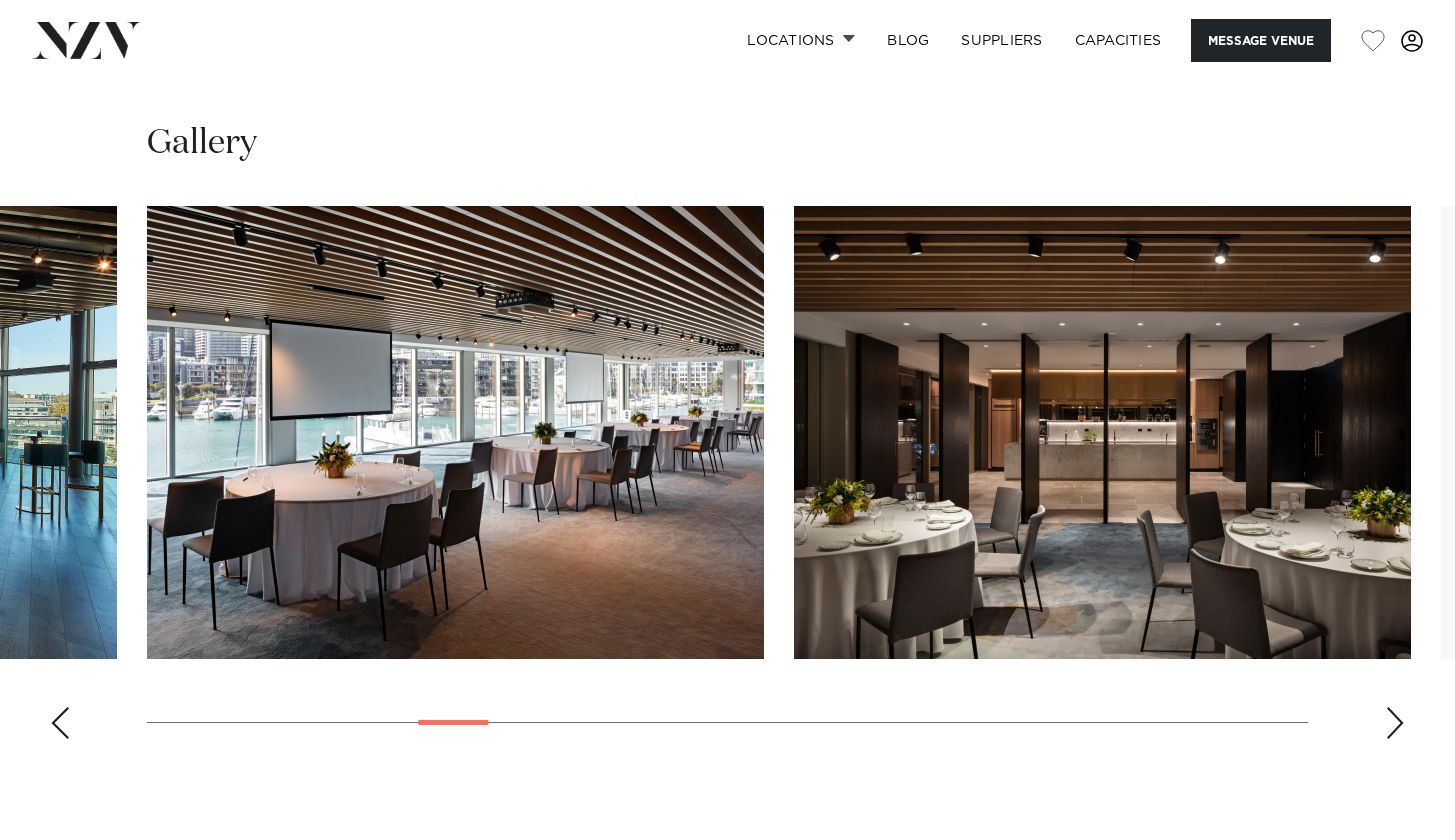 click at bounding box center (1395, 723) 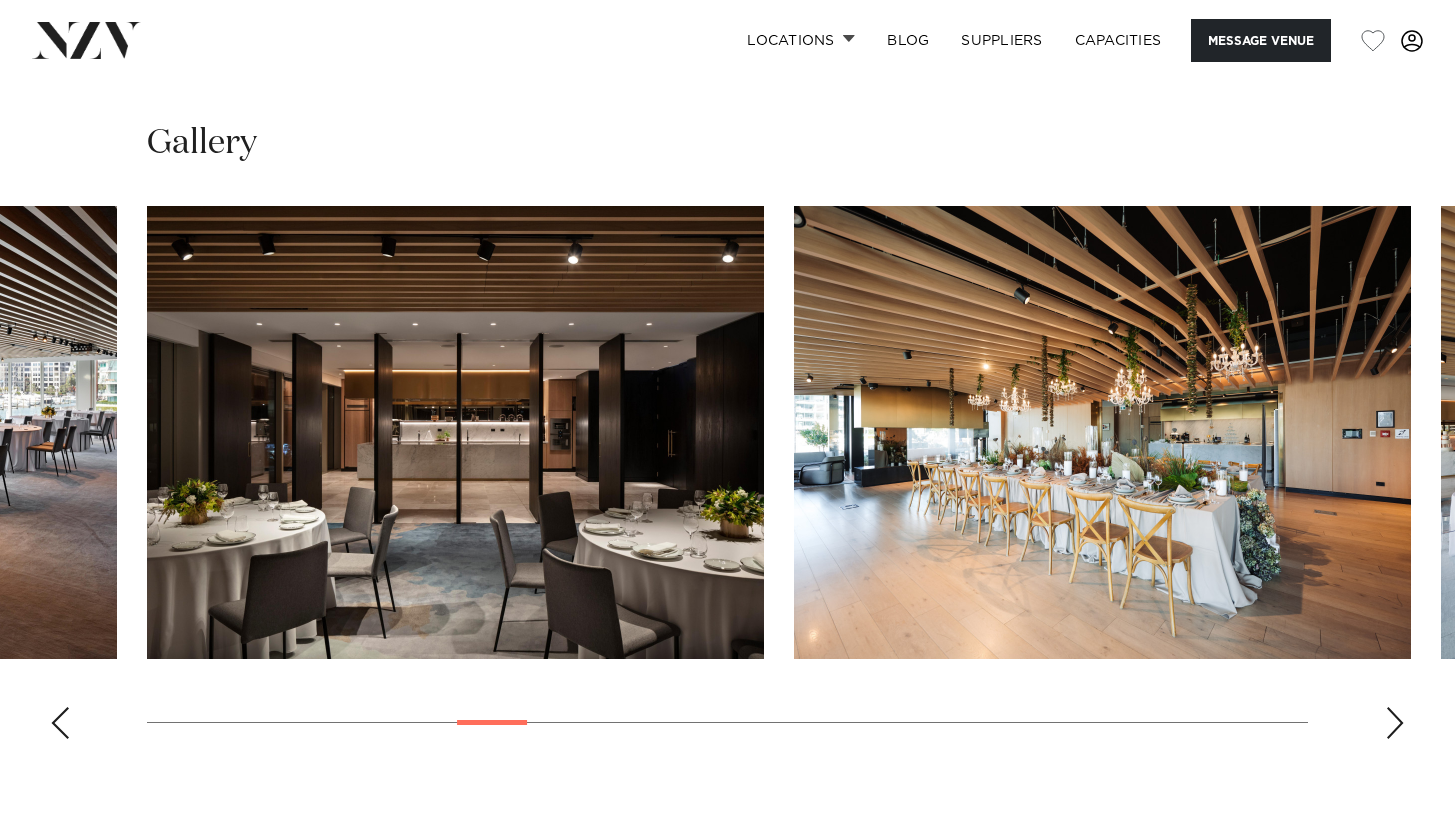 click at bounding box center [1395, 723] 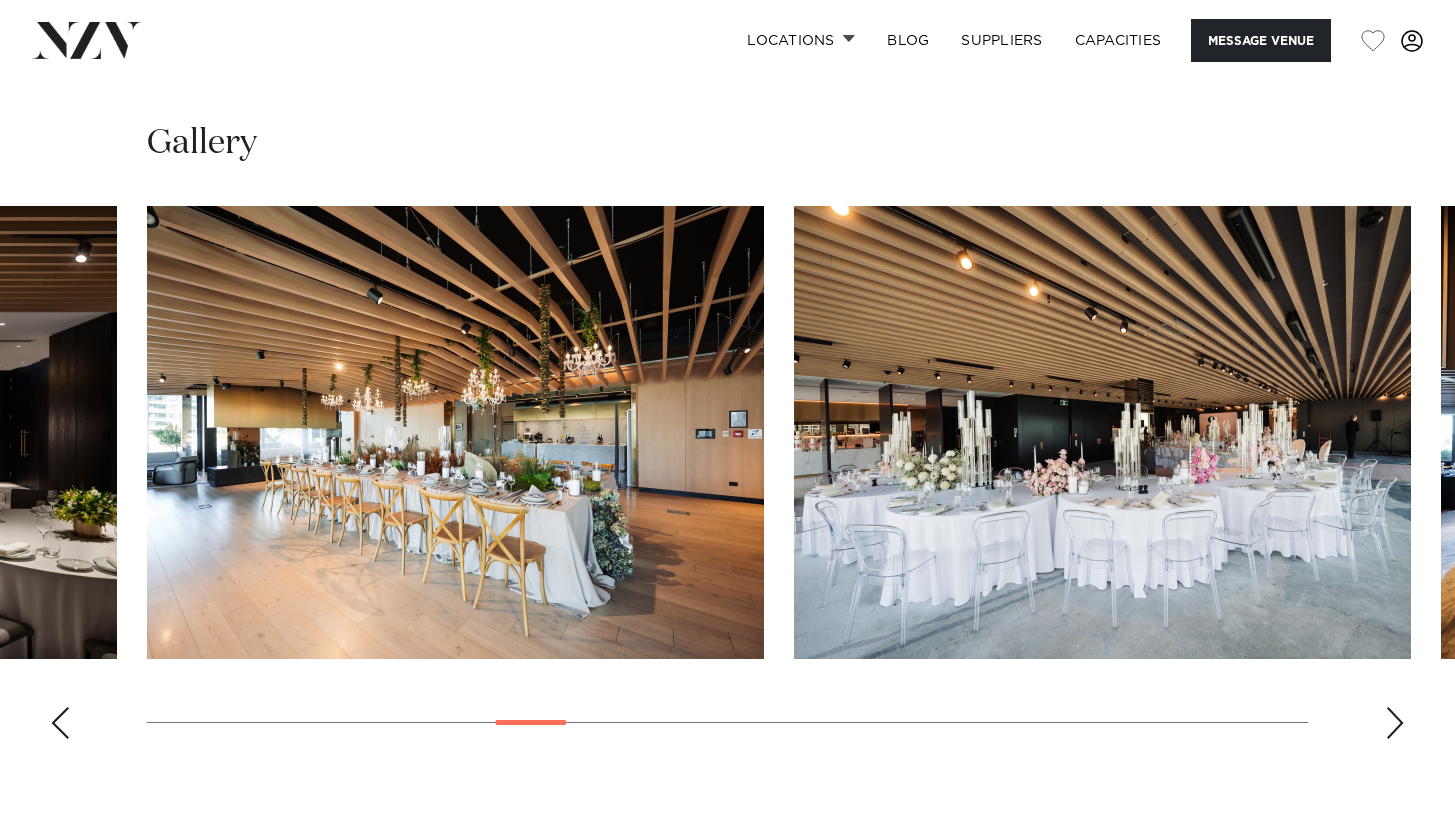 click at bounding box center (1395, 723) 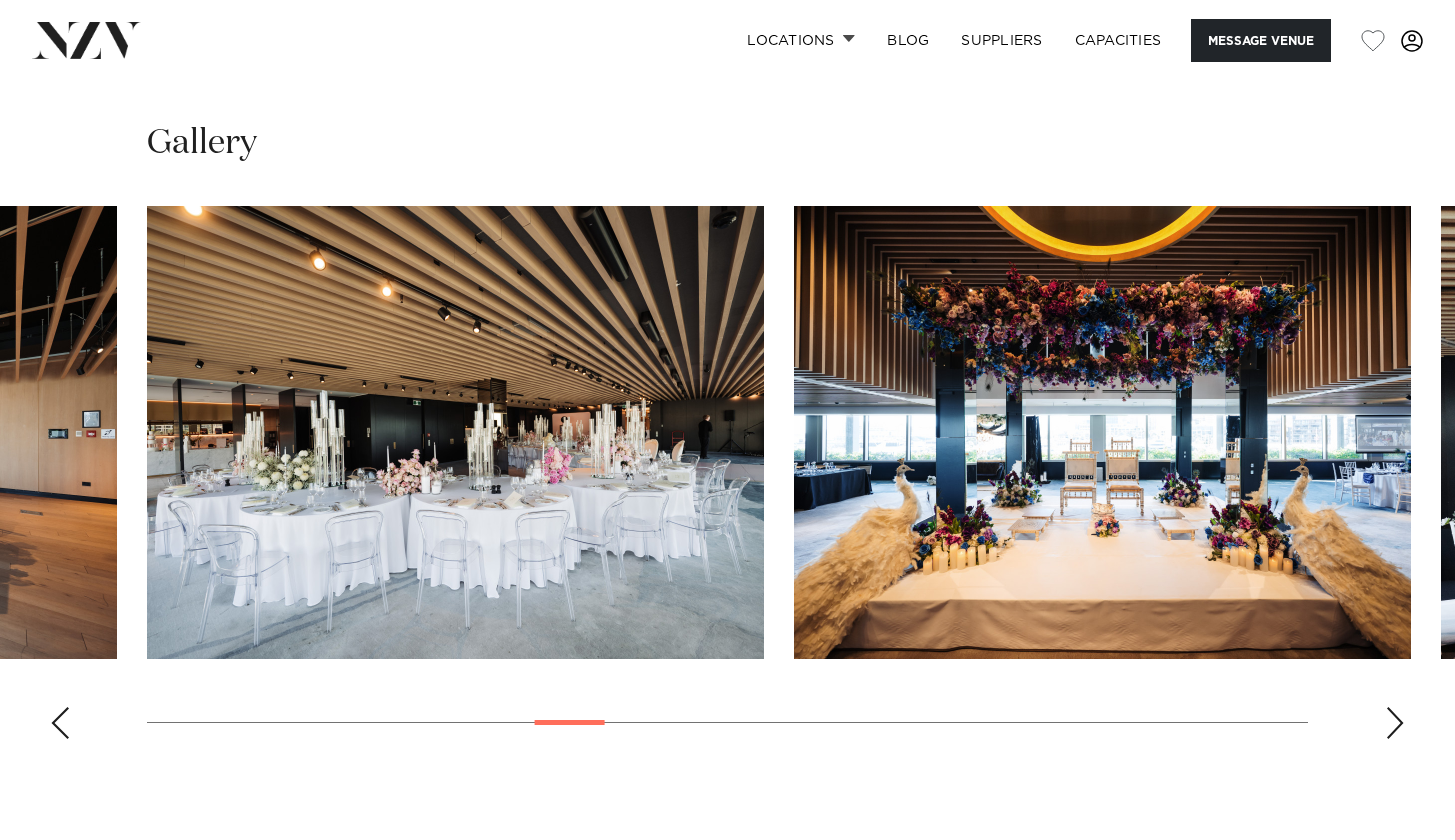 click at bounding box center [1395, 723] 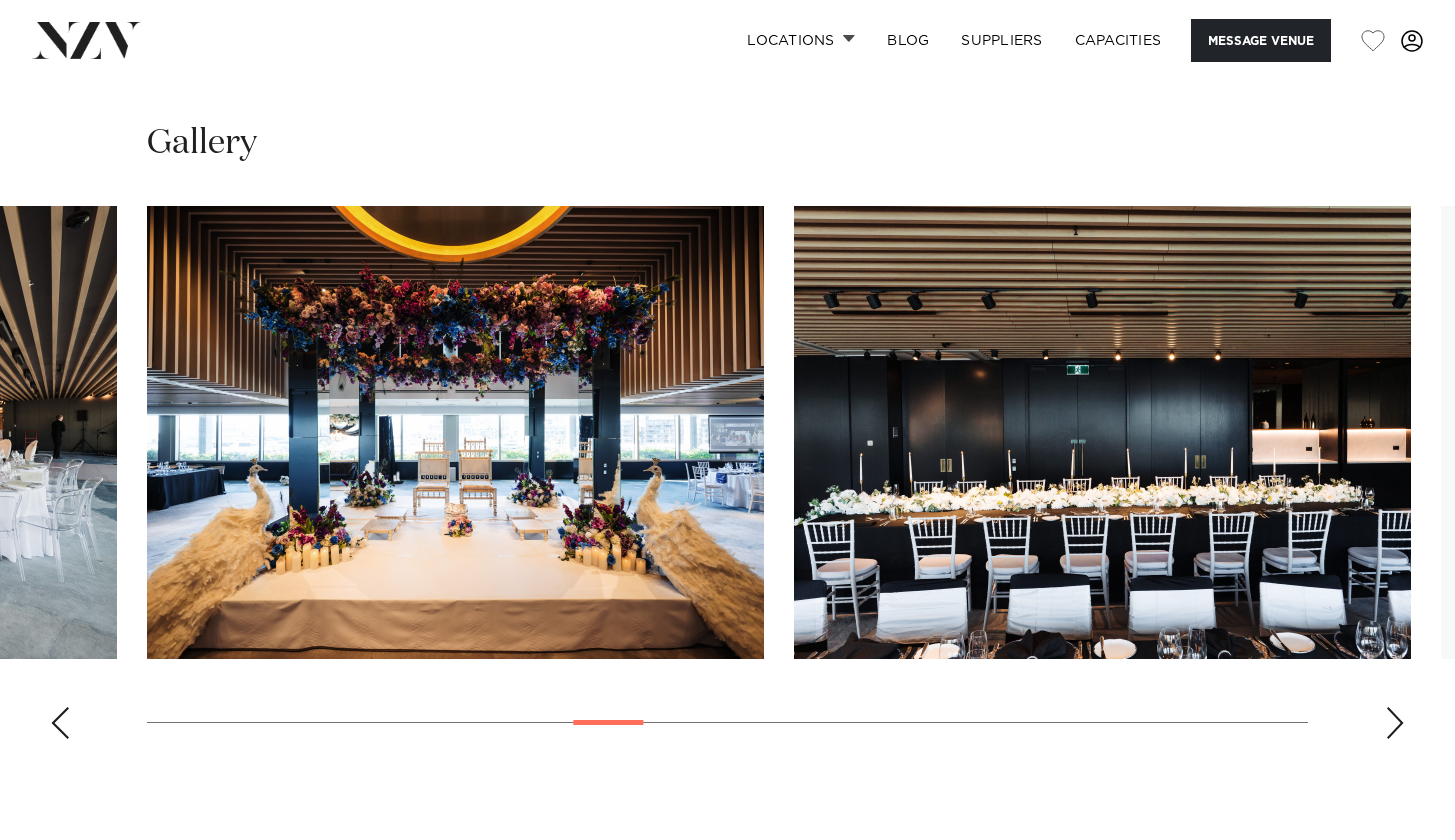 click at bounding box center [1395, 723] 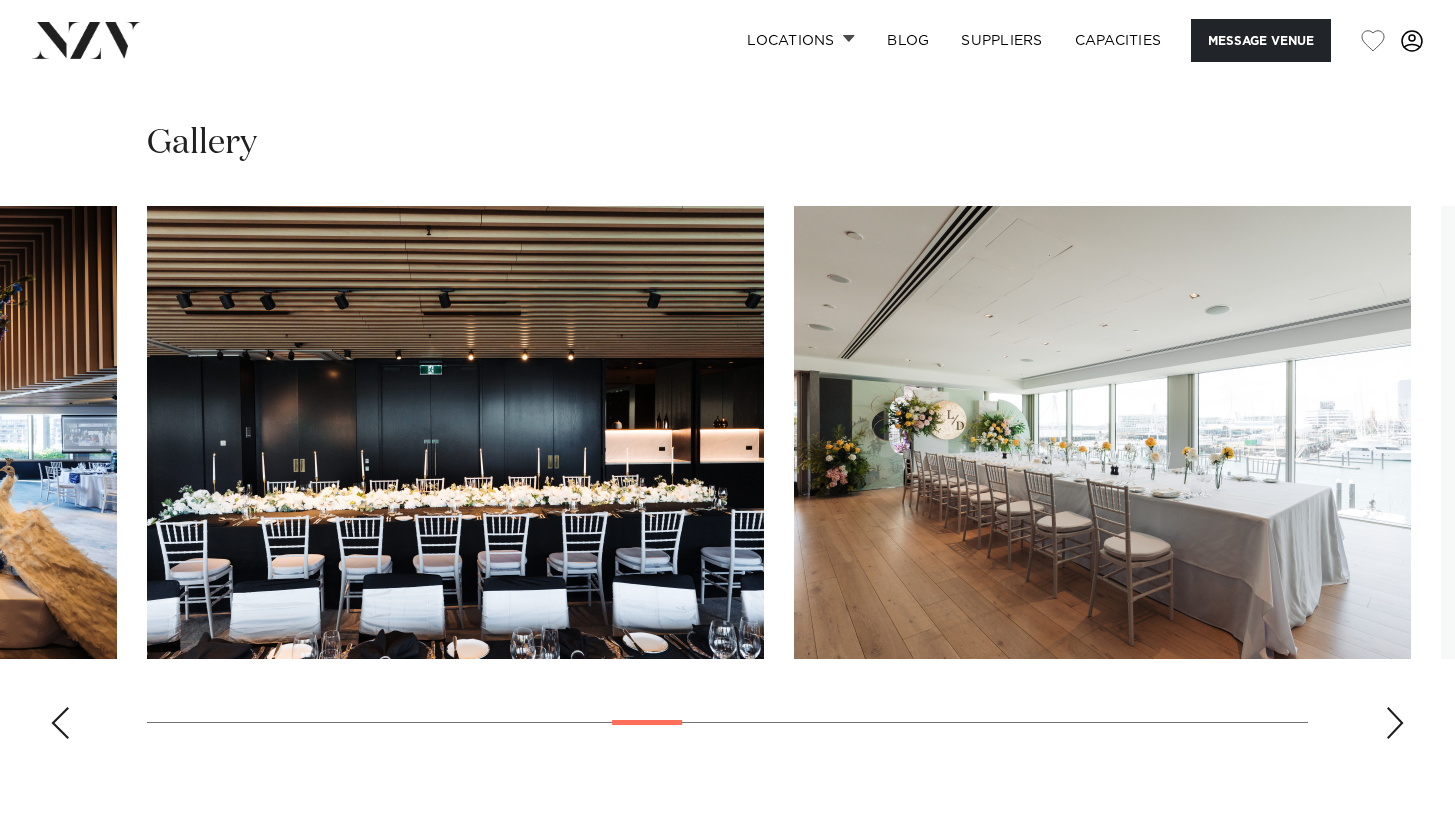 click at bounding box center (1395, 723) 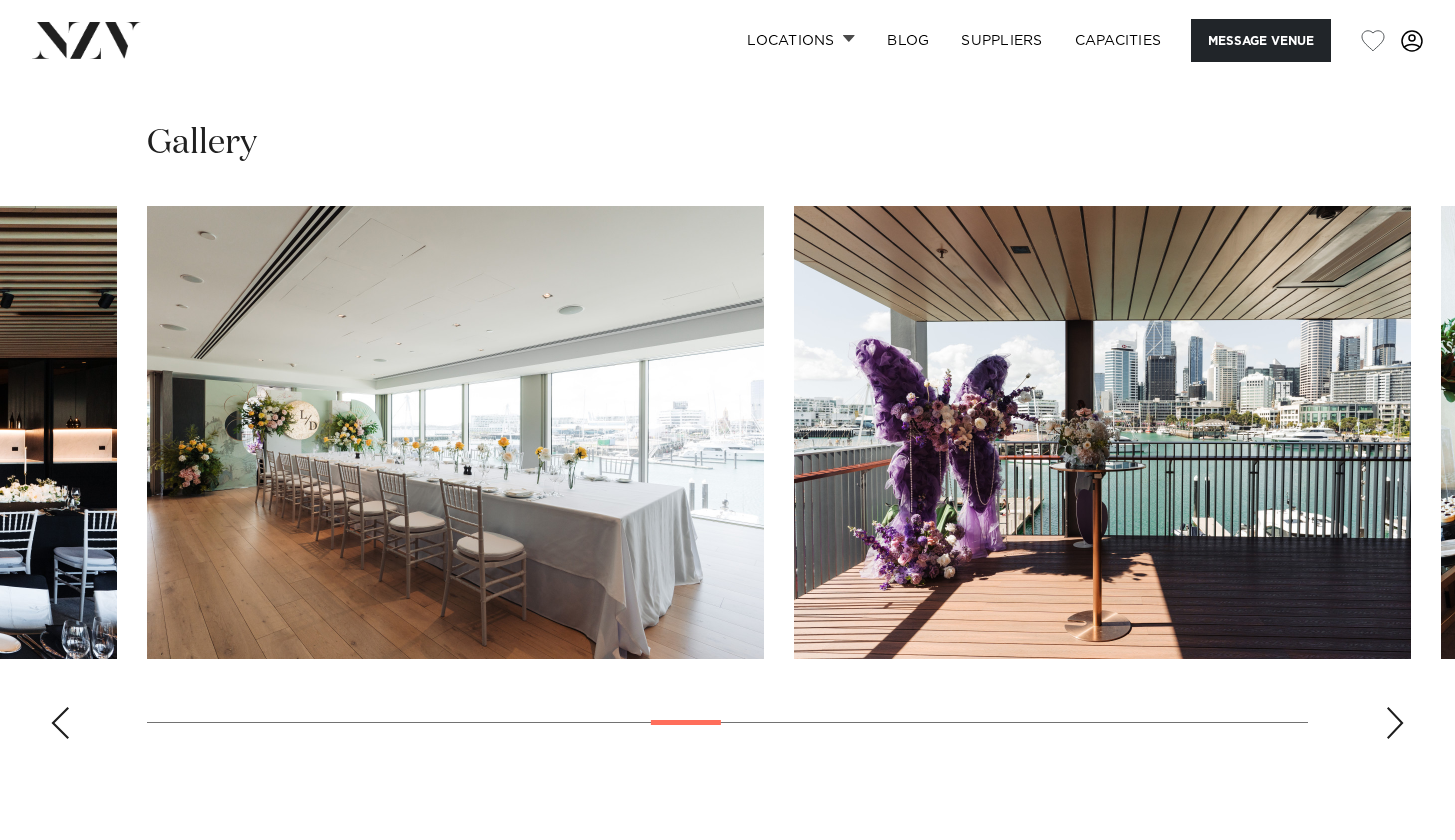 click at bounding box center [1395, 723] 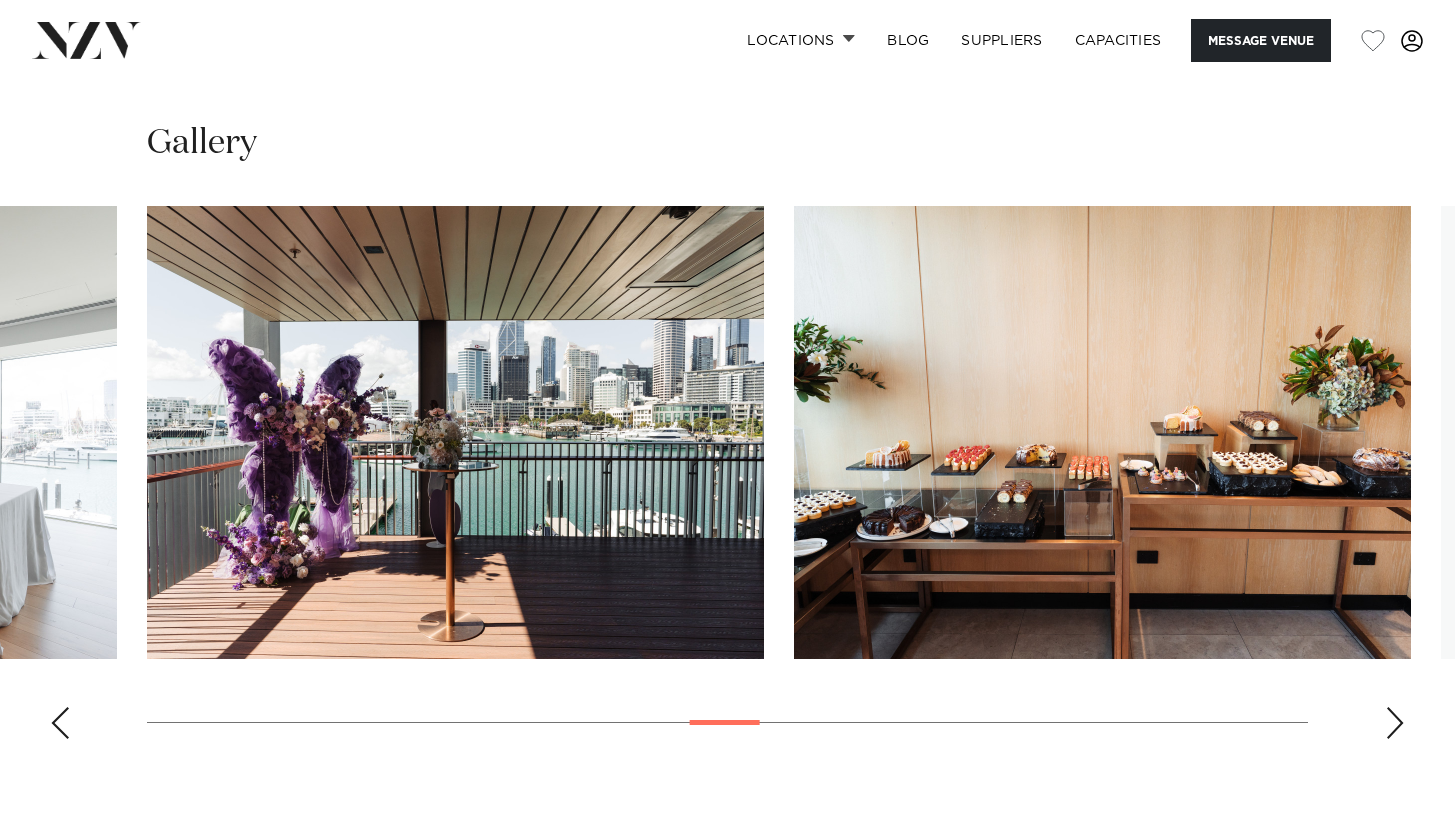 click at bounding box center [1395, 723] 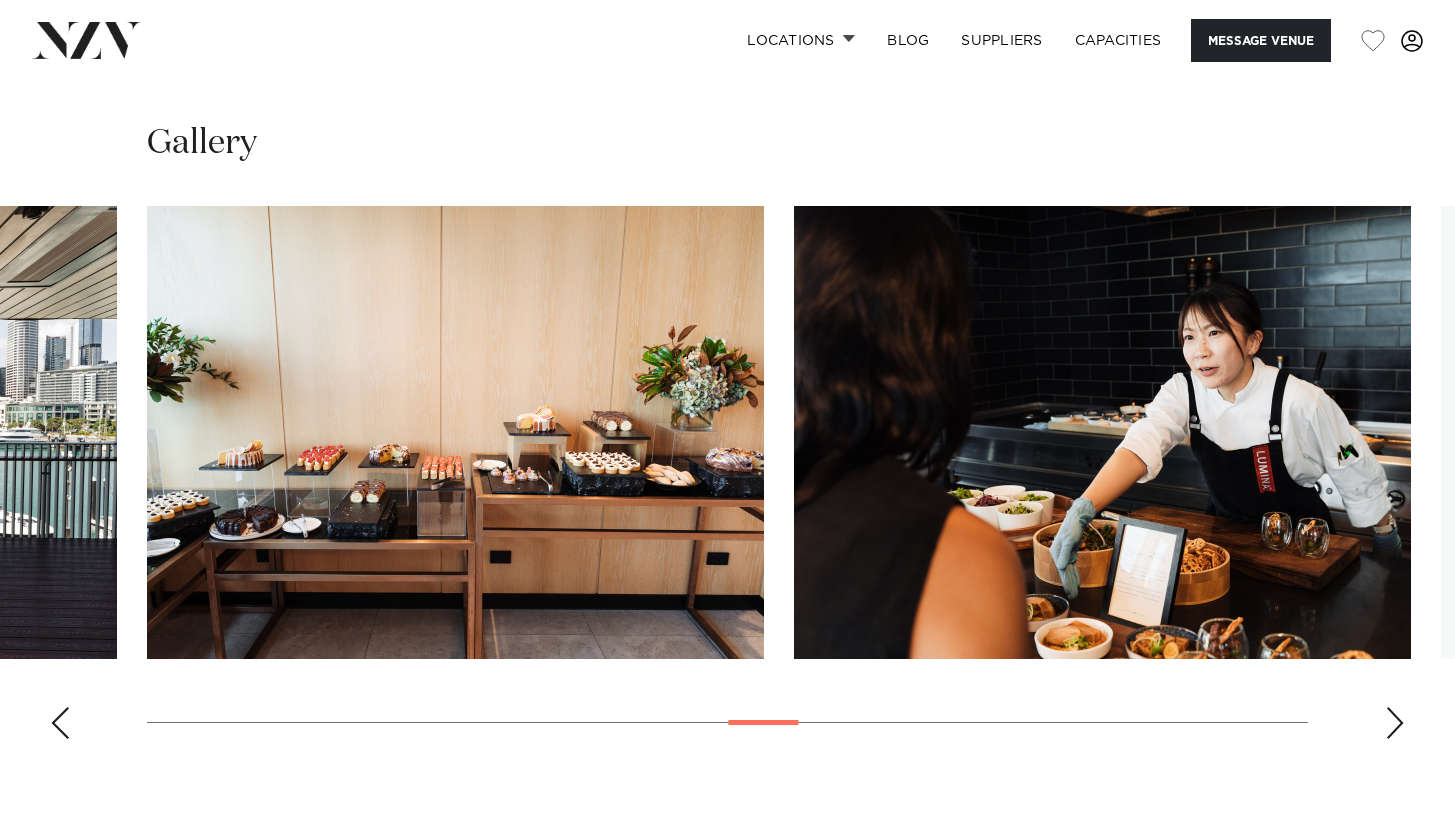click at bounding box center [1395, 723] 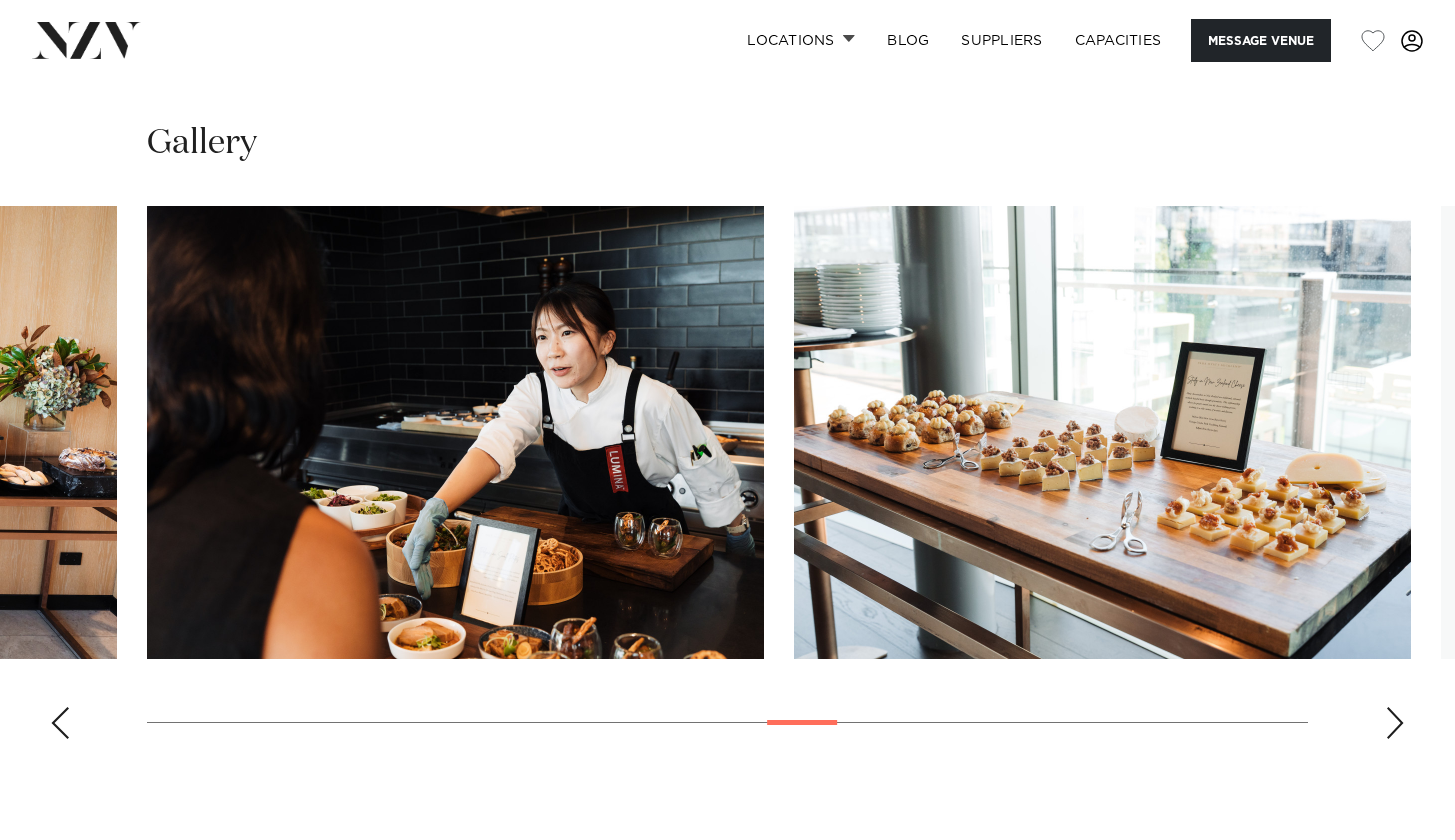 click at bounding box center [1395, 723] 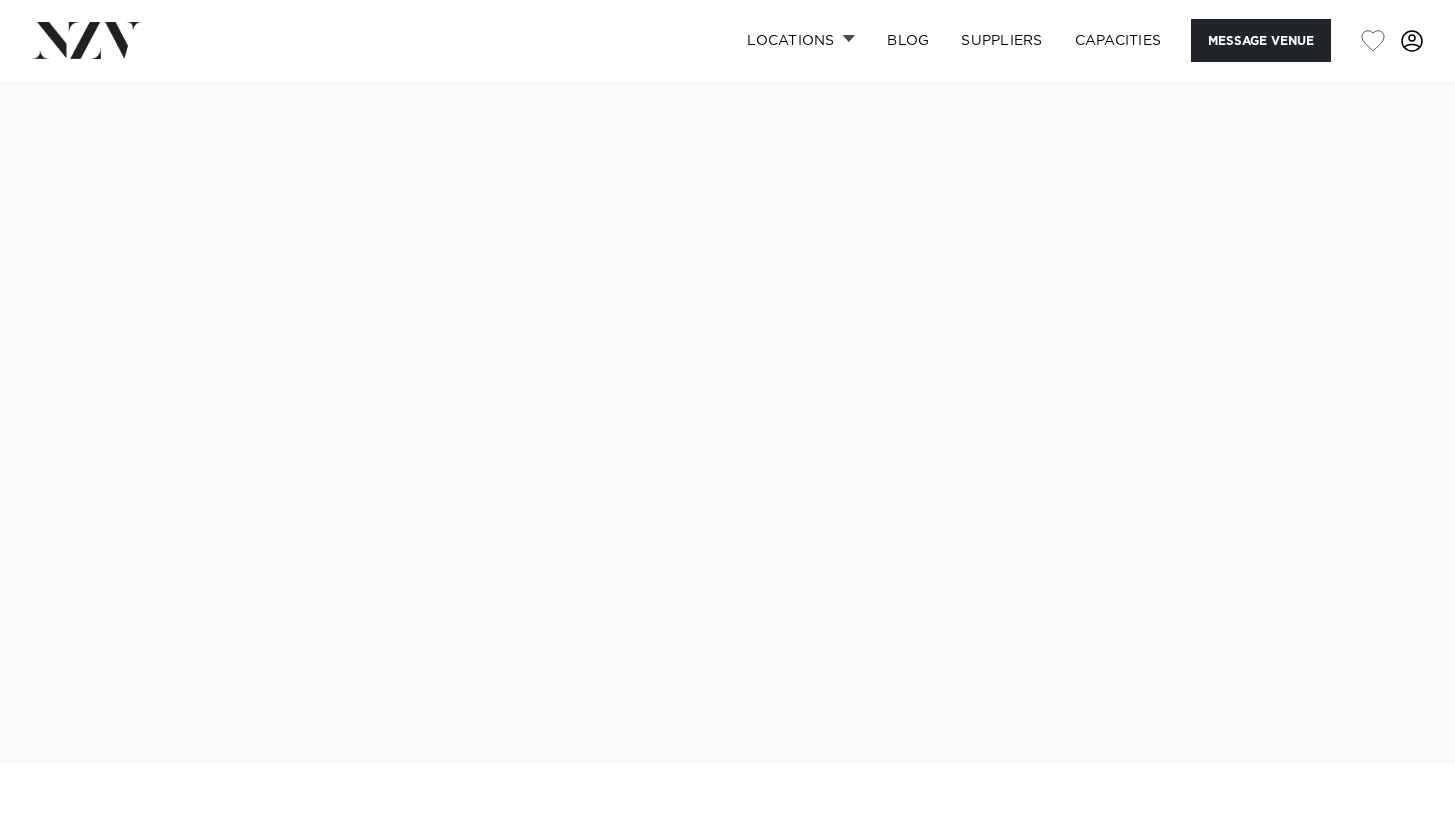 scroll, scrollTop: 0, scrollLeft: 0, axis: both 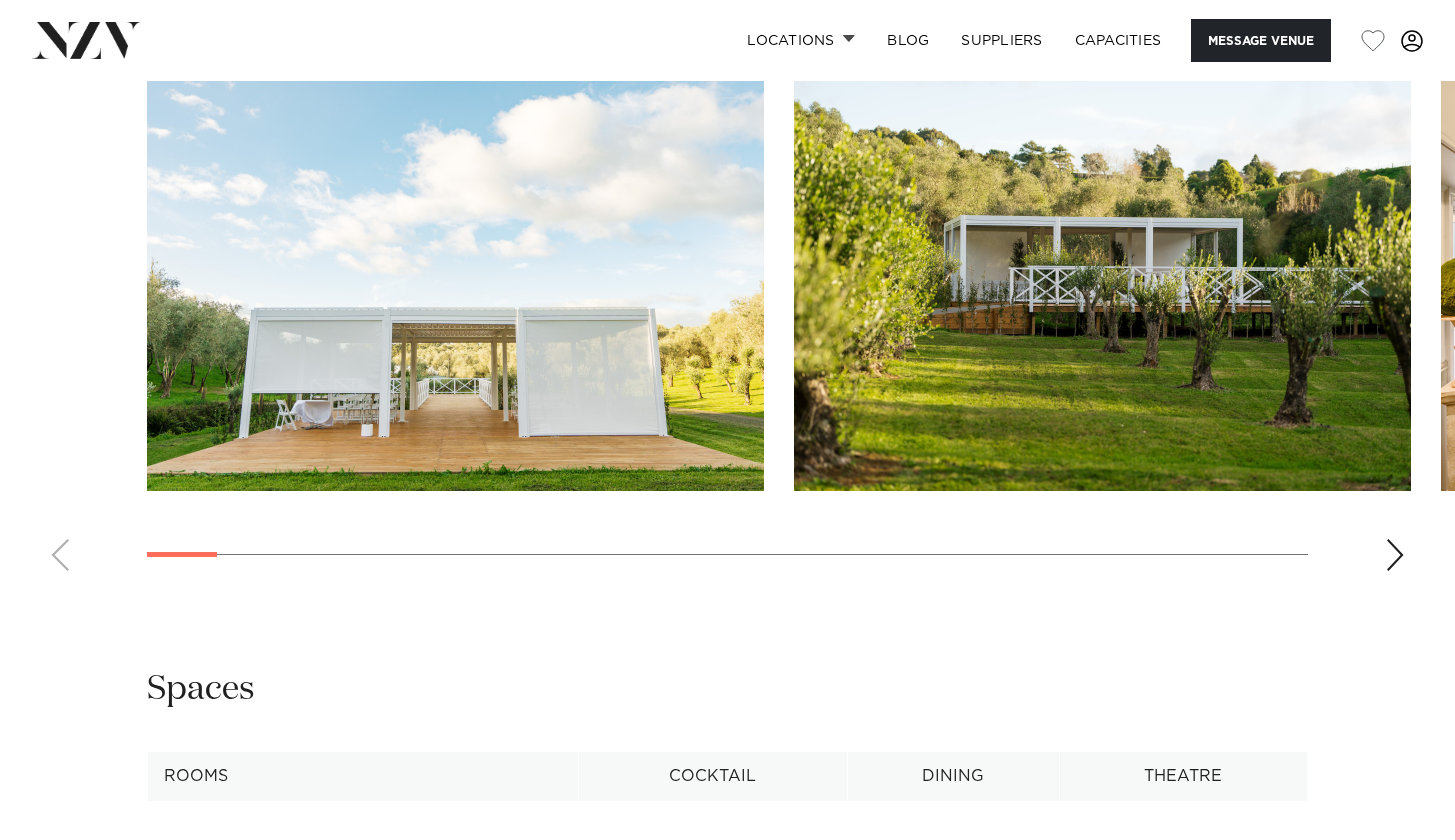 click at bounding box center (1395, 555) 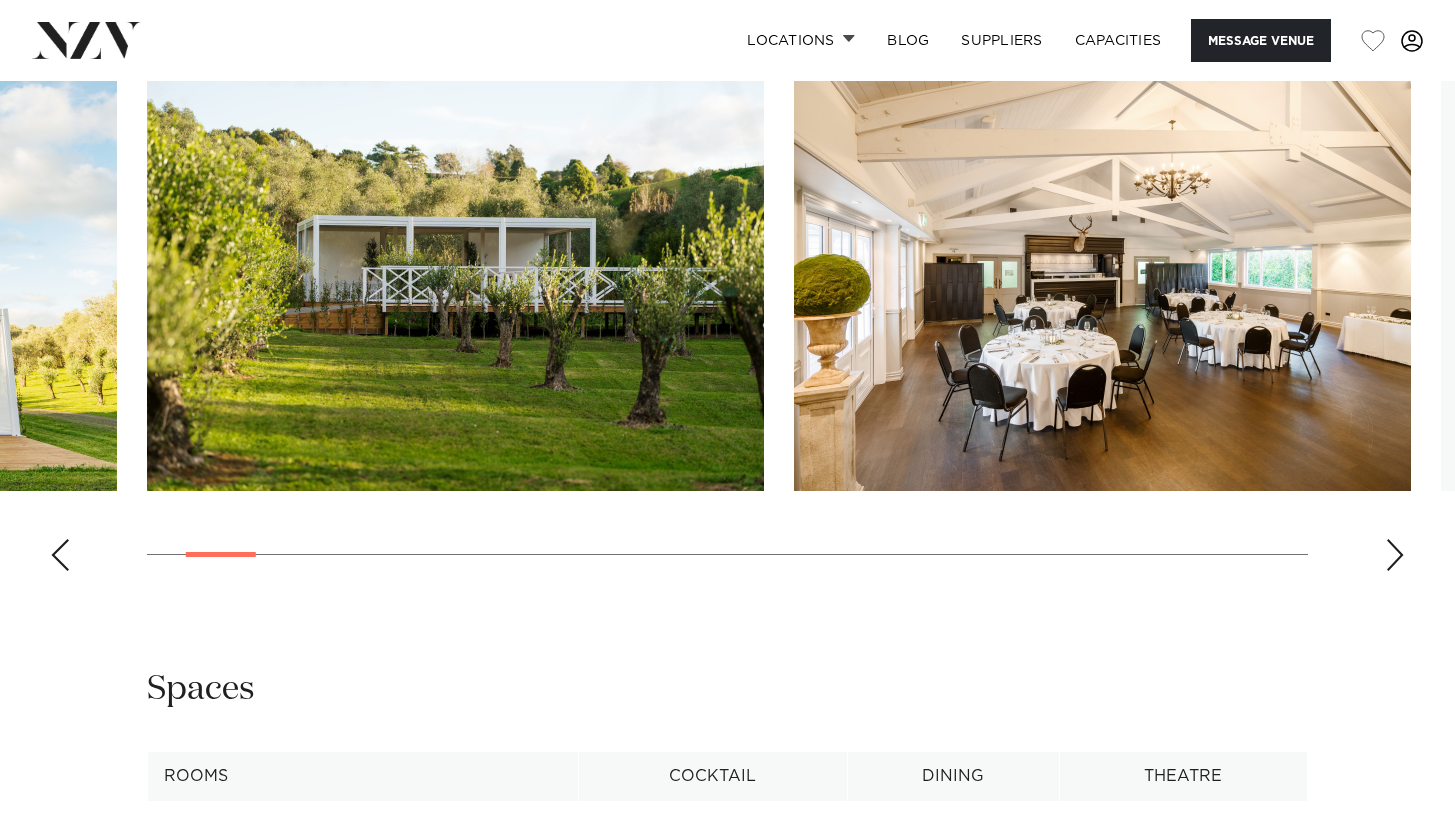 click at bounding box center (1395, 555) 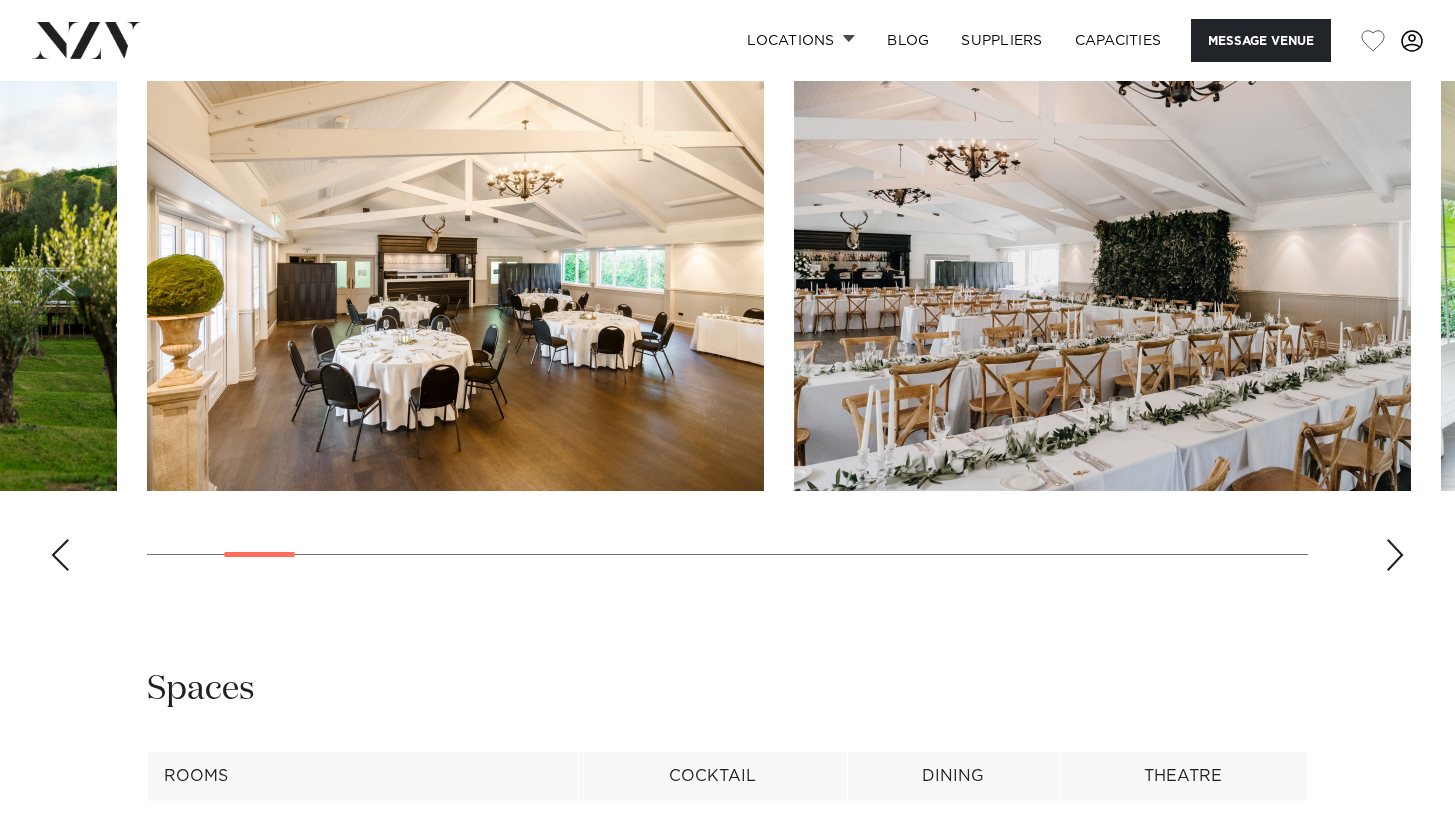 click at bounding box center [1395, 555] 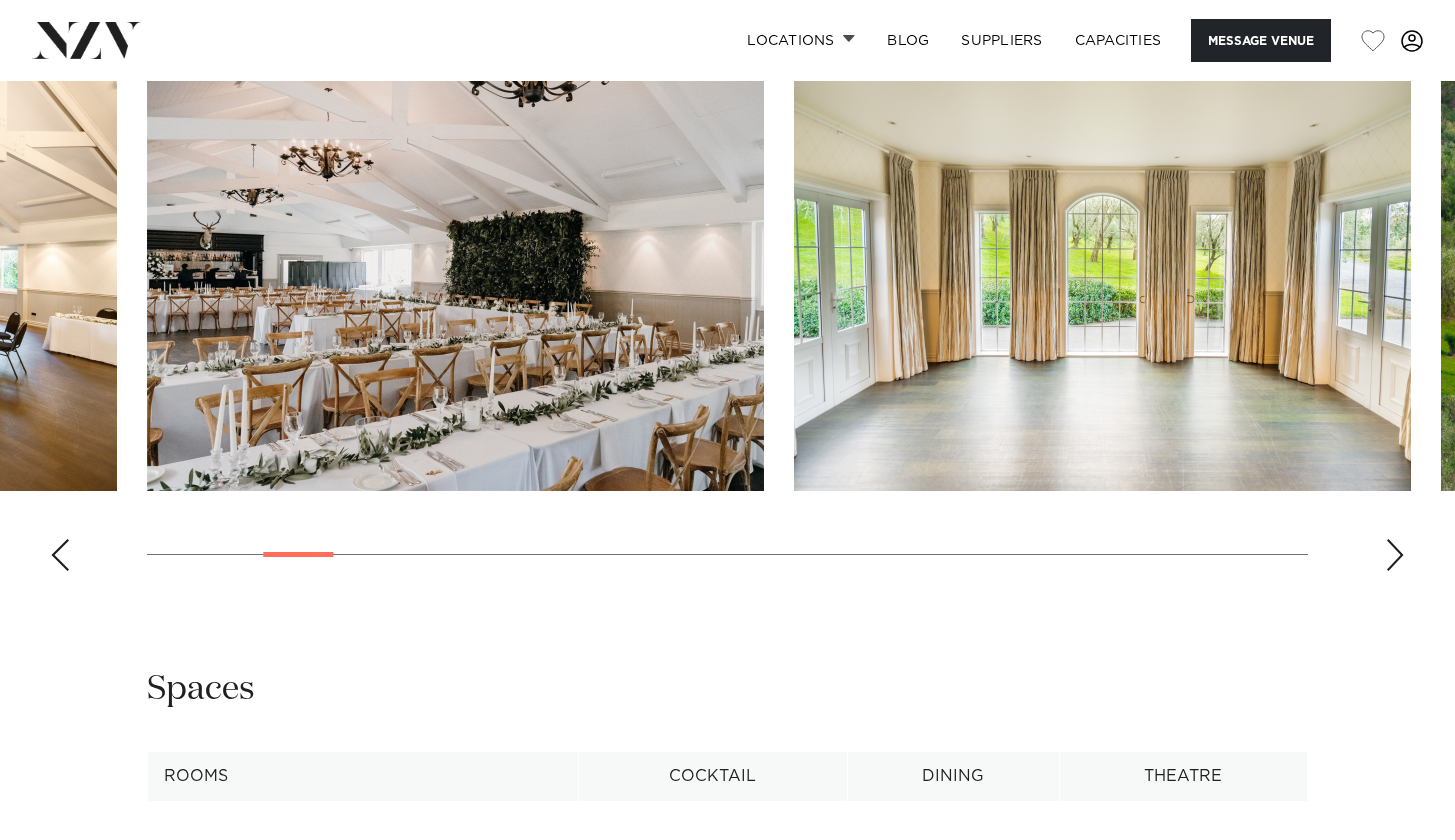 click at bounding box center [1395, 555] 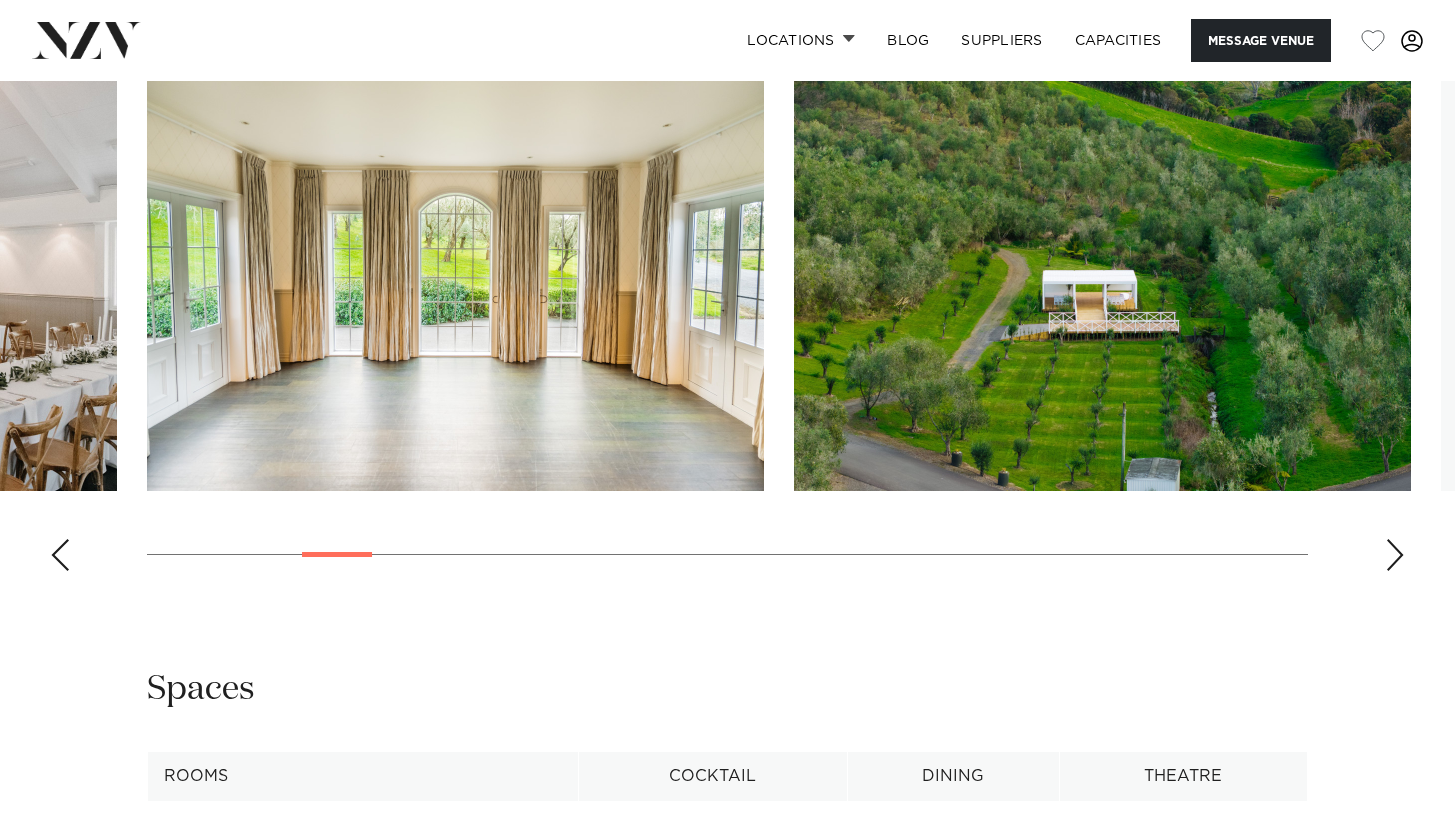 click at bounding box center [1395, 555] 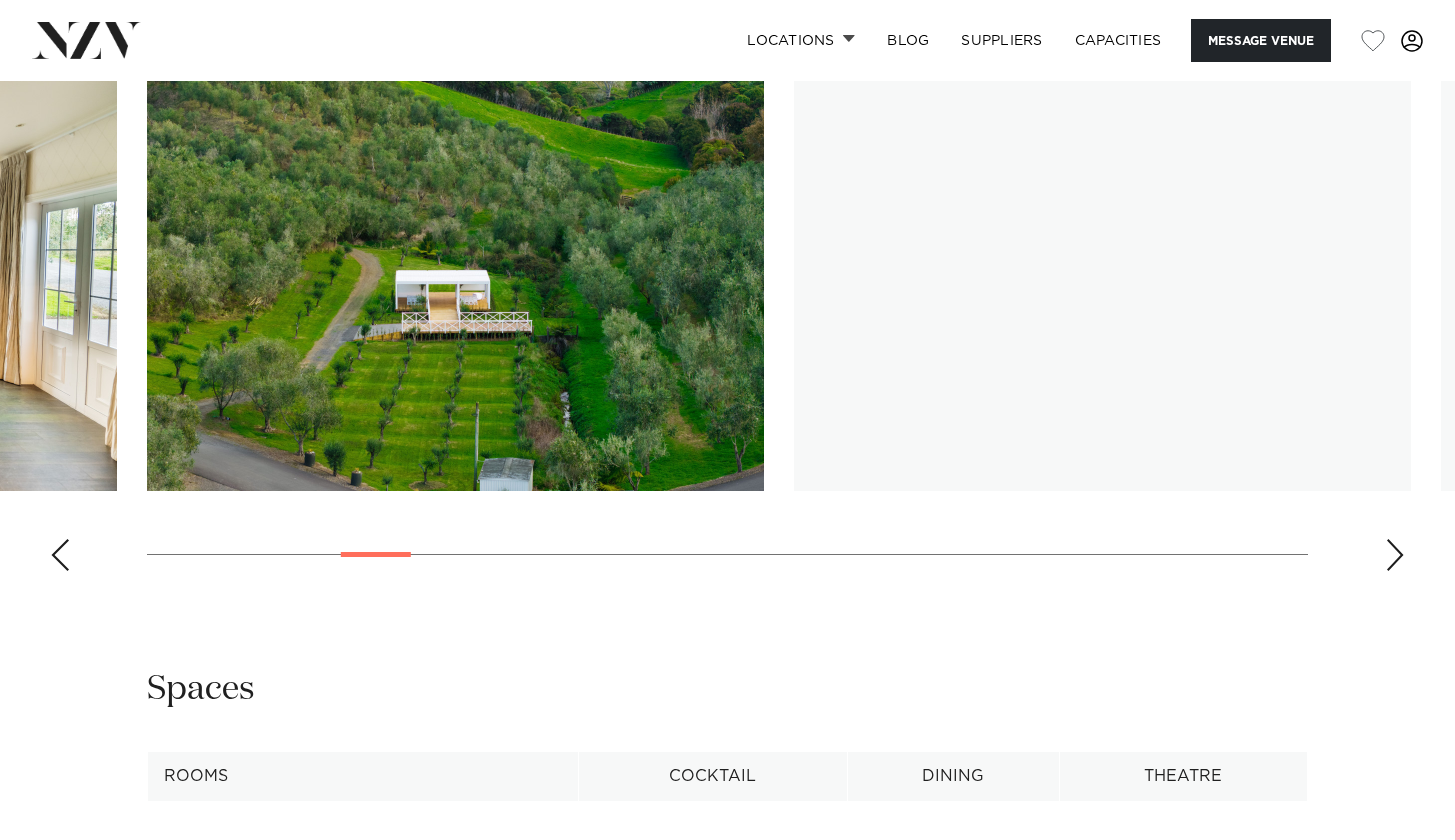 click at bounding box center [1395, 555] 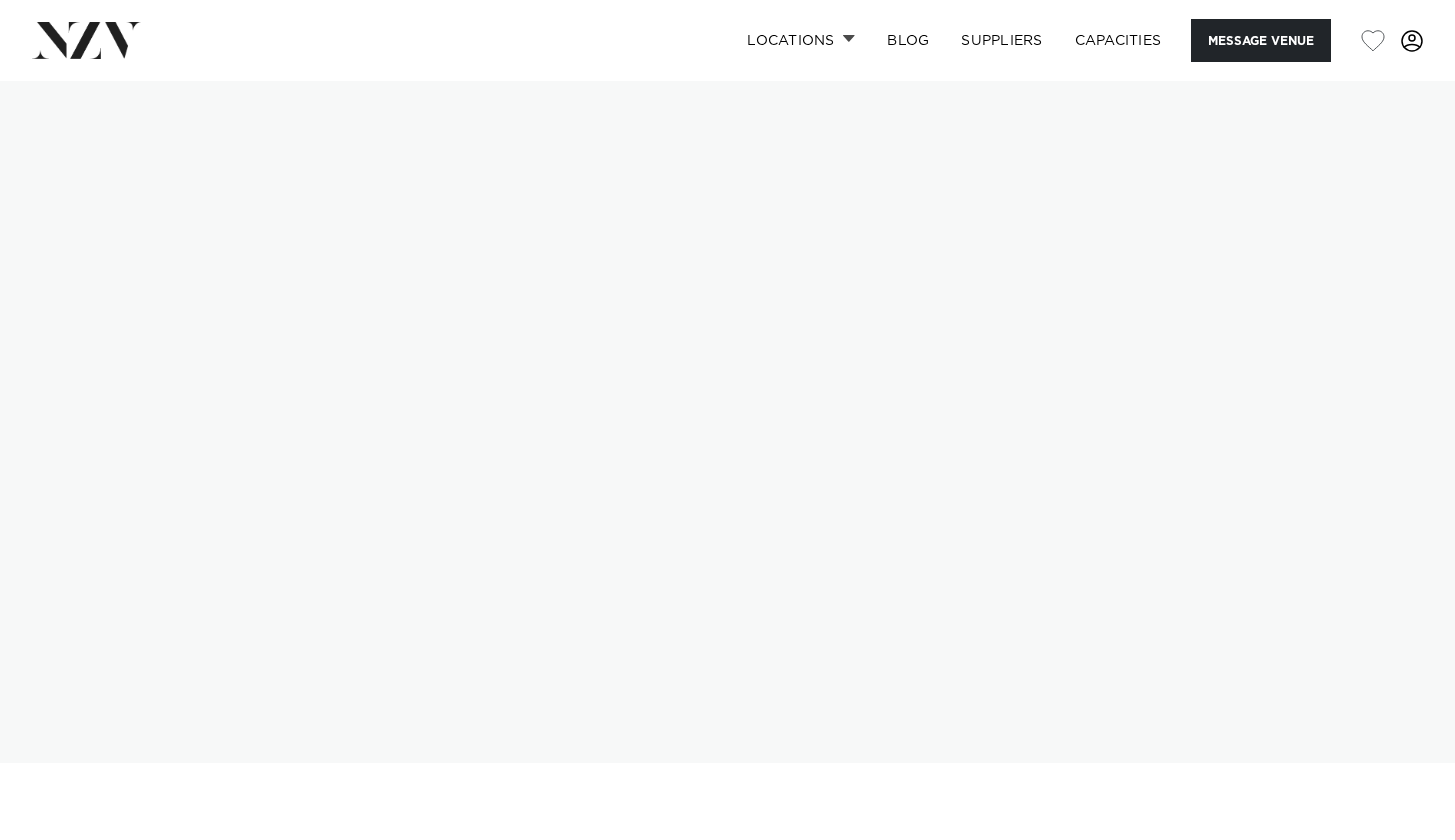 scroll, scrollTop: 0, scrollLeft: 0, axis: both 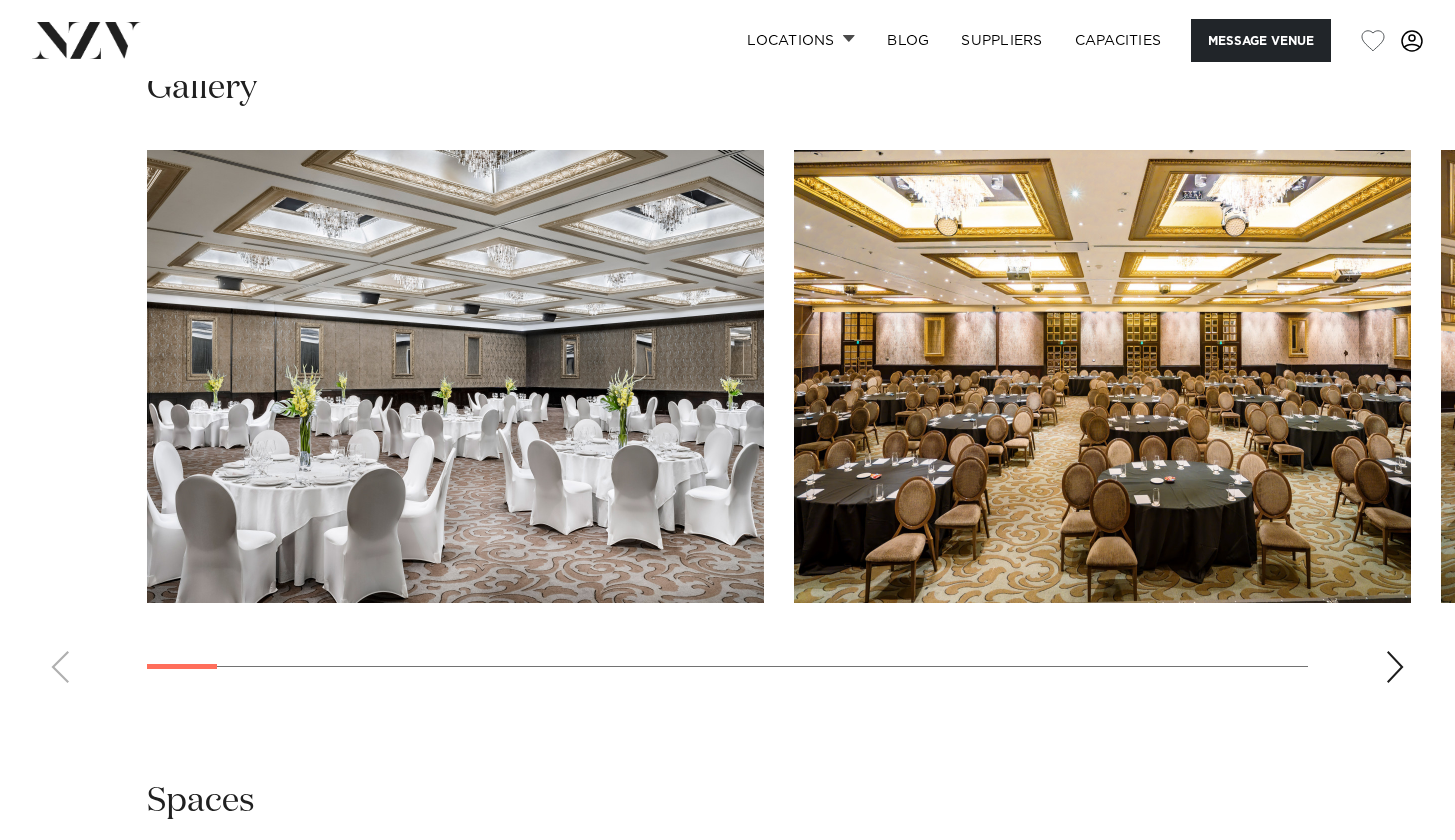 click at bounding box center [1395, 667] 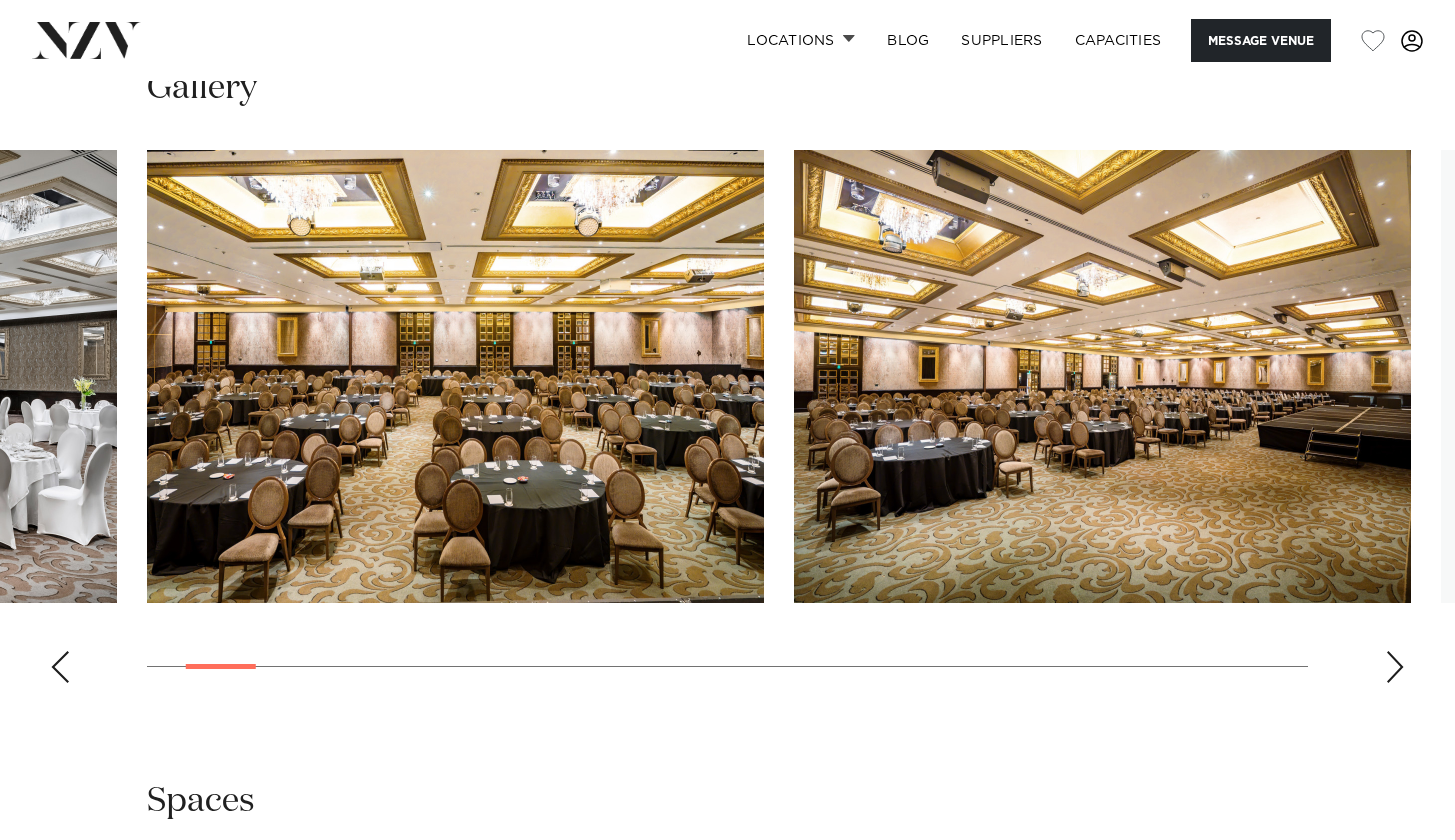 click at bounding box center (1395, 667) 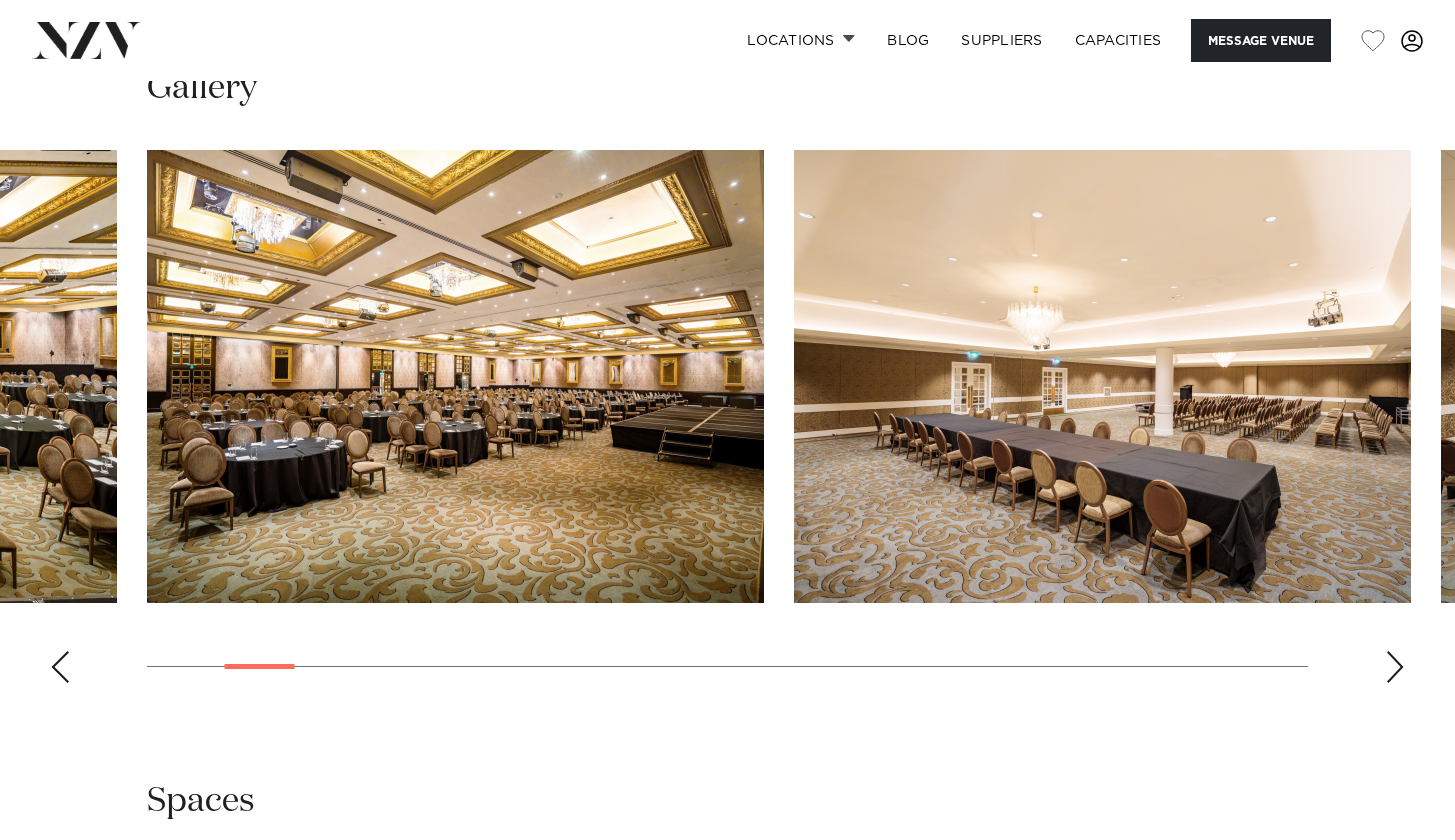 click at bounding box center [1395, 667] 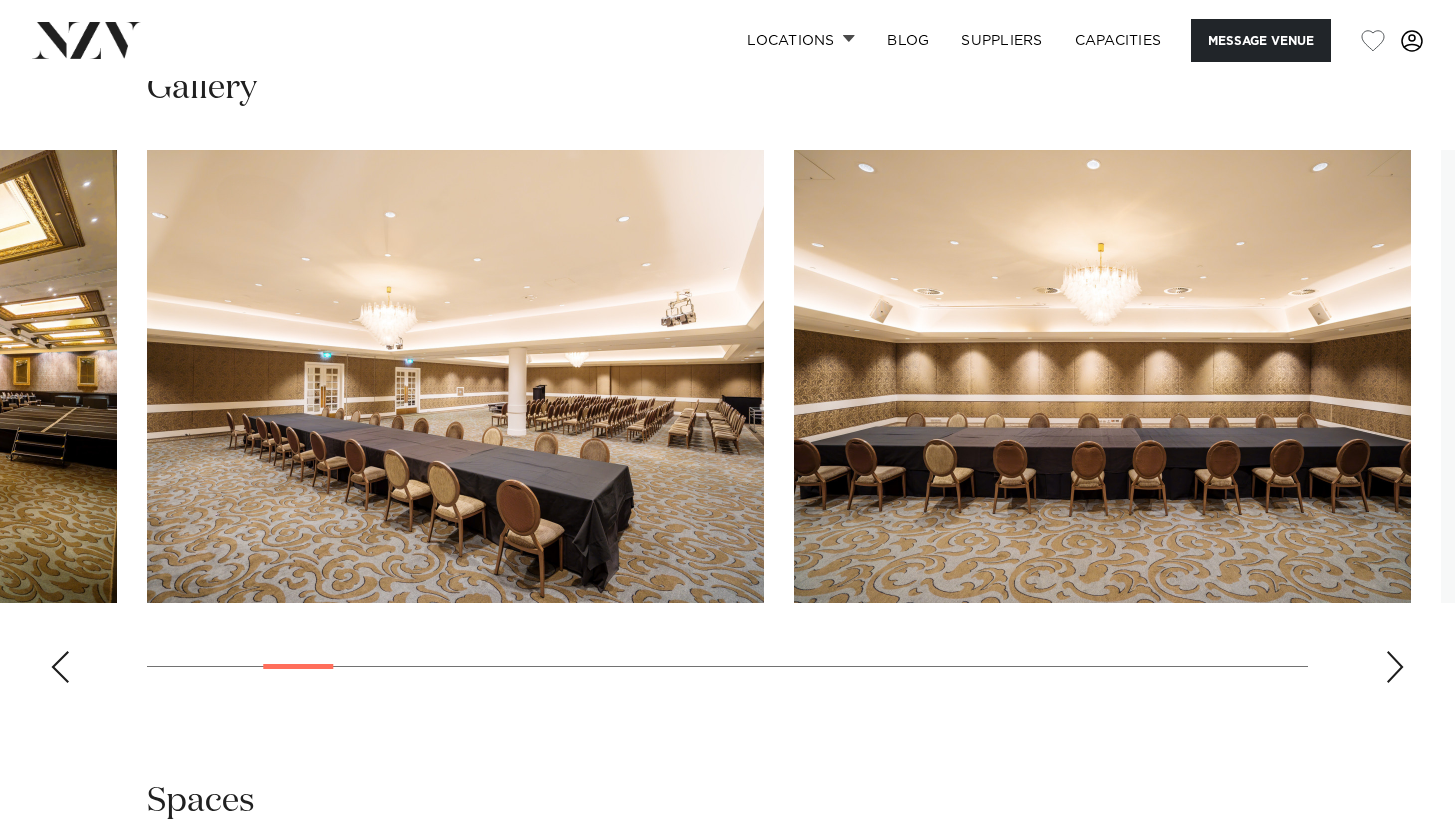 click at bounding box center (1395, 667) 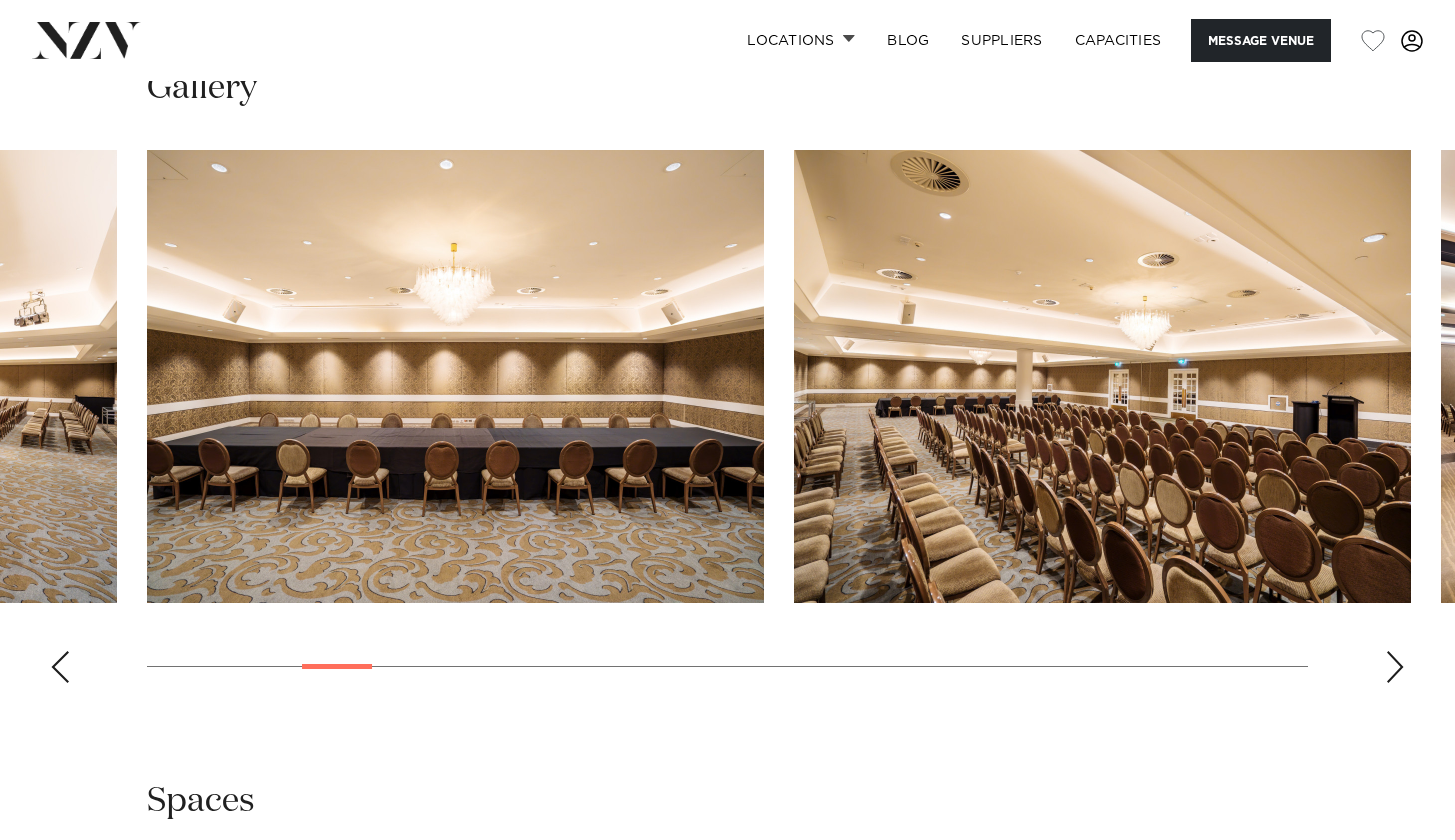 click at bounding box center (1395, 667) 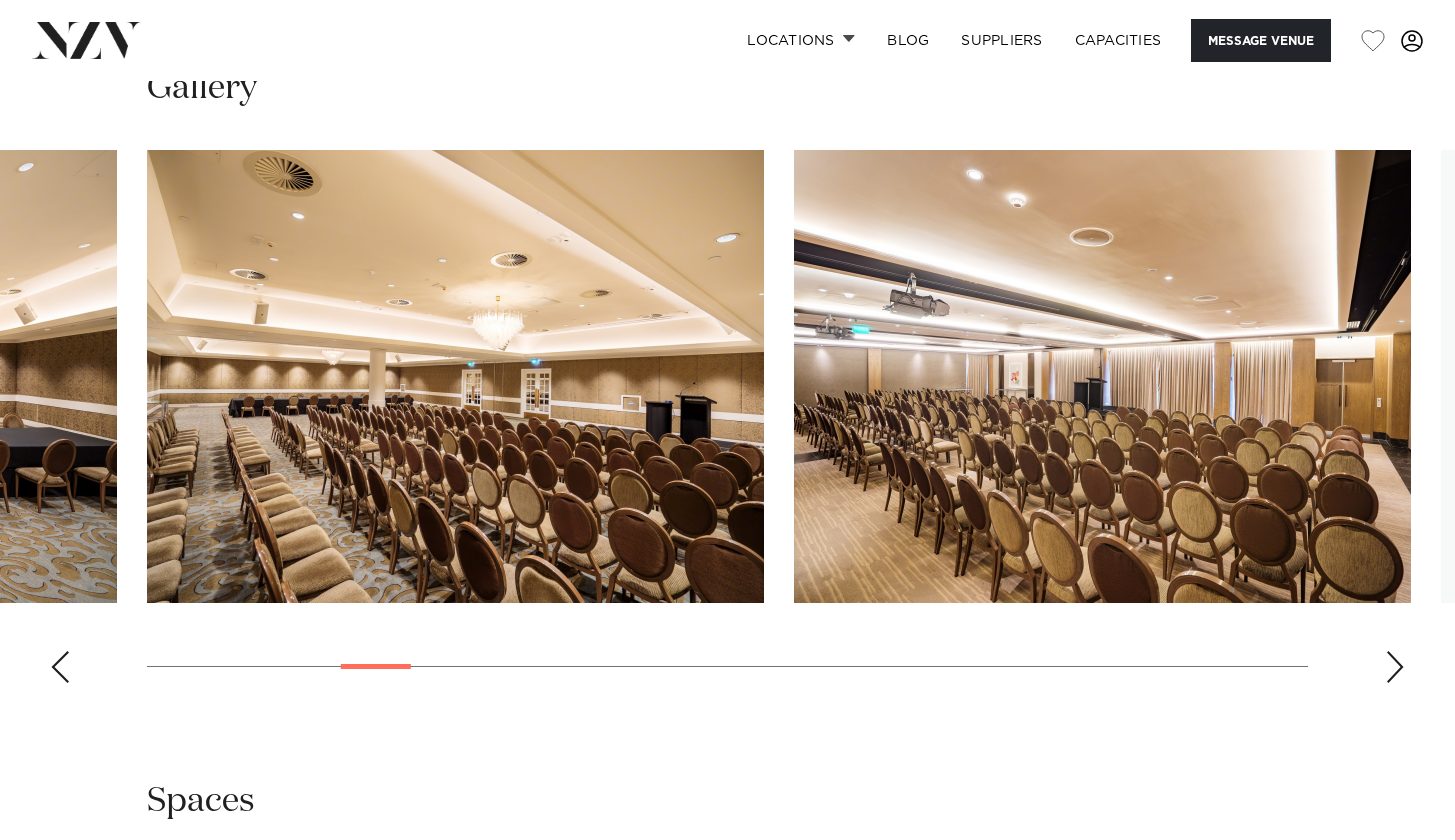 click at bounding box center [1395, 667] 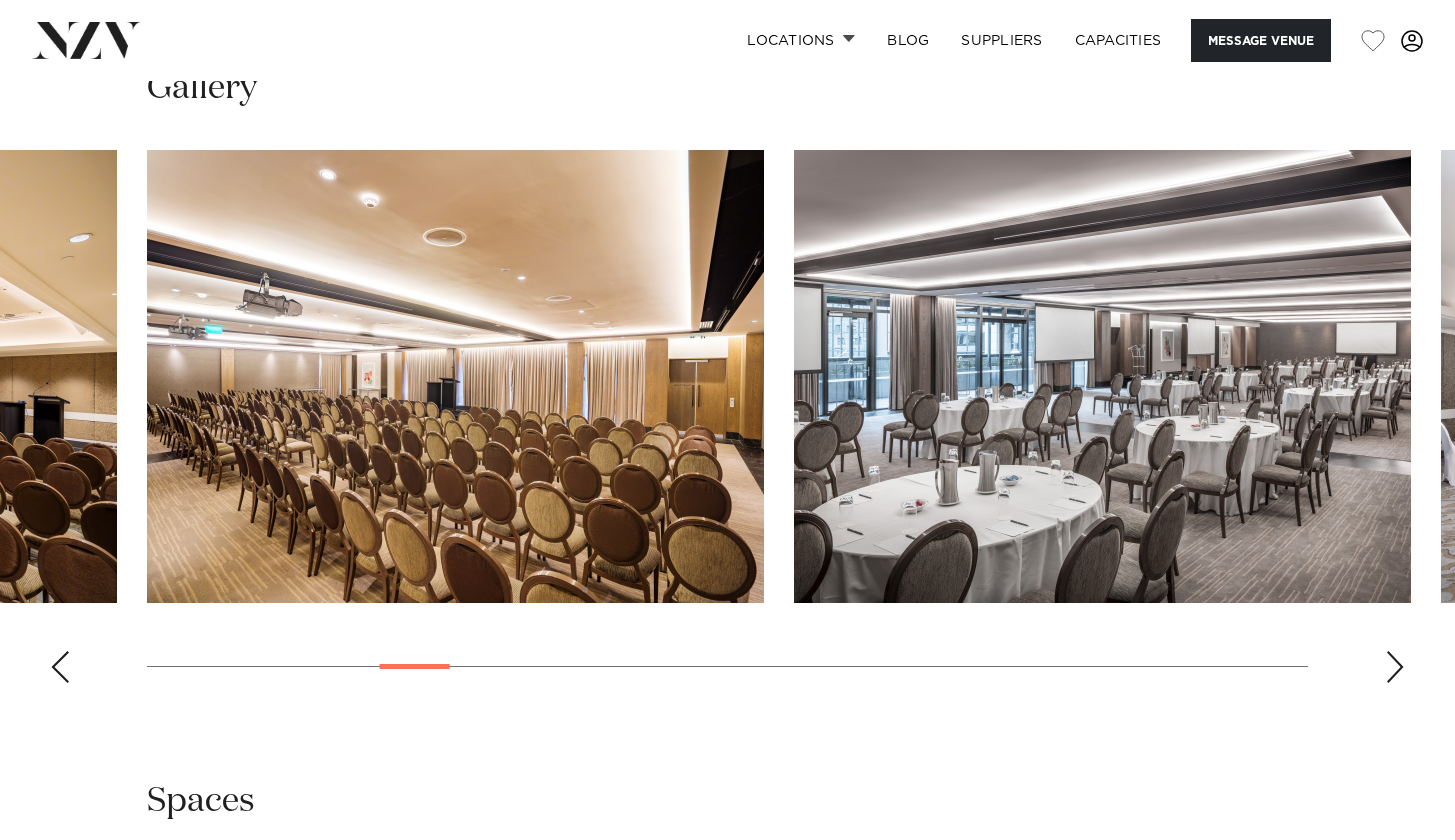 click at bounding box center (1395, 667) 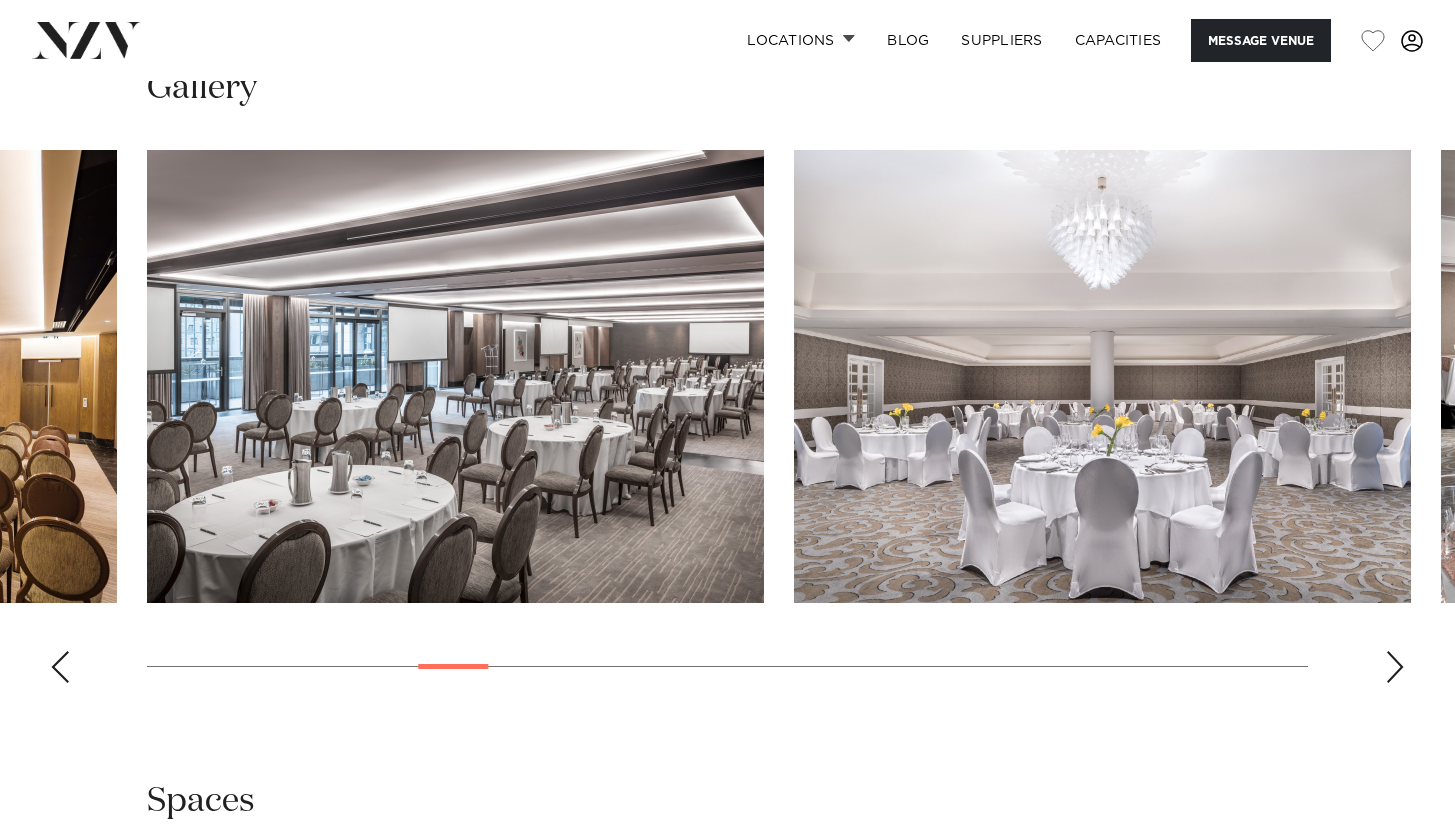 click at bounding box center (1395, 667) 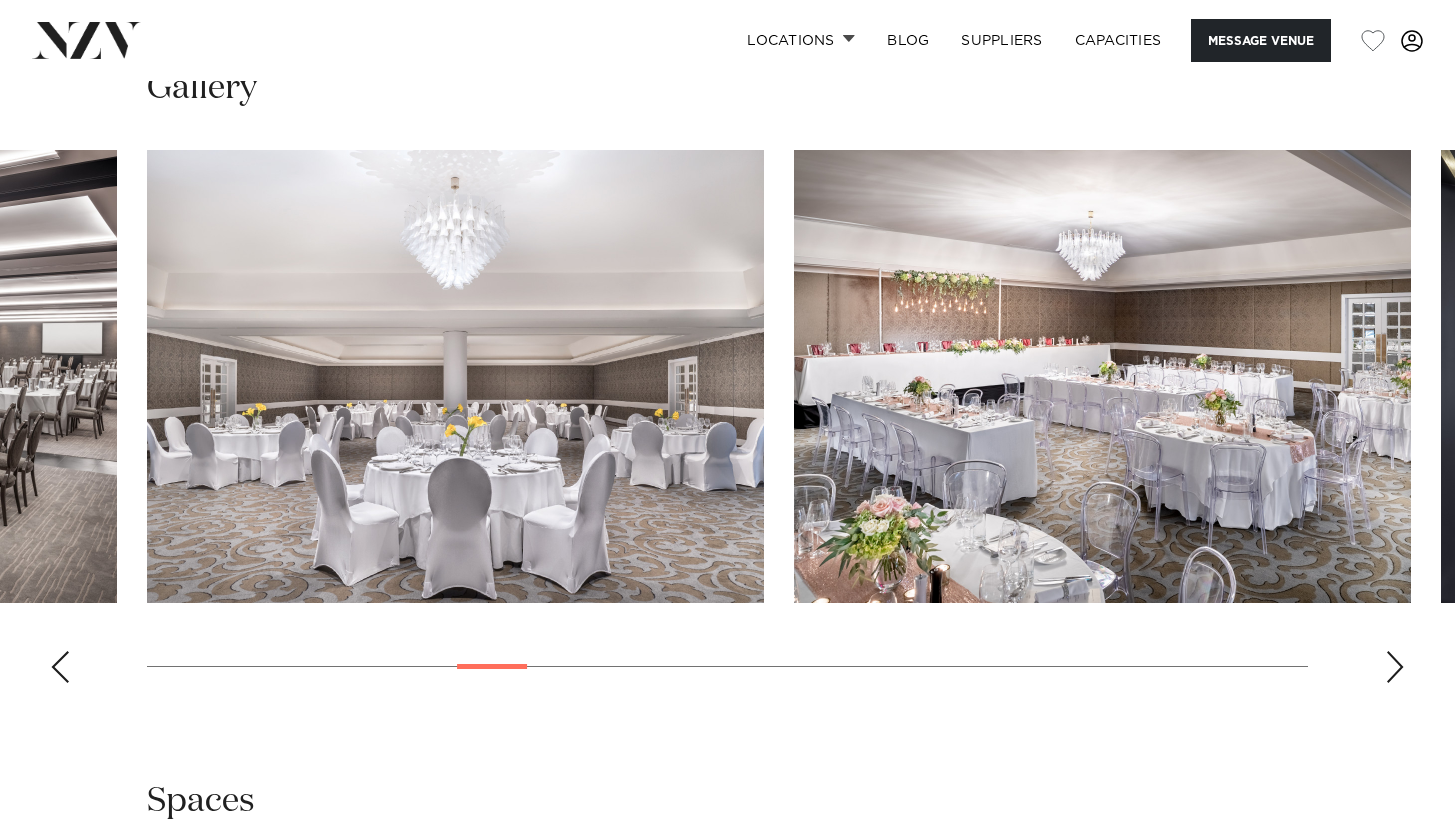 click at bounding box center (1395, 667) 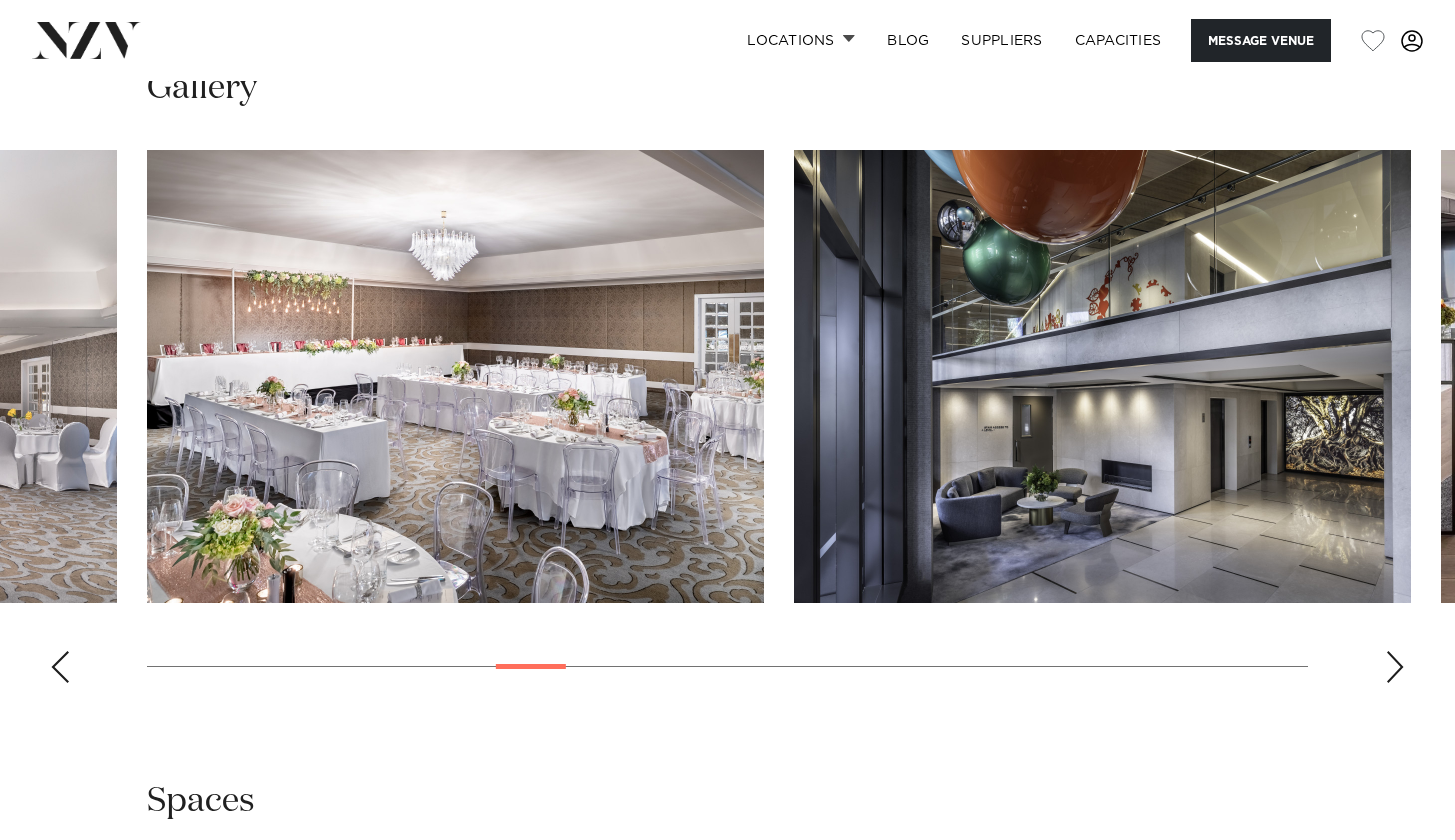 click at bounding box center (1395, 667) 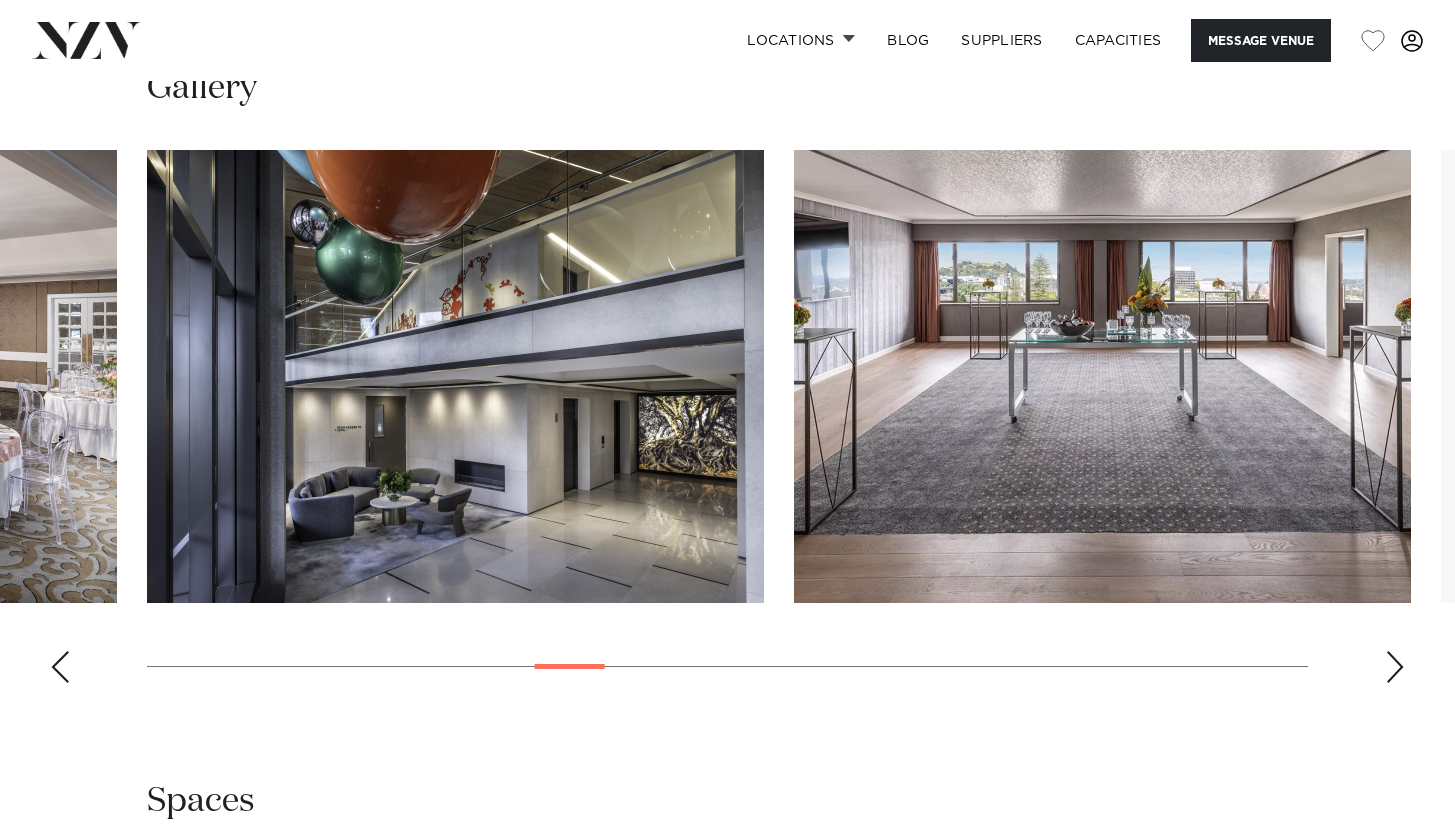 click at bounding box center (1395, 667) 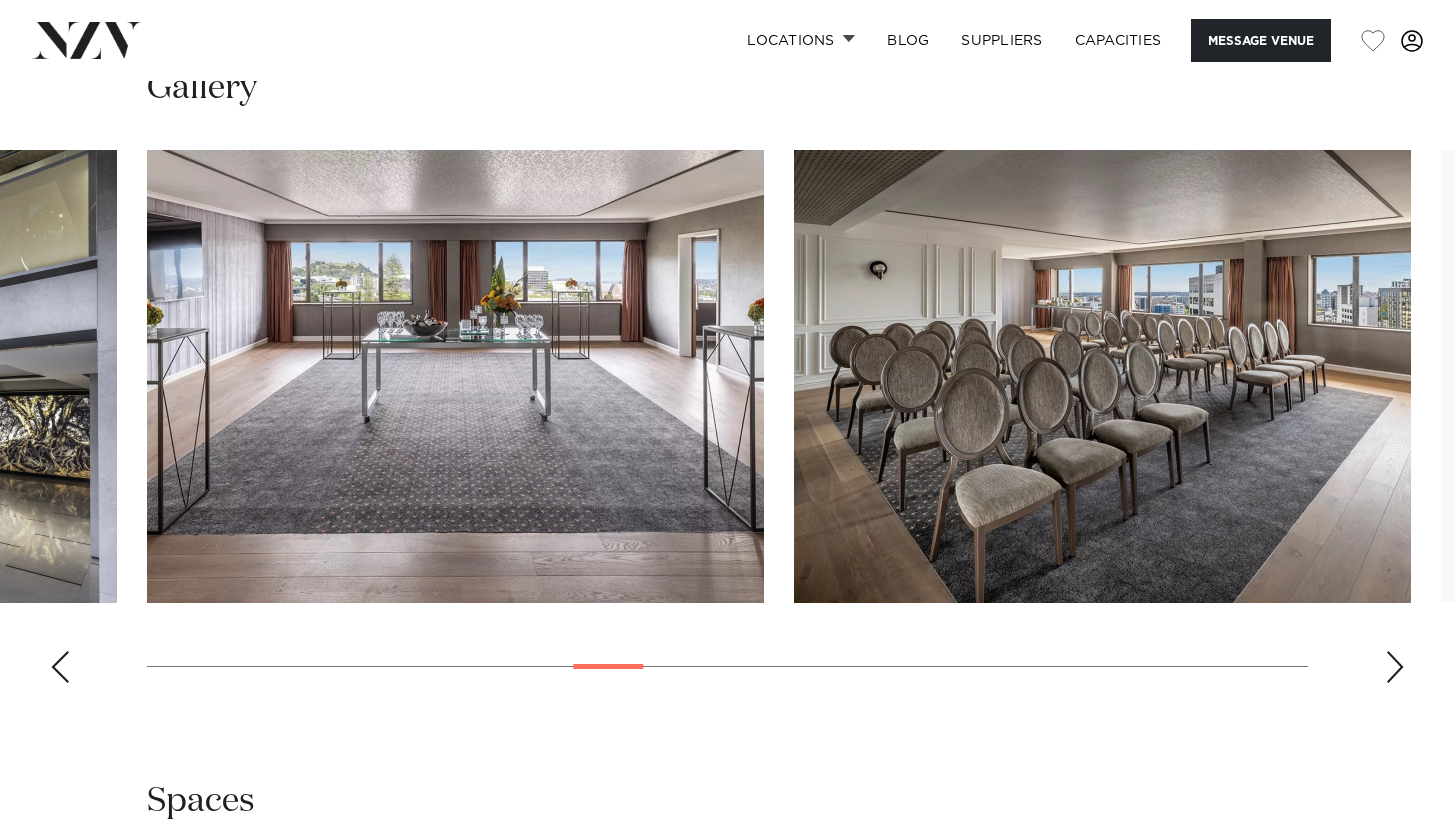 click at bounding box center (1395, 667) 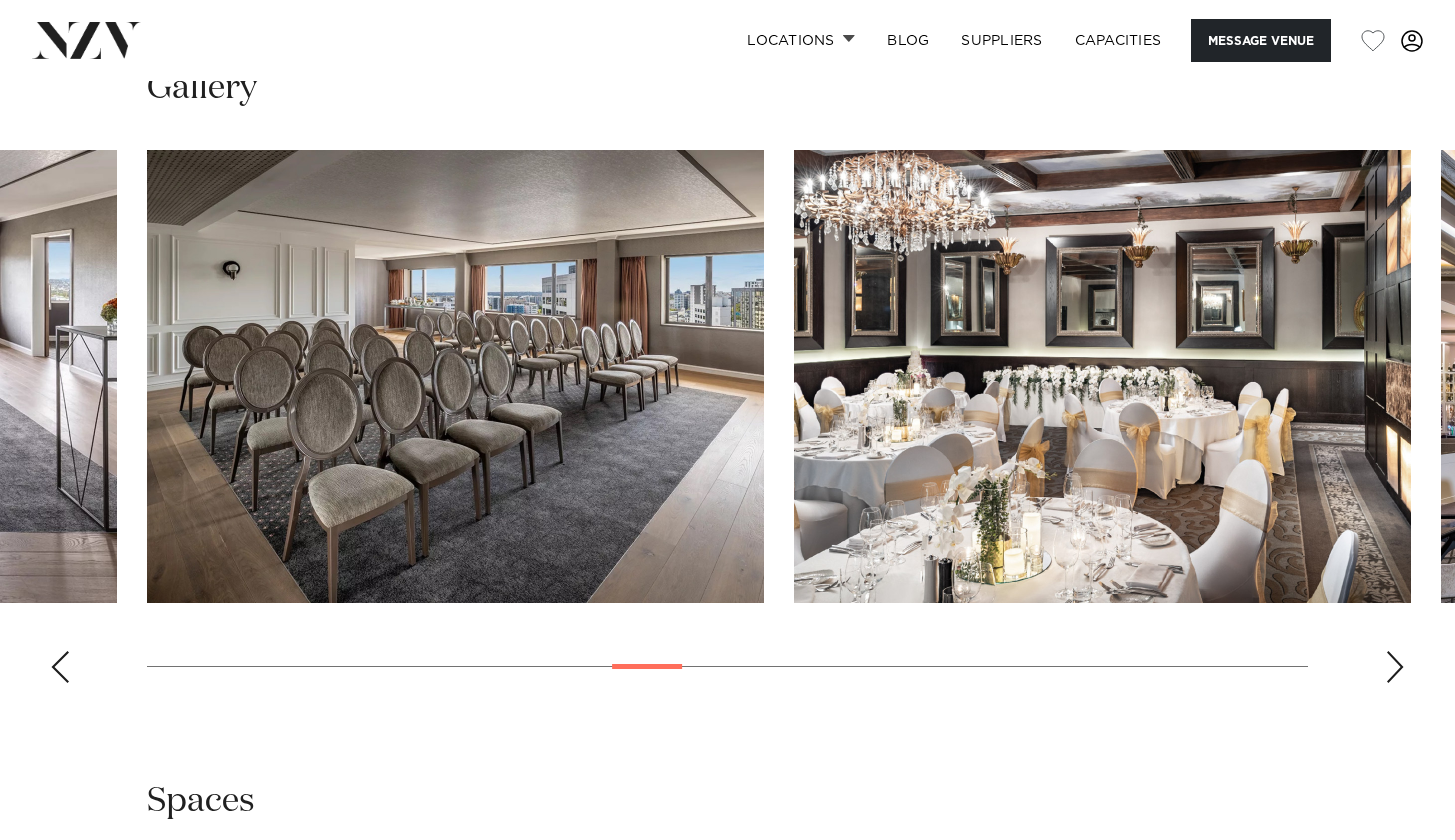 click at bounding box center (1395, 667) 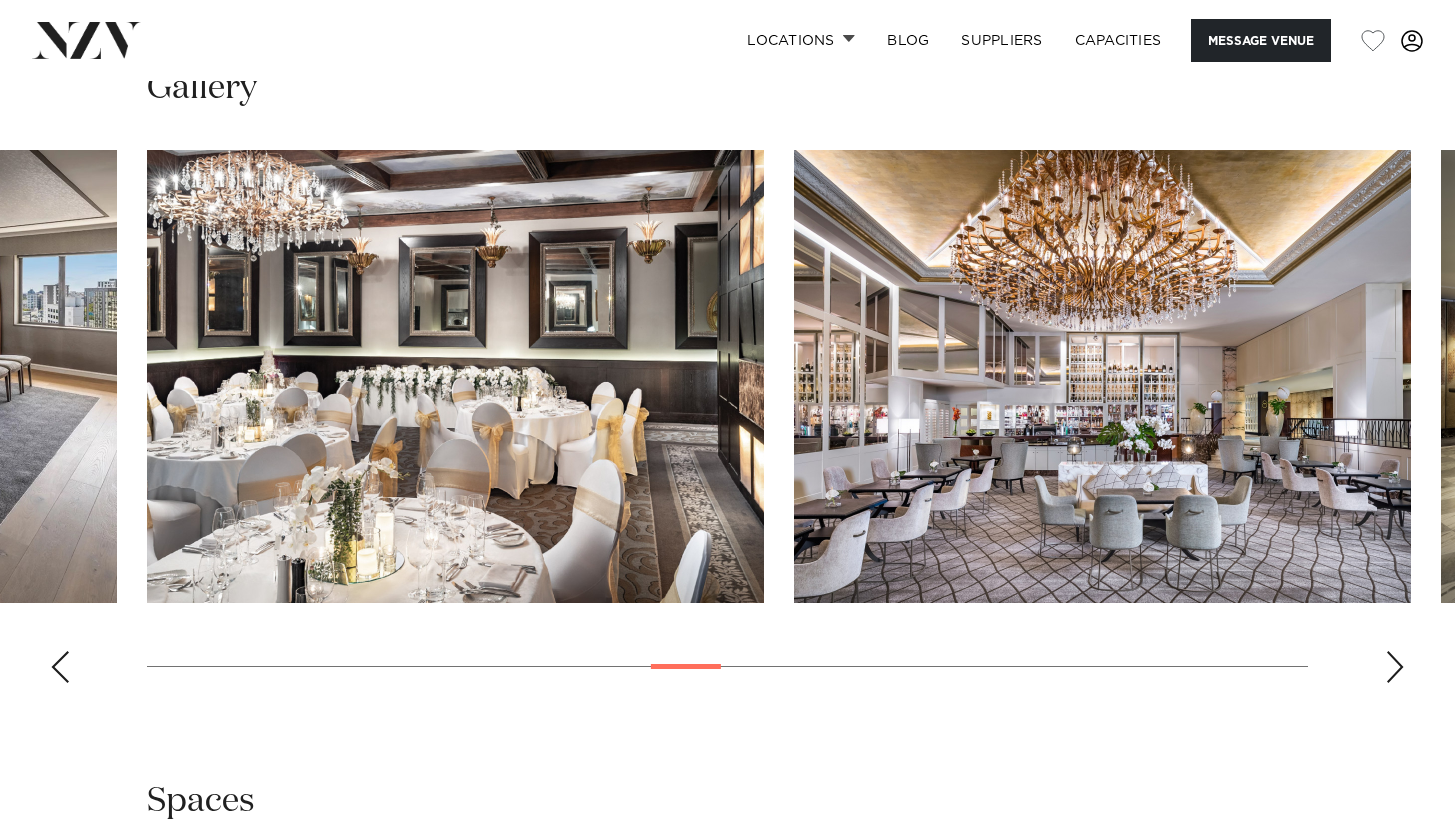 click at bounding box center (1395, 667) 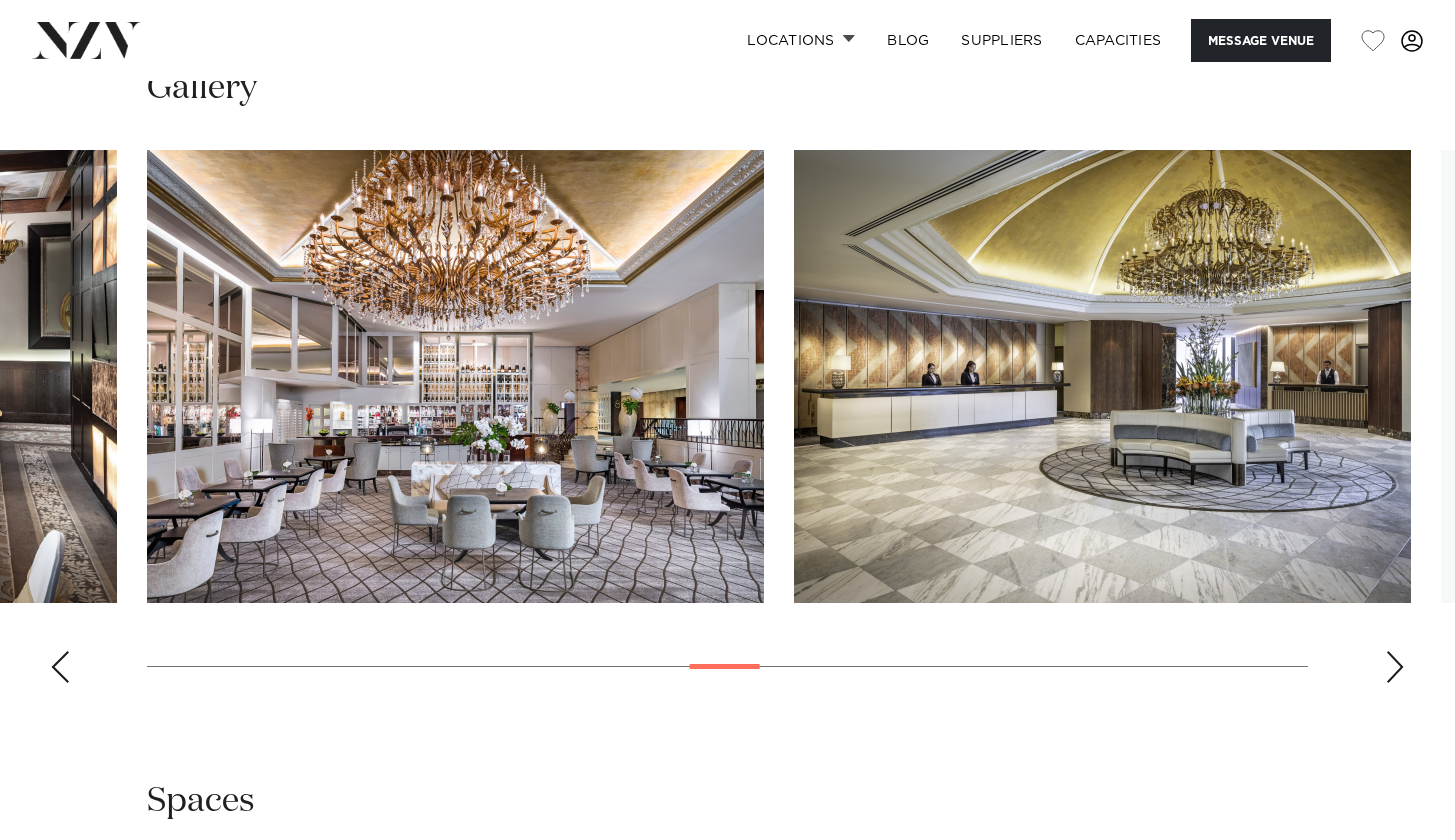 click at bounding box center [1395, 667] 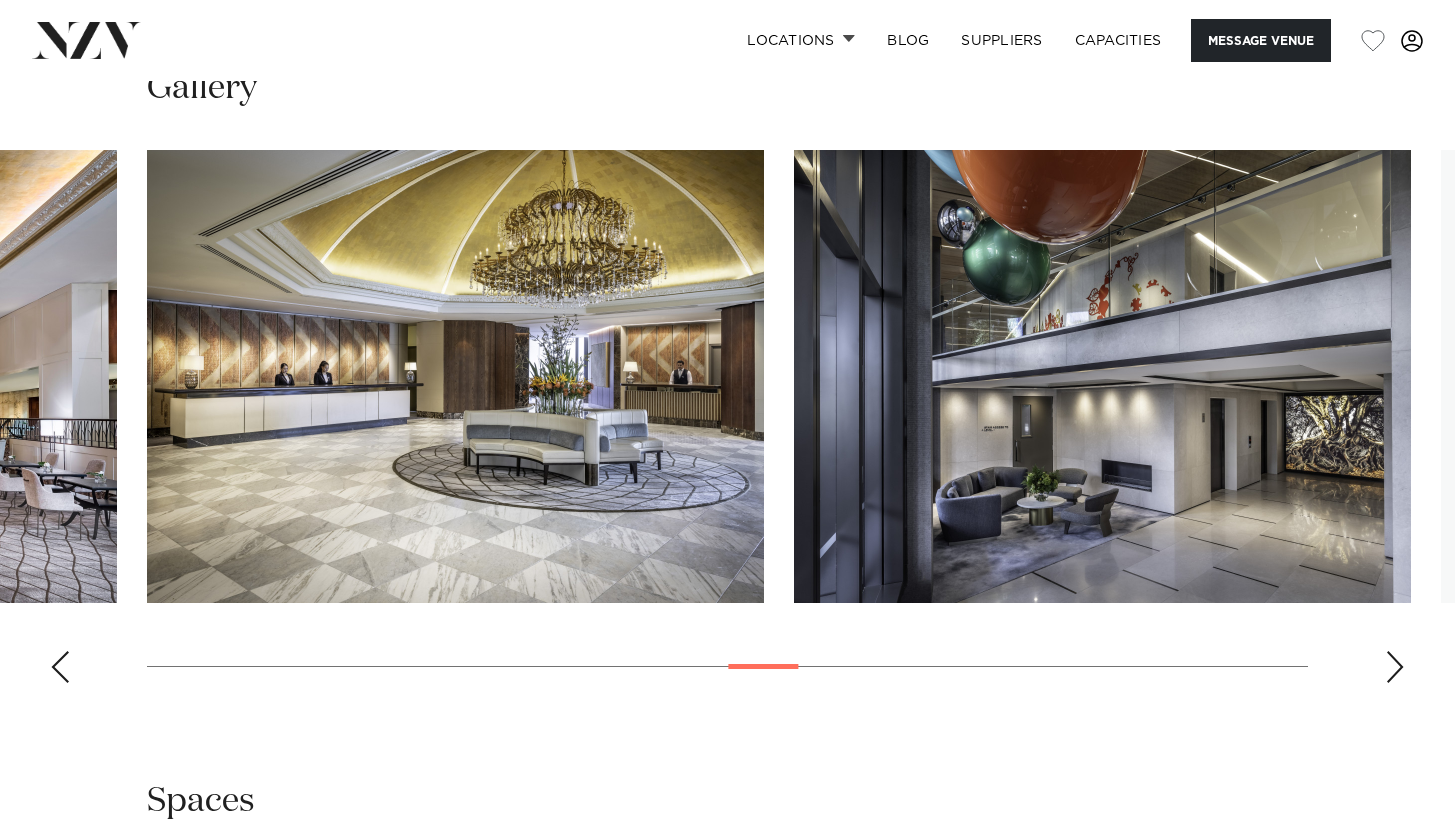 click at bounding box center [1395, 667] 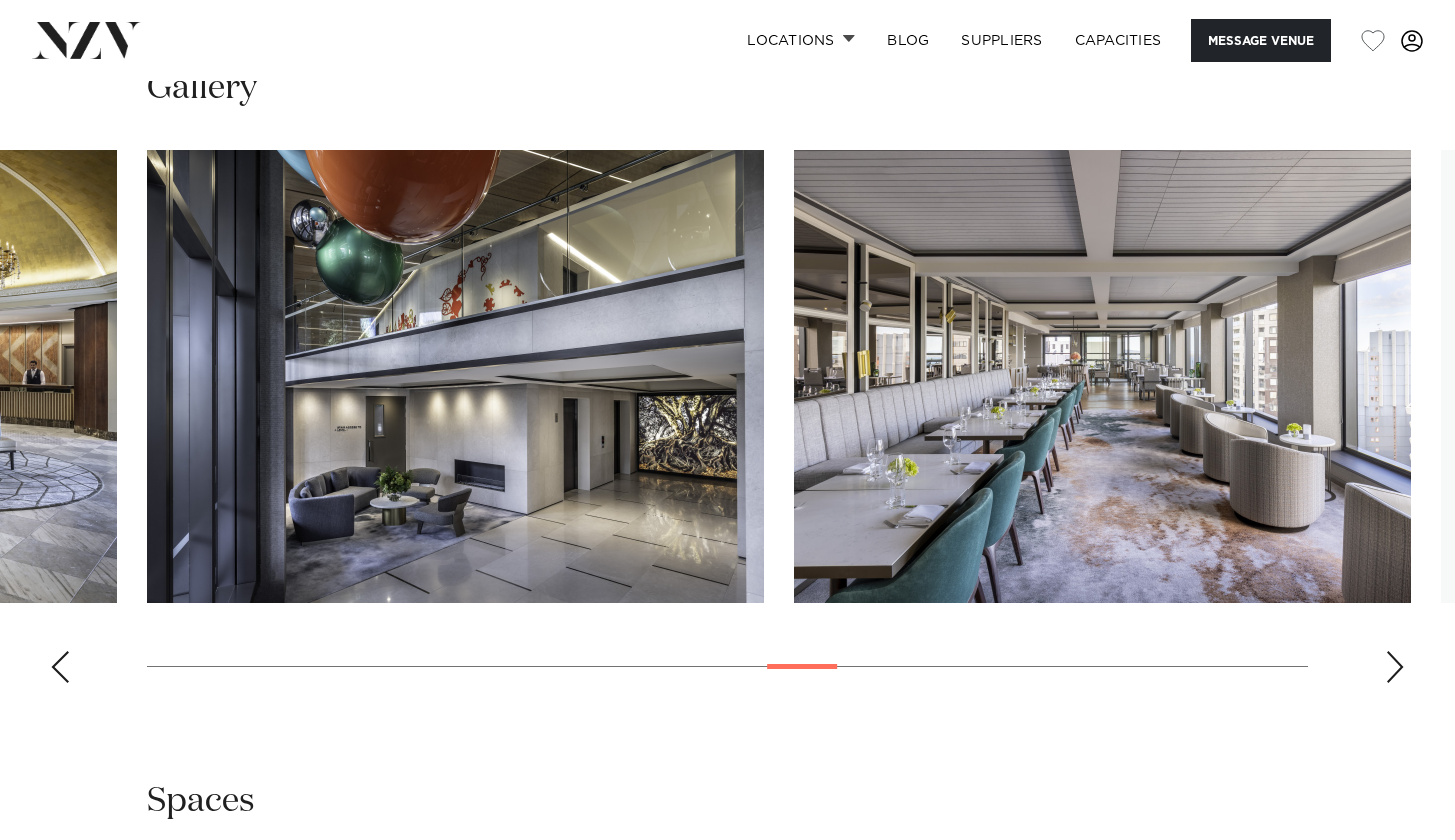 click at bounding box center [1395, 667] 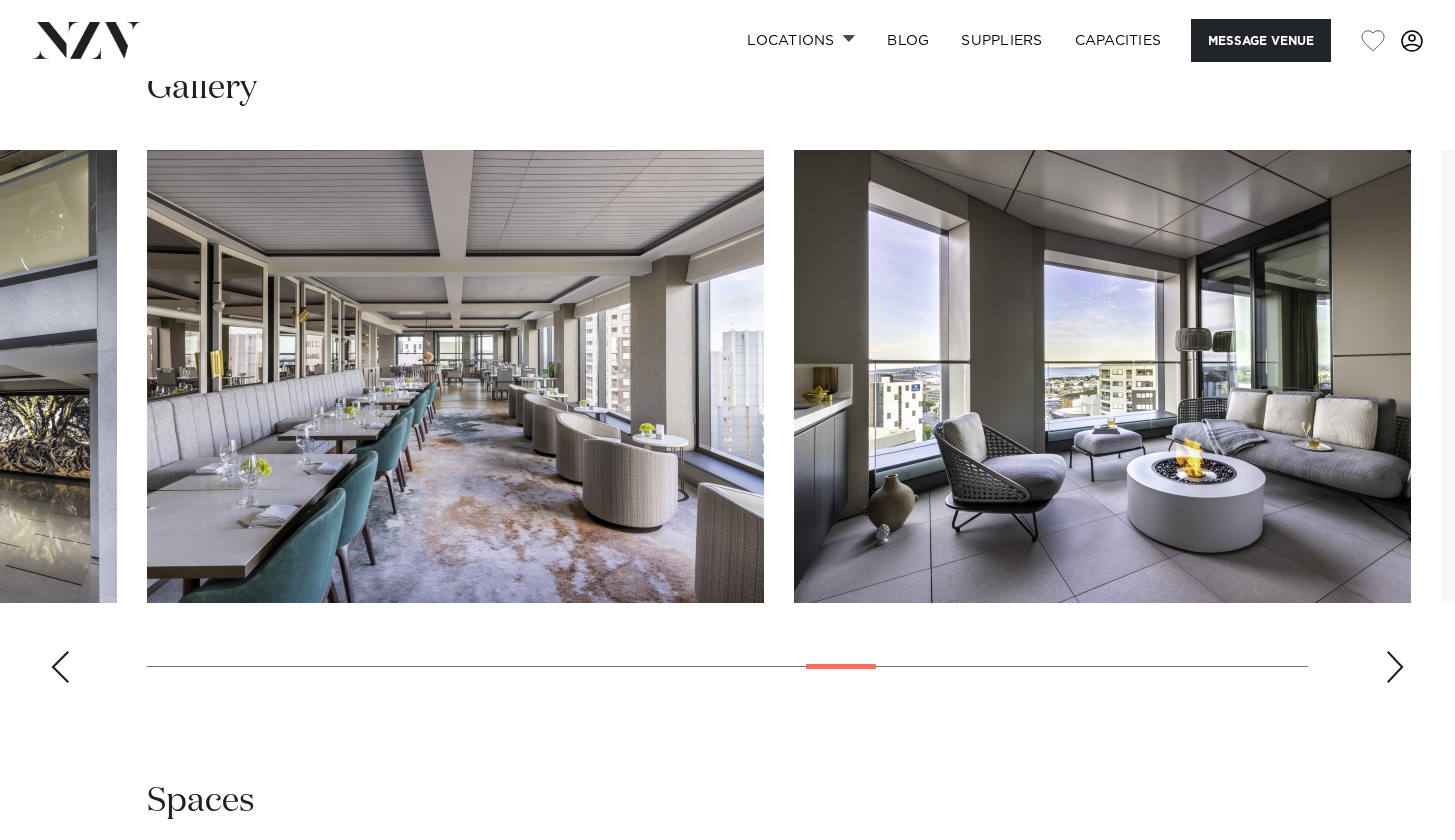 click at bounding box center (1395, 667) 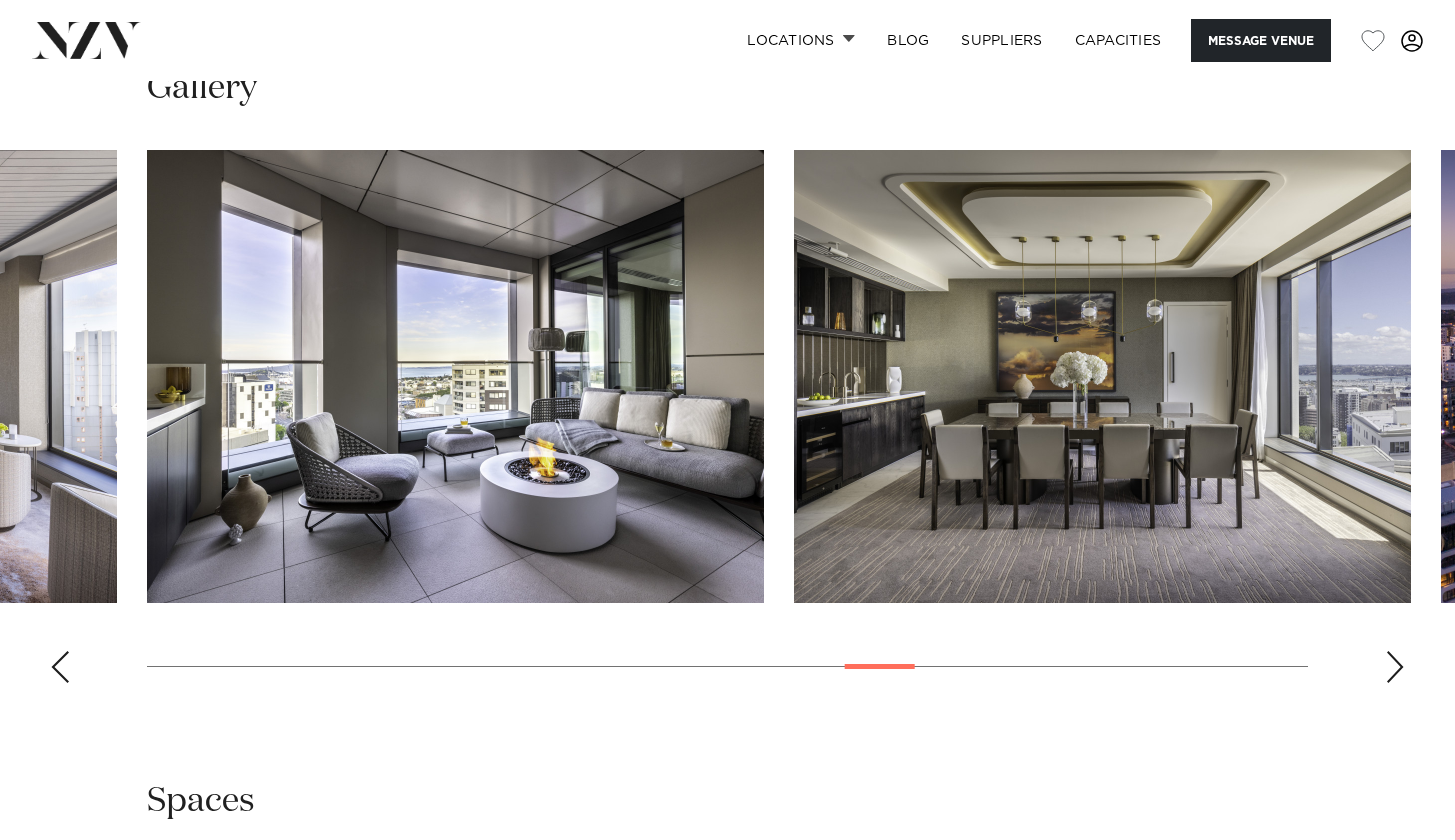 click at bounding box center (1395, 667) 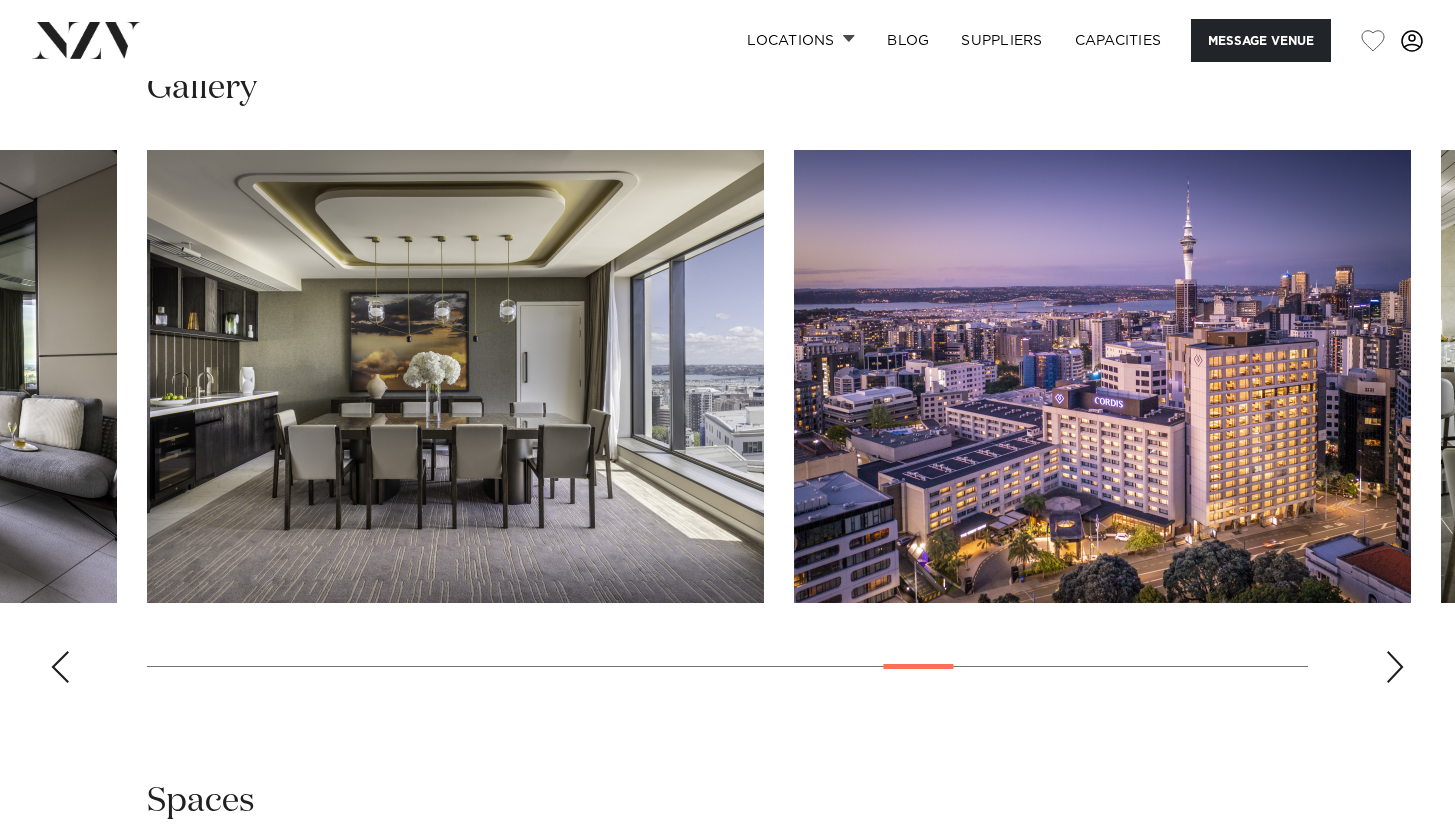 click at bounding box center (1395, 667) 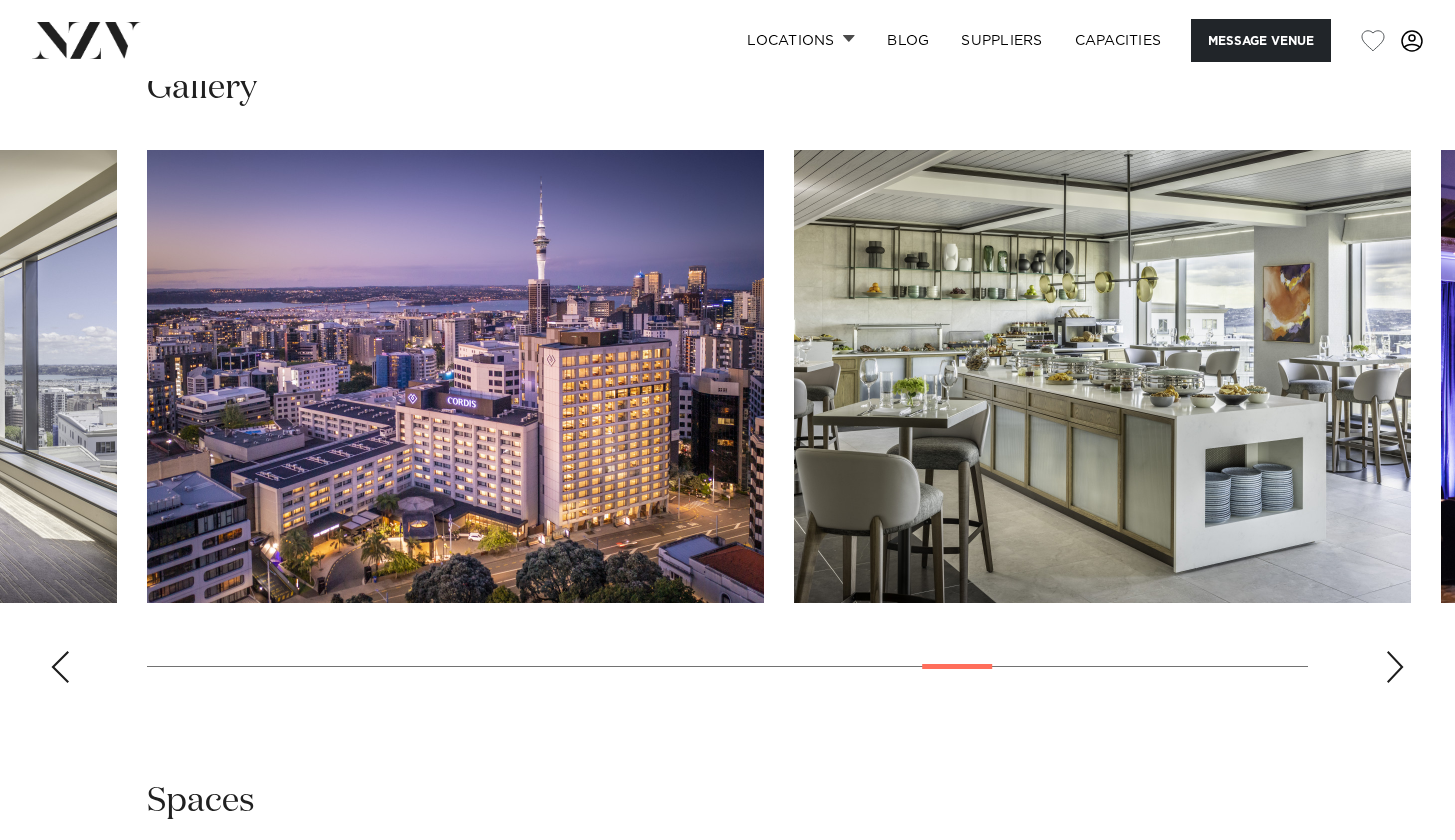 click at bounding box center (1395, 667) 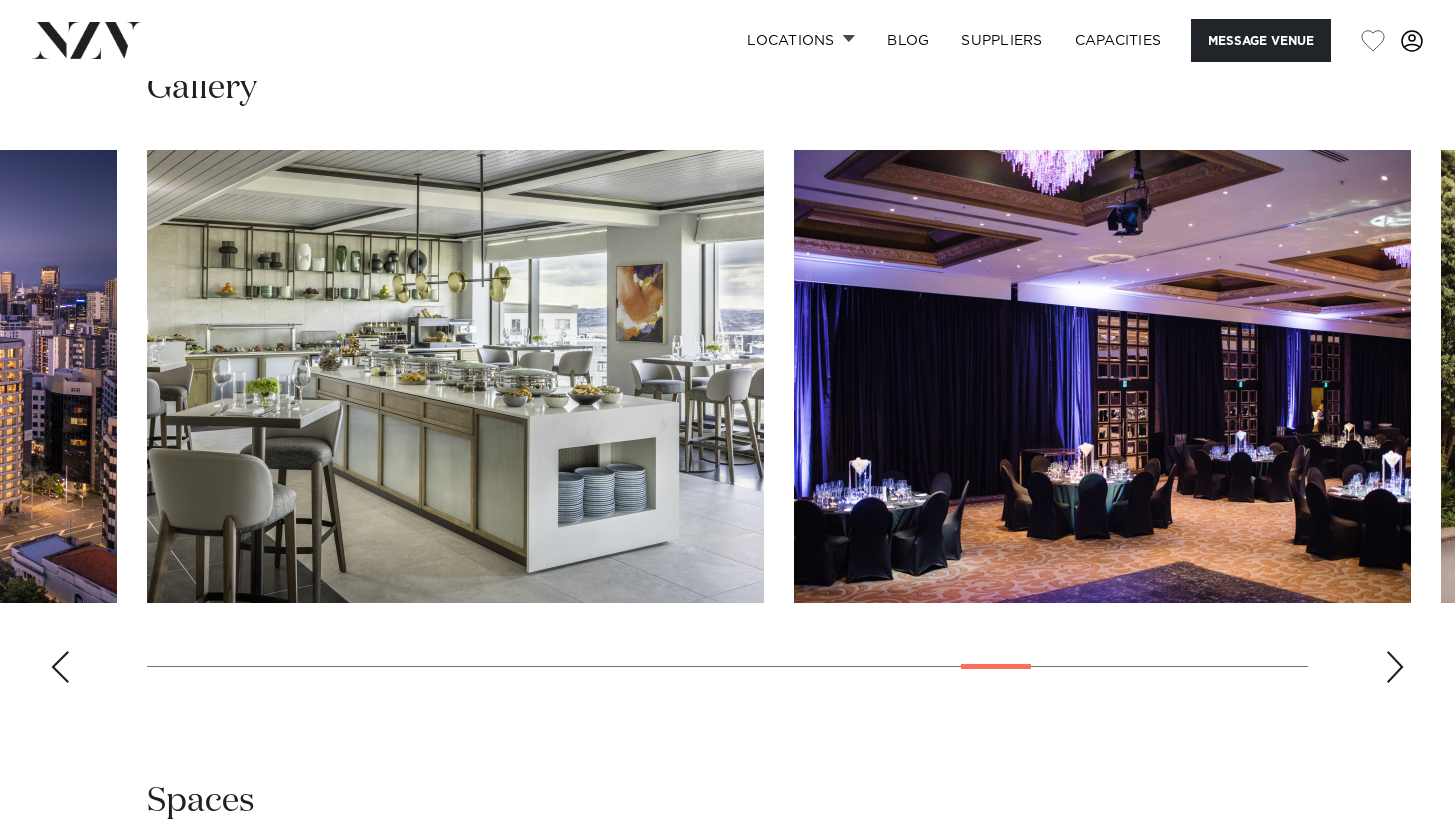 click at bounding box center [1395, 667] 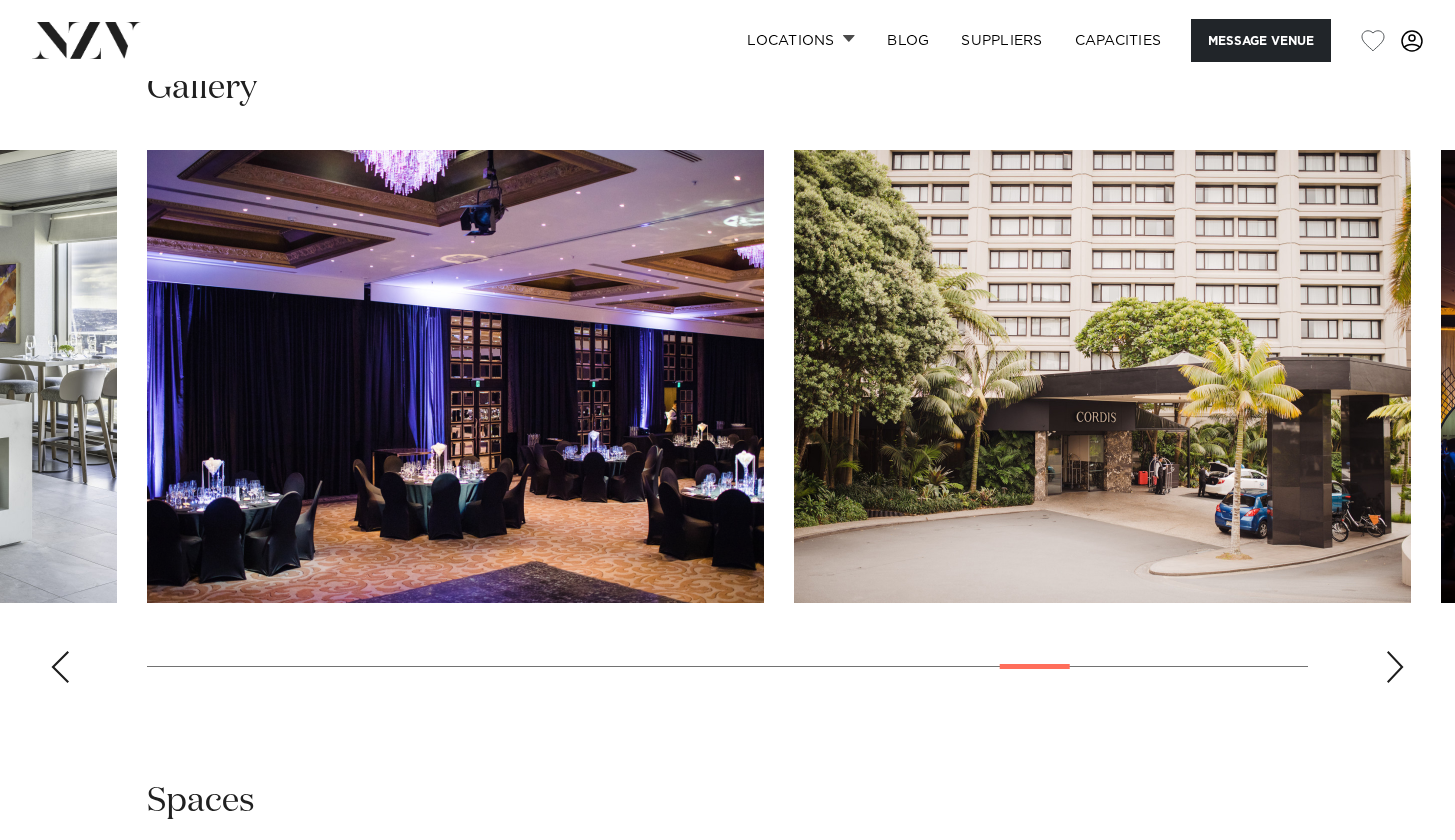 click at bounding box center (1395, 667) 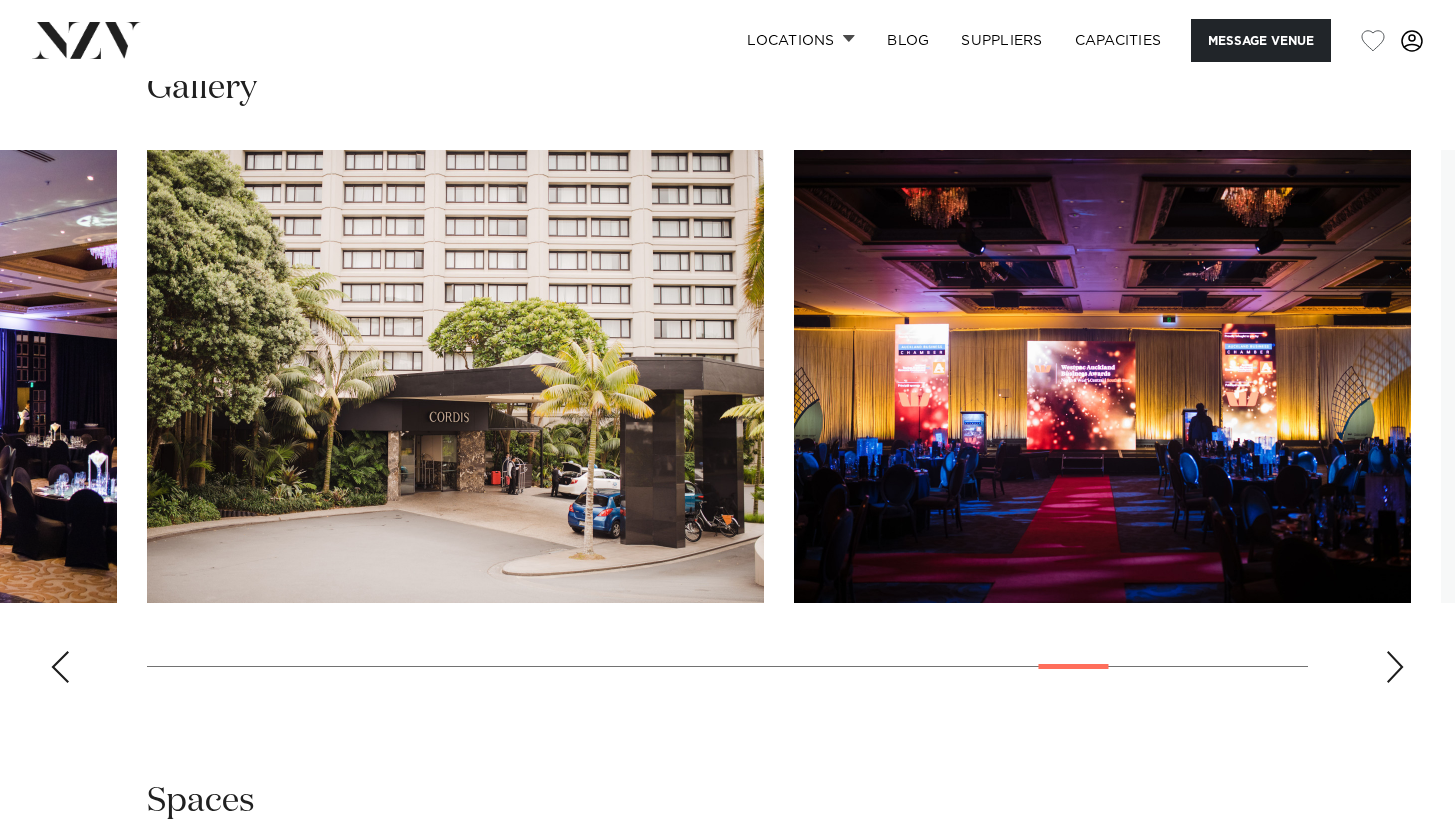 click at bounding box center [1395, 667] 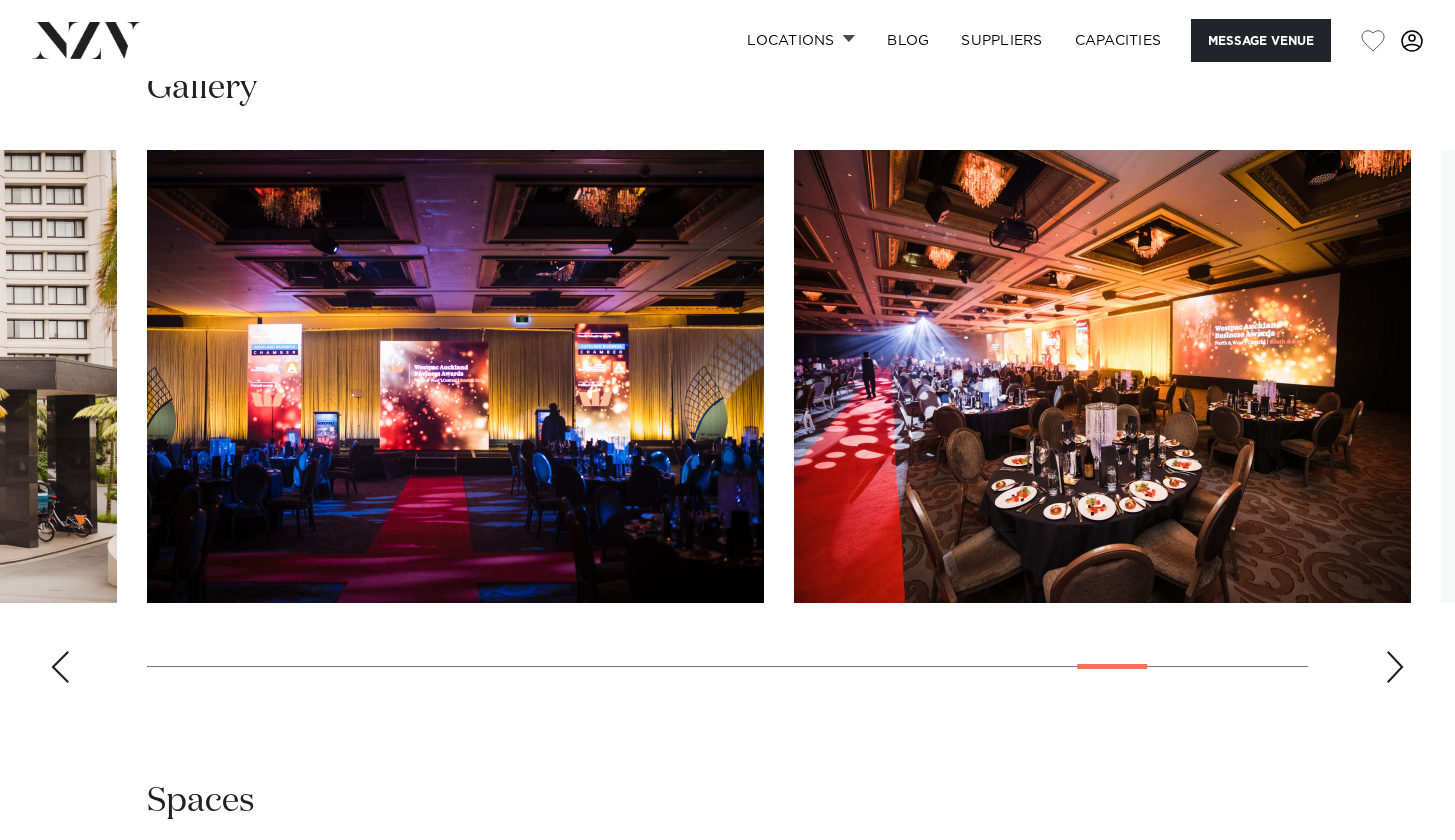 click at bounding box center (1395, 667) 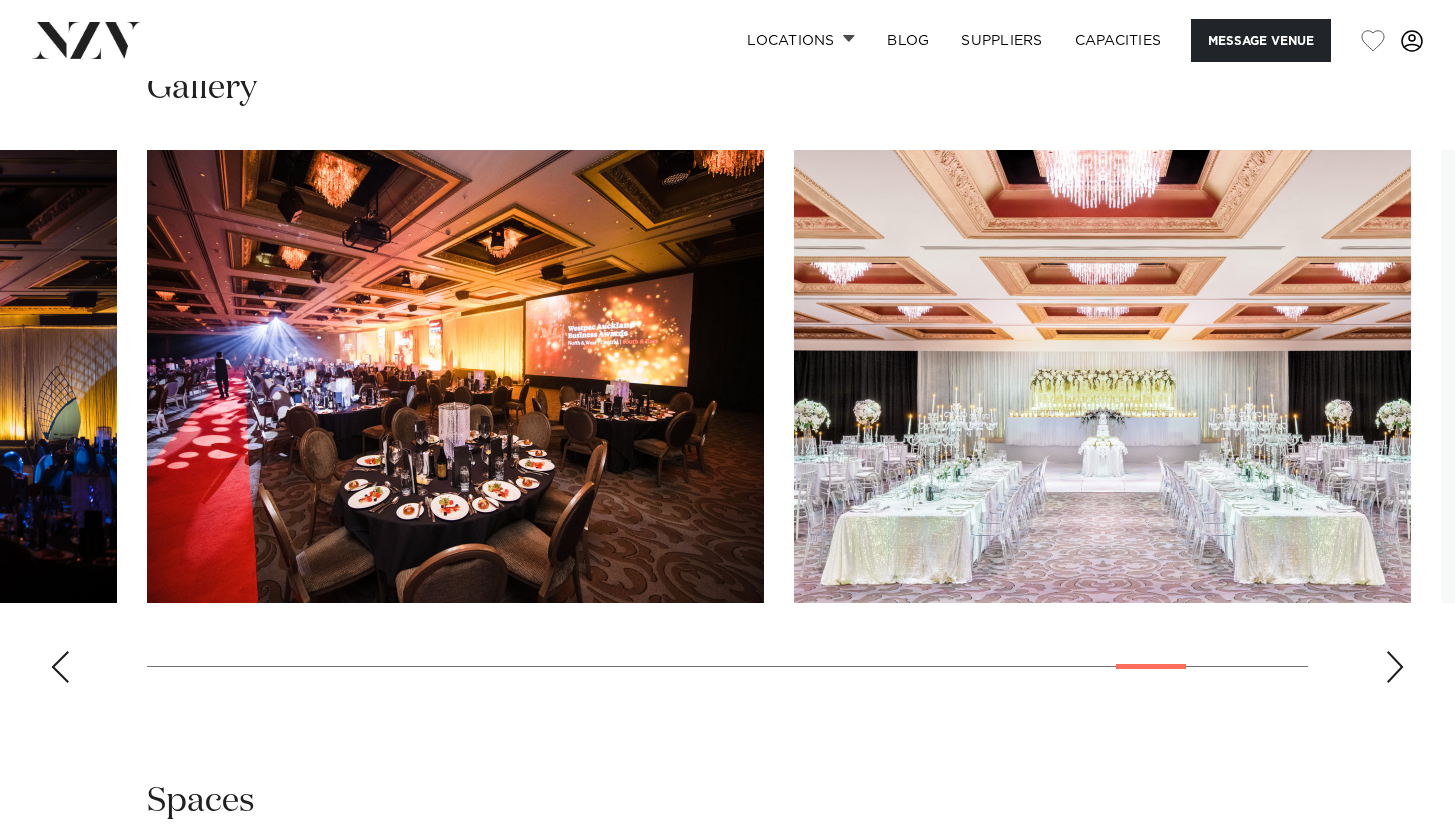 click at bounding box center [1395, 667] 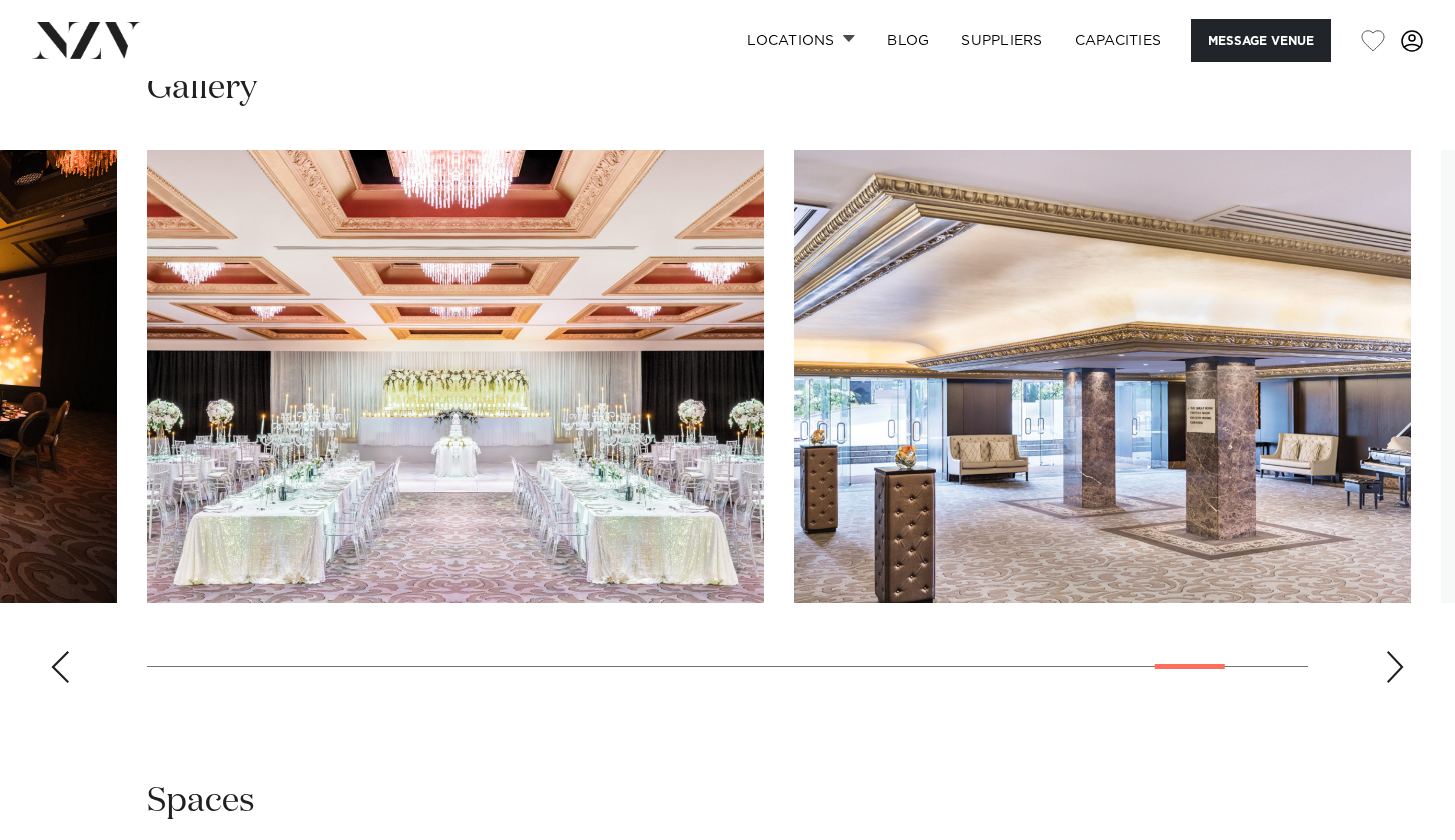 click at bounding box center [1395, 667] 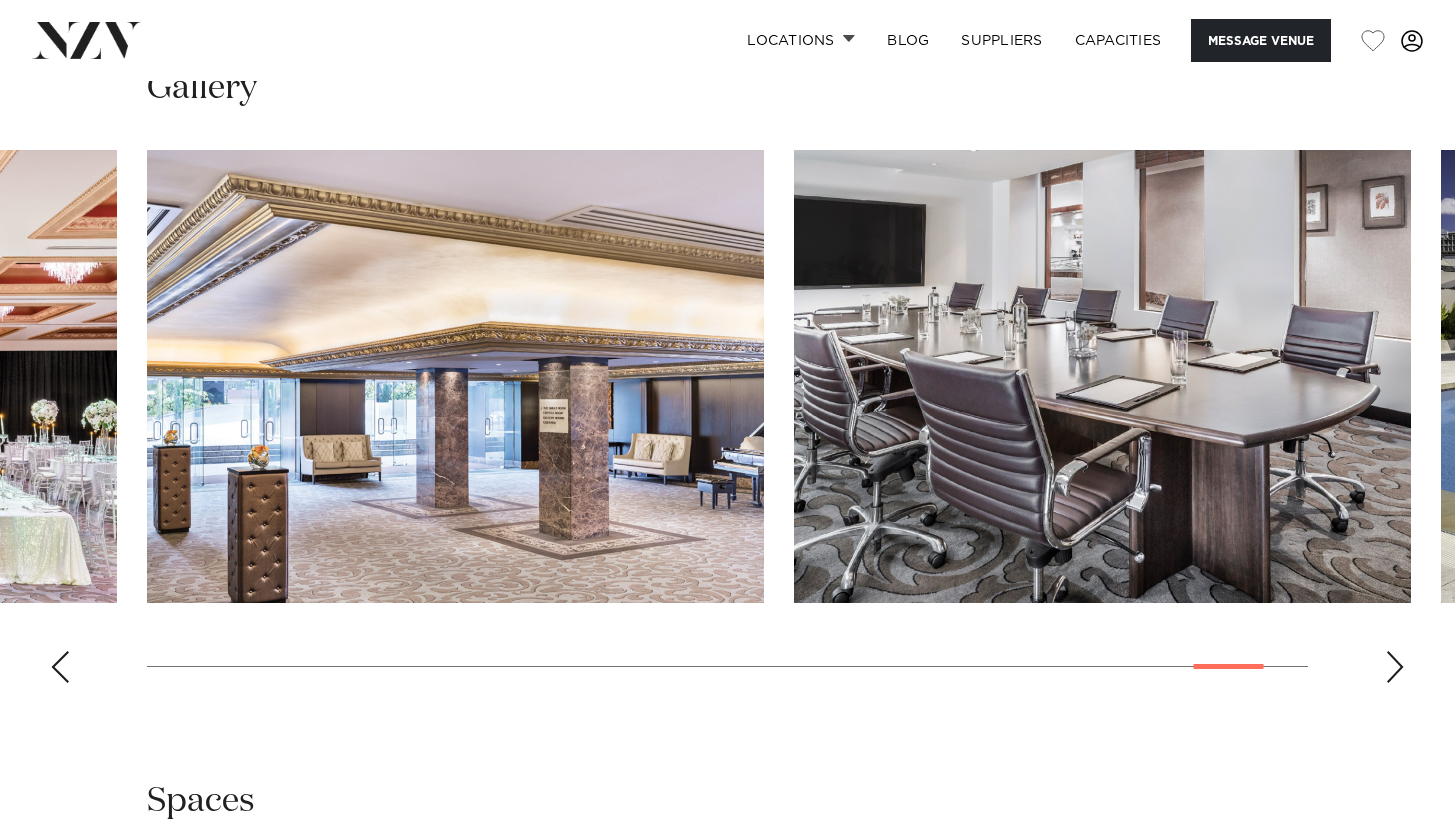 click at bounding box center [1395, 667] 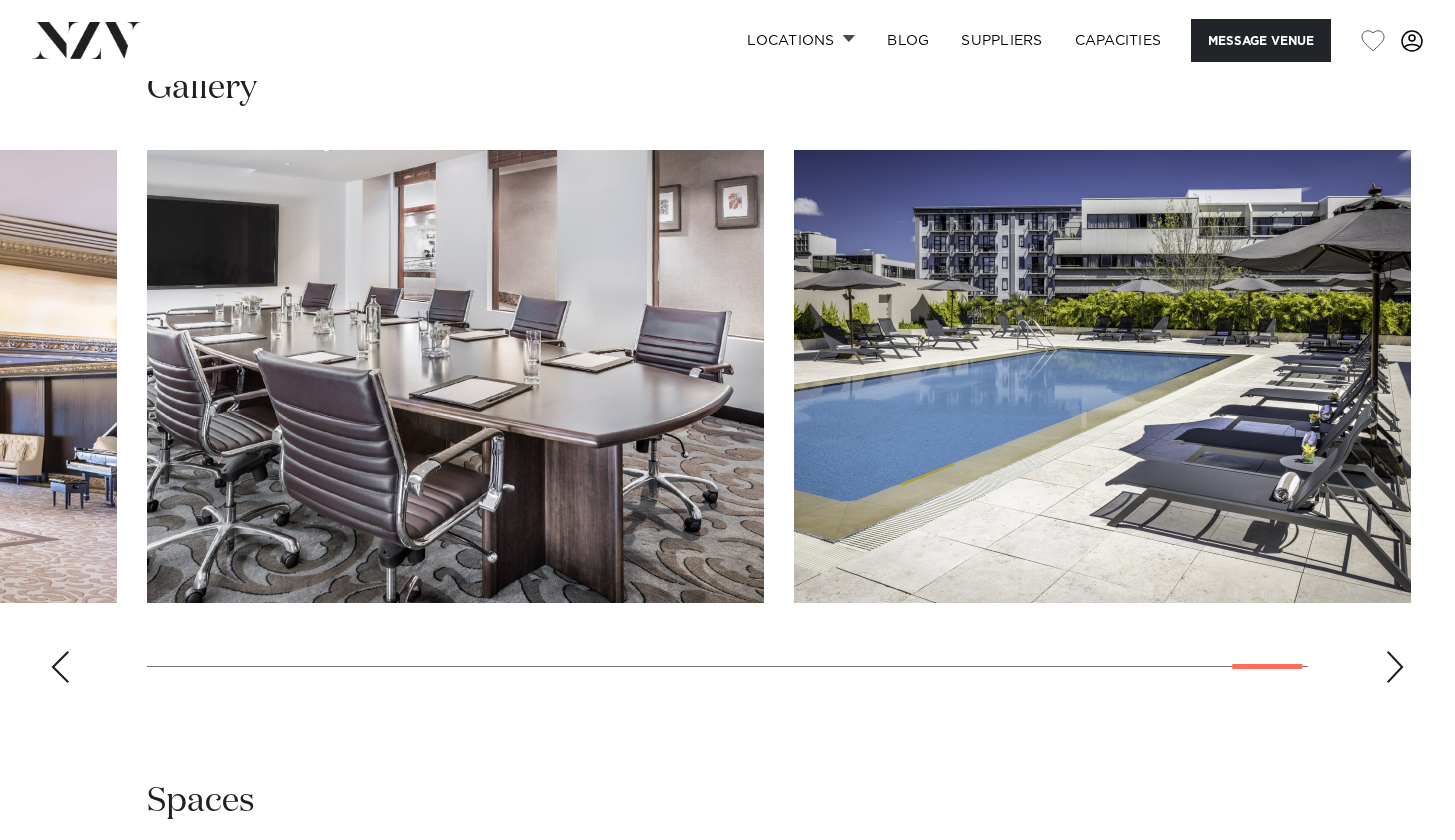 click at bounding box center (1395, 667) 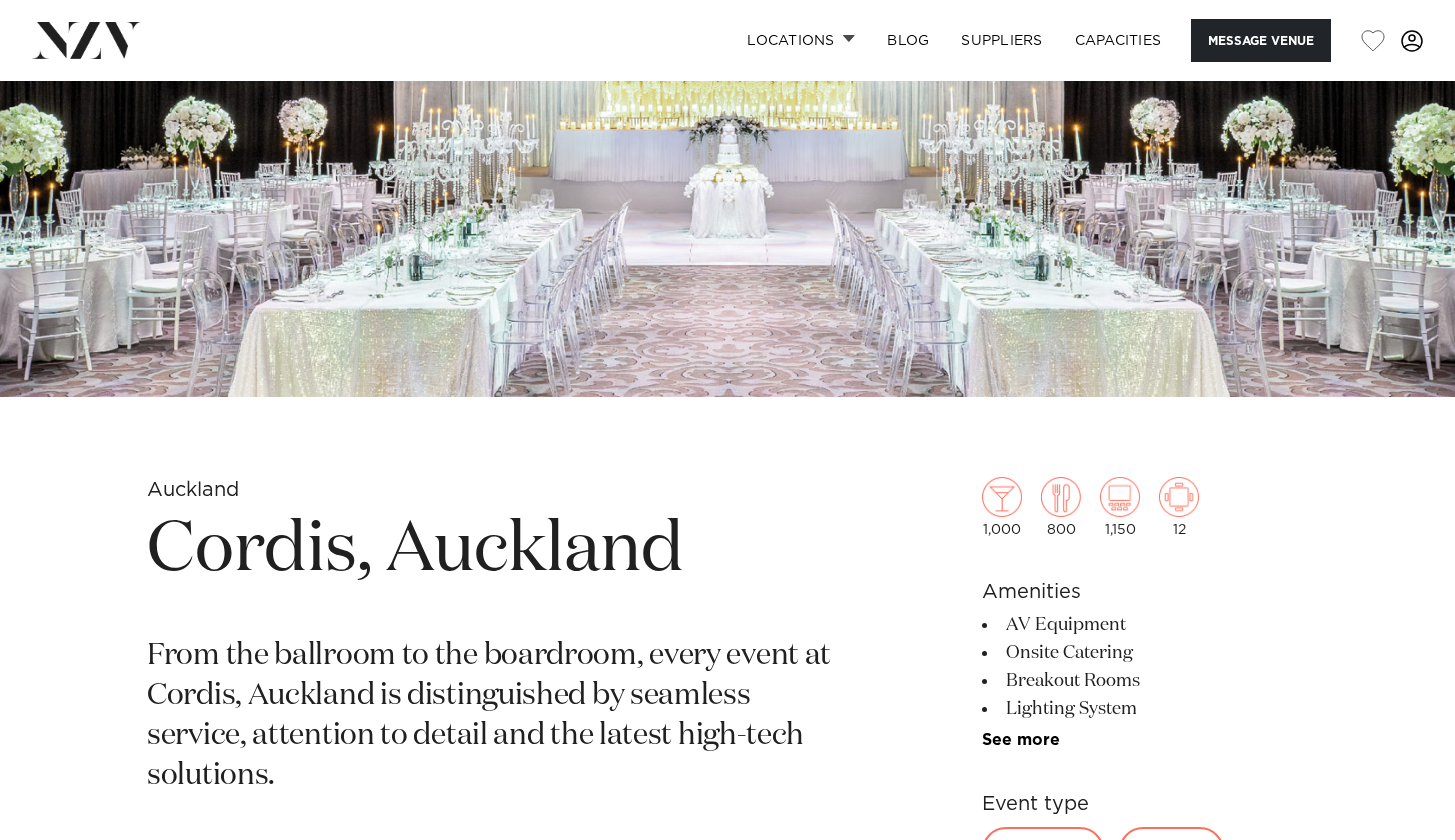 scroll, scrollTop: 256, scrollLeft: 0, axis: vertical 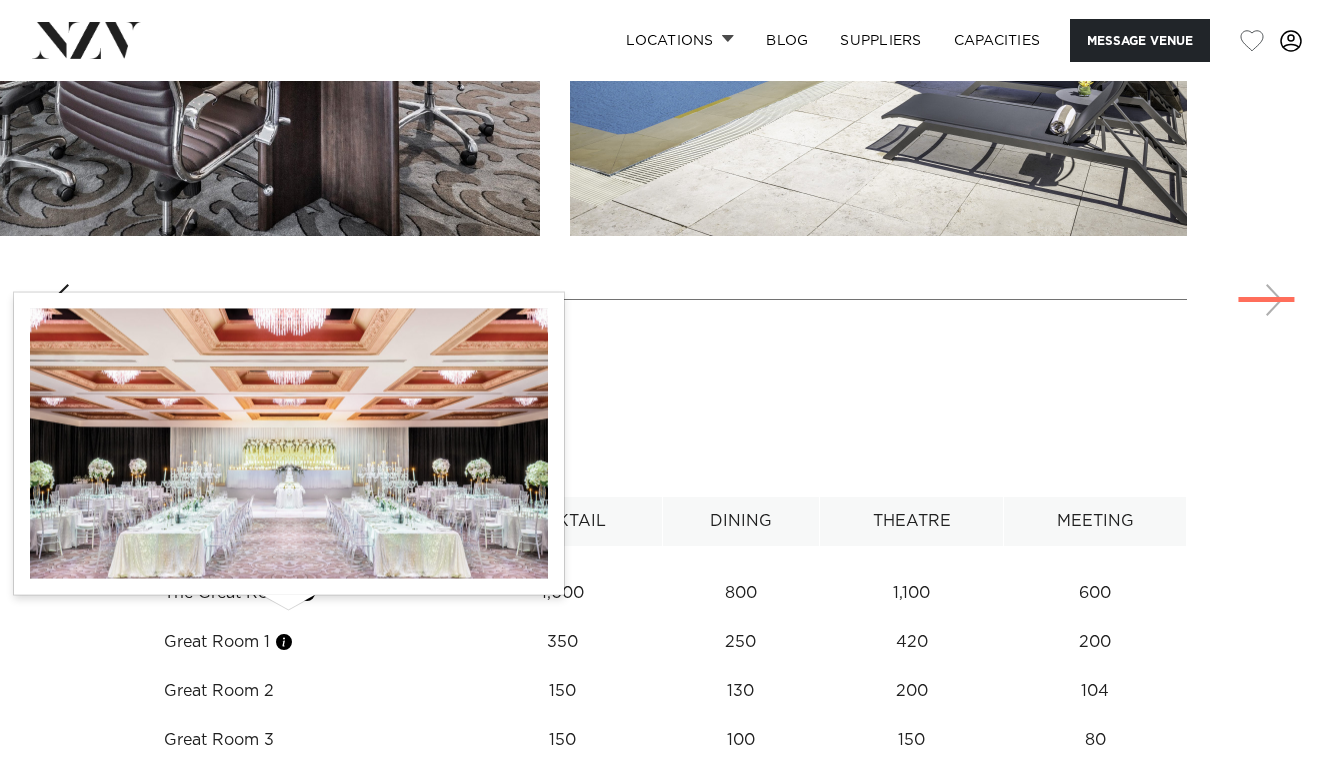 click at bounding box center [284, 642] 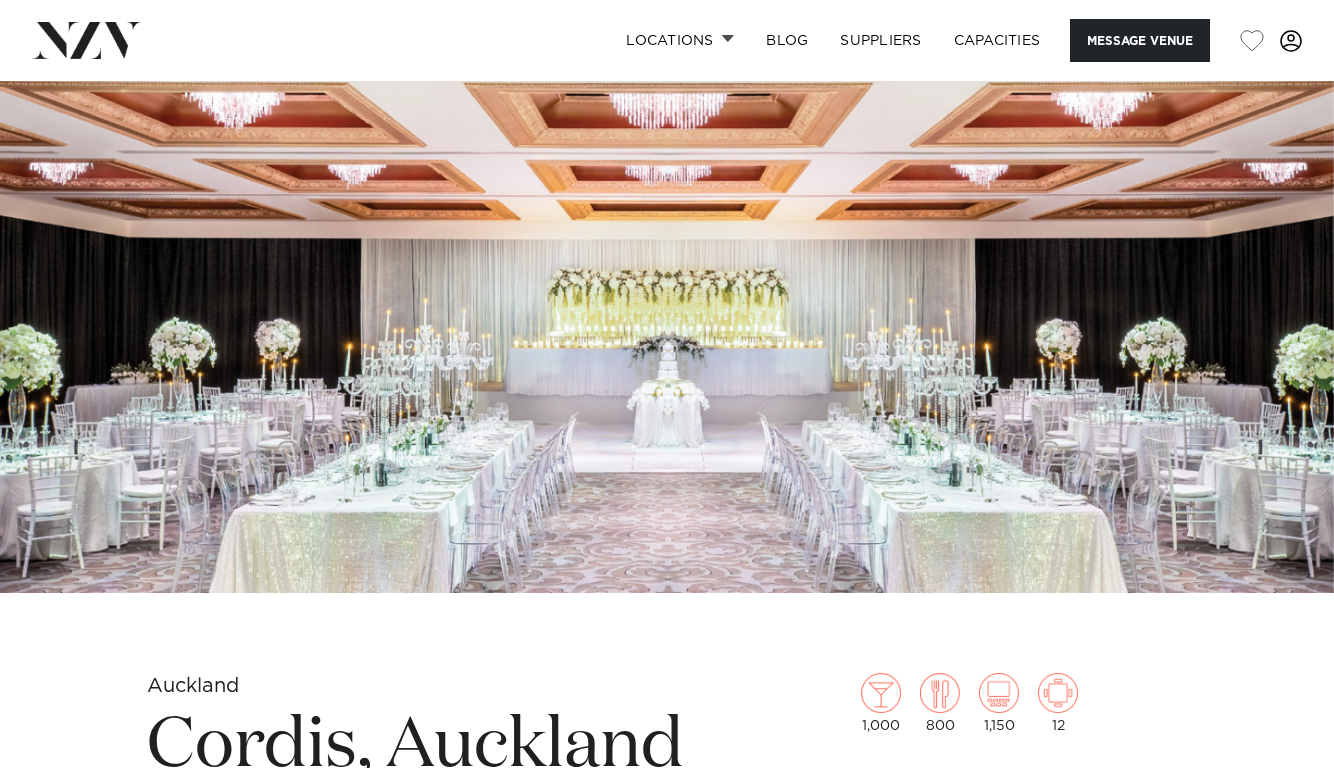 scroll, scrollTop: 56, scrollLeft: 0, axis: vertical 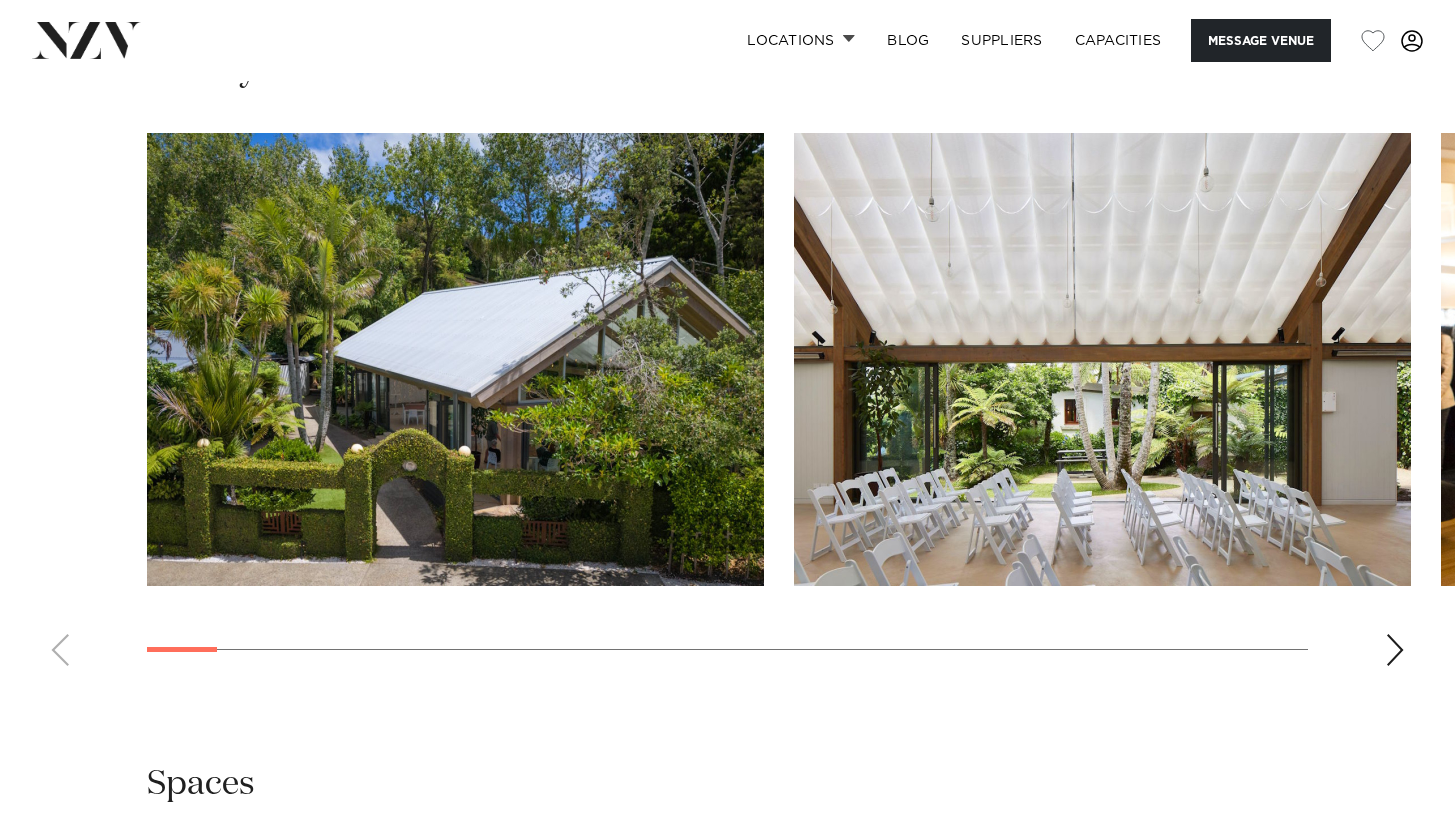 click at bounding box center (1395, 650) 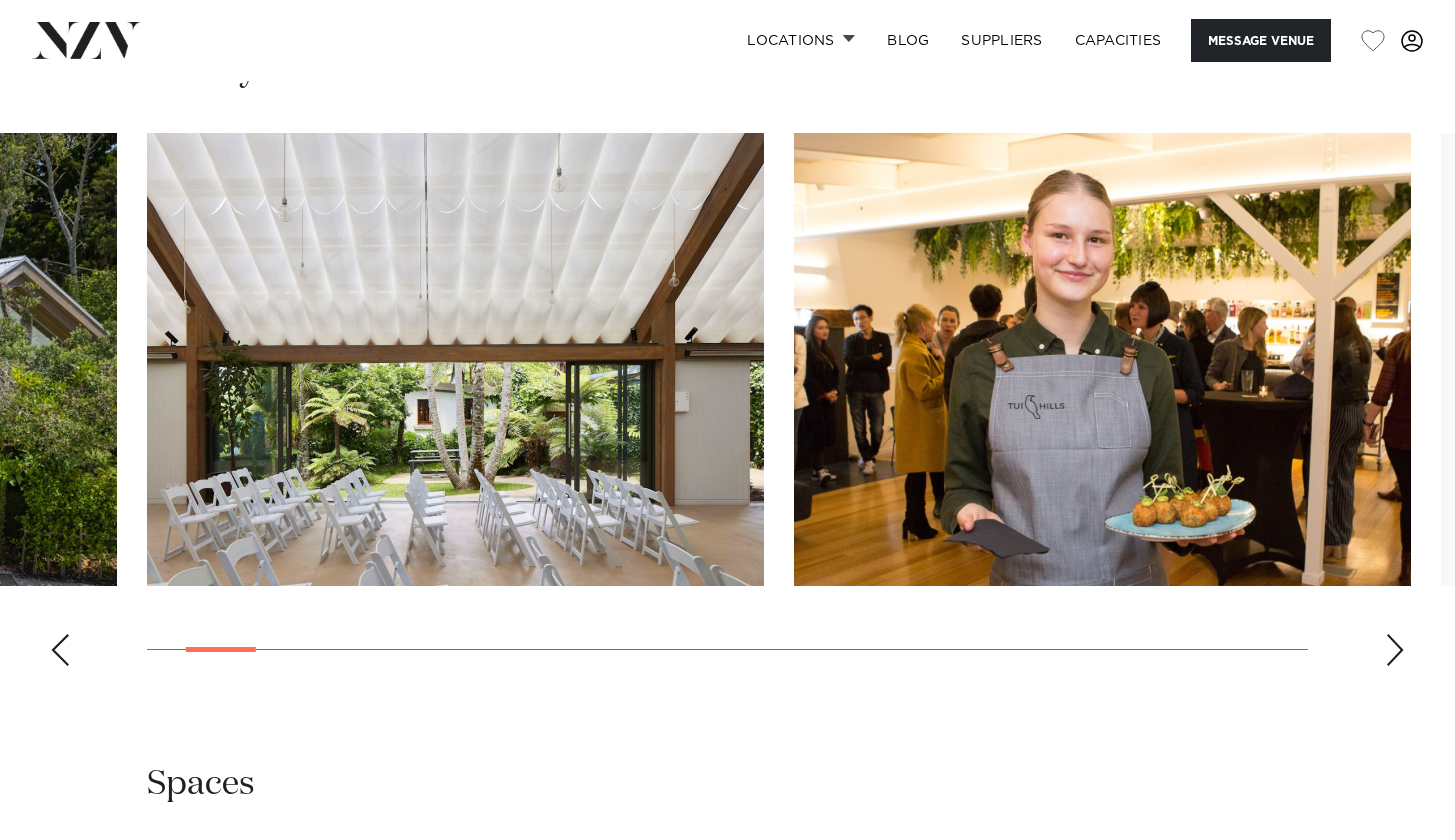 click at bounding box center (1395, 650) 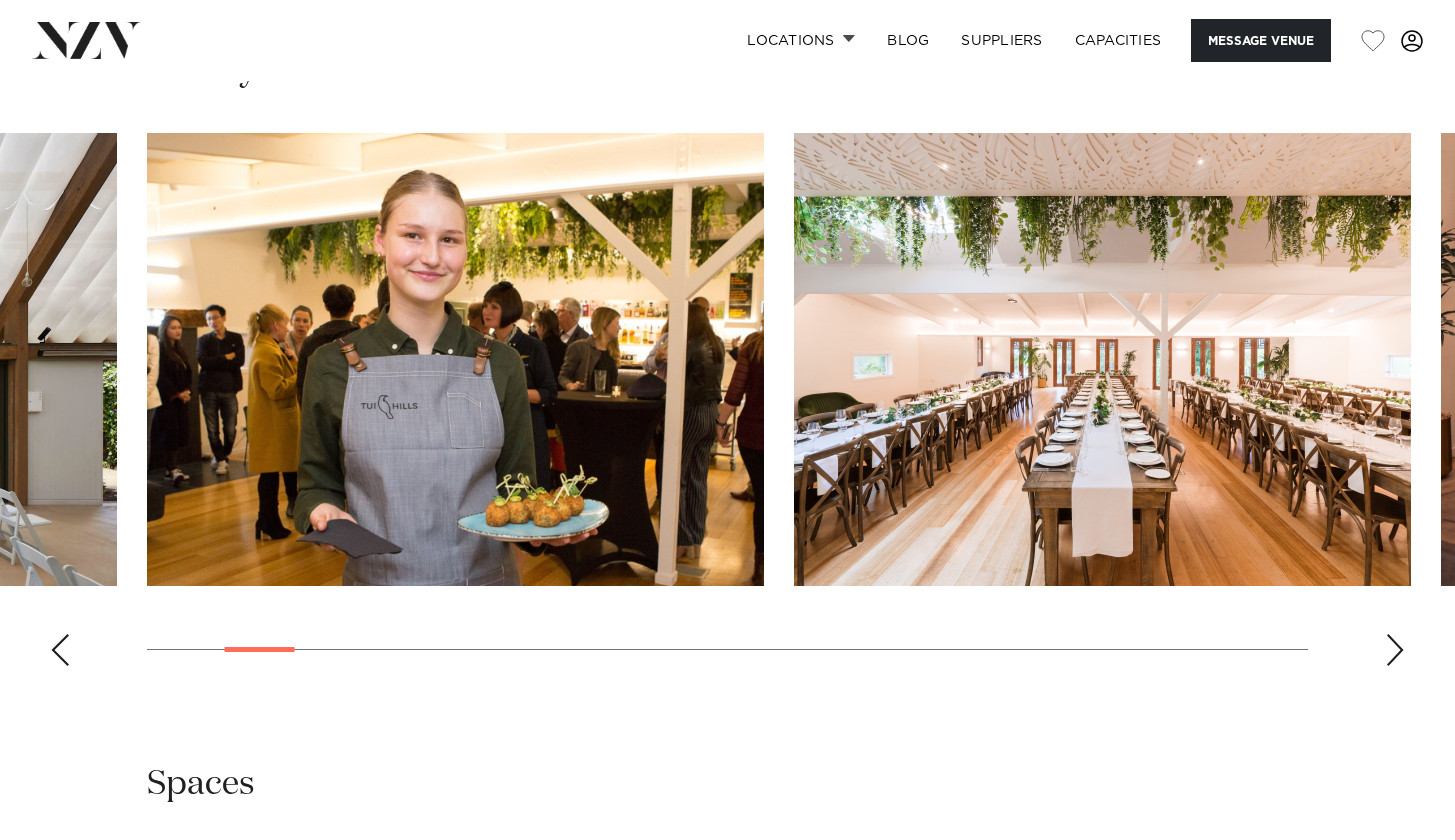 click at bounding box center [1395, 650] 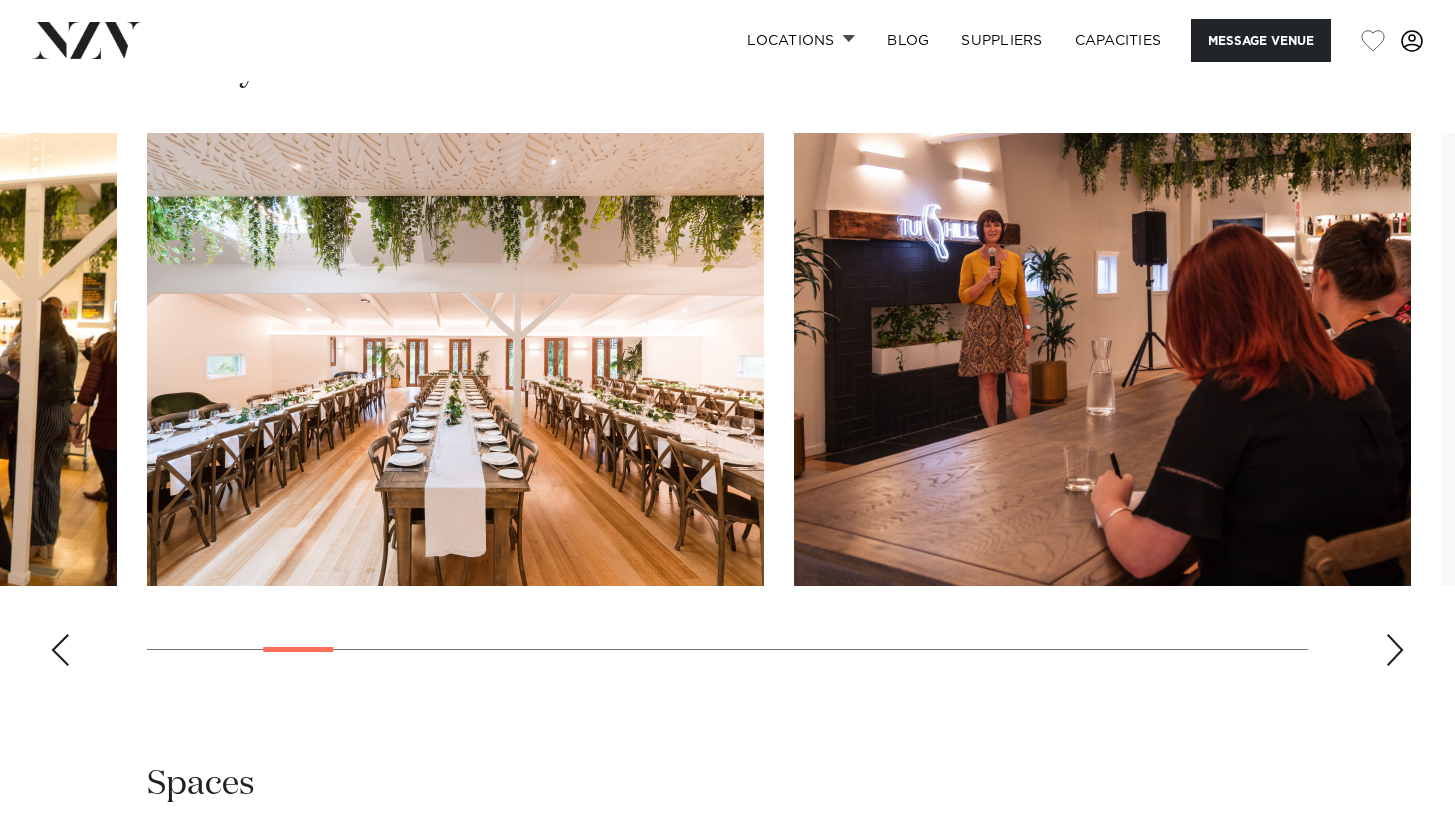 click at bounding box center [1395, 650] 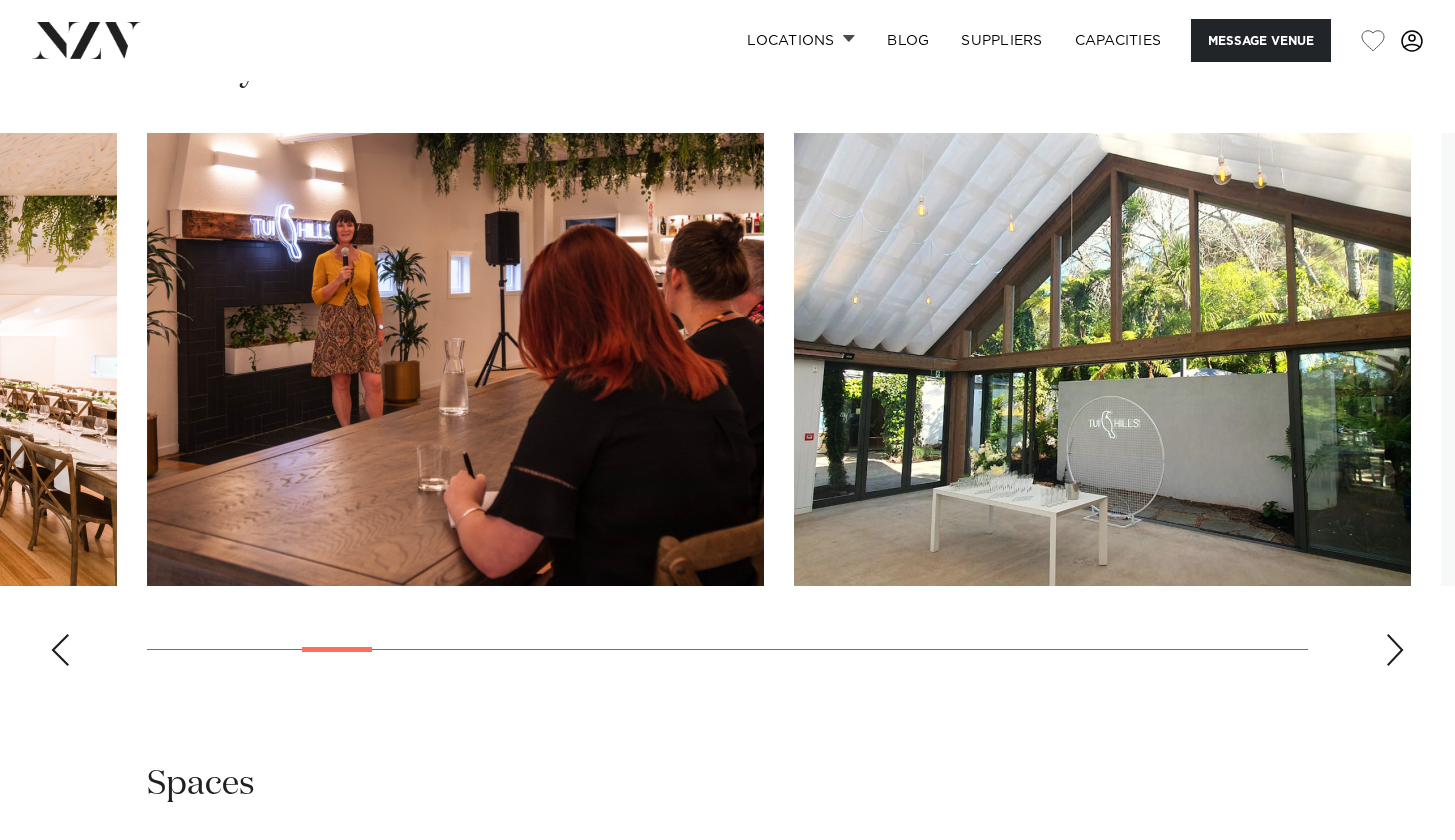 click at bounding box center (1395, 650) 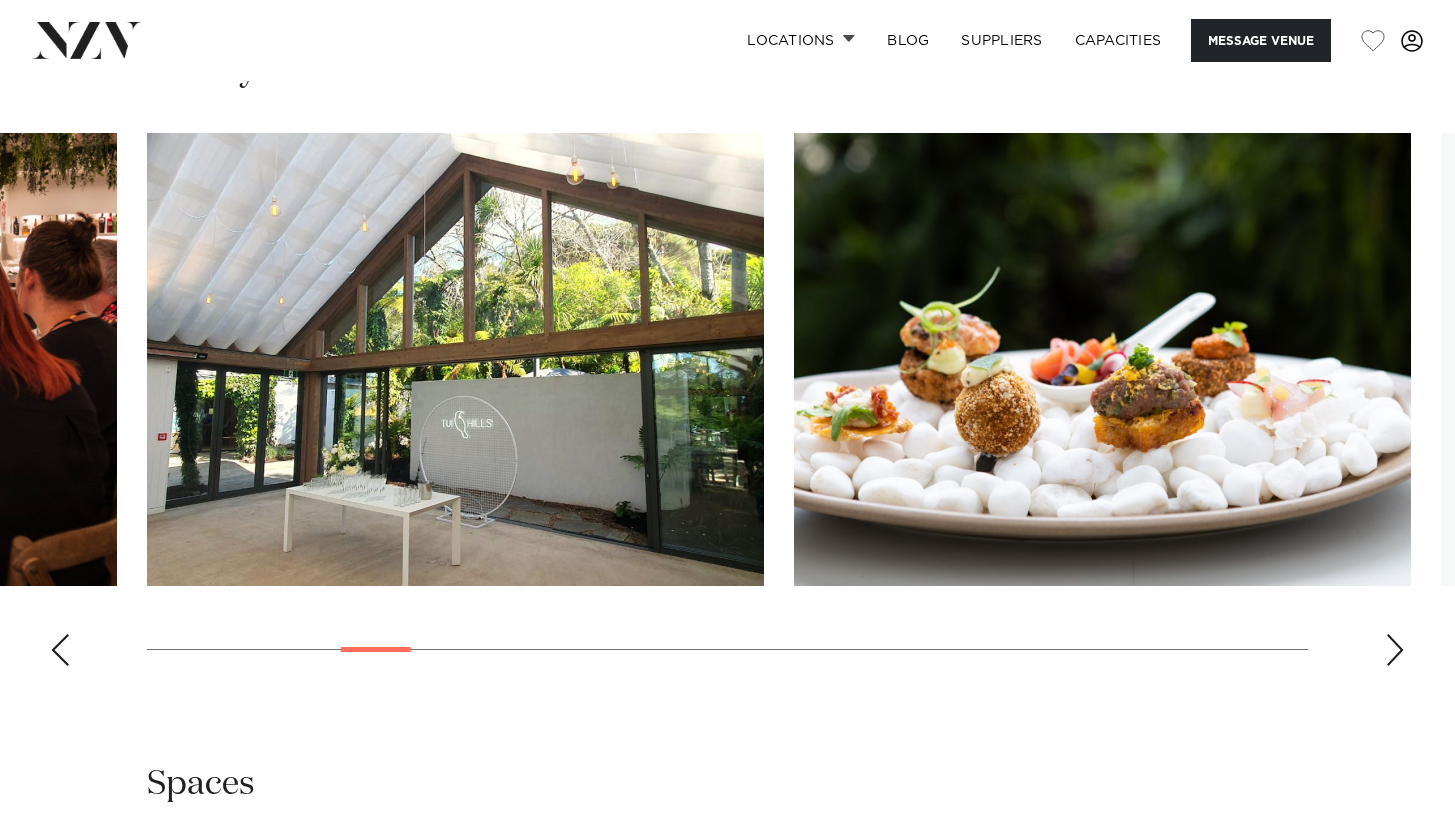 click at bounding box center [1395, 650] 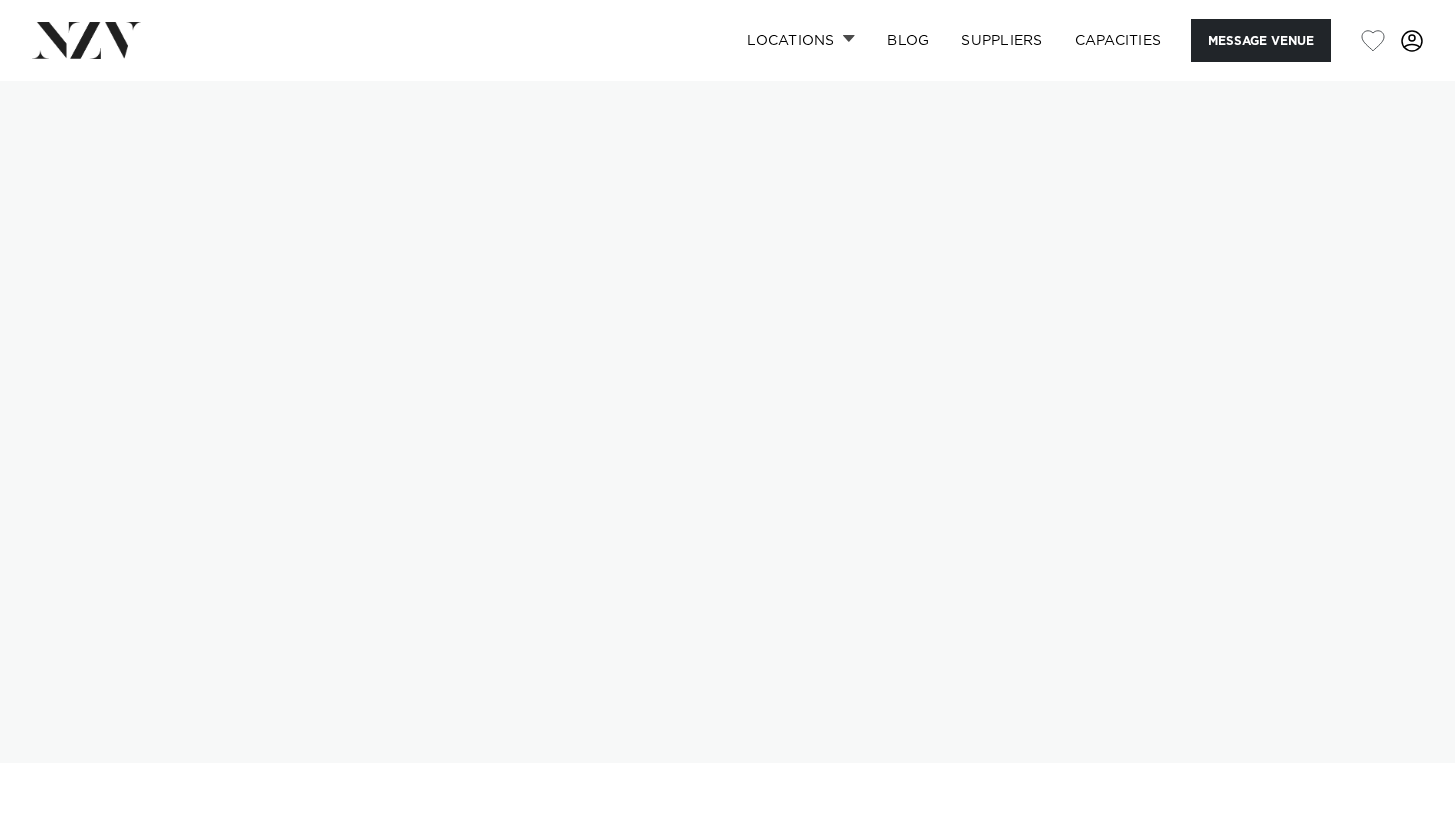 scroll, scrollTop: 0, scrollLeft: 0, axis: both 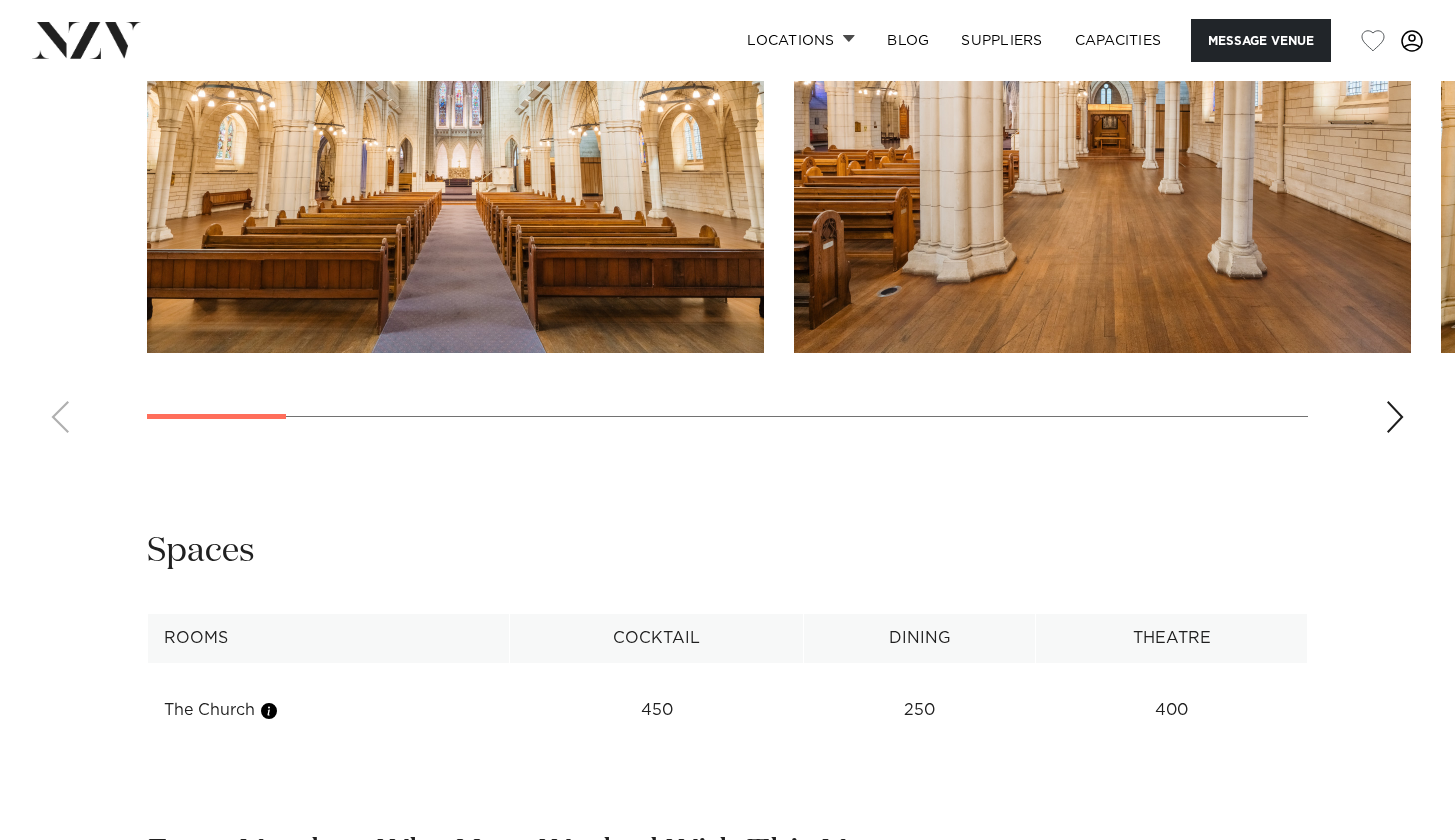 click at bounding box center [1395, 417] 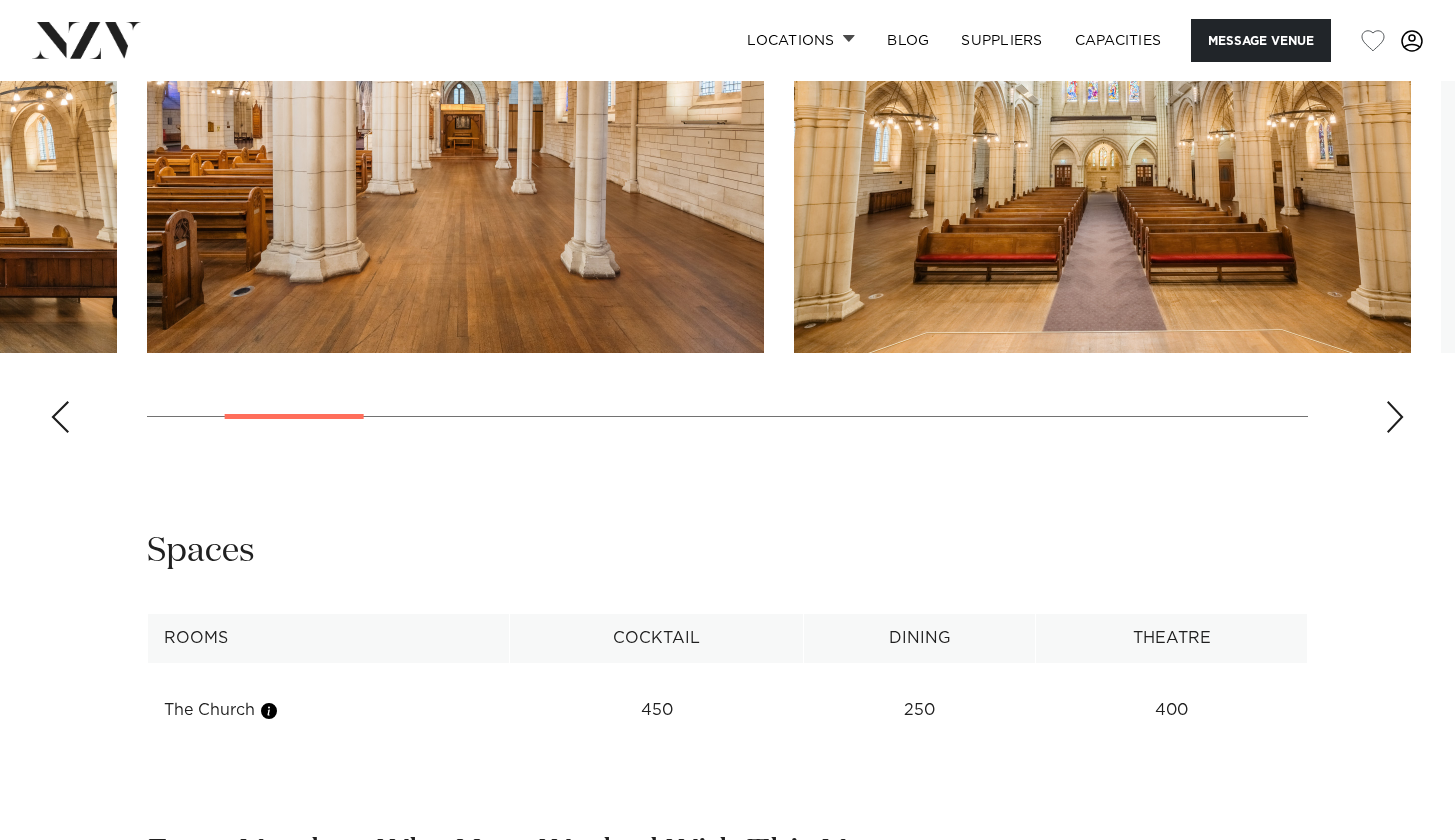 click at bounding box center (1395, 417) 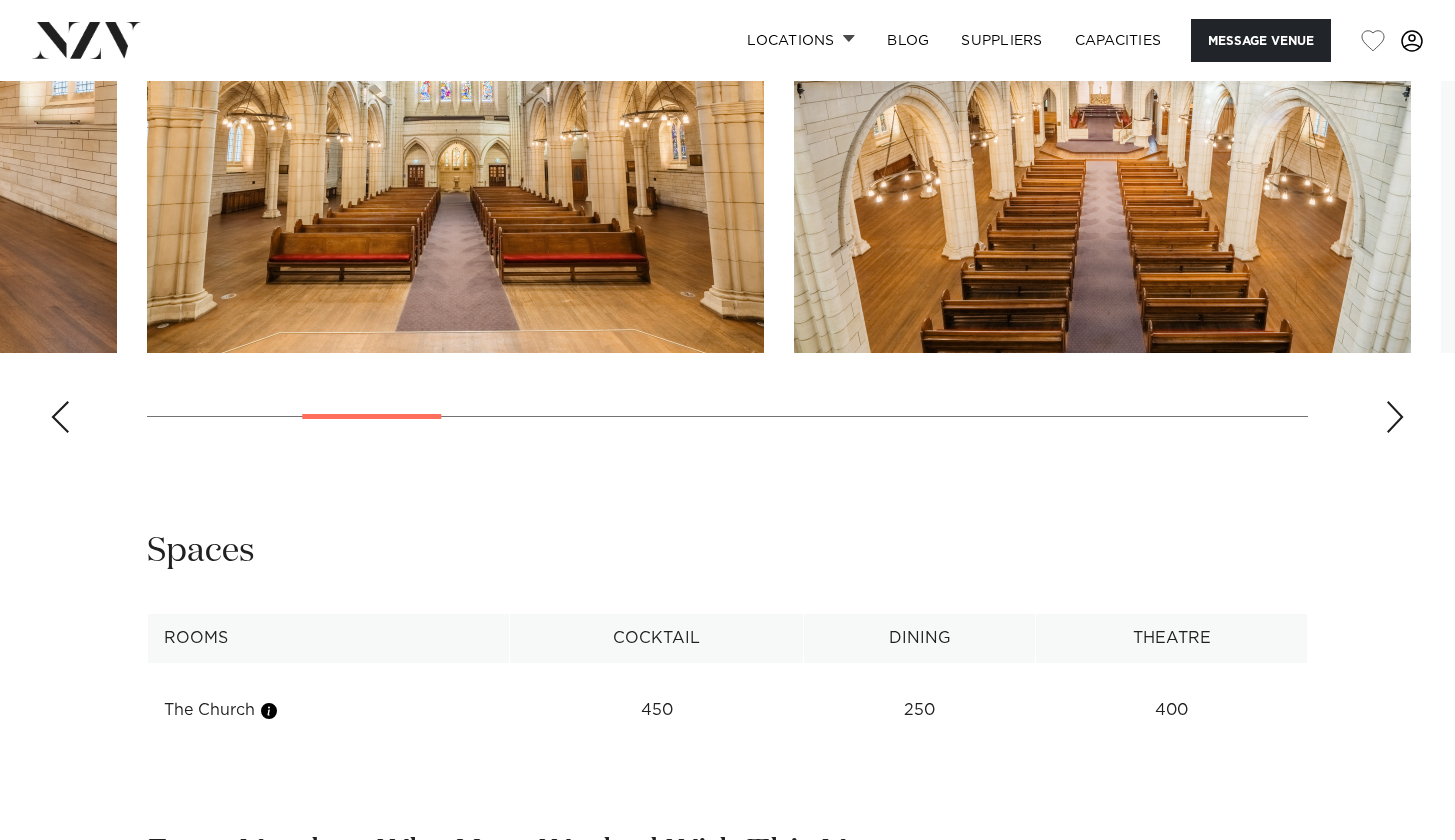 click at bounding box center [1395, 417] 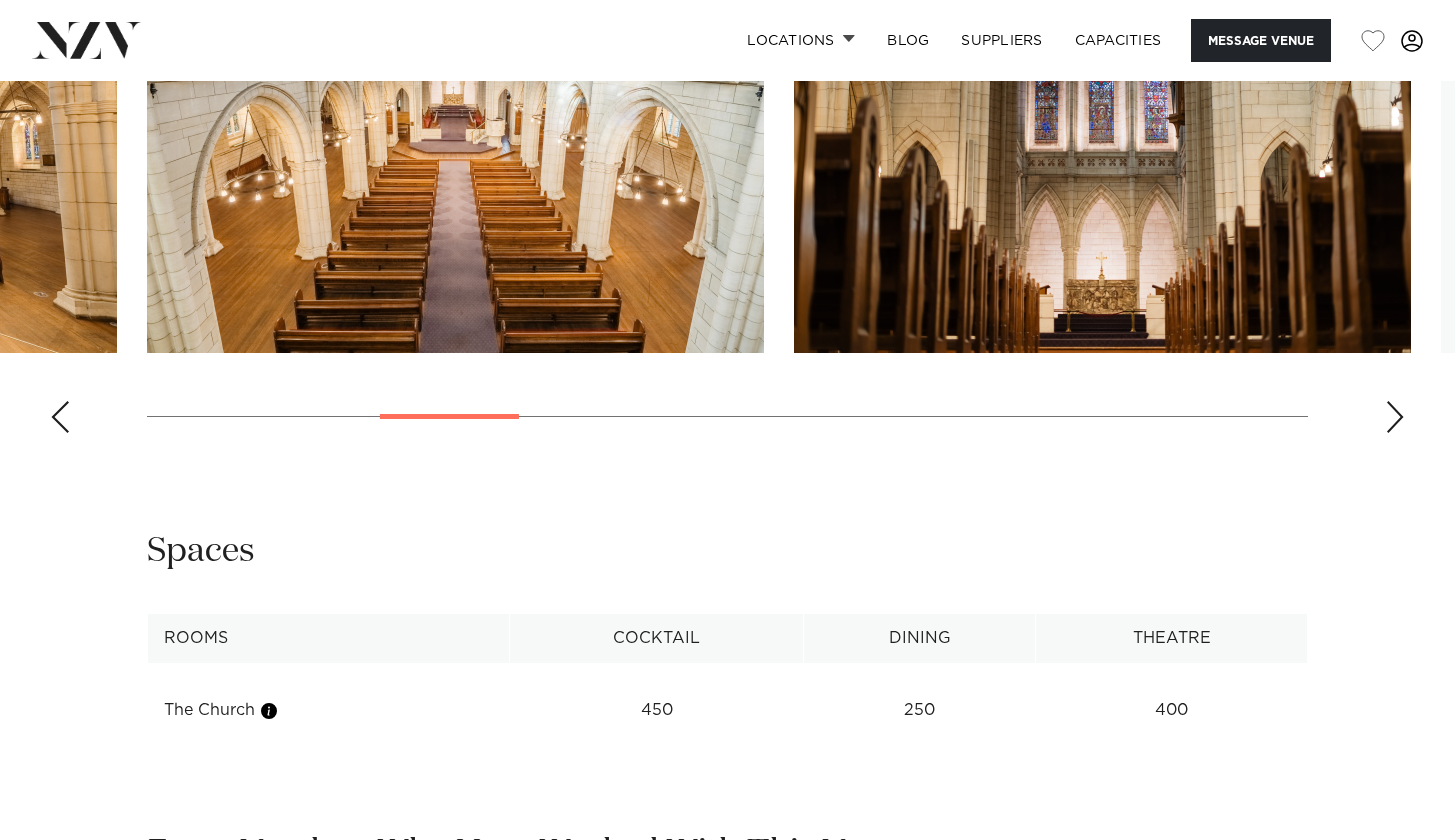 click at bounding box center (1395, 417) 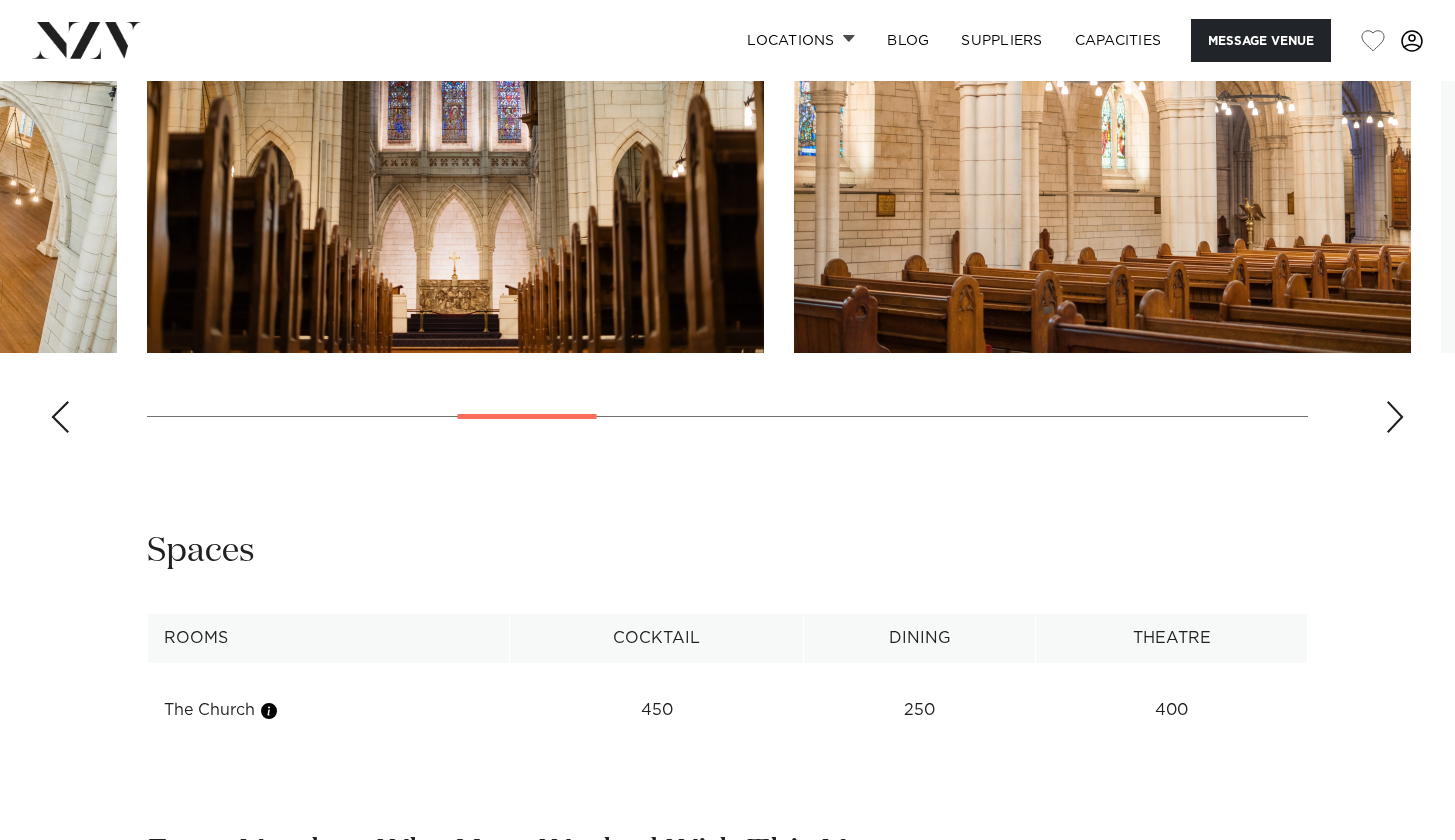 click at bounding box center (1395, 417) 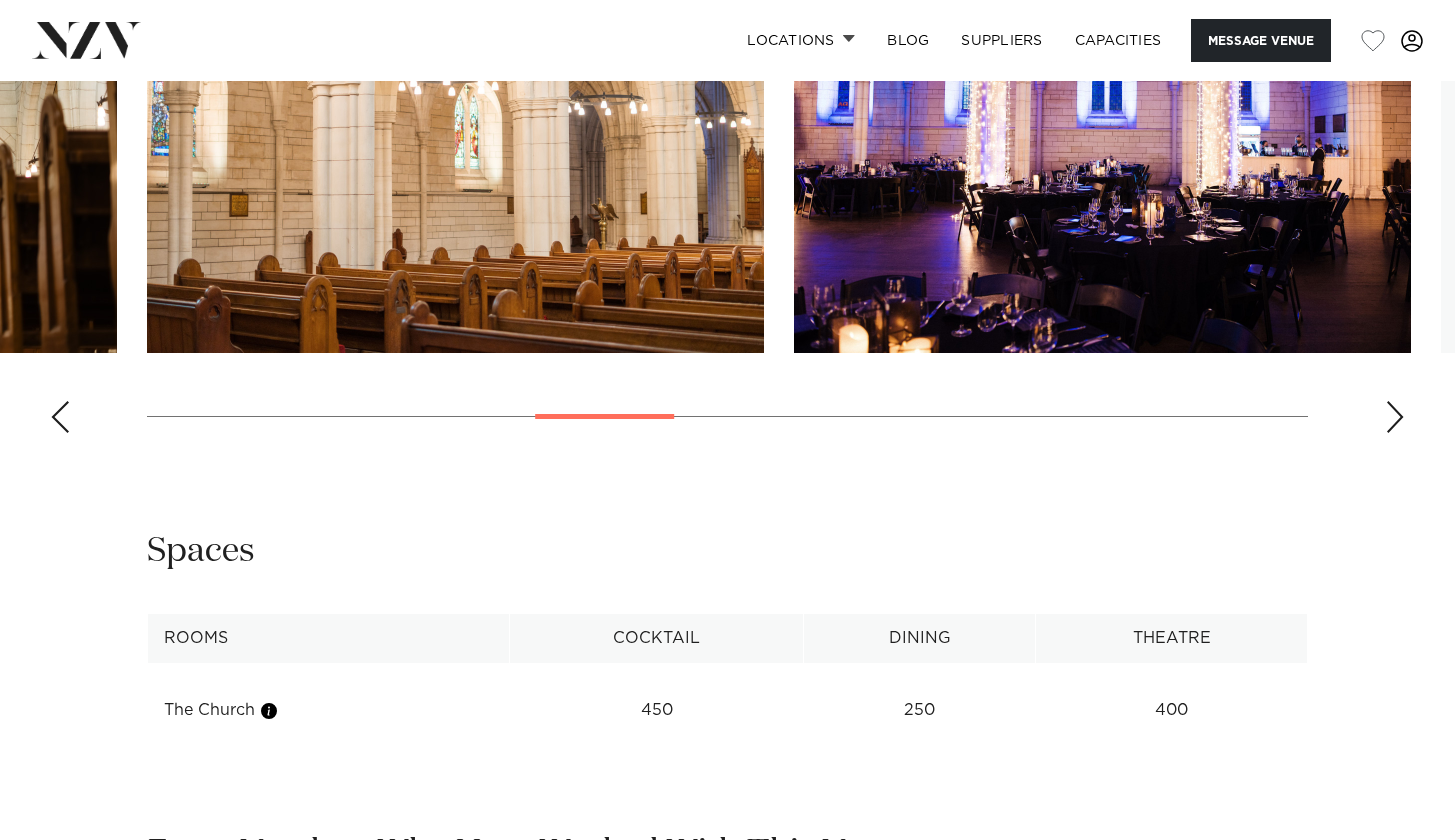 click at bounding box center [1395, 417] 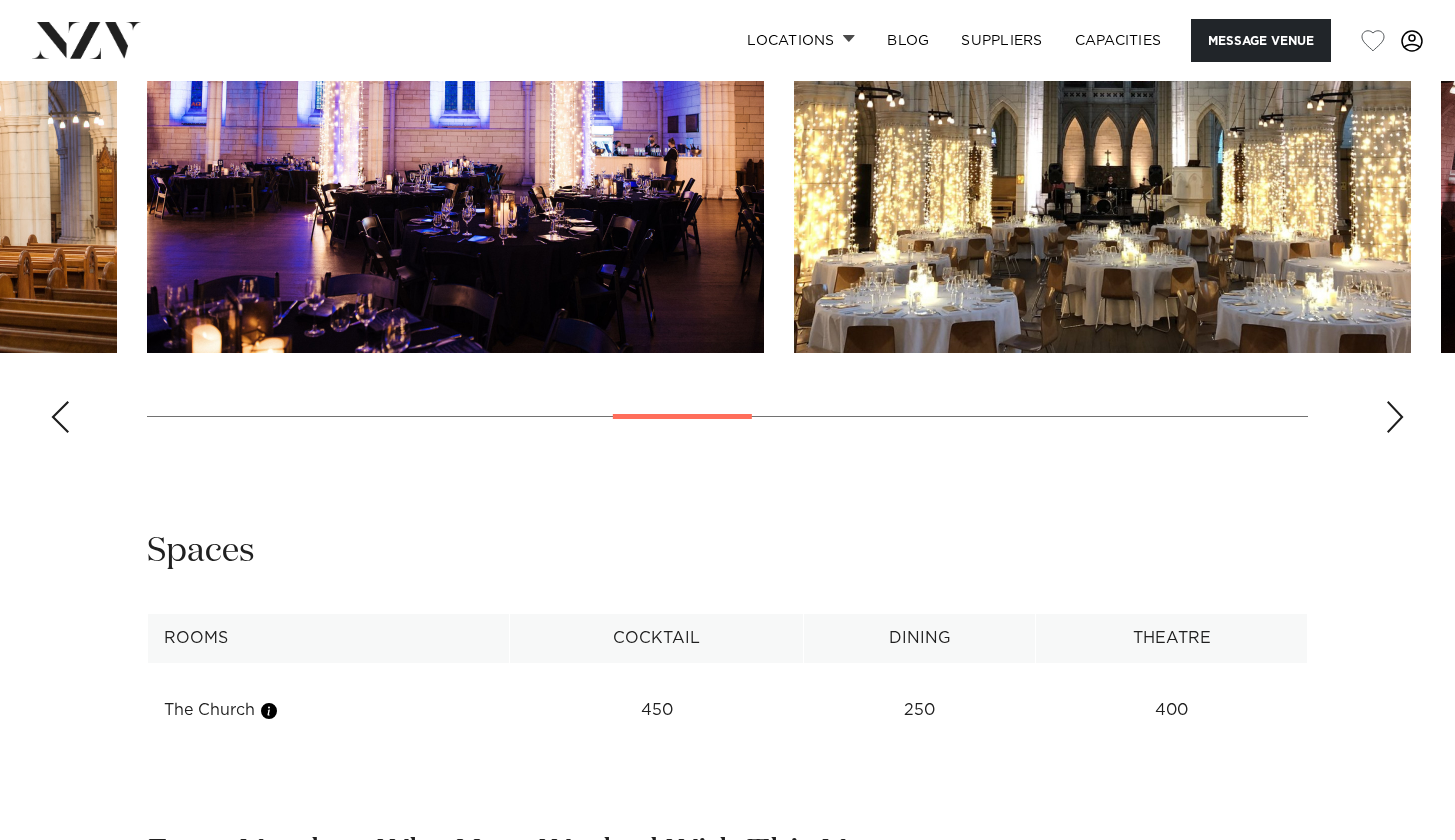 click at bounding box center (1395, 417) 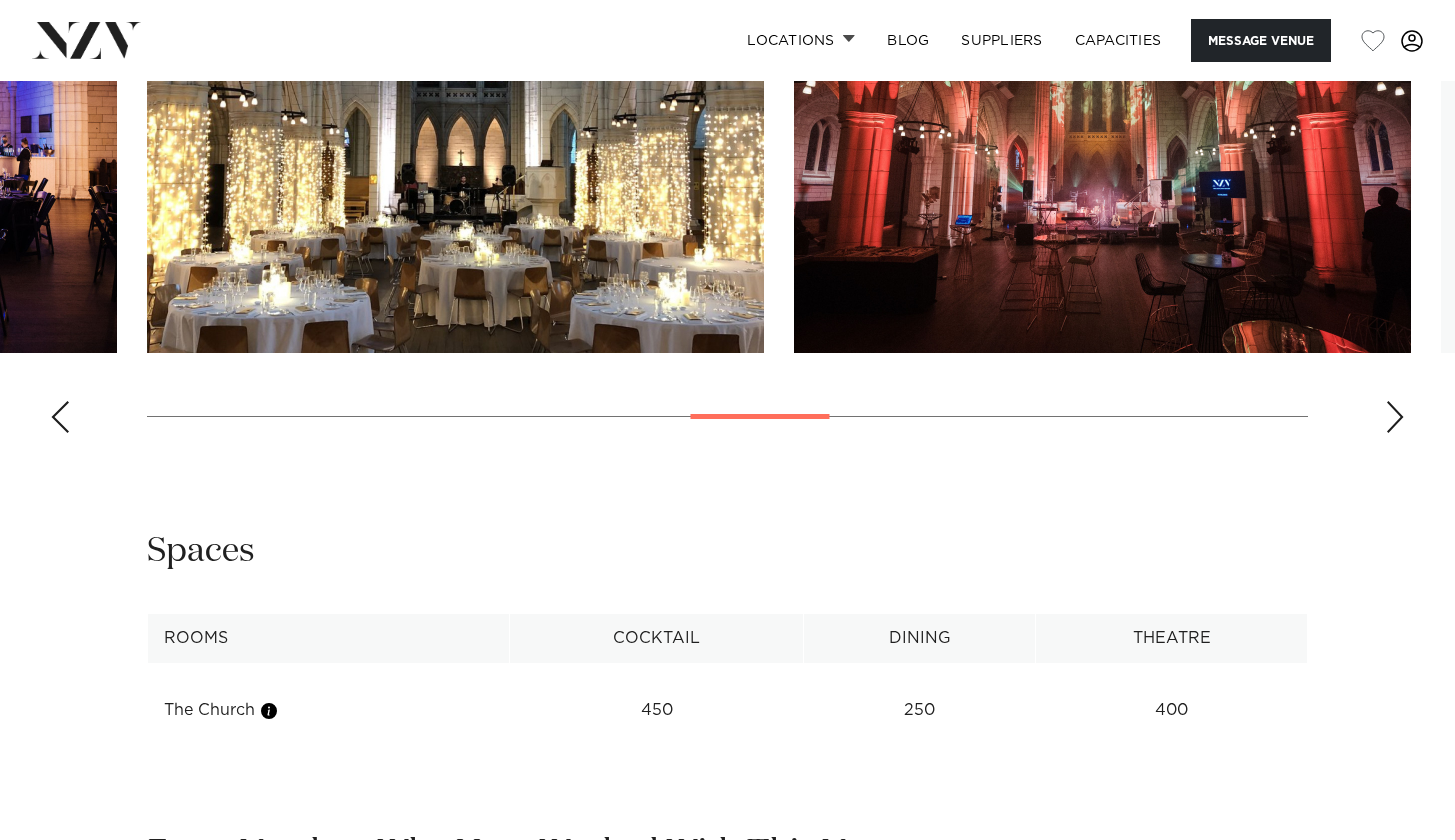 click at bounding box center (1395, 417) 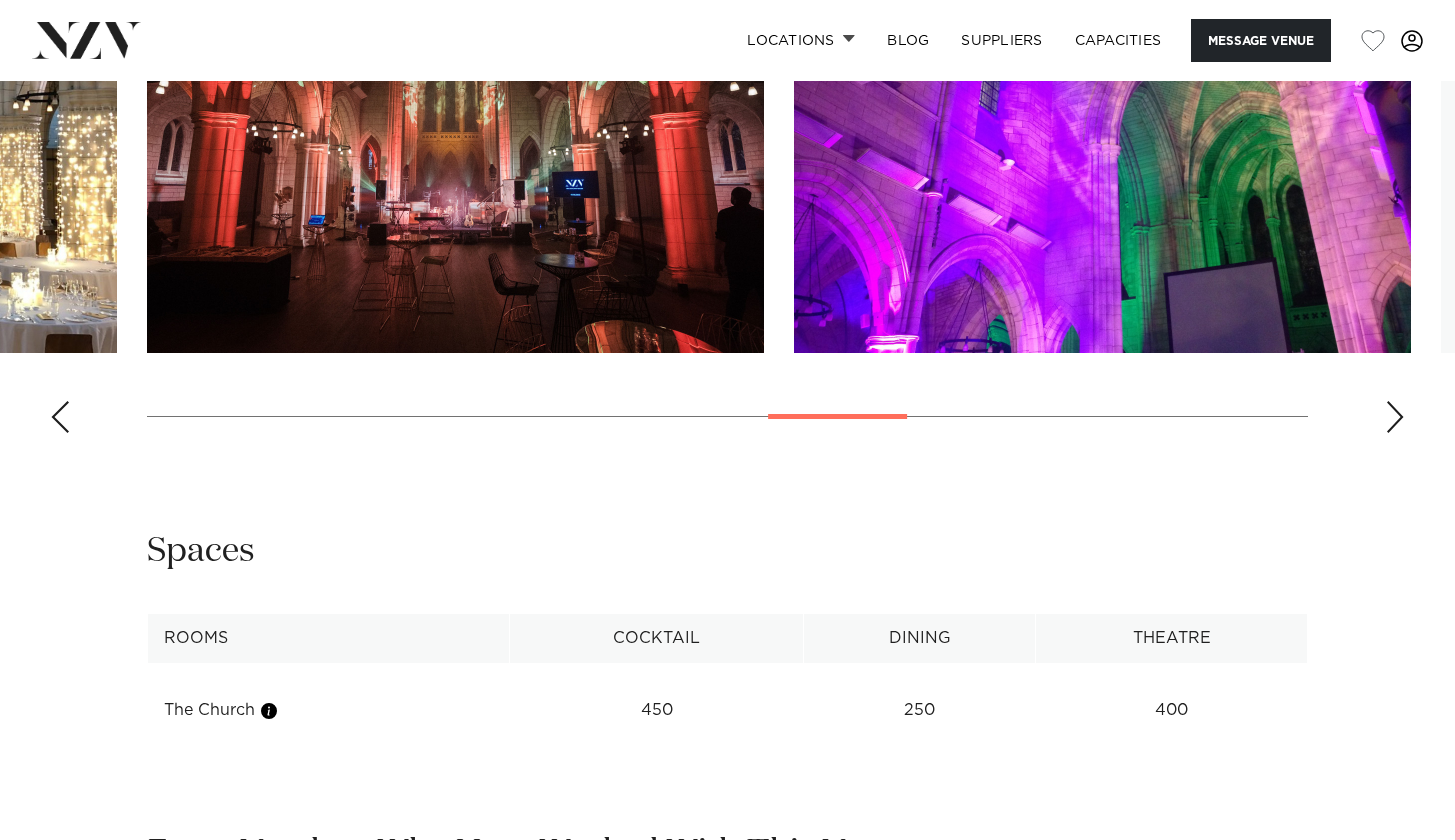 click at bounding box center (1395, 417) 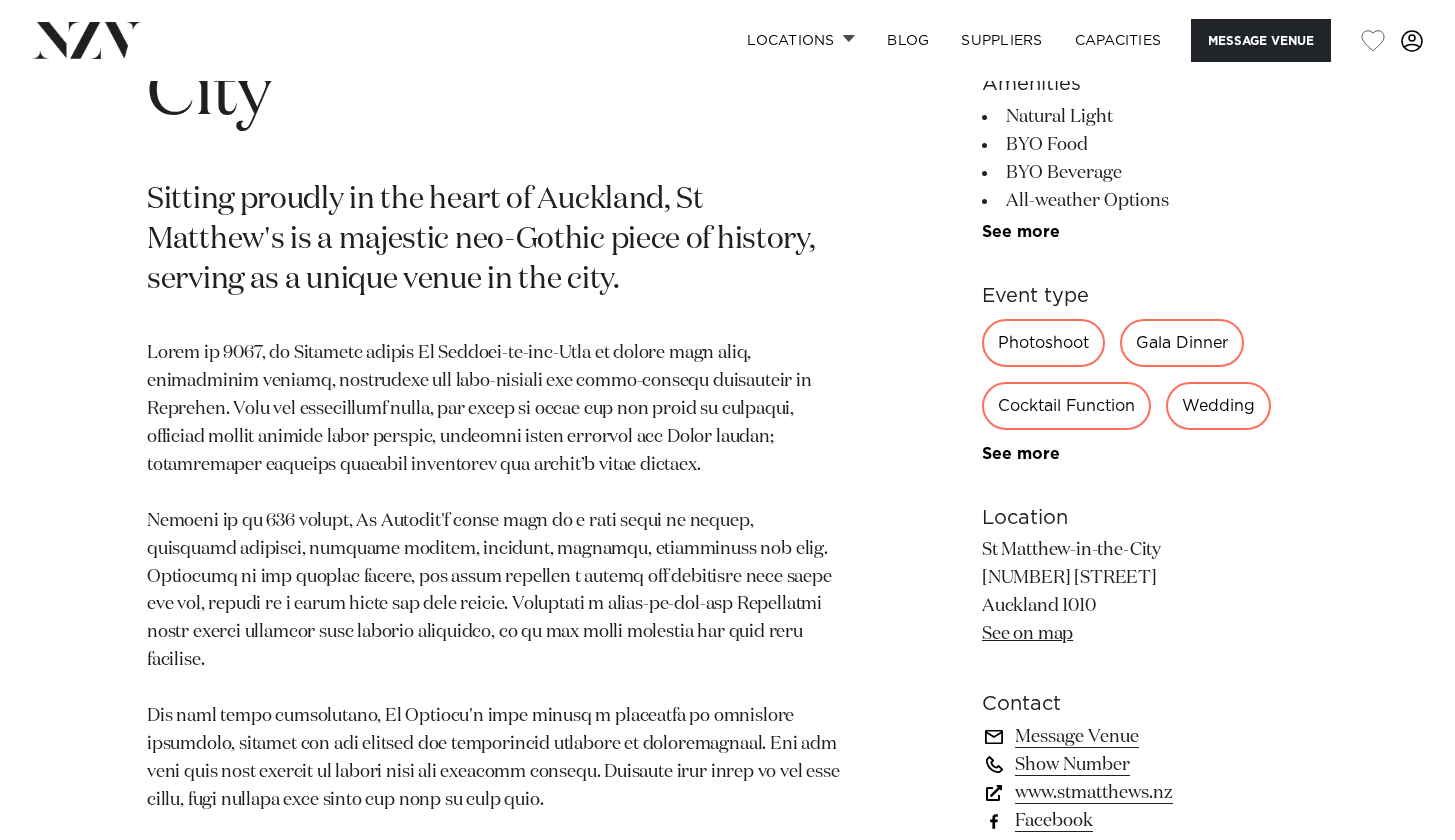 scroll, scrollTop: 0, scrollLeft: 0, axis: both 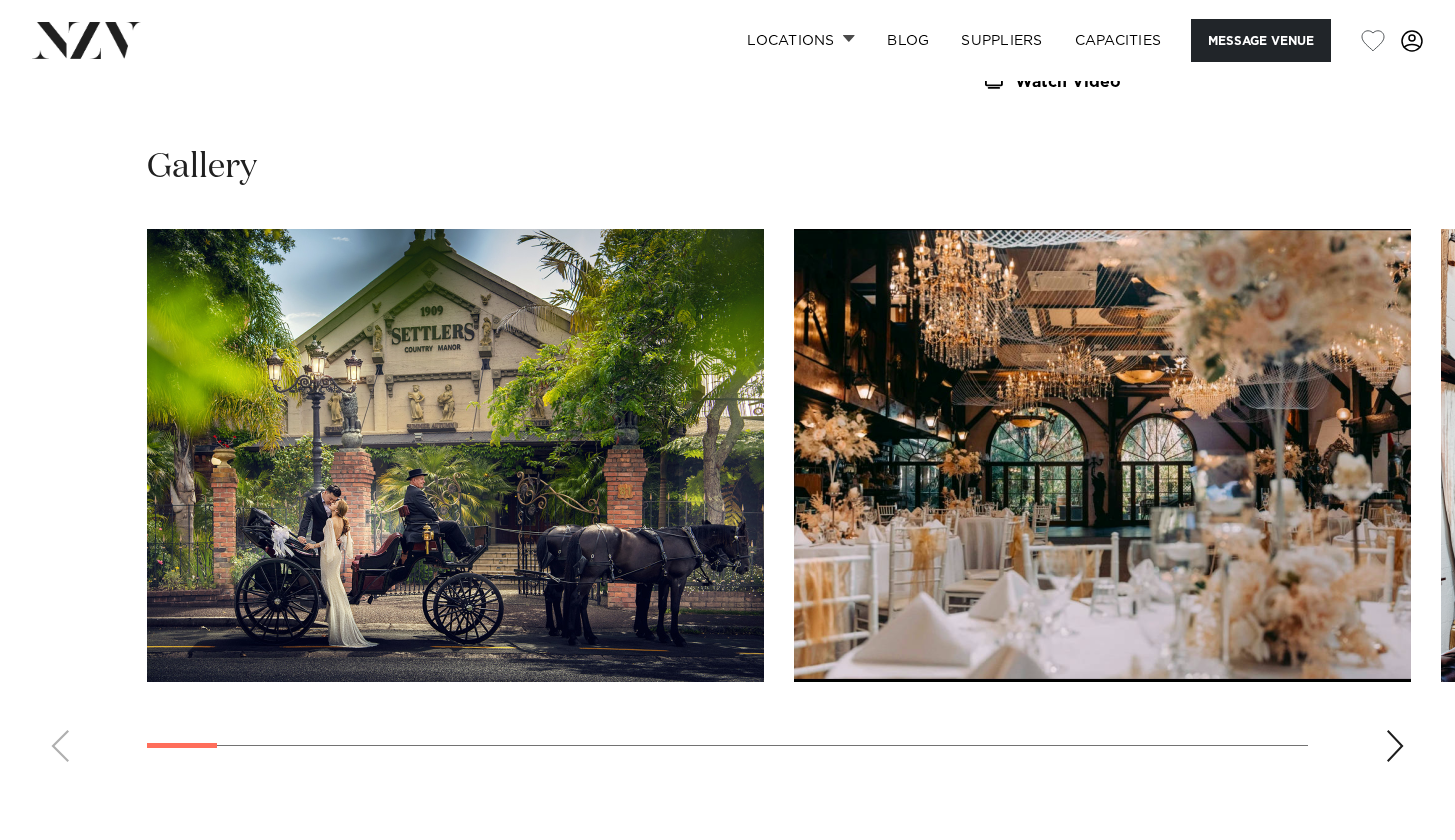 click at bounding box center (1395, 746) 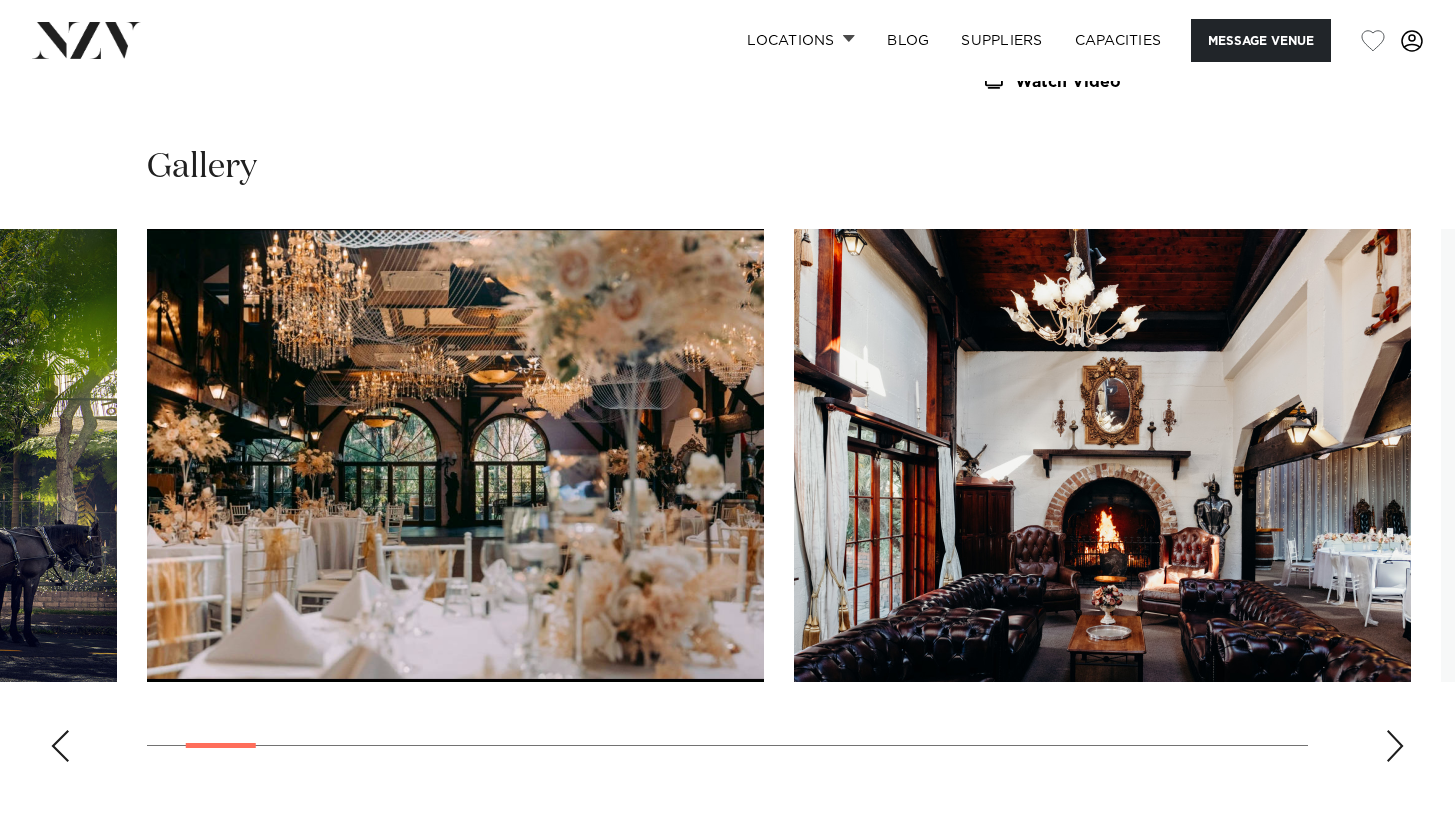 click at bounding box center [1395, 746] 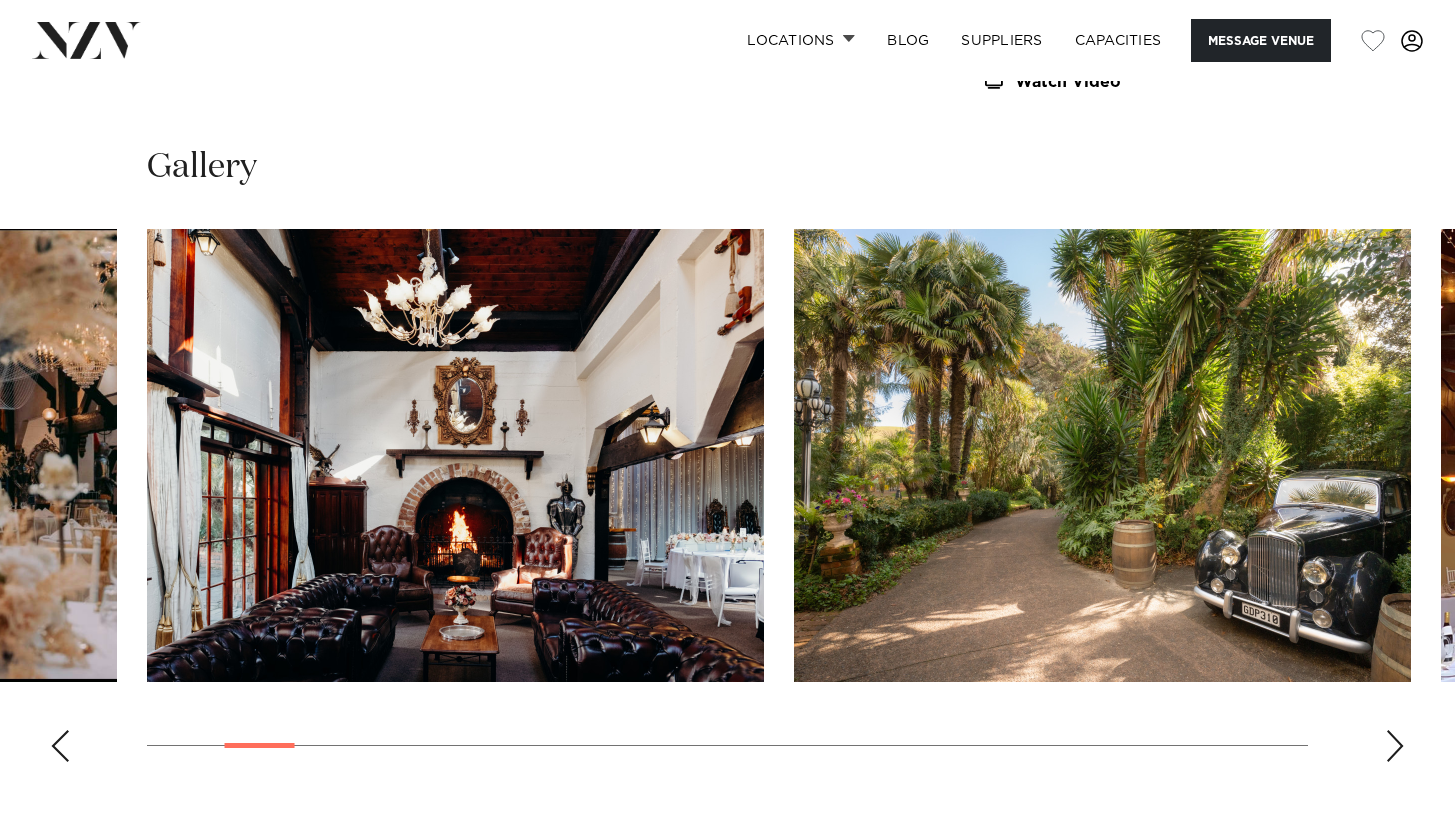 click at bounding box center (1395, 746) 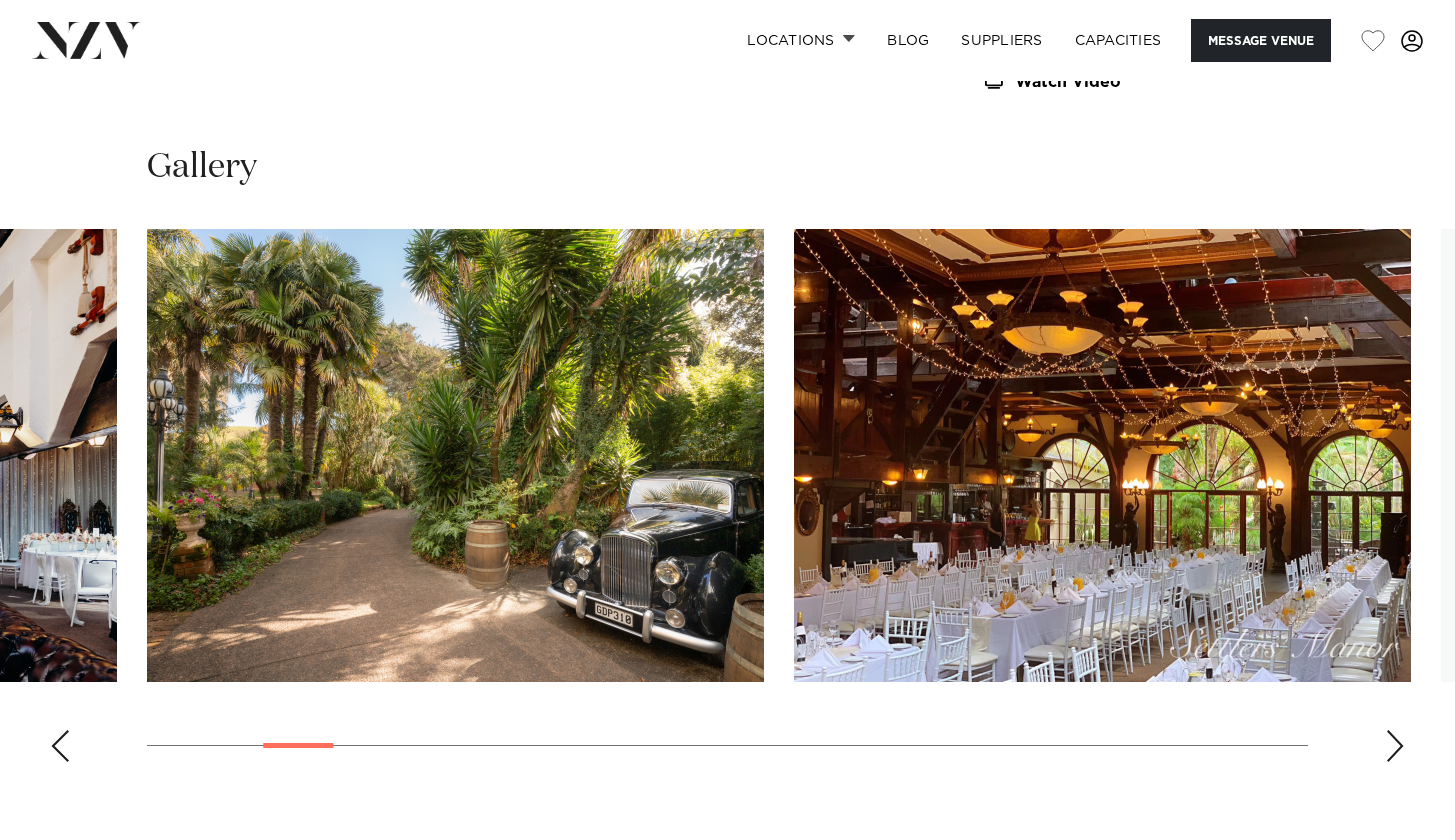click at bounding box center [1395, 746] 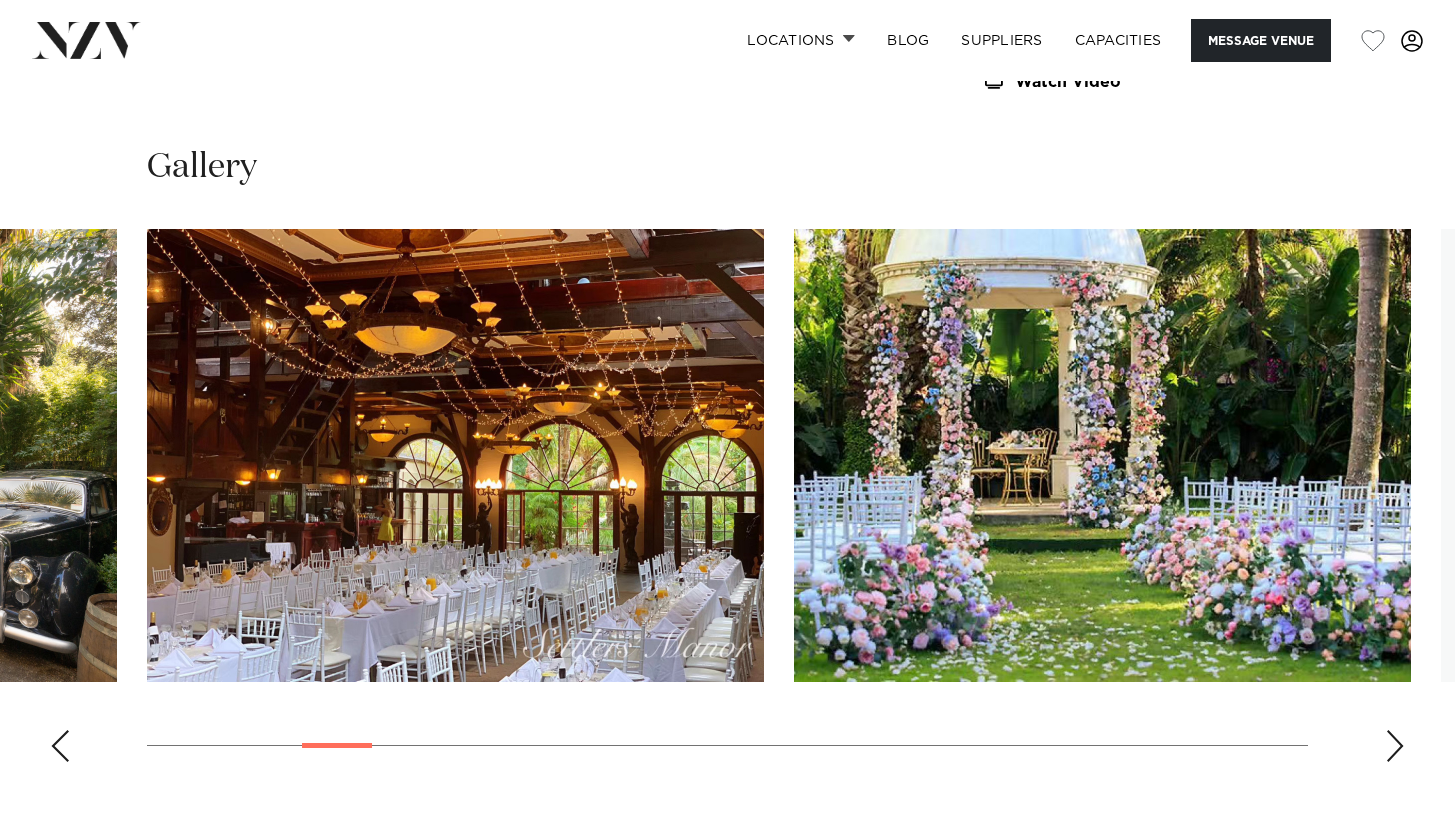 click at bounding box center [1395, 746] 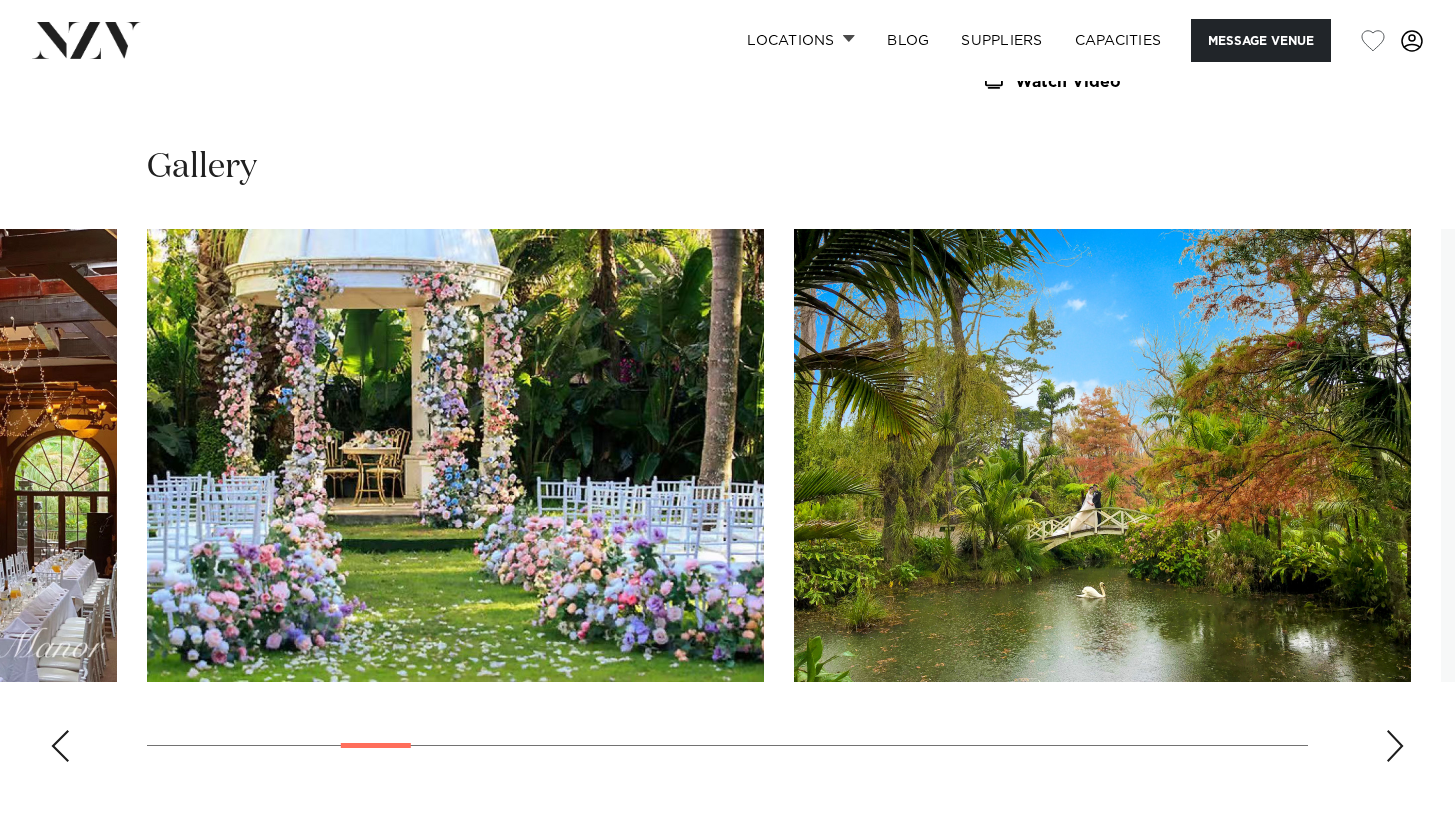 click at bounding box center (1395, 746) 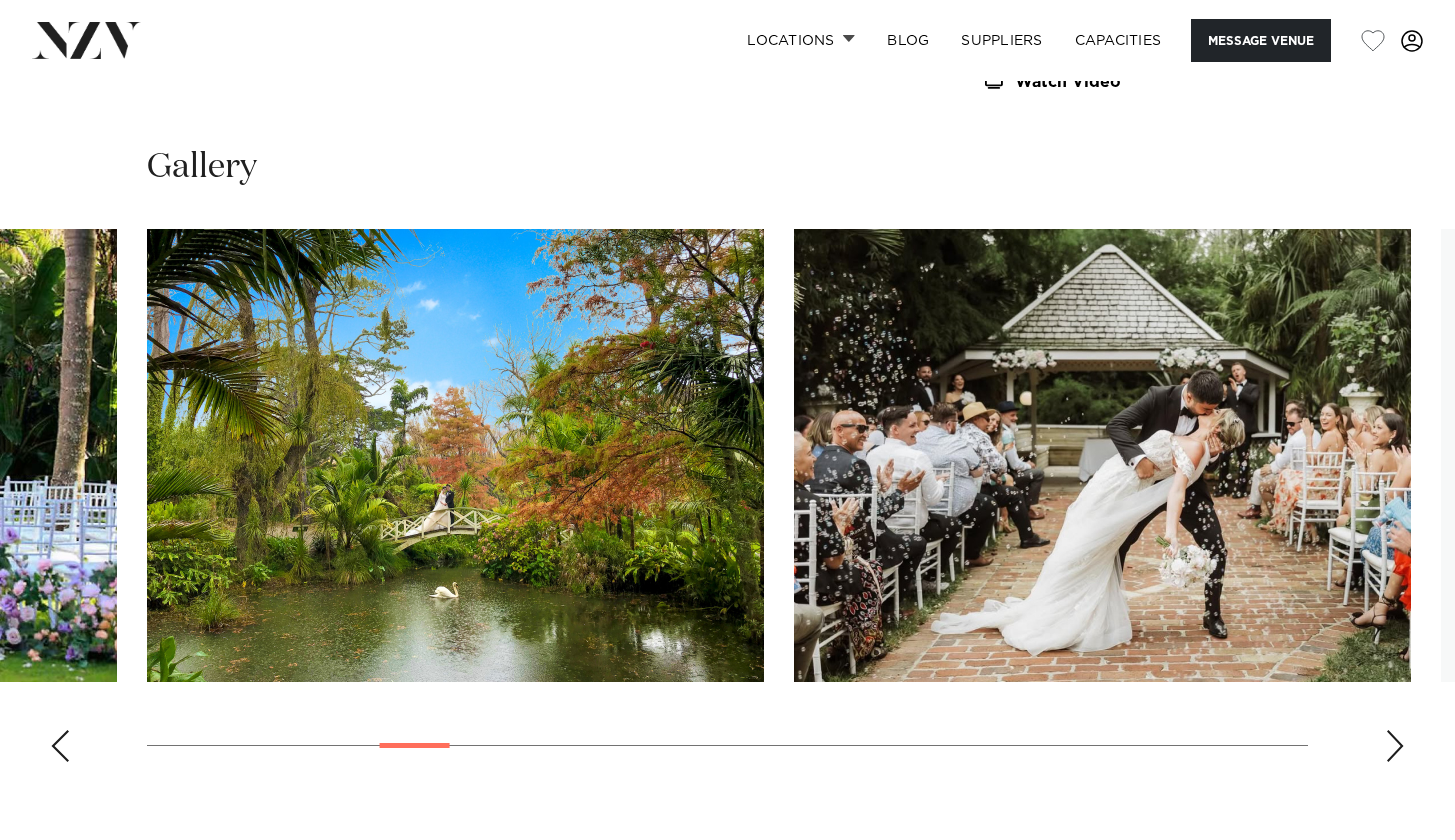 click at bounding box center (1395, 746) 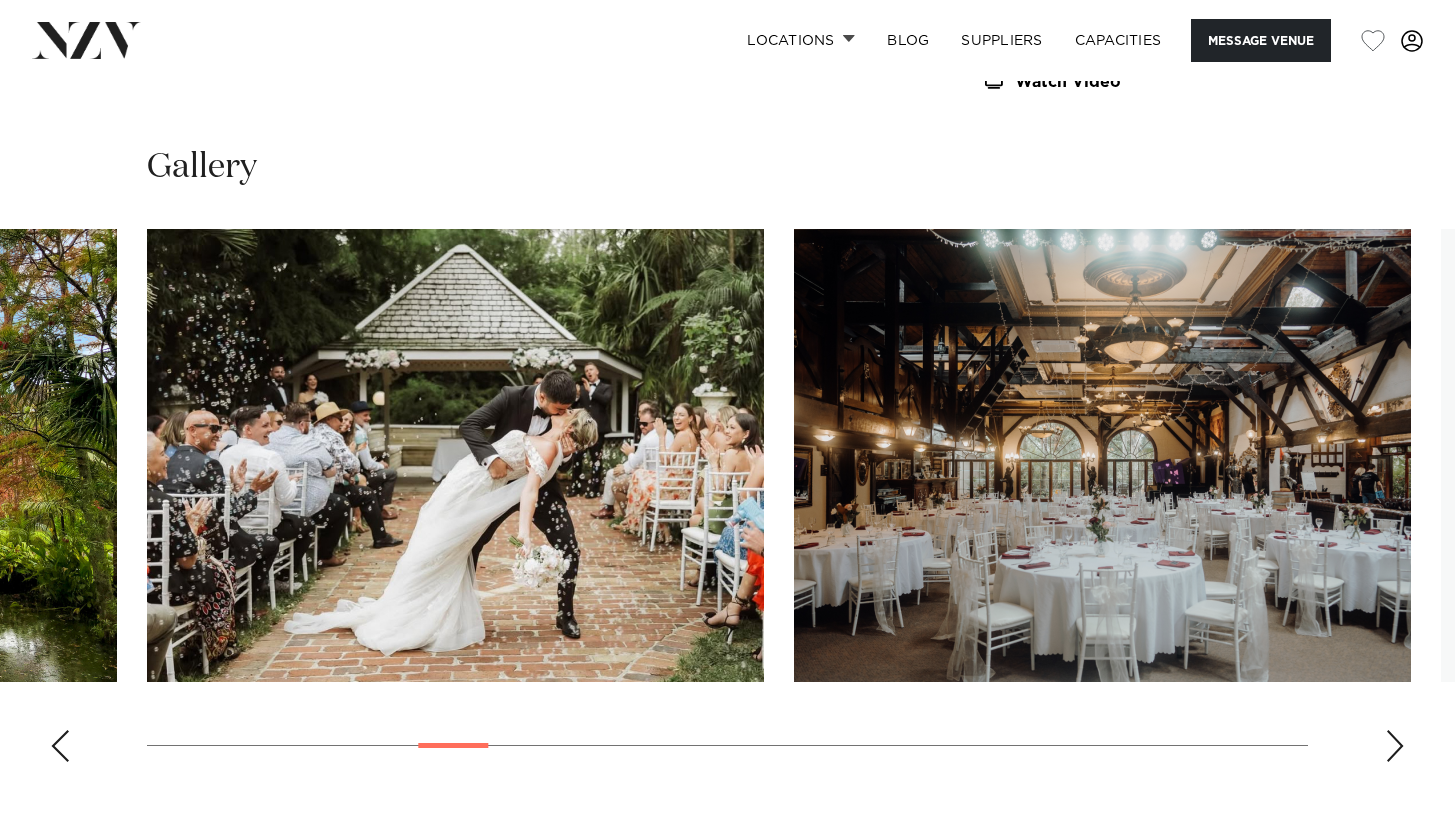 click at bounding box center (1395, 746) 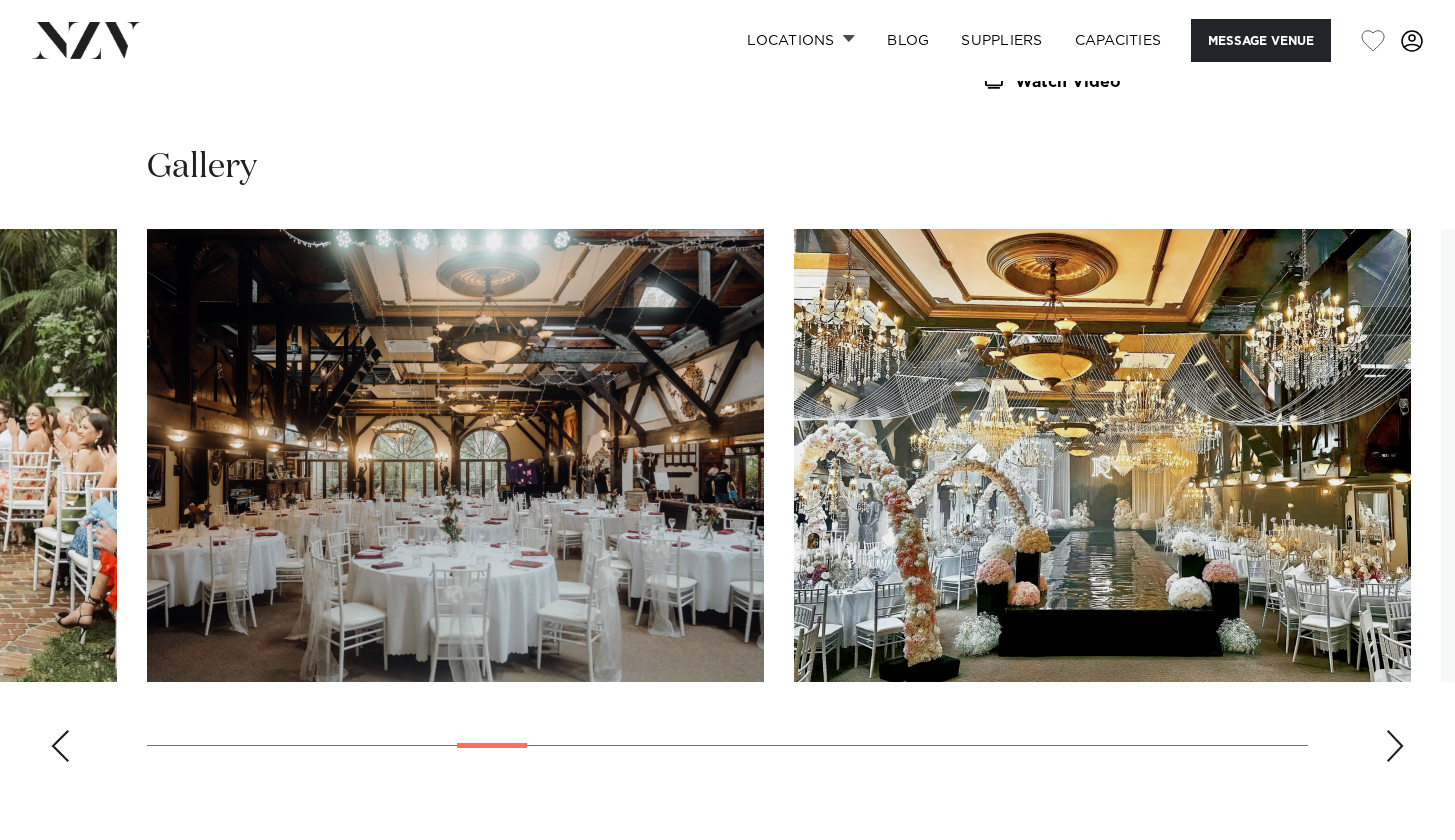 click at bounding box center (1395, 746) 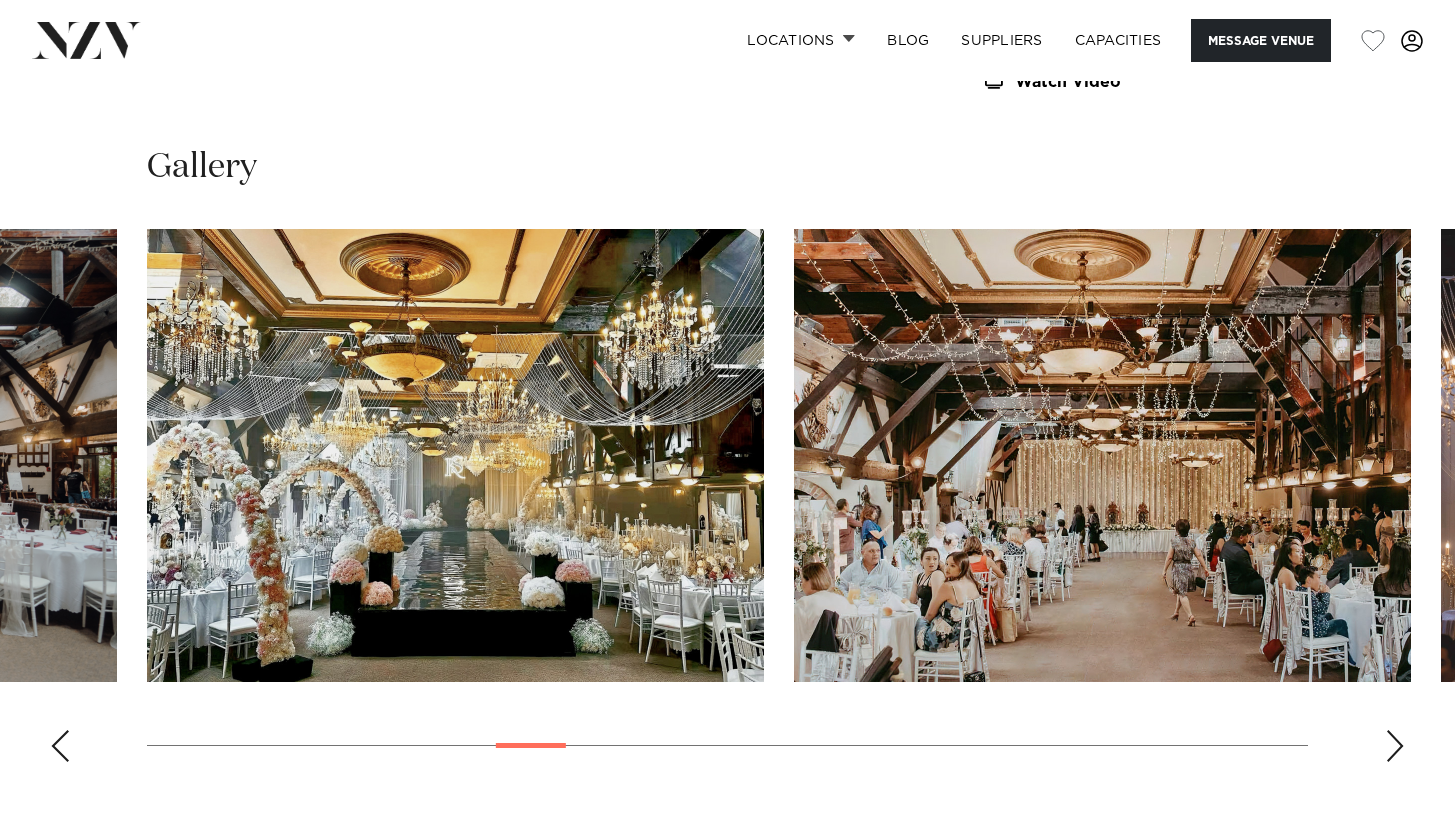 click at bounding box center [1395, 746] 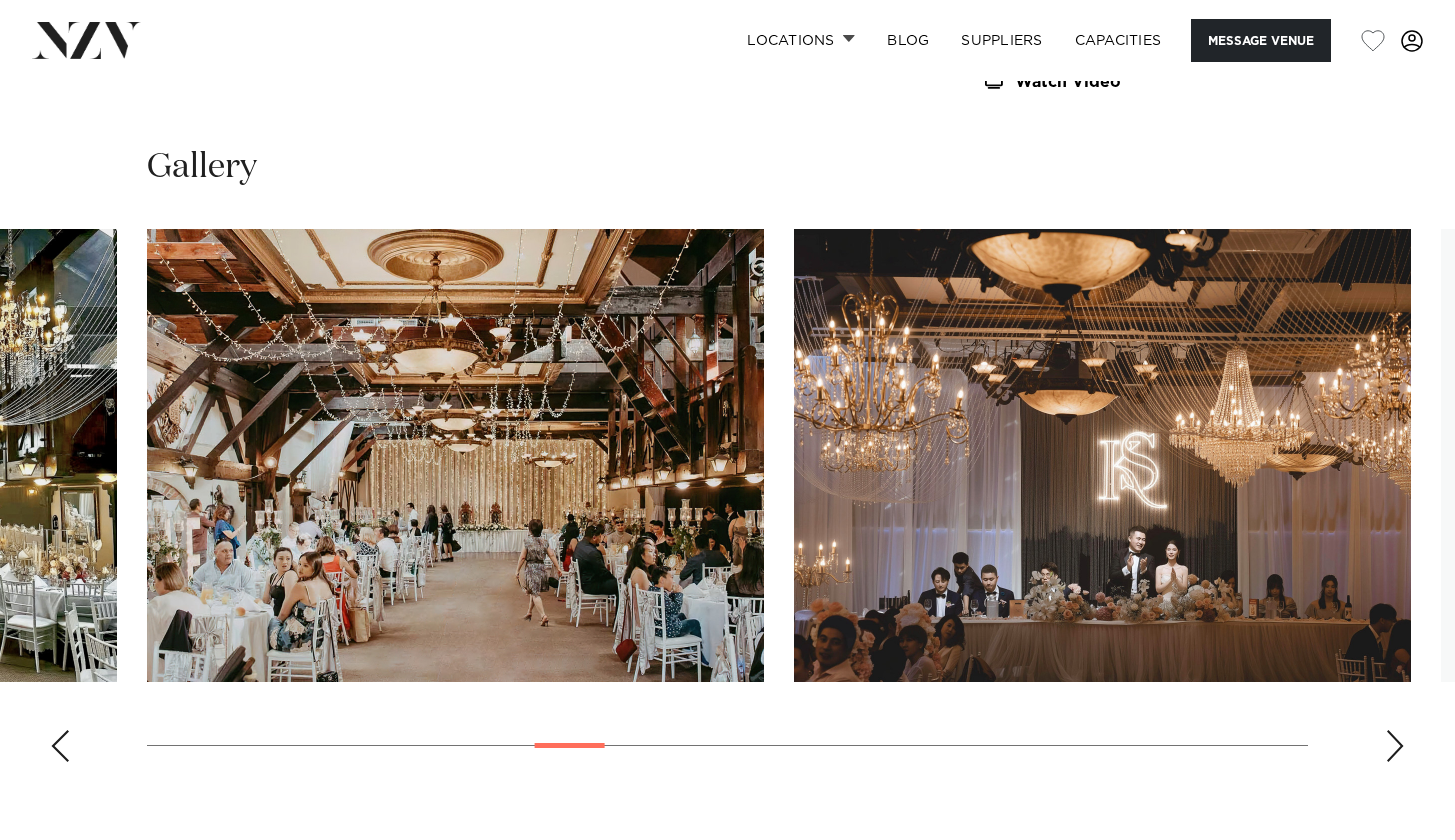 click at bounding box center [1395, 746] 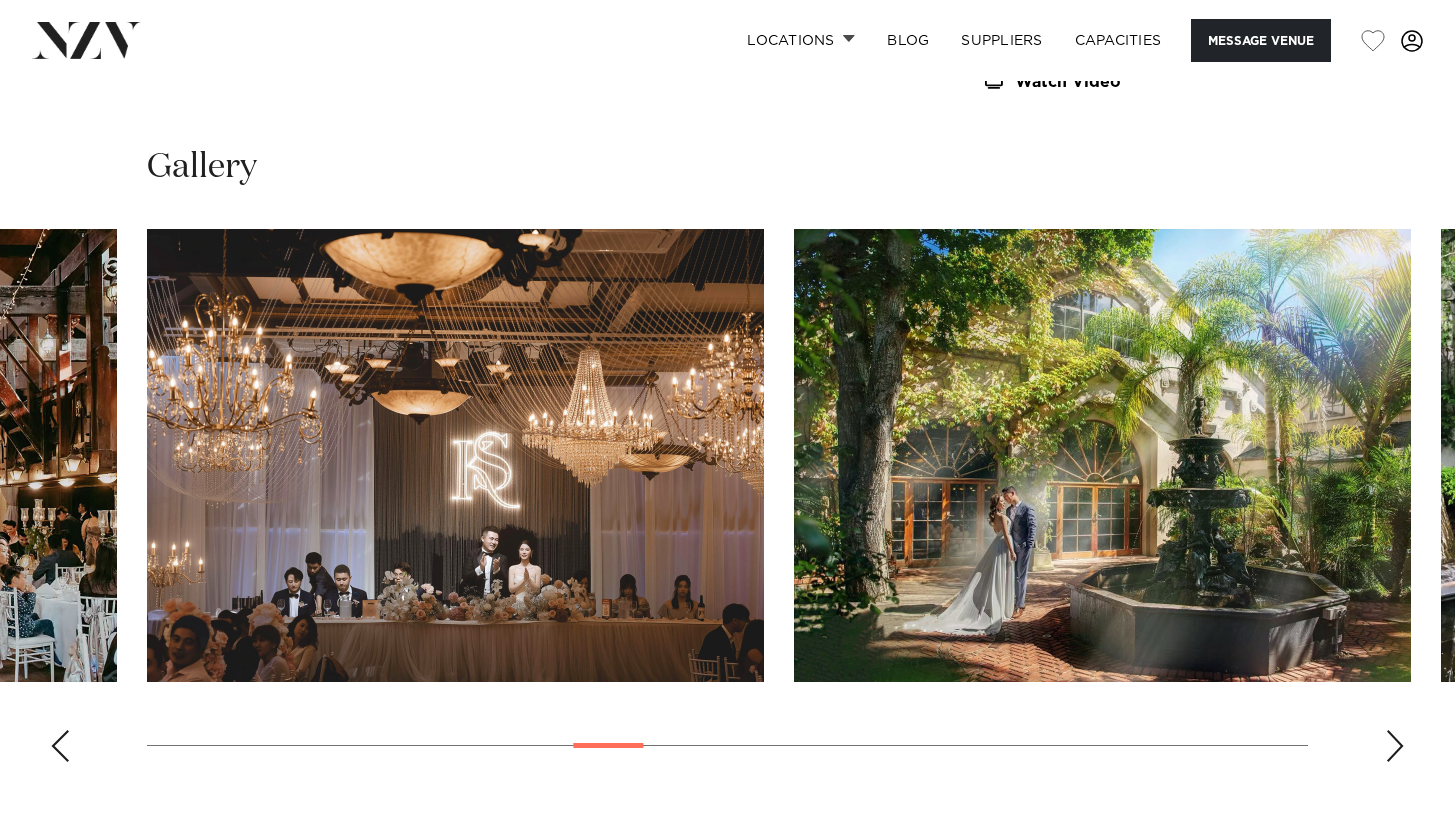 click at bounding box center (1395, 746) 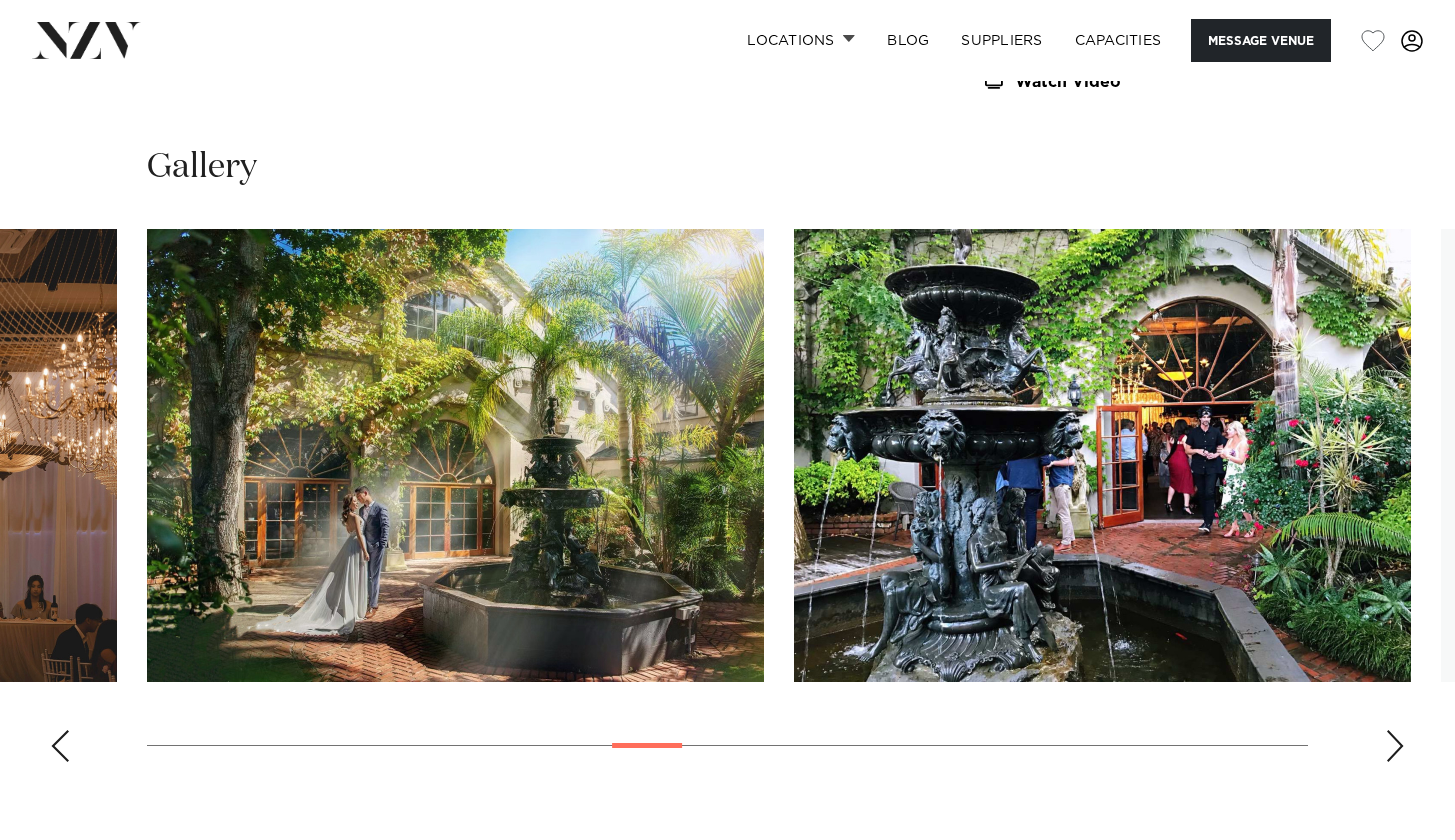 click at bounding box center (1395, 746) 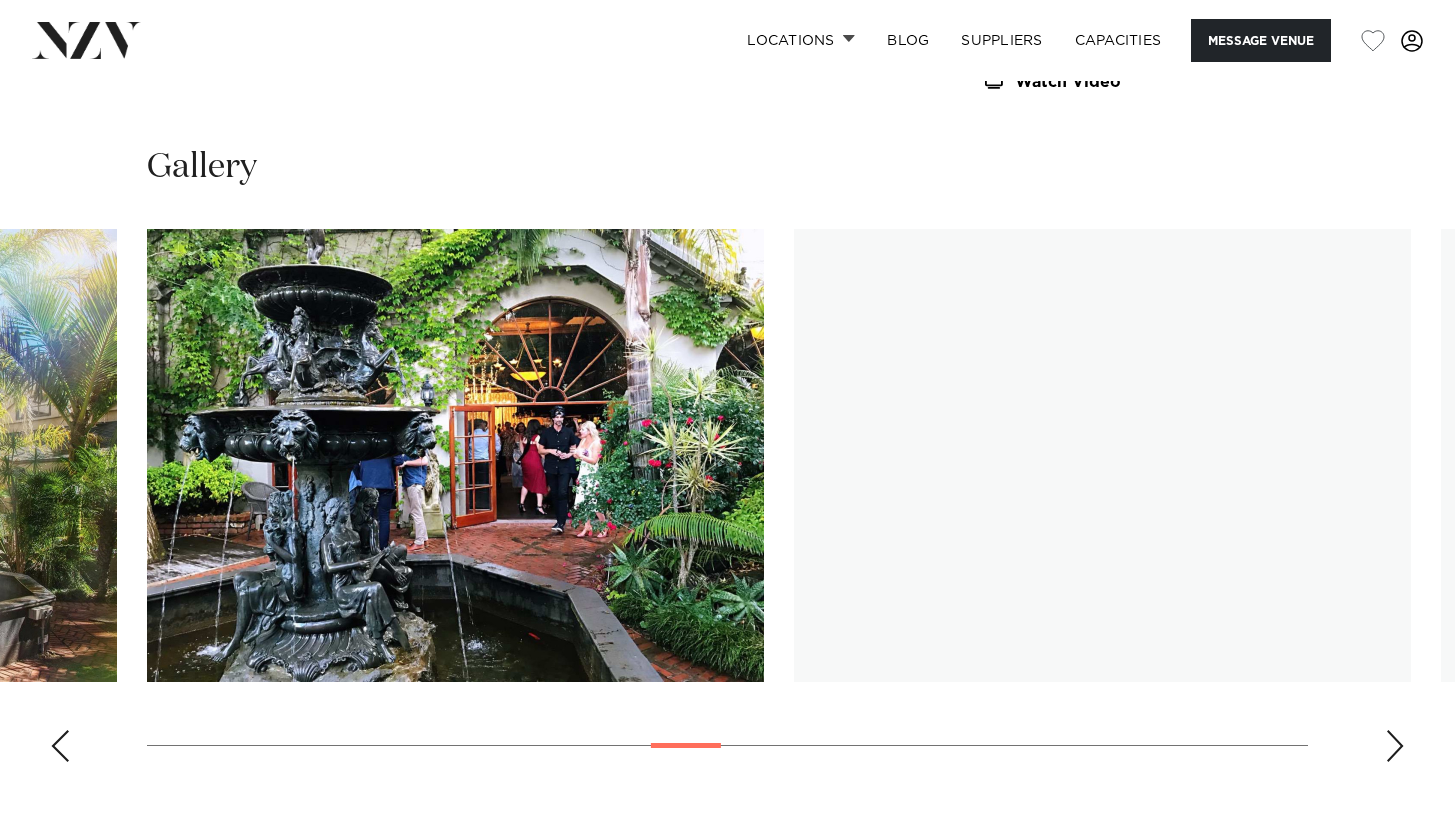 click at bounding box center (1395, 746) 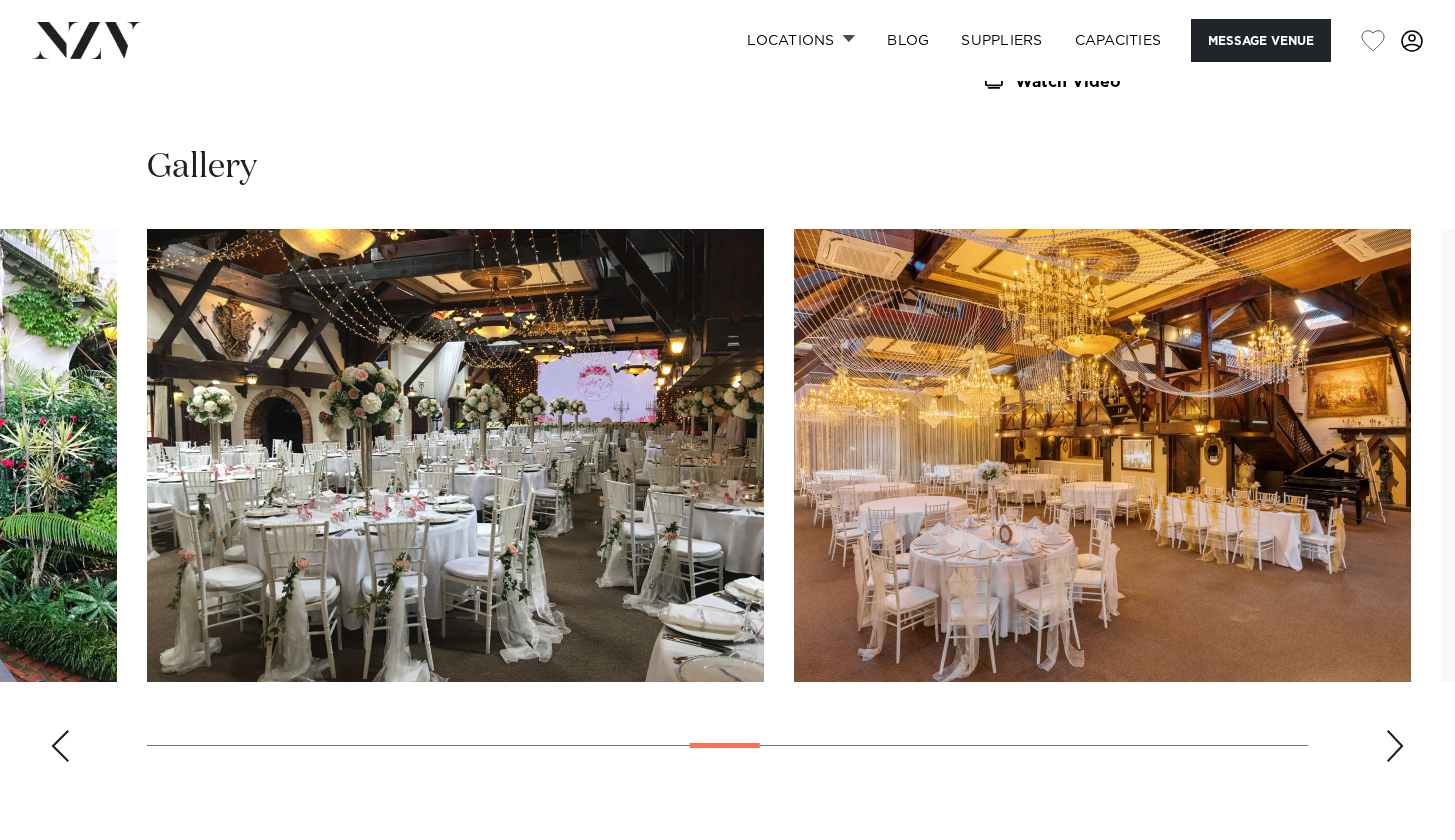 click at bounding box center (1395, 746) 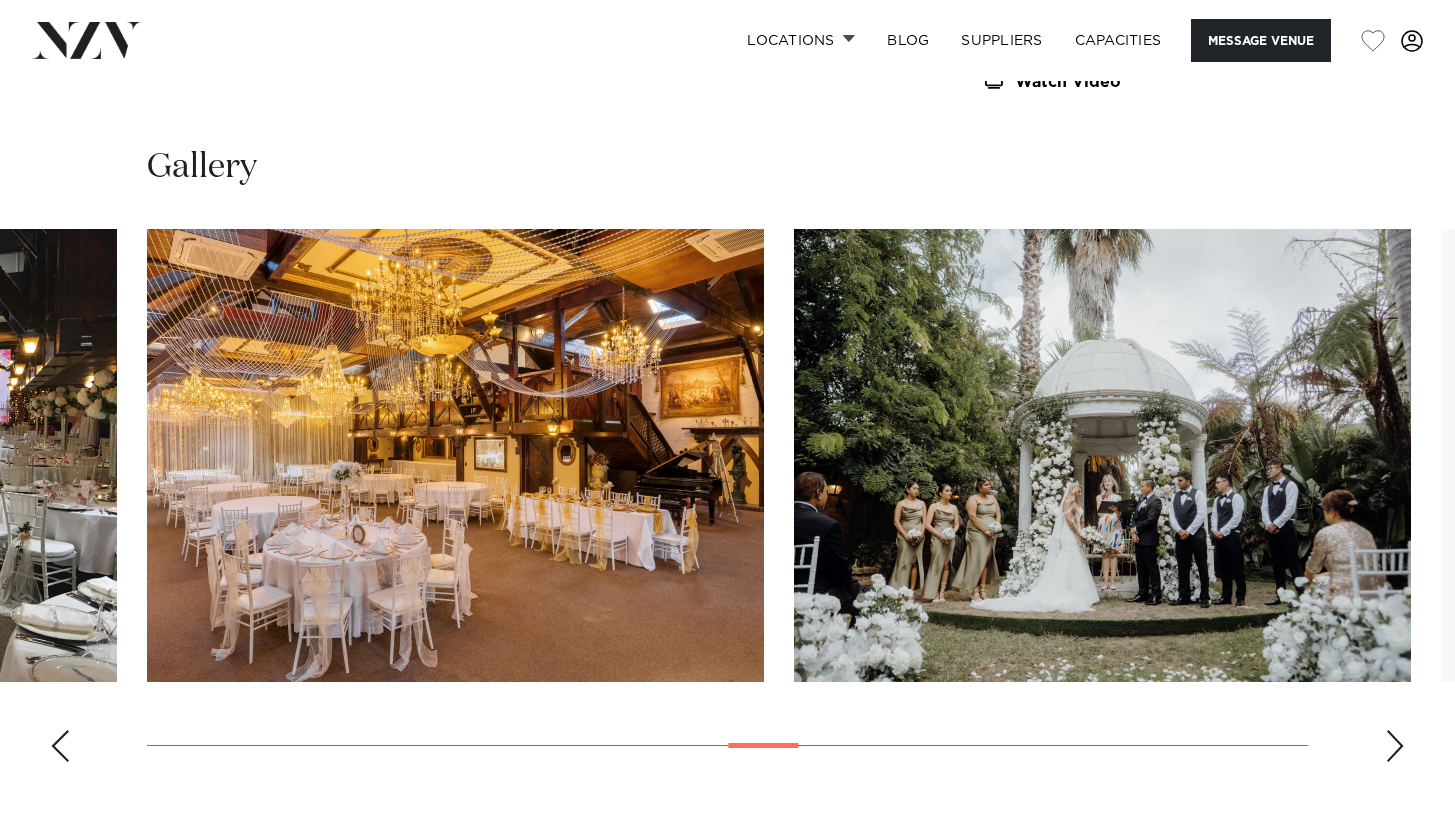 click at bounding box center (1395, 746) 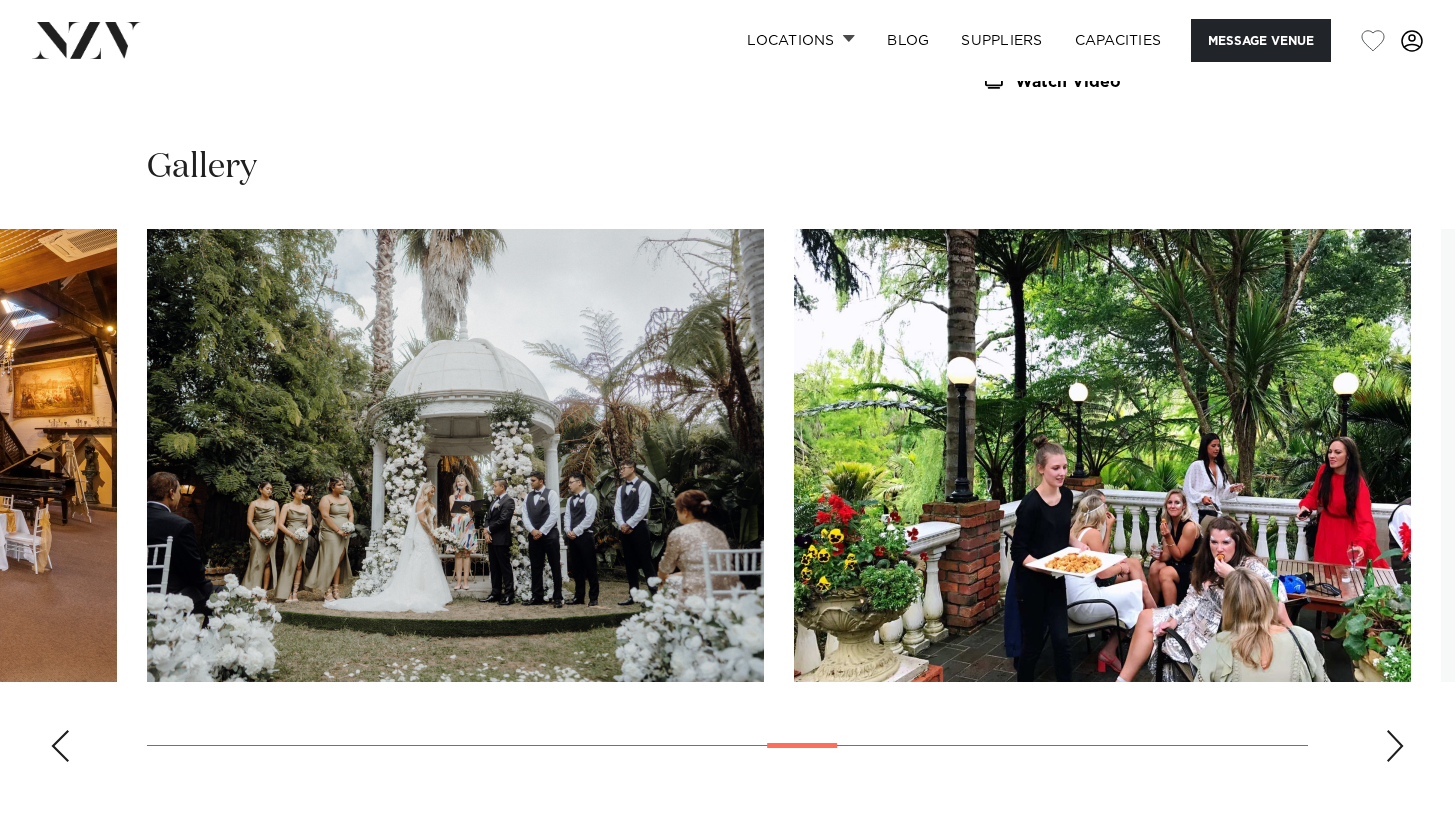 click at bounding box center [1395, 746] 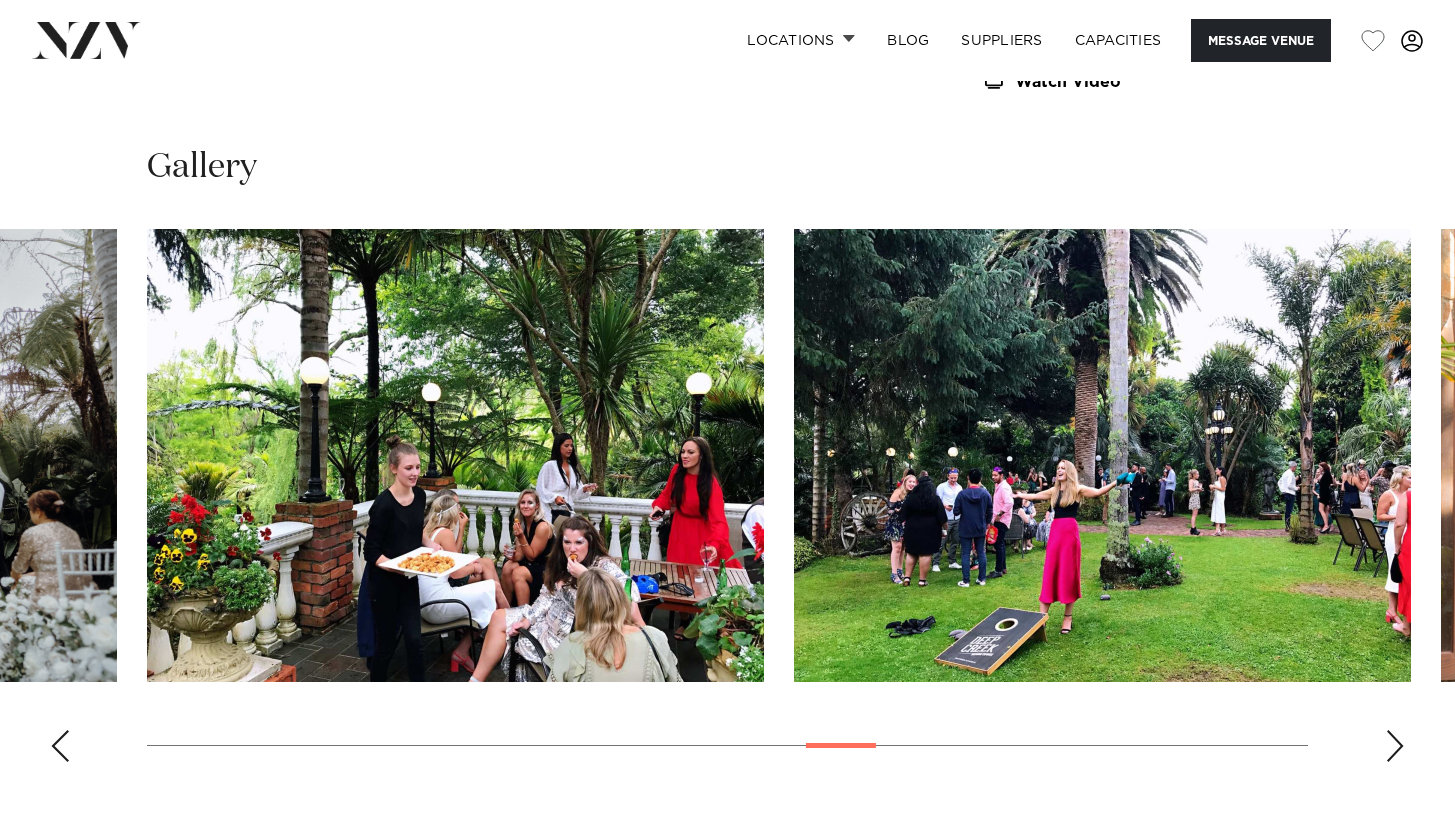 click at bounding box center (1395, 746) 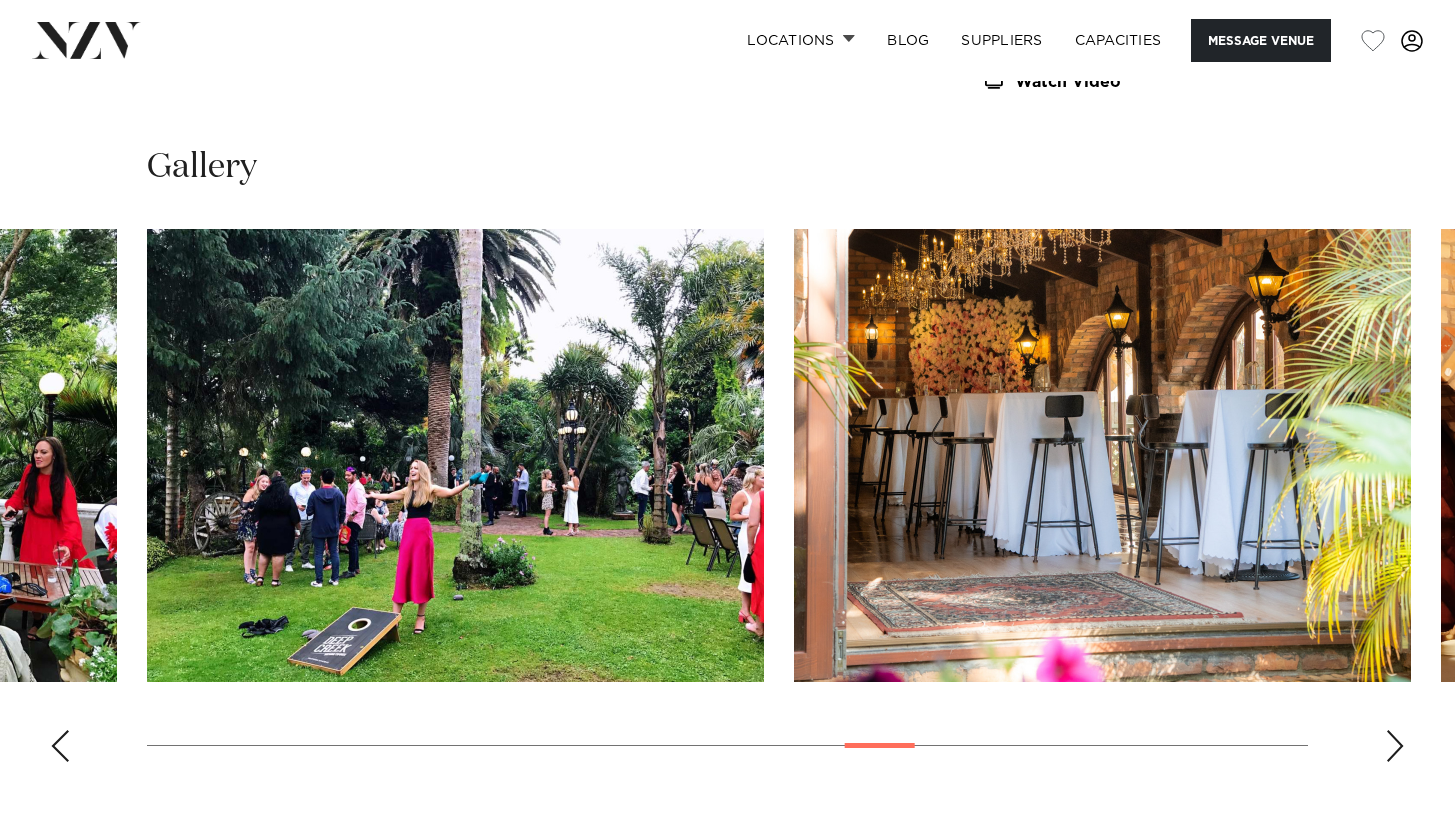 click at bounding box center [1395, 746] 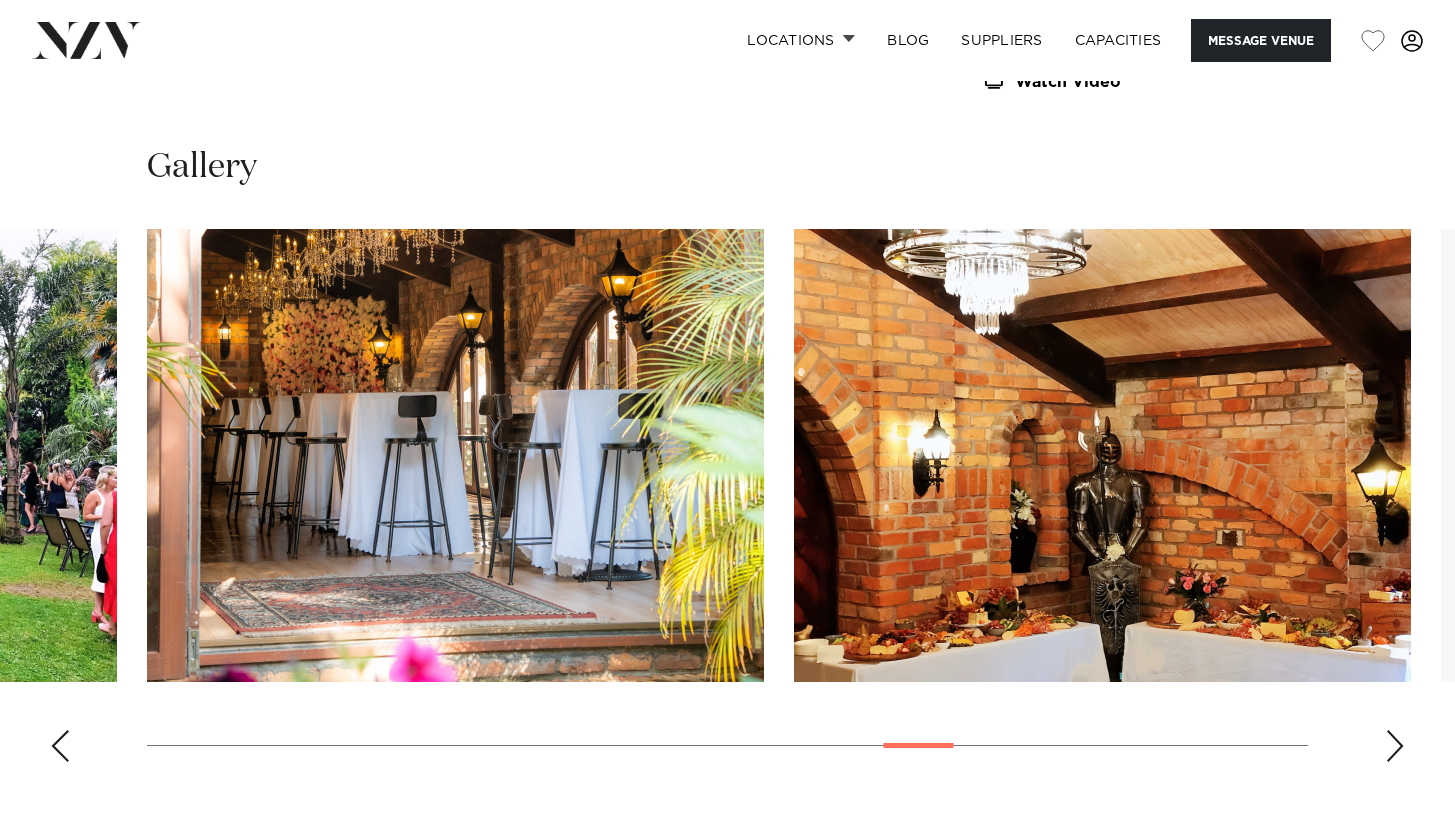 click at bounding box center (1395, 746) 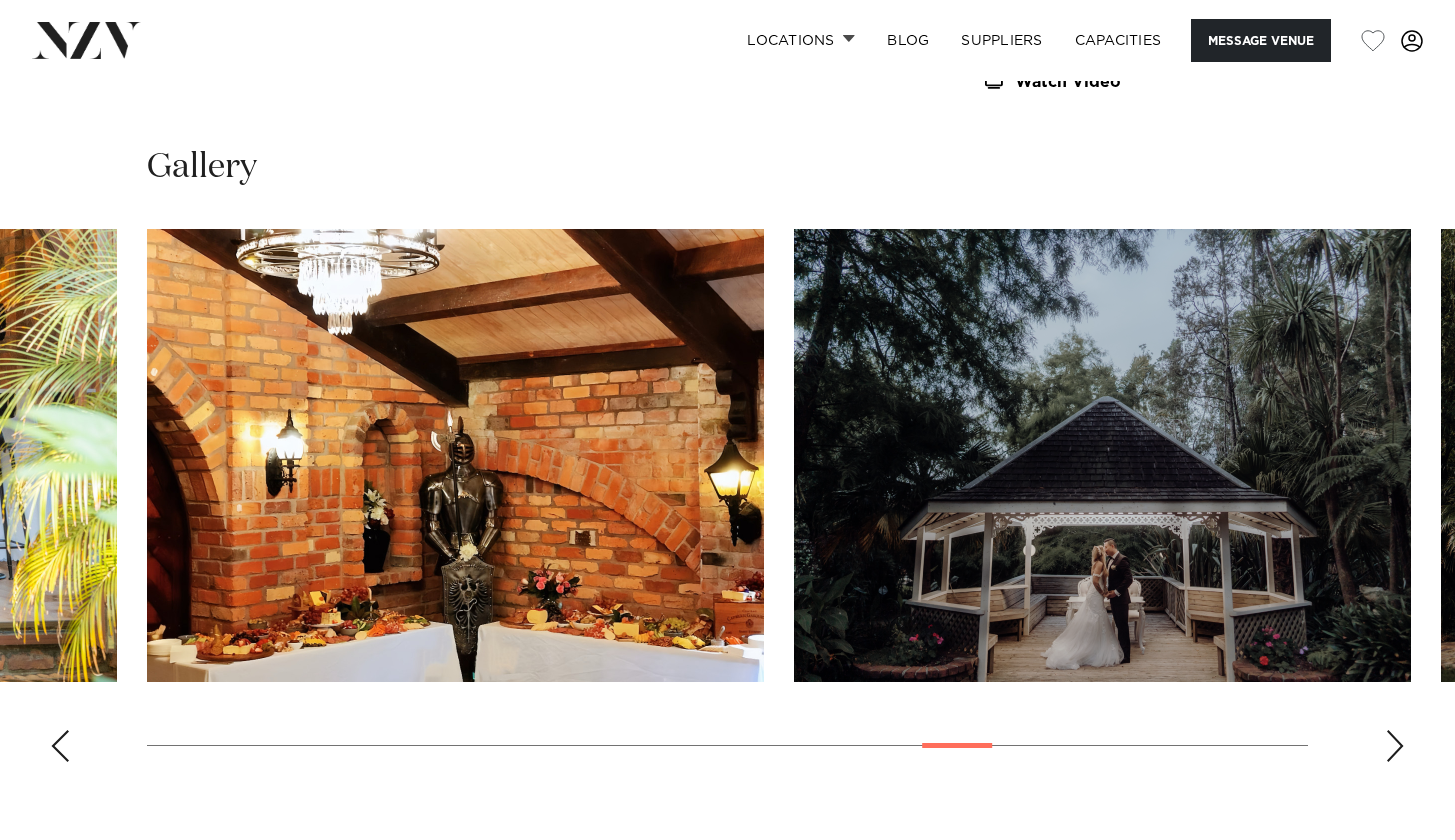 click at bounding box center [1395, 746] 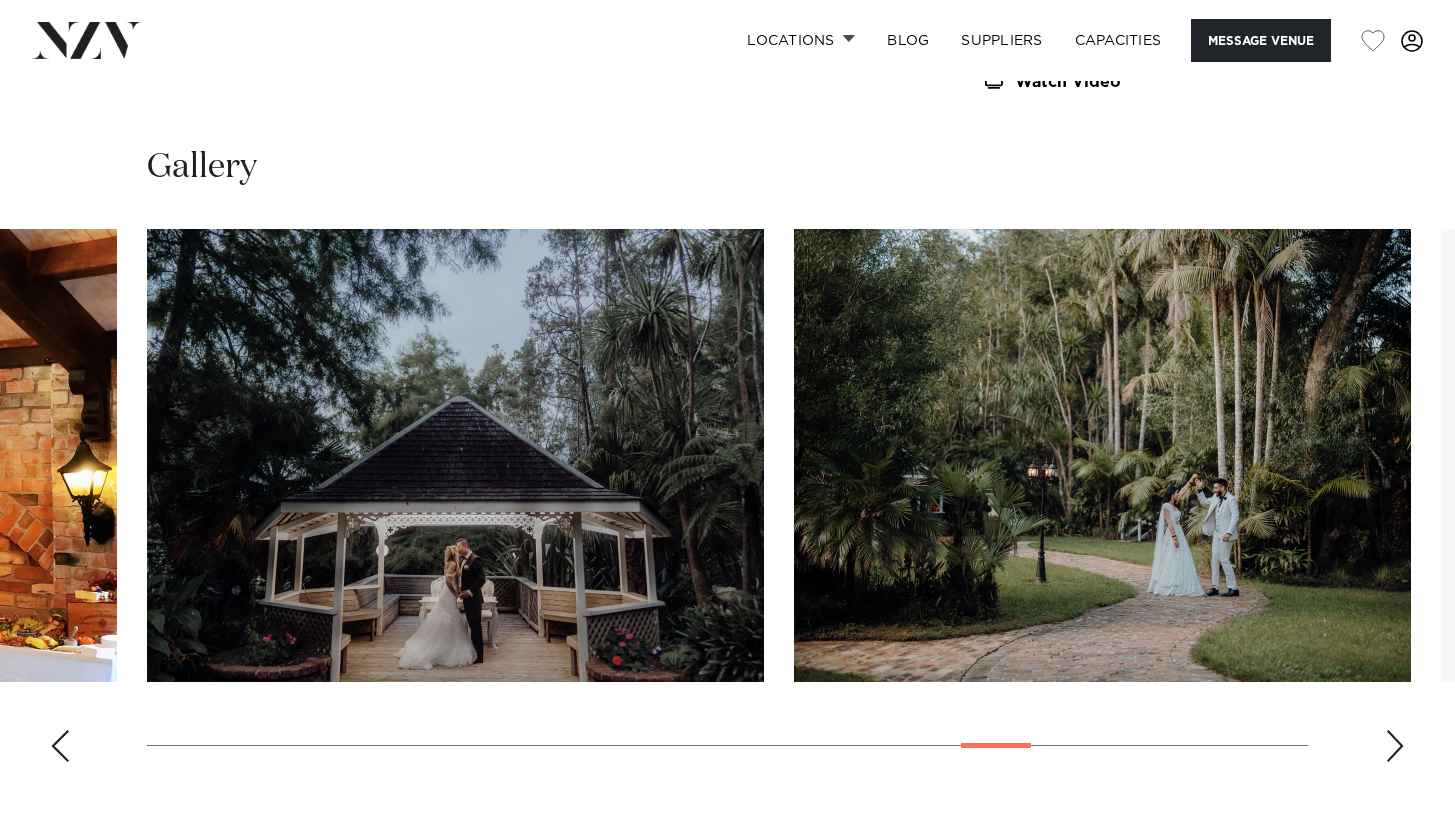 click at bounding box center [1395, 746] 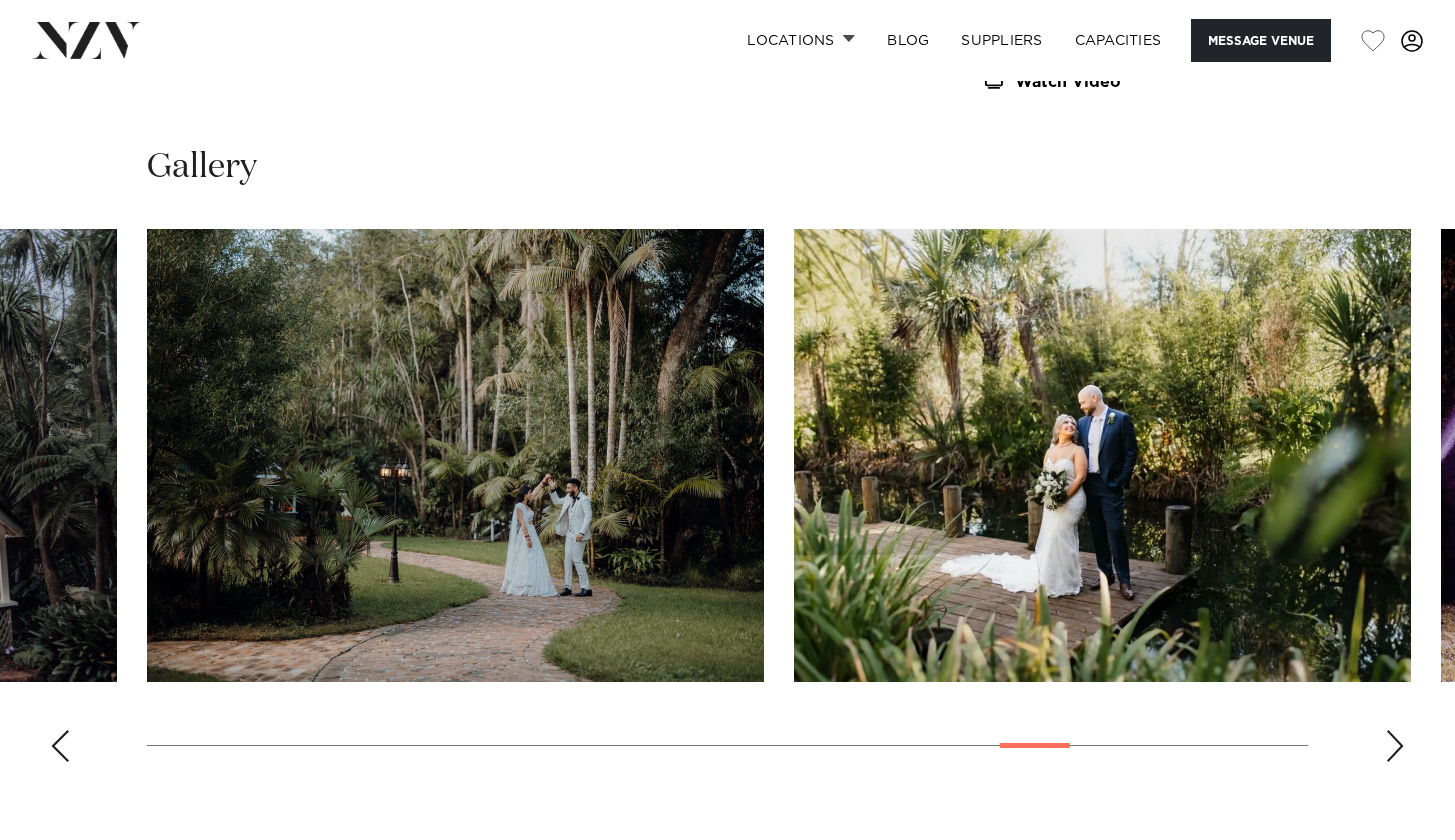 click at bounding box center [1395, 746] 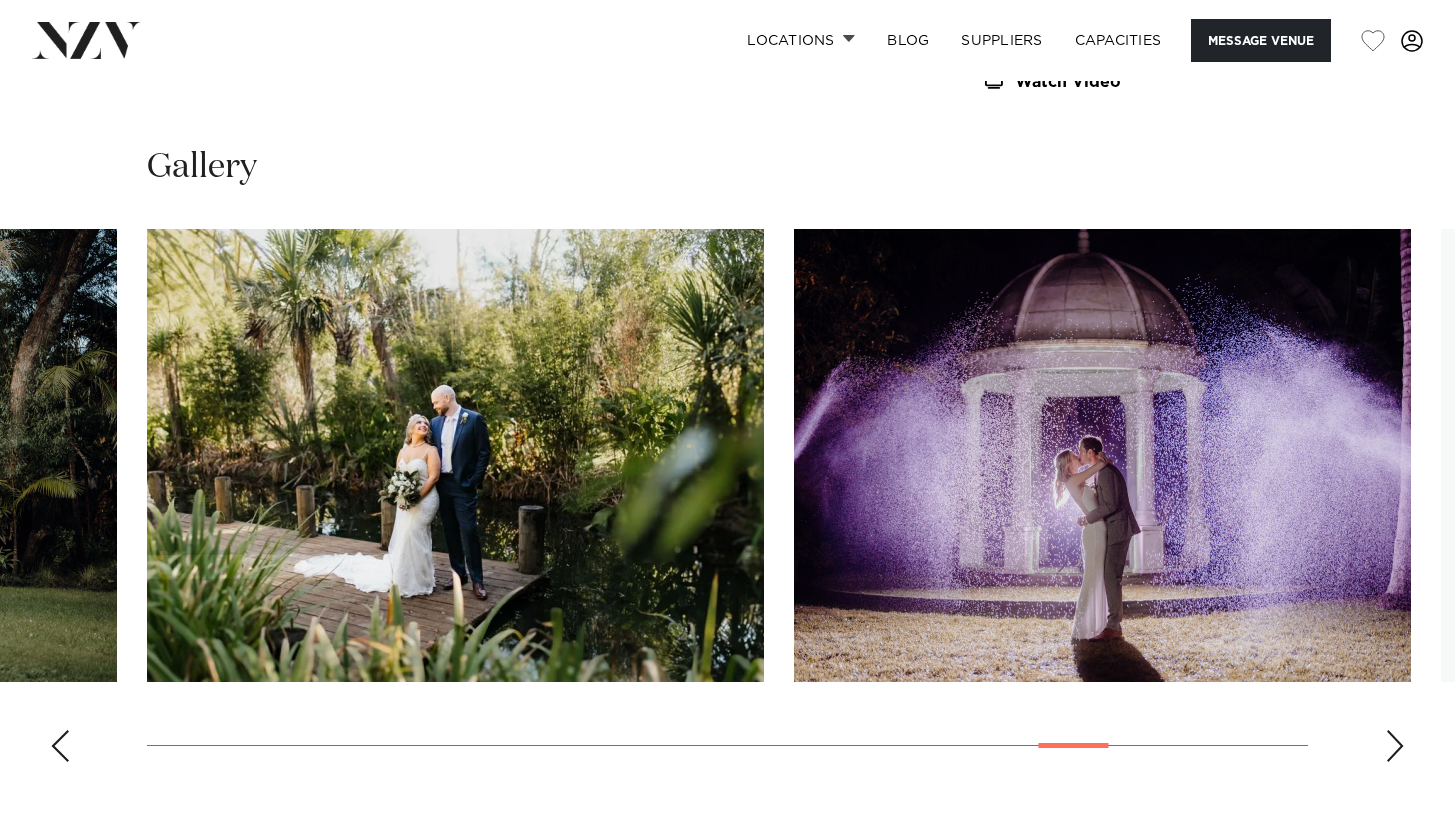 click at bounding box center (1395, 746) 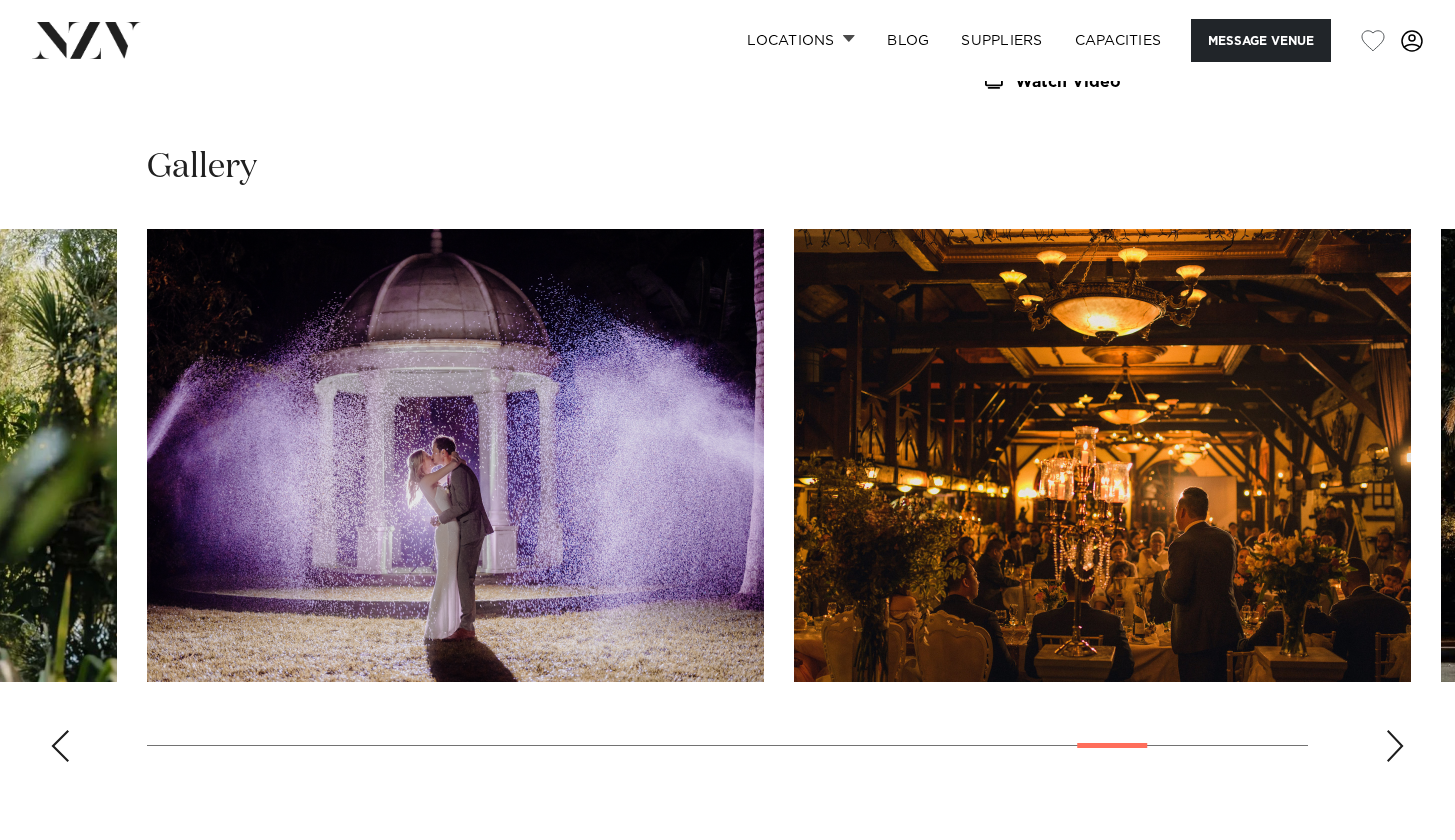 click at bounding box center [1395, 746] 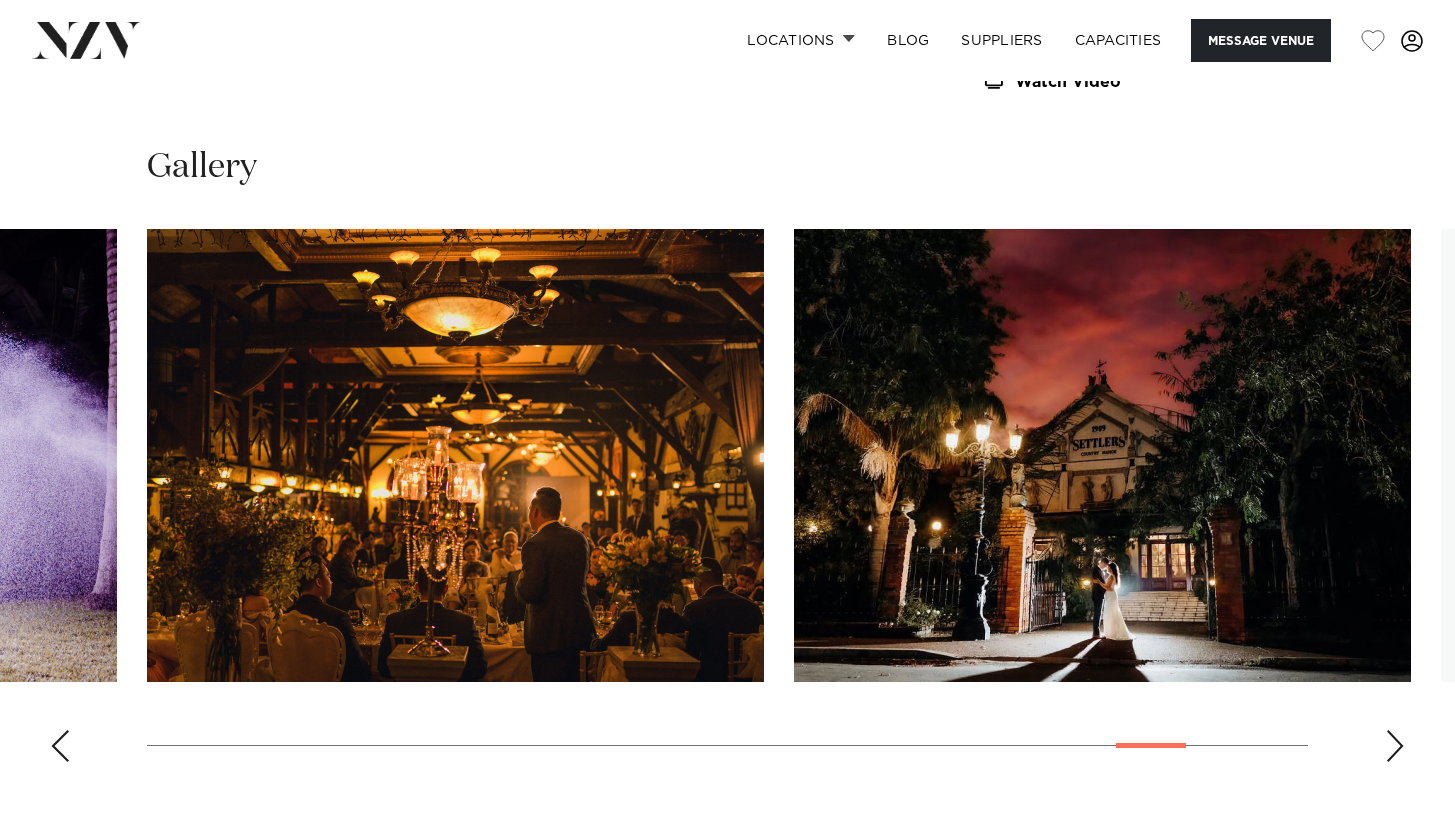 click at bounding box center (1395, 746) 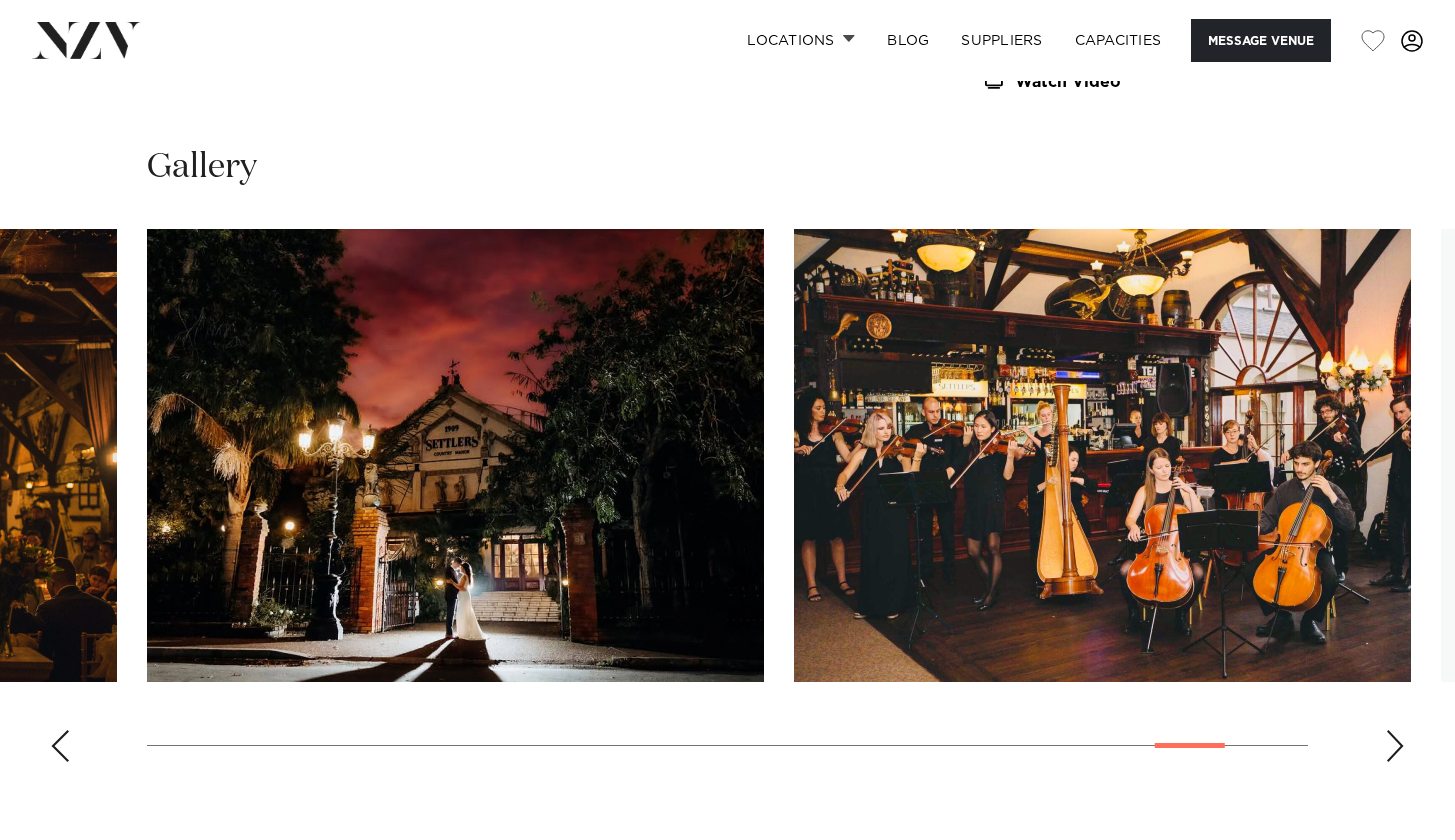 click at bounding box center (1395, 746) 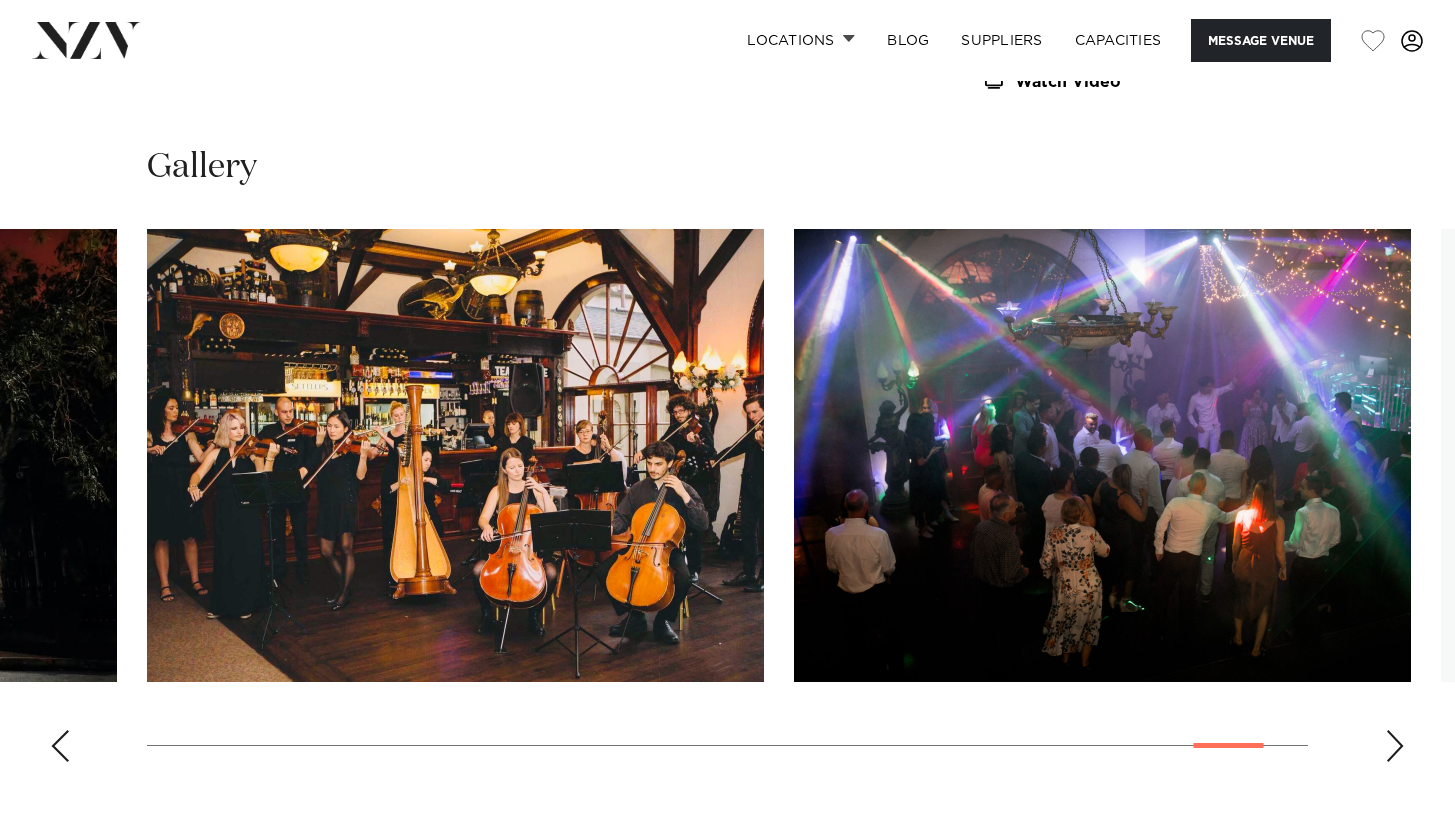 click at bounding box center (1395, 746) 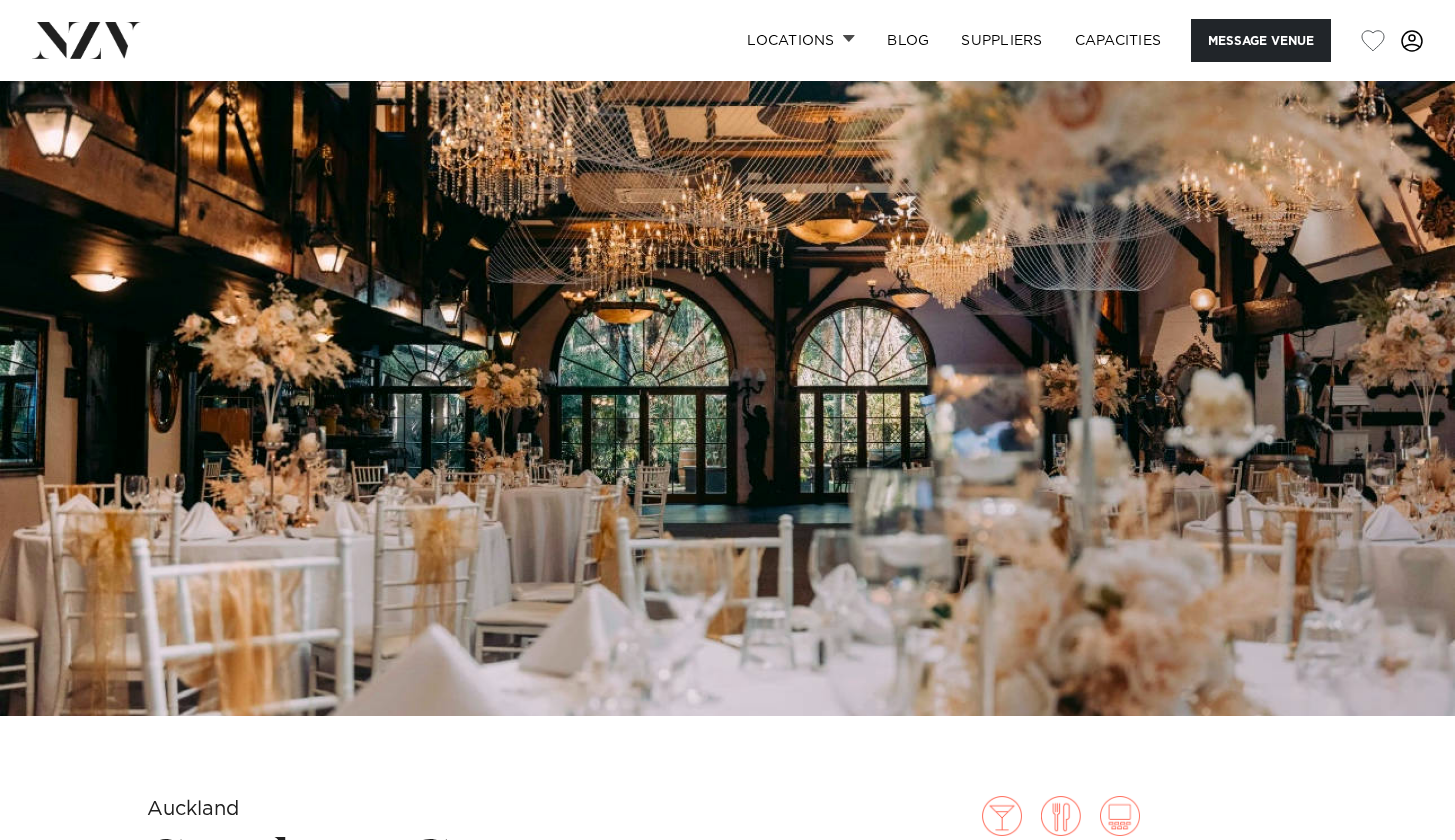 scroll, scrollTop: 41, scrollLeft: 0, axis: vertical 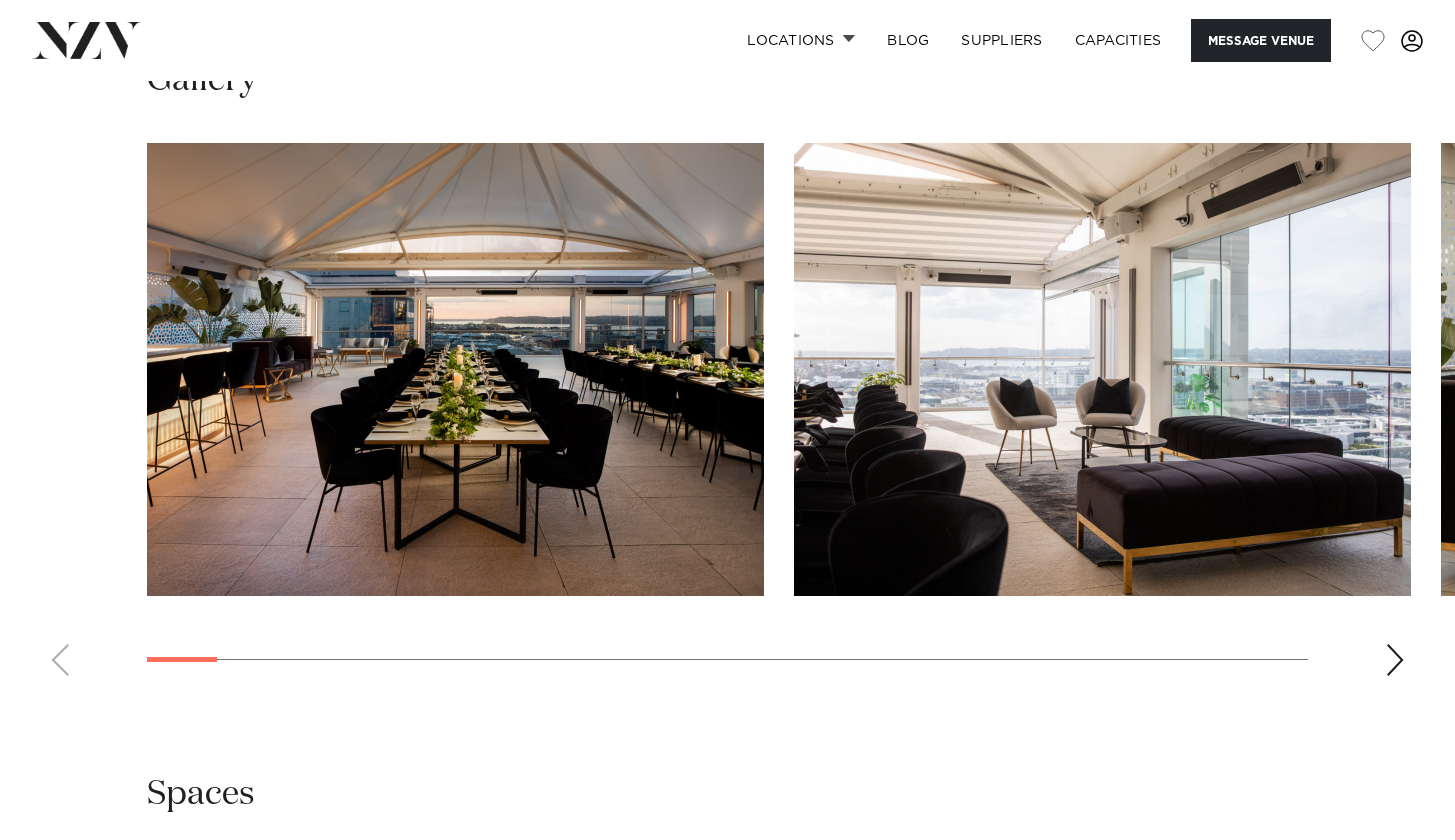 click at bounding box center [1395, 660] 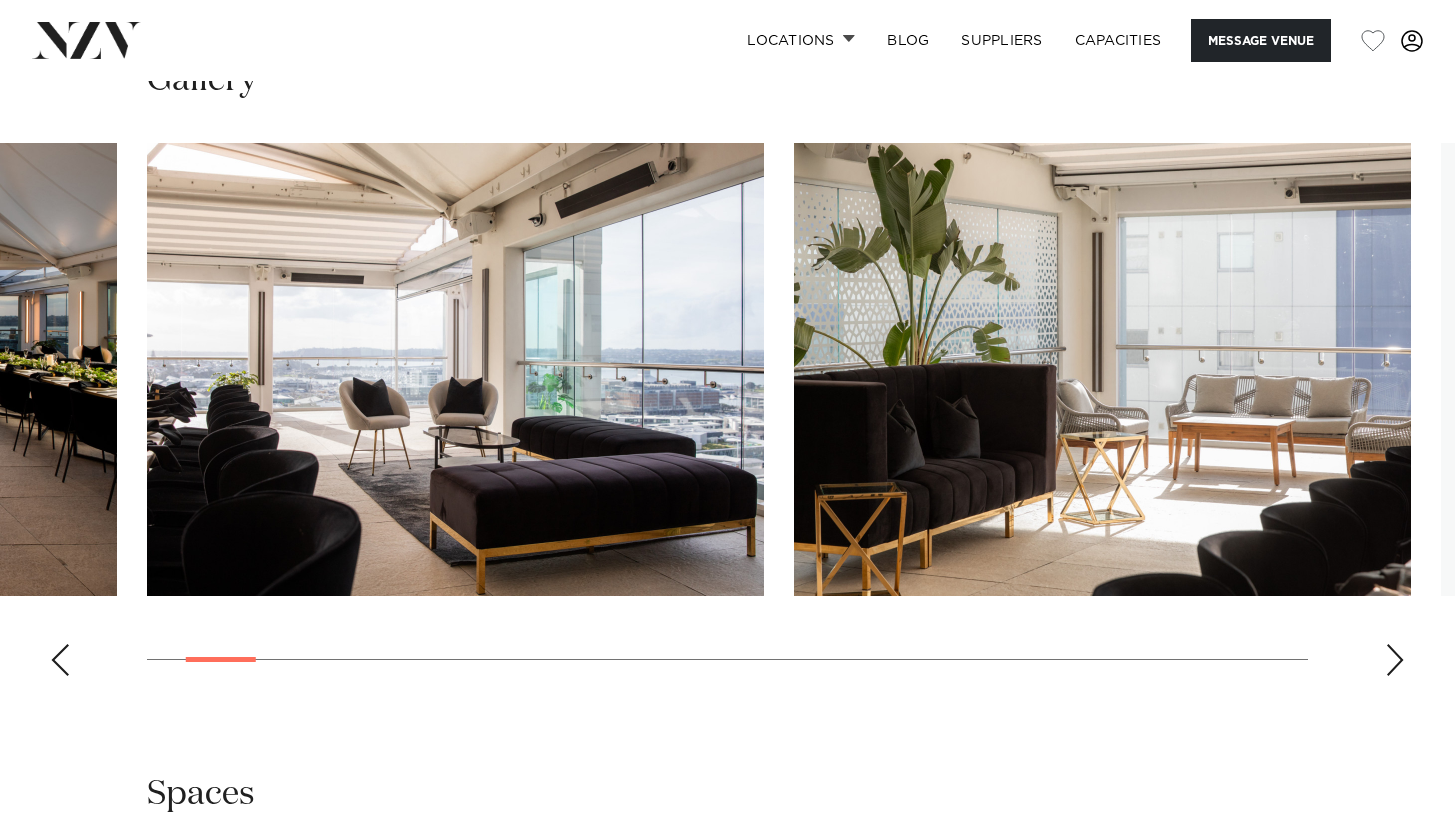 click at bounding box center [1395, 660] 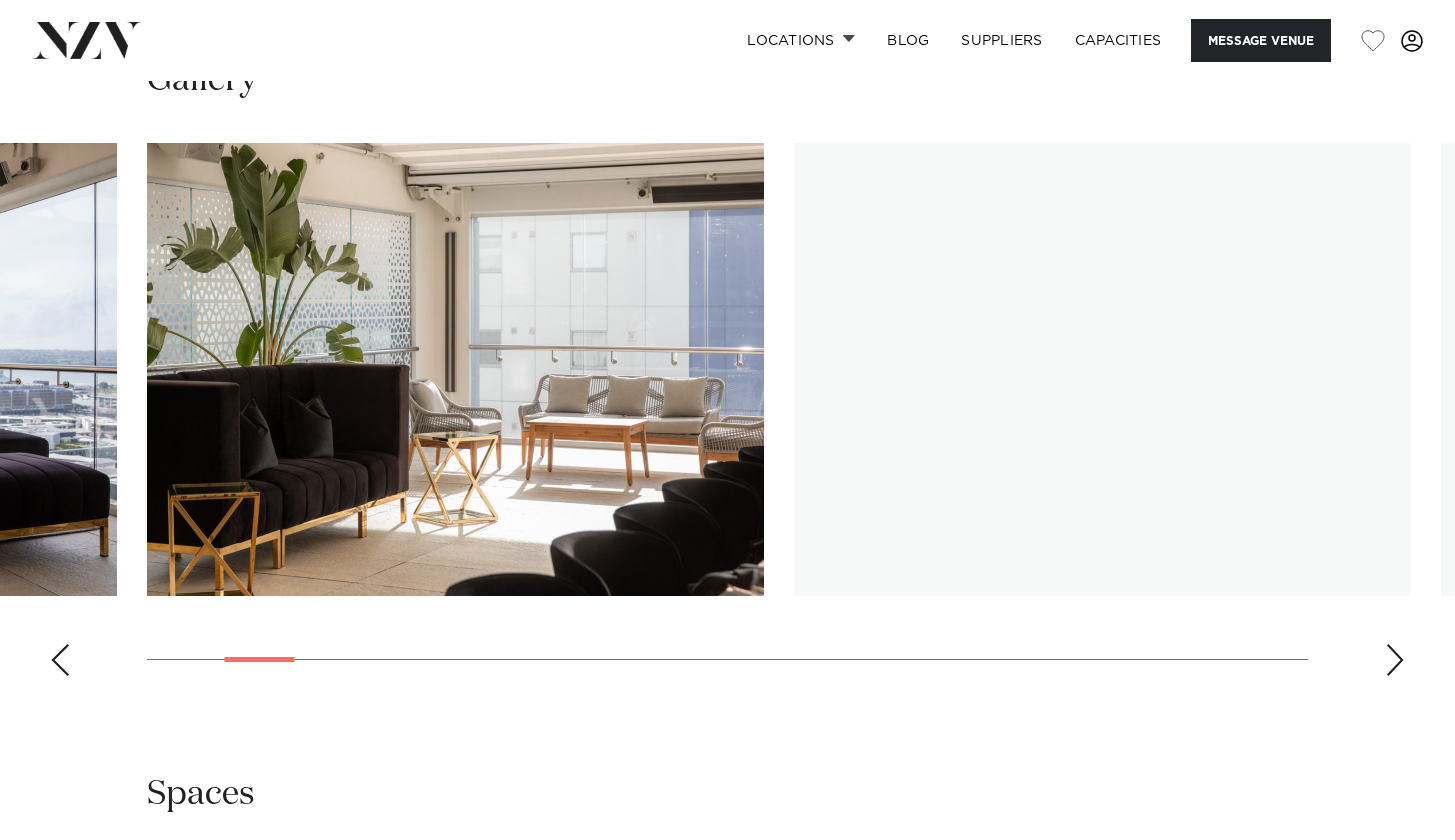 click at bounding box center (1395, 660) 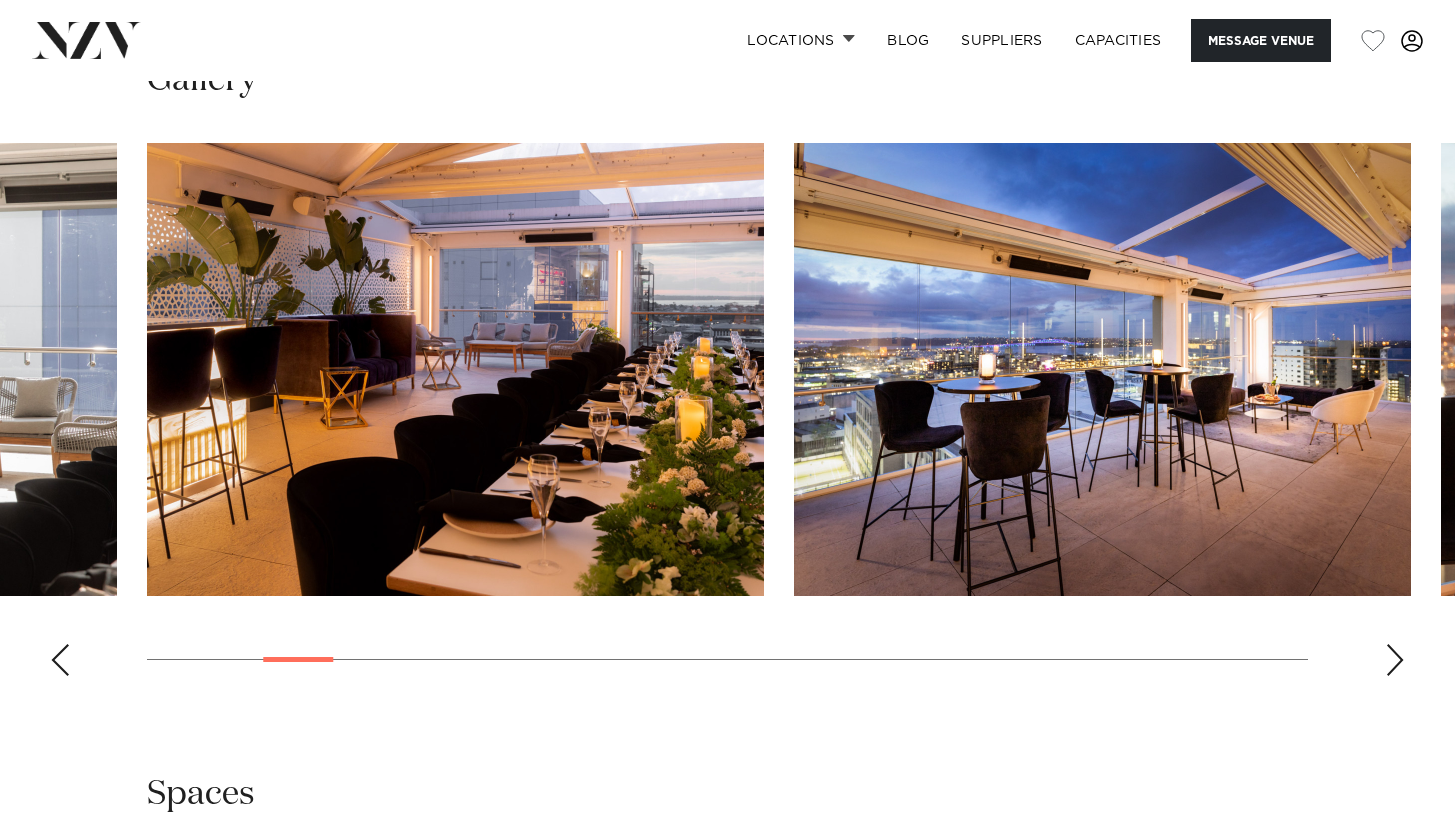 click at bounding box center [1395, 660] 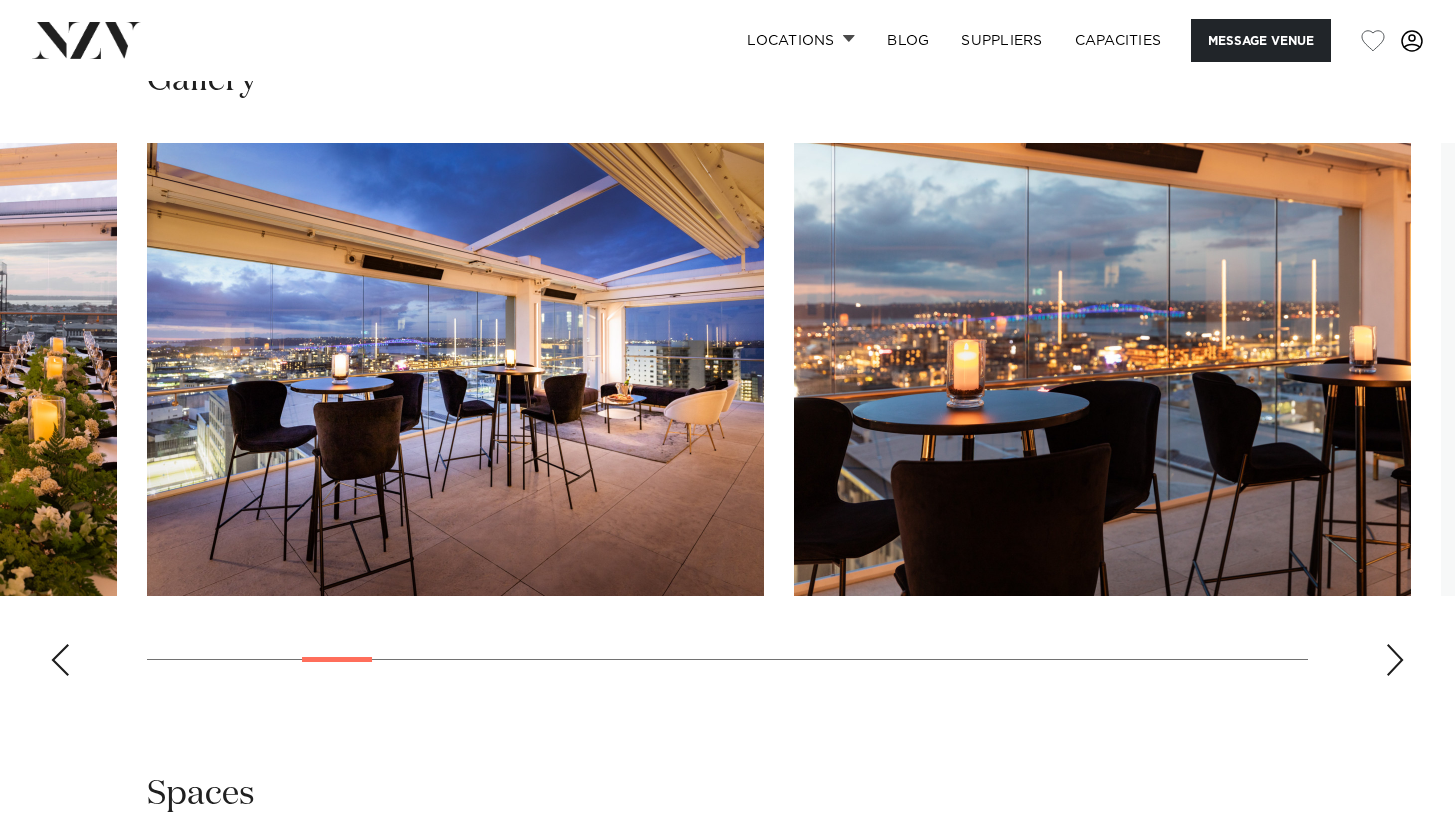 click at bounding box center [1395, 660] 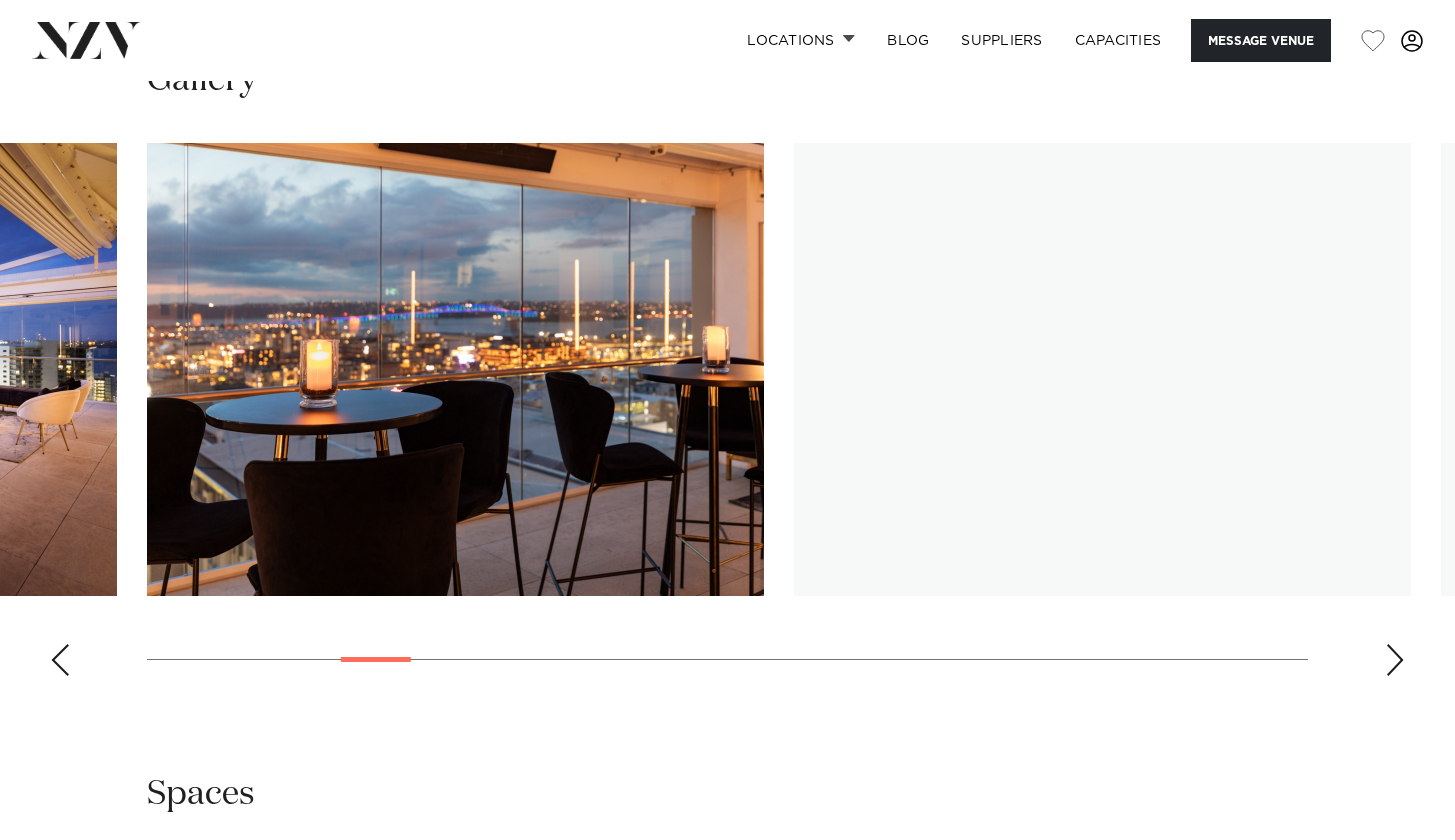 click at bounding box center (1395, 660) 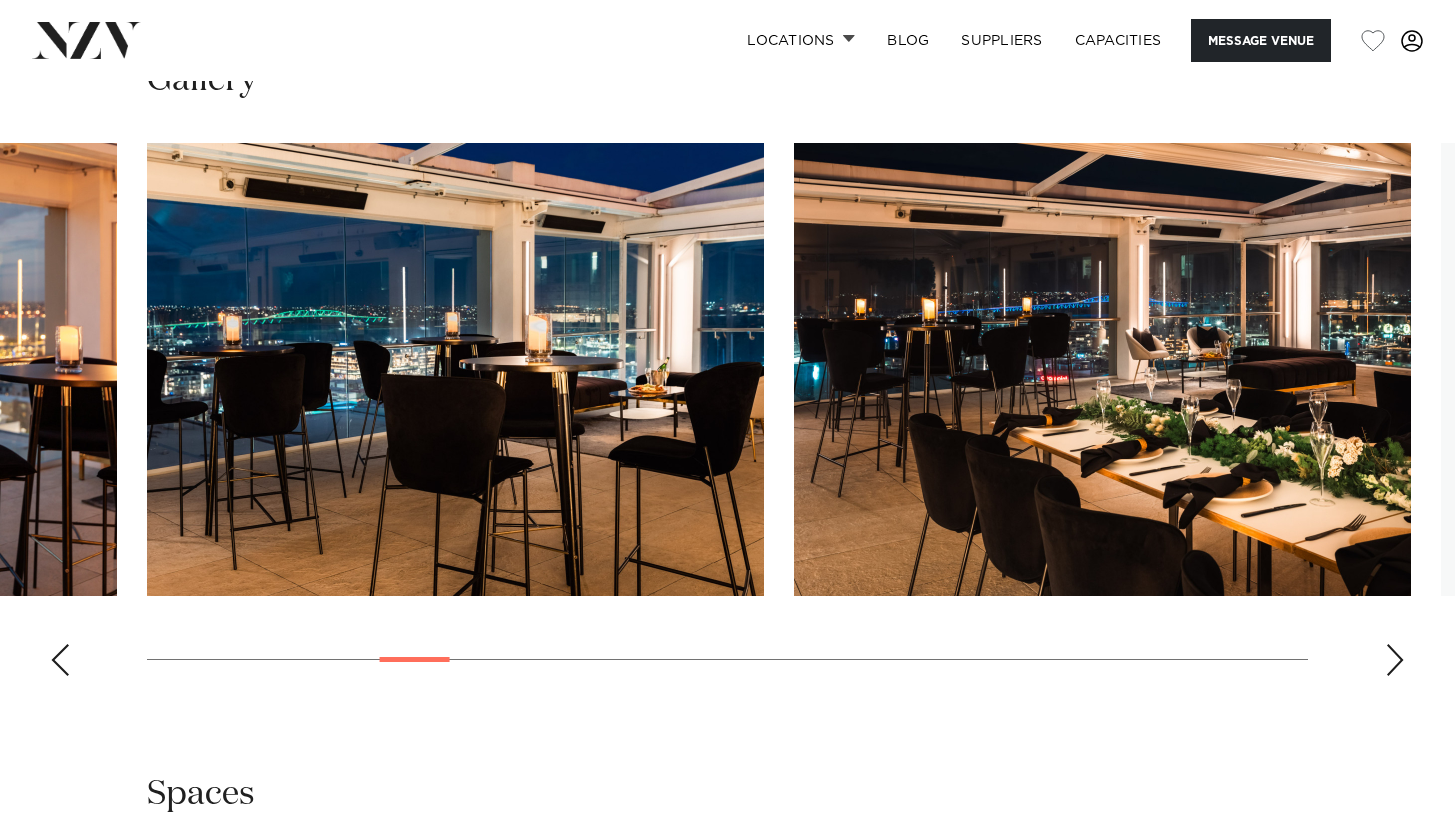 click at bounding box center [1395, 660] 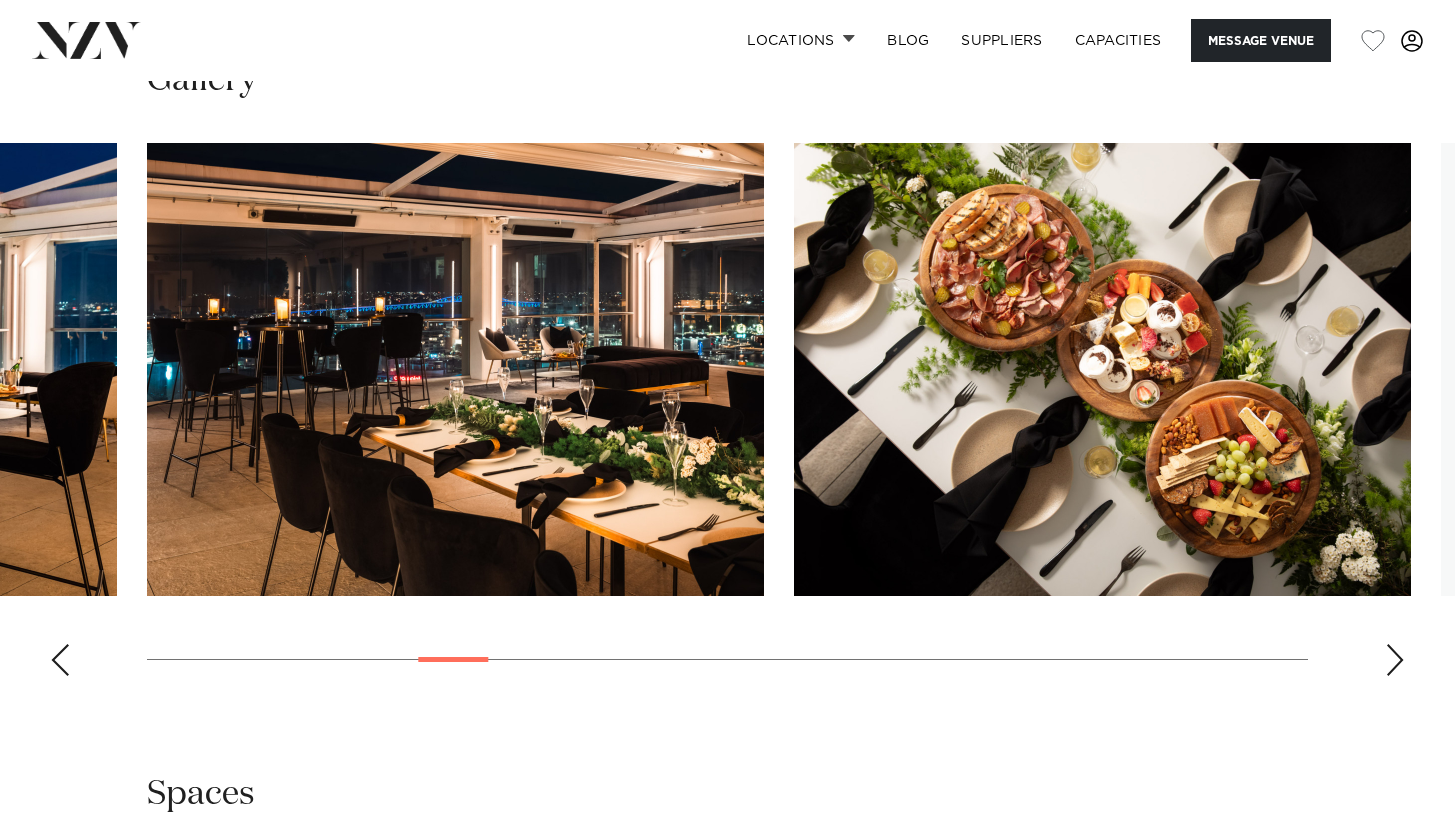 click at bounding box center (1395, 660) 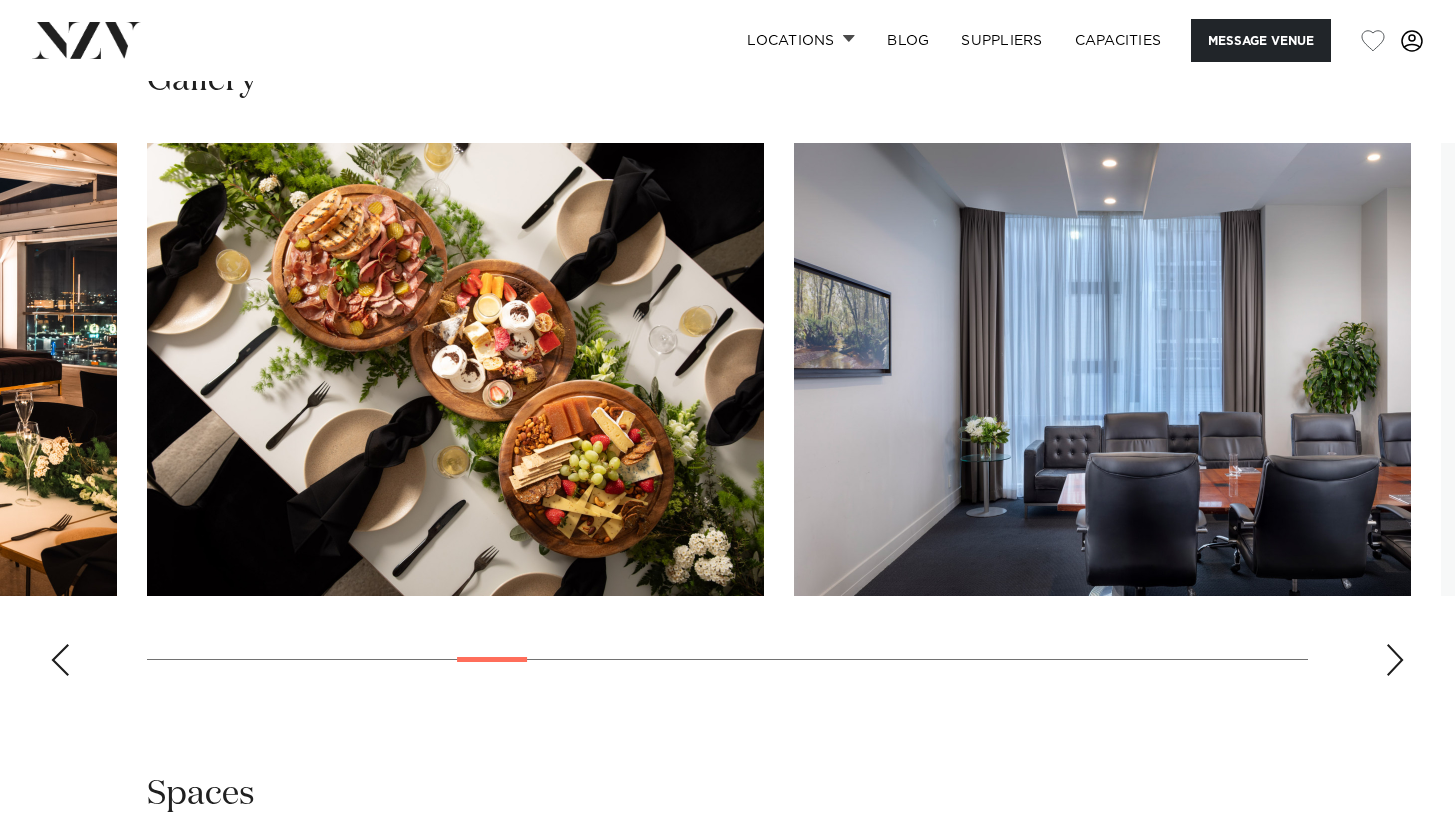 click at bounding box center (1395, 660) 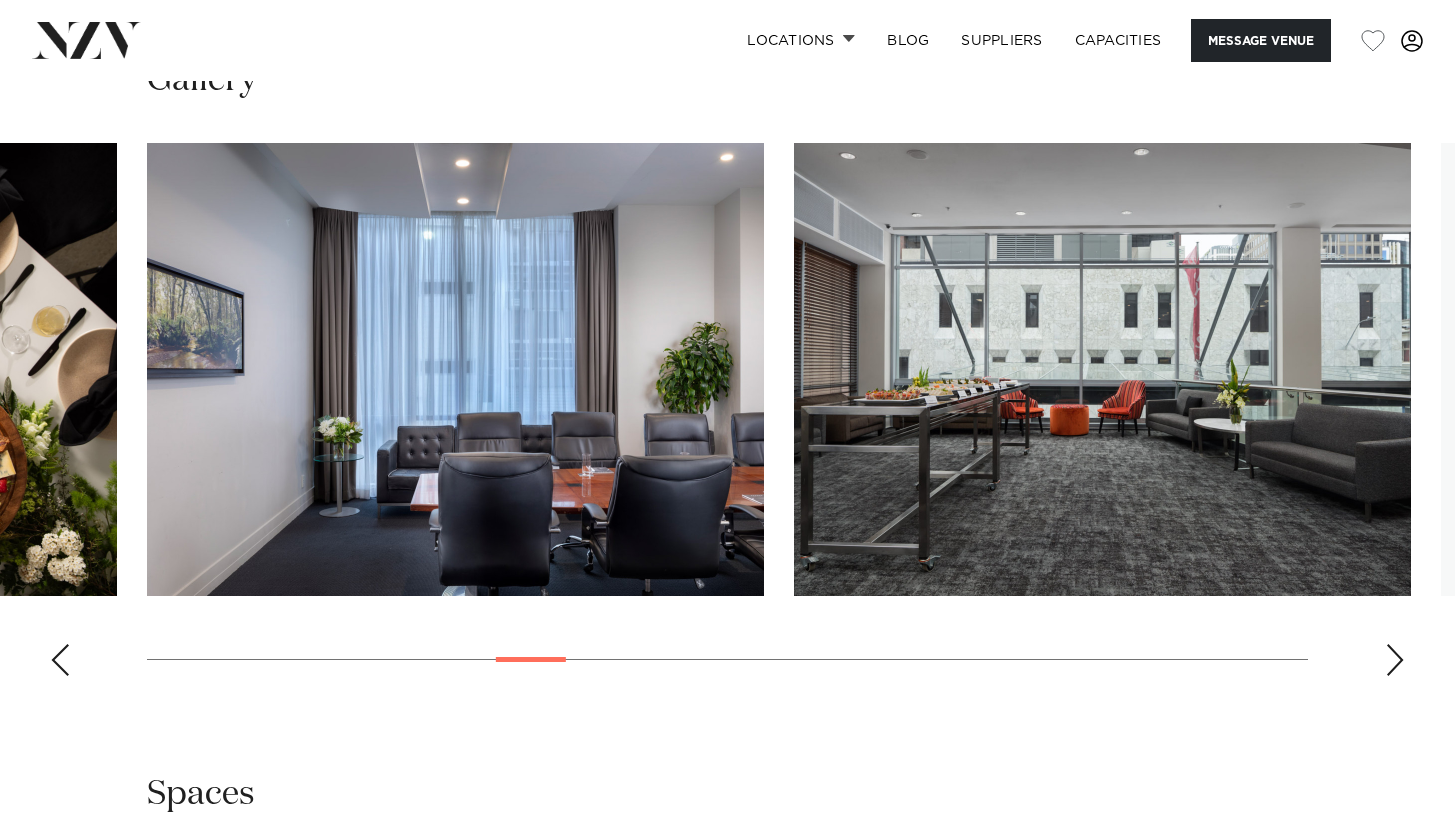 click at bounding box center (1395, 660) 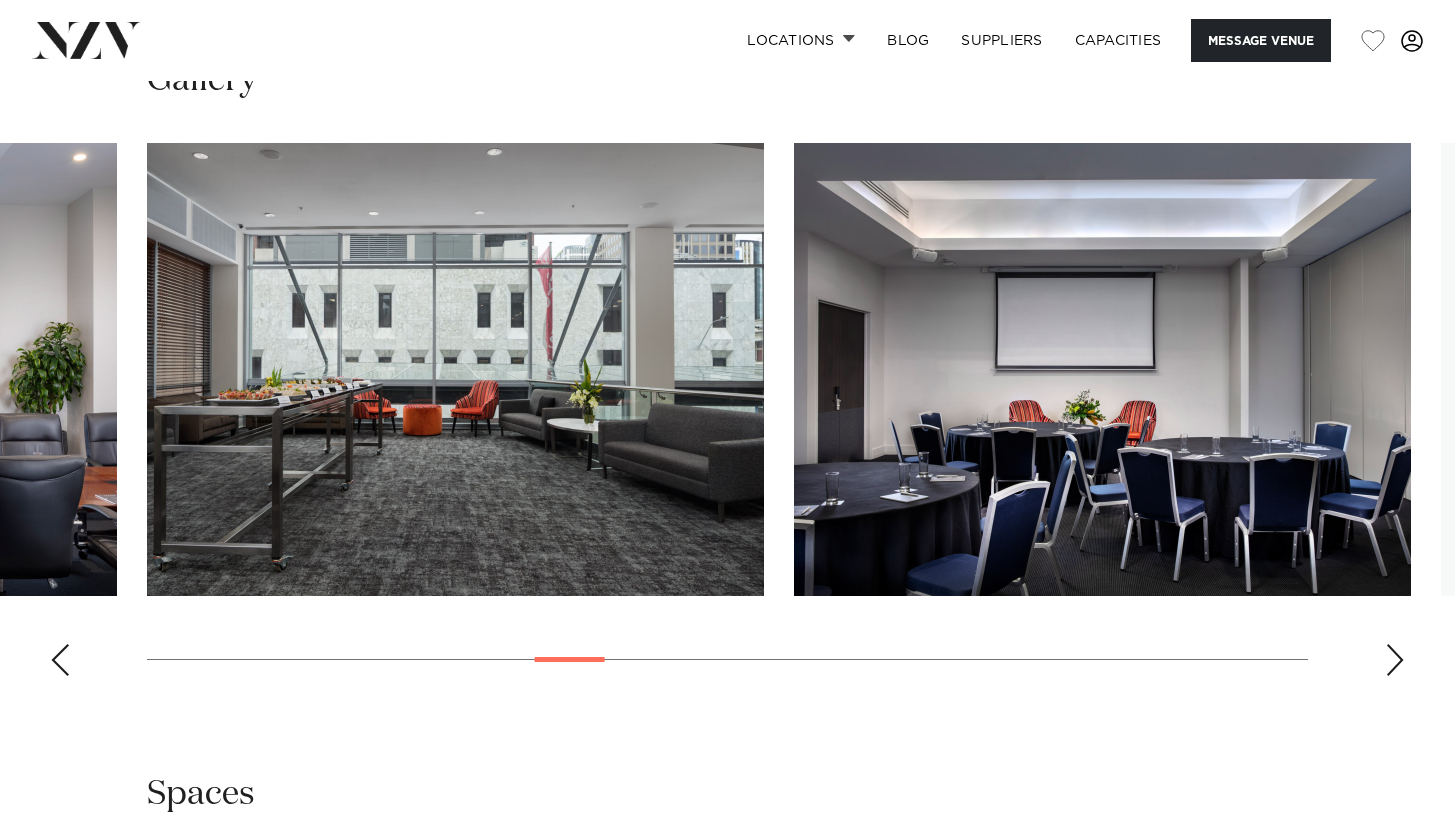 click at bounding box center [1395, 660] 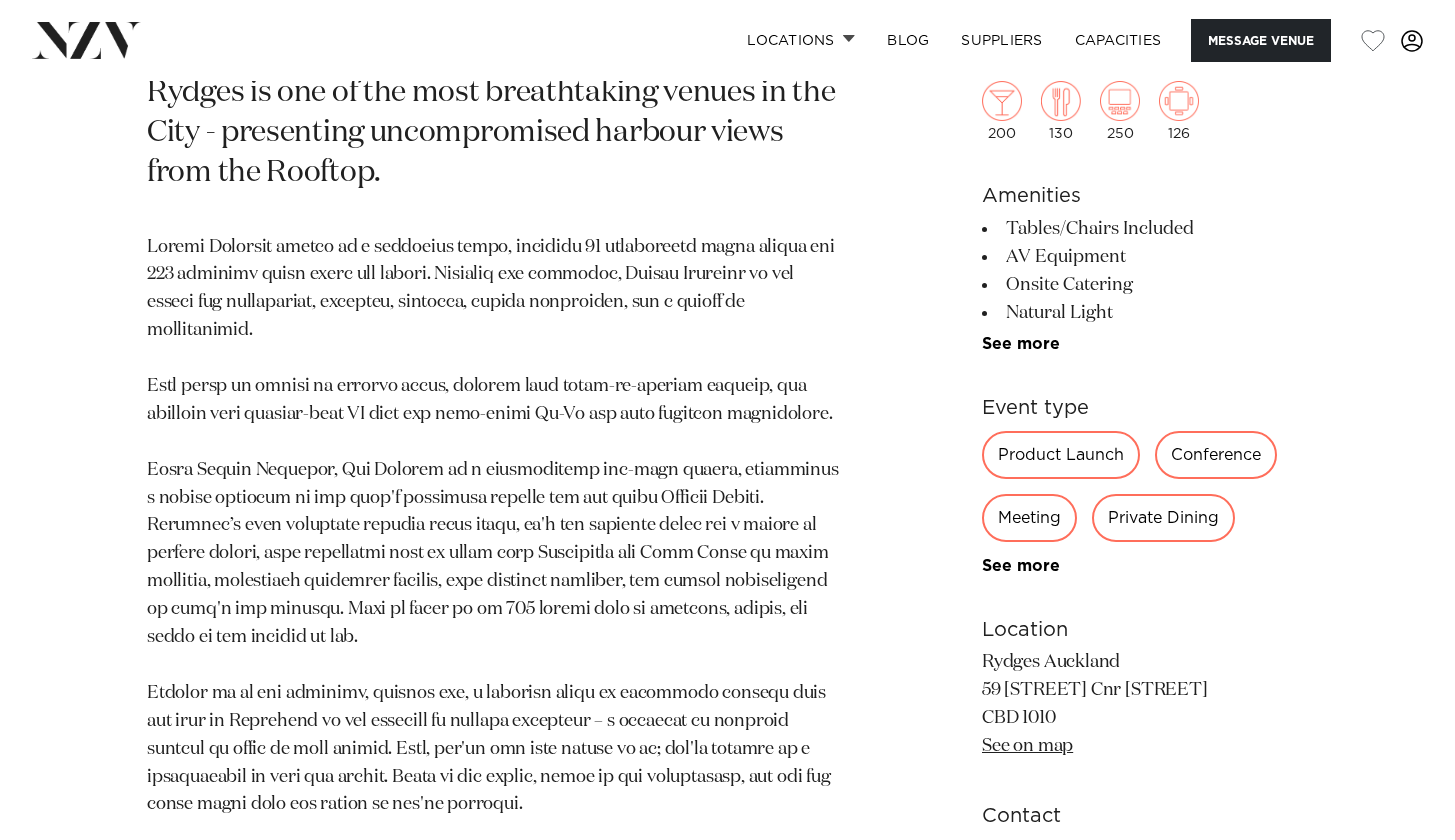 scroll, scrollTop: 834, scrollLeft: 0, axis: vertical 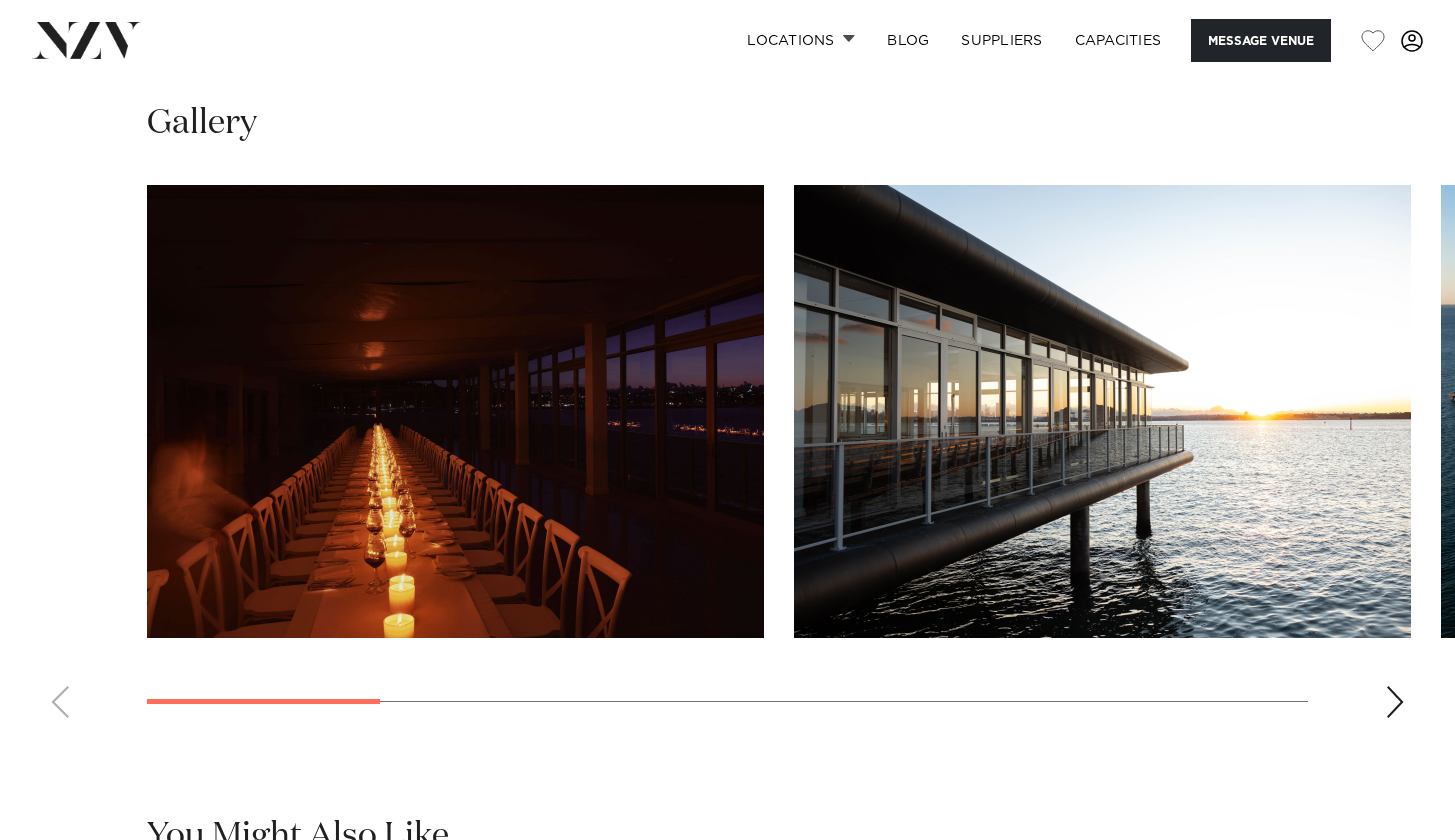 click at bounding box center (1395, 702) 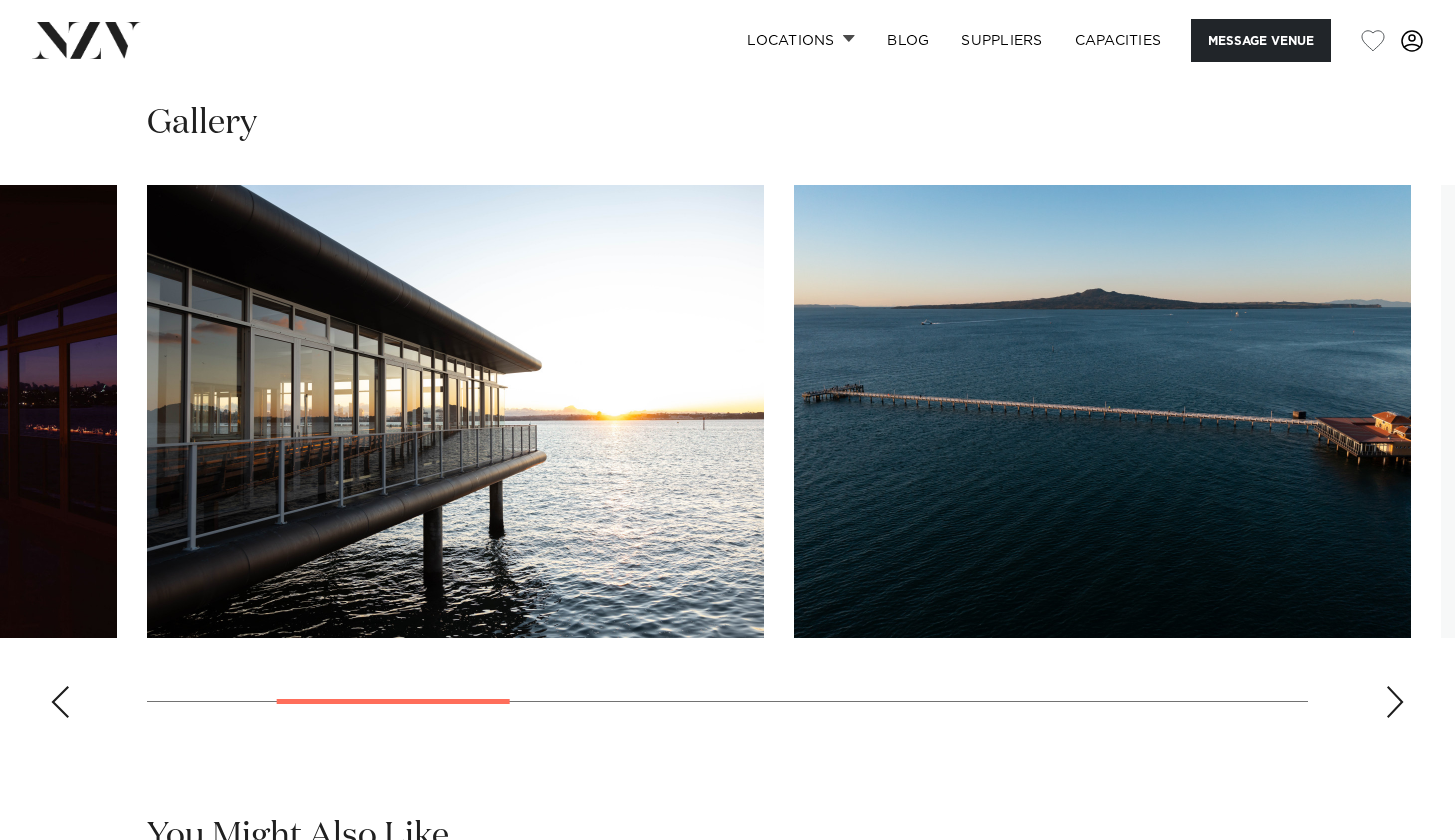 click at bounding box center (1395, 702) 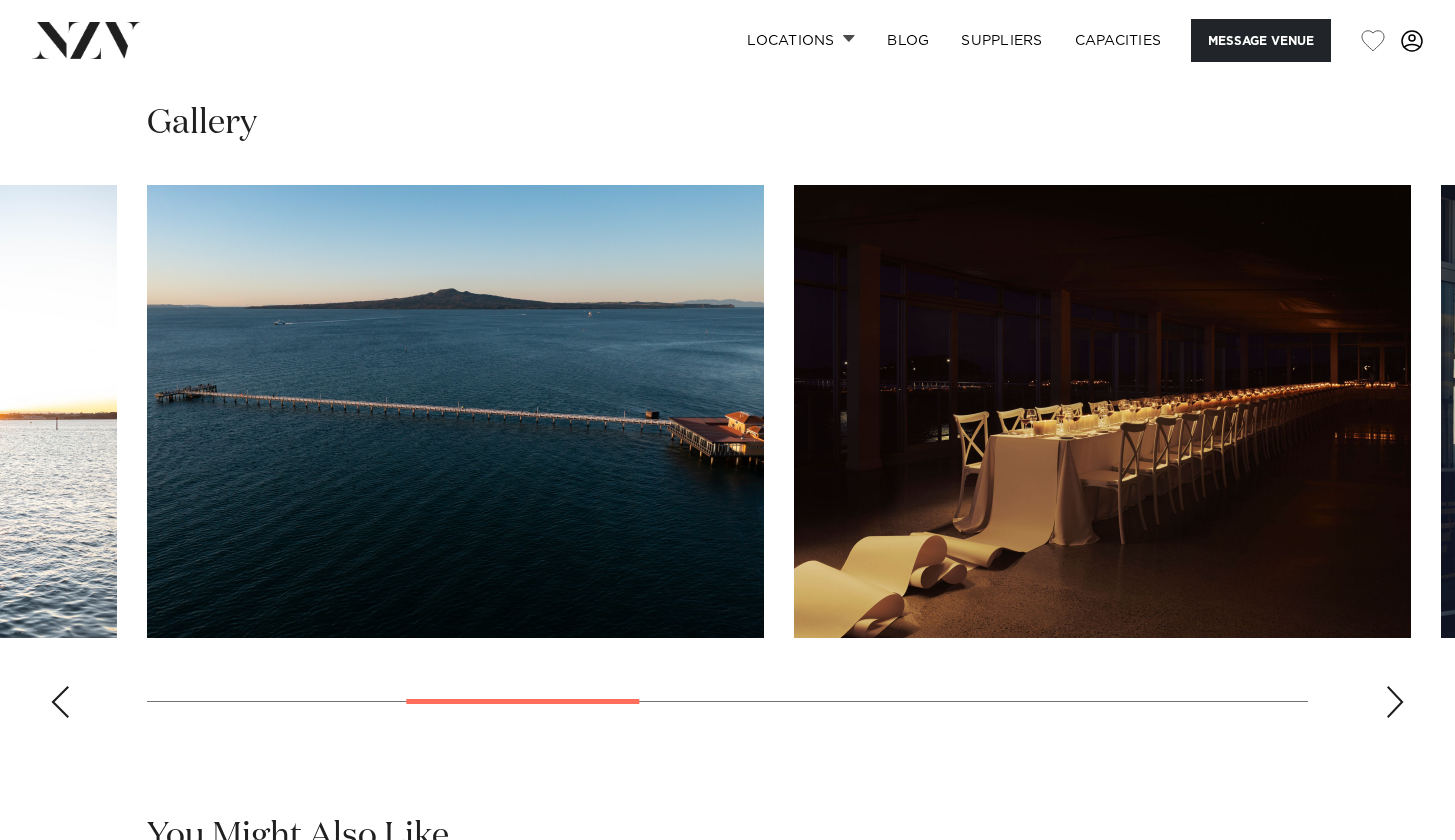click at bounding box center (1395, 702) 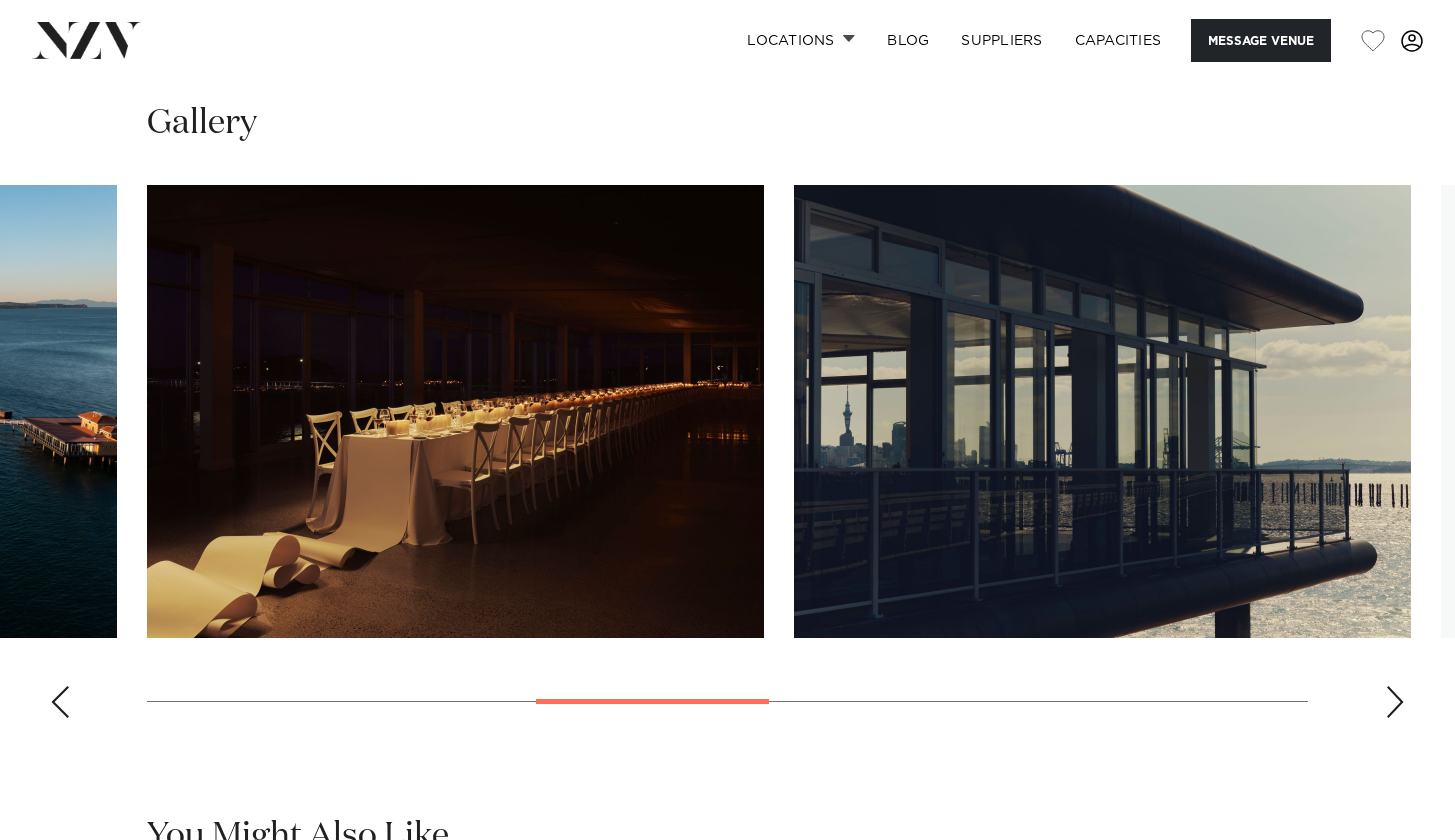 click at bounding box center (1395, 702) 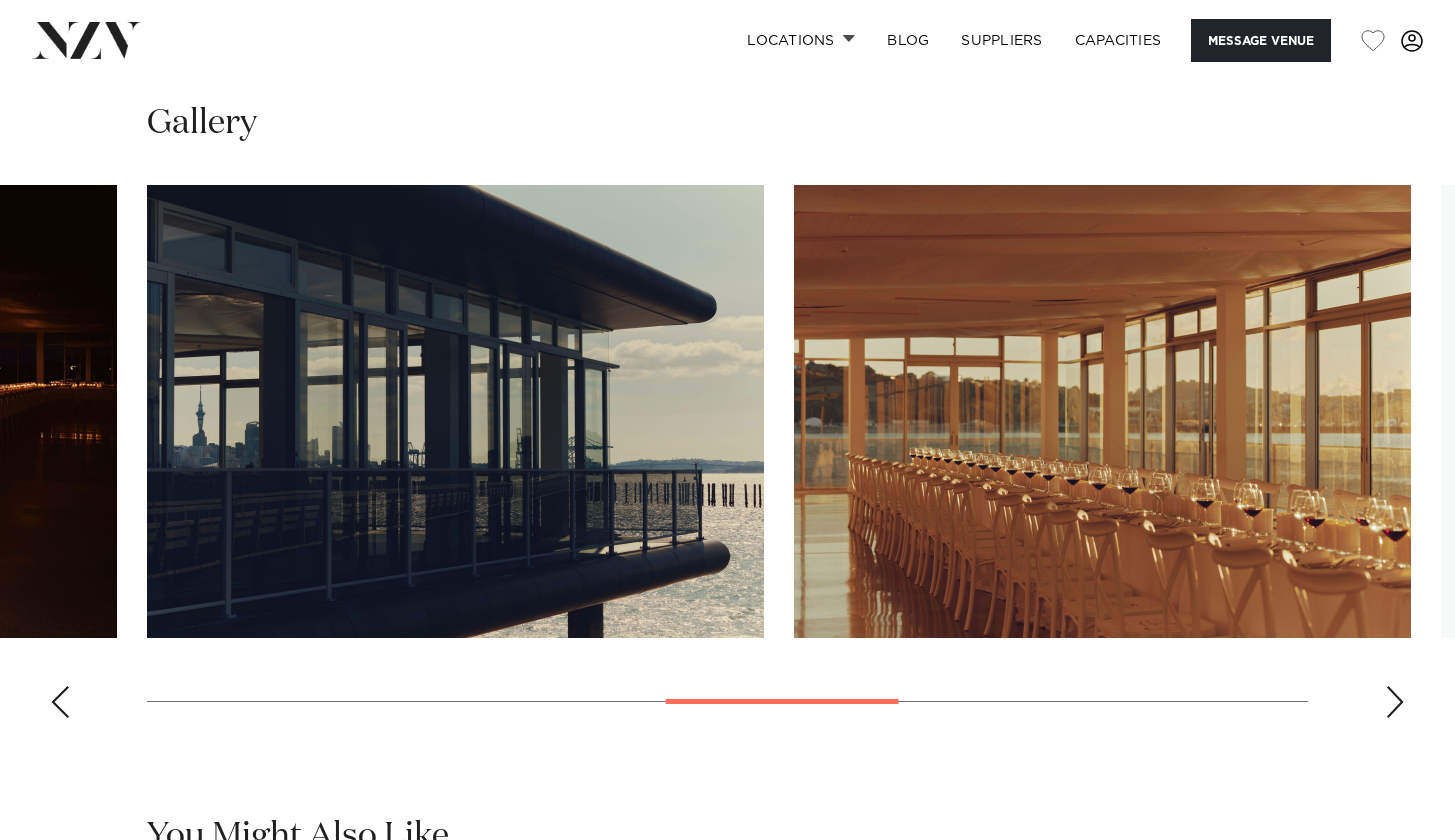 click at bounding box center [1395, 702] 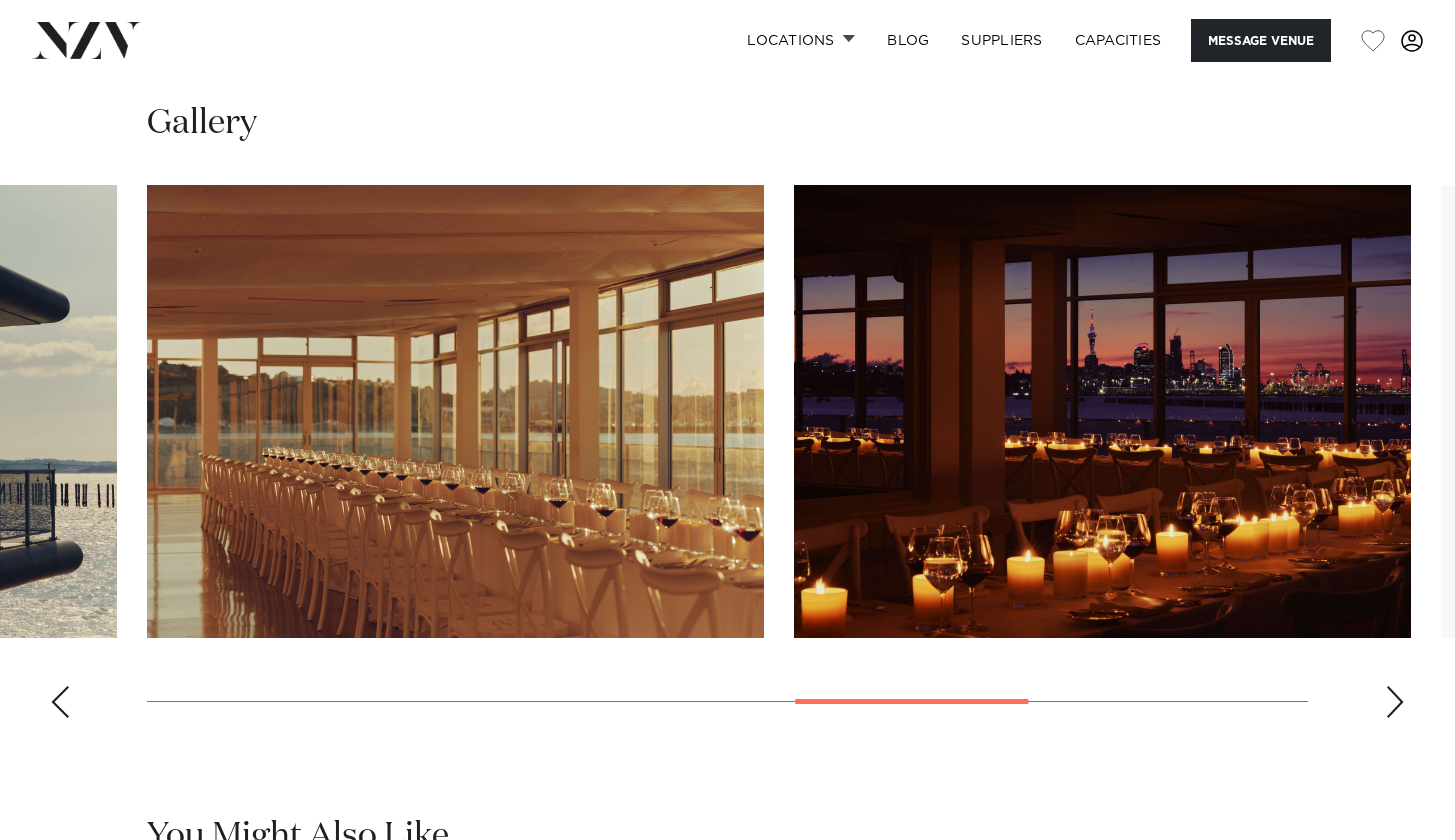 click at bounding box center (1395, 702) 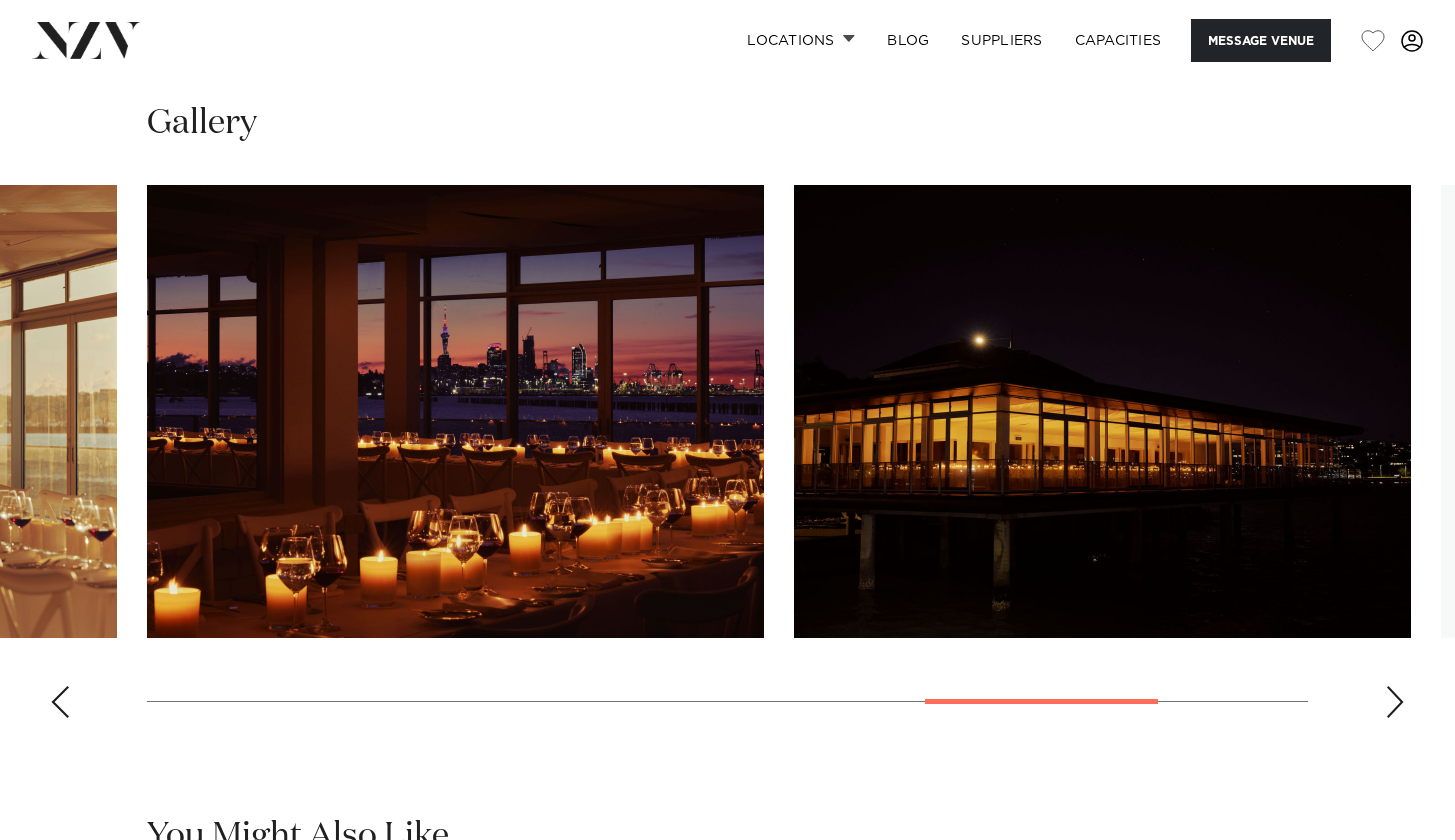 click at bounding box center [1395, 702] 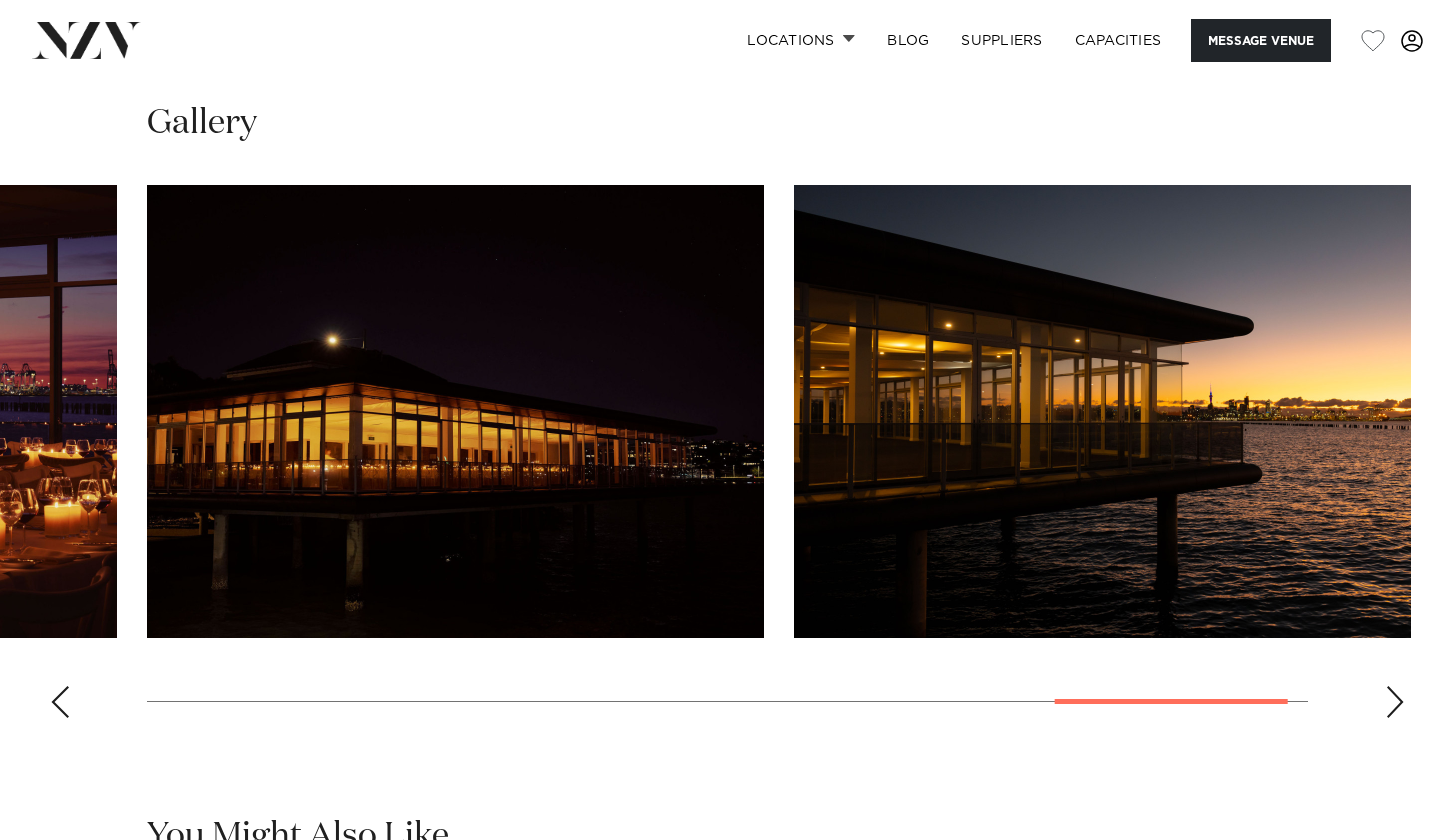 click at bounding box center [1395, 702] 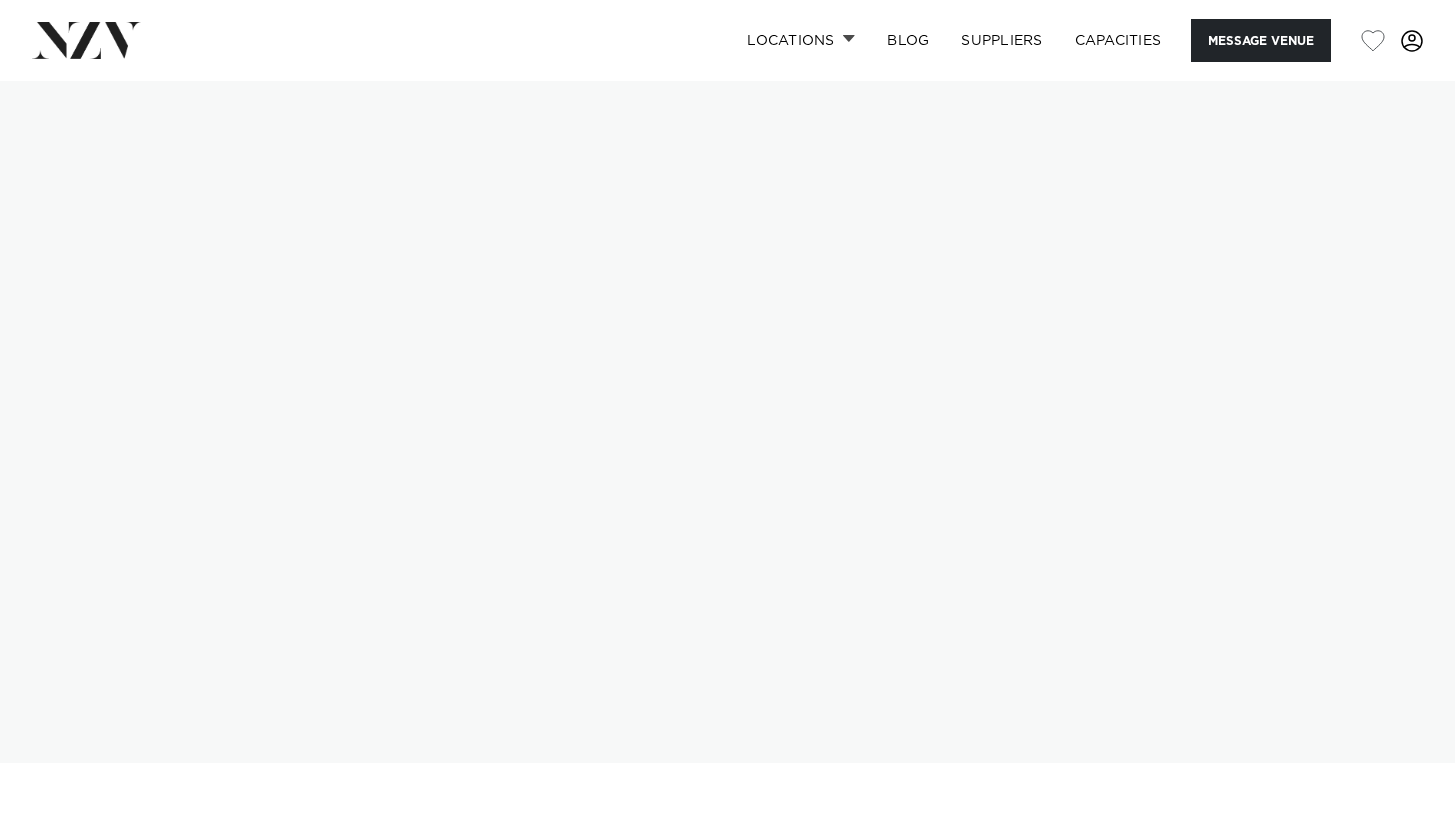 scroll, scrollTop: 0, scrollLeft: 0, axis: both 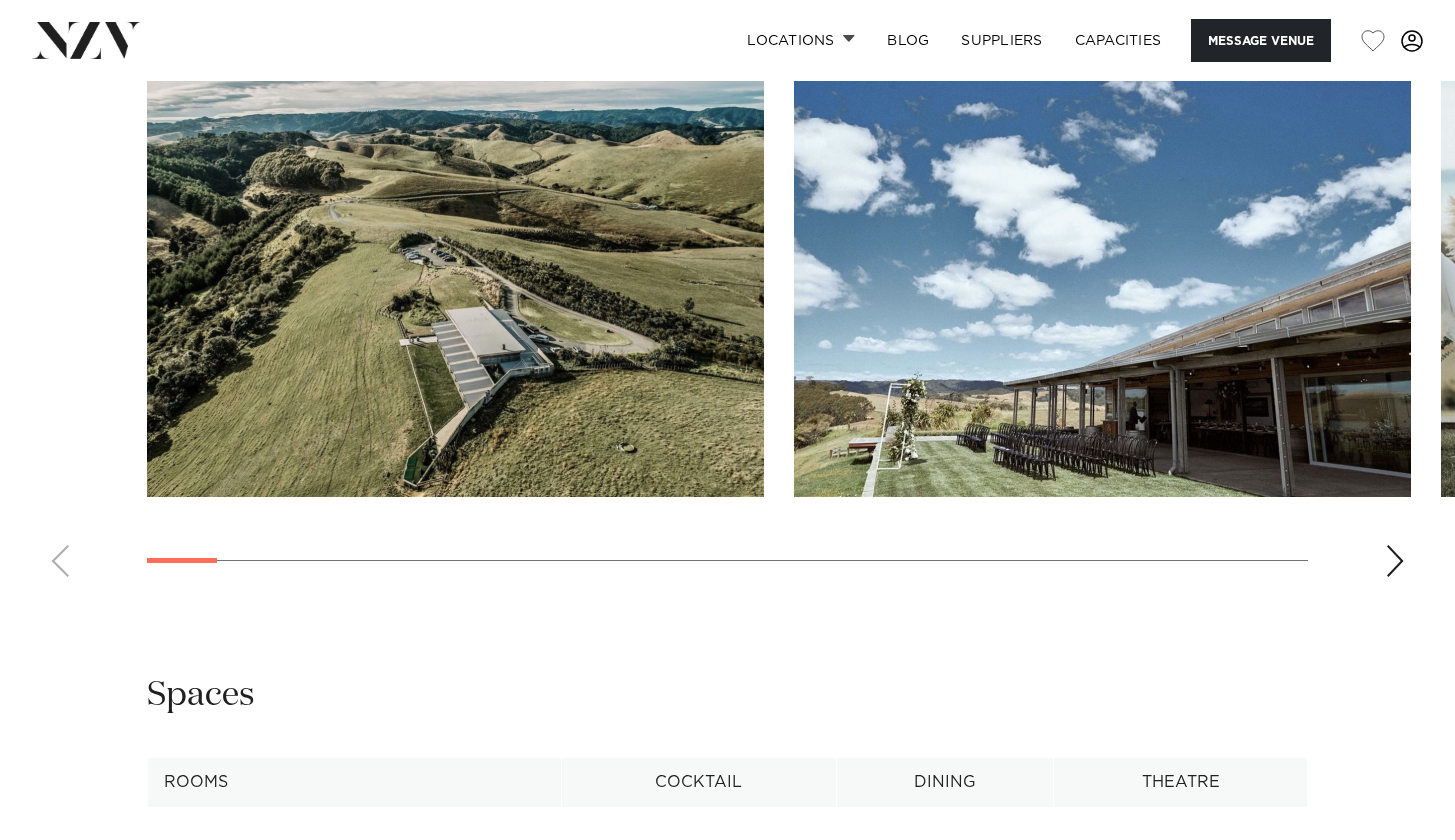 click at bounding box center (1395, 561) 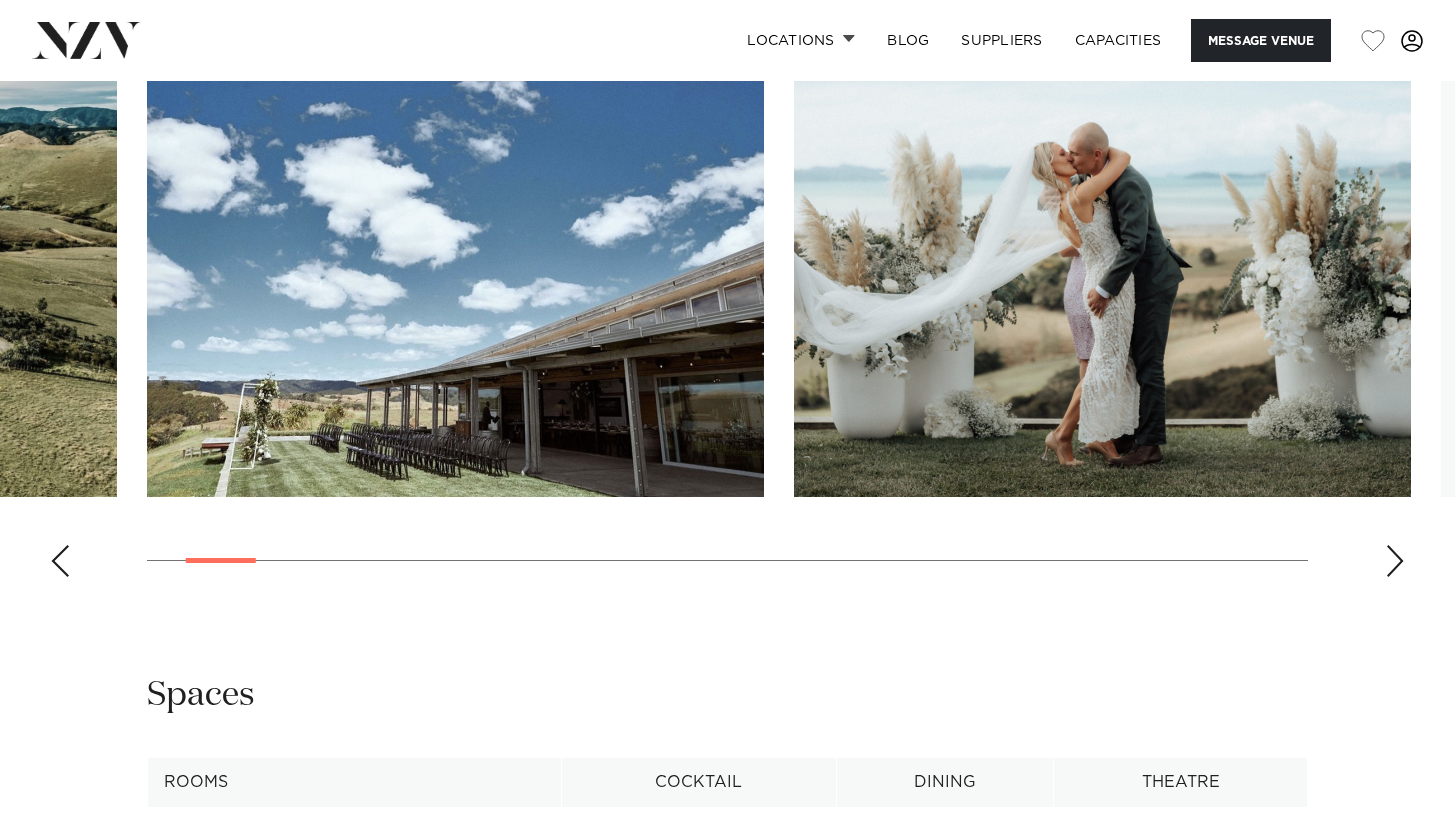 click at bounding box center [727, 318] 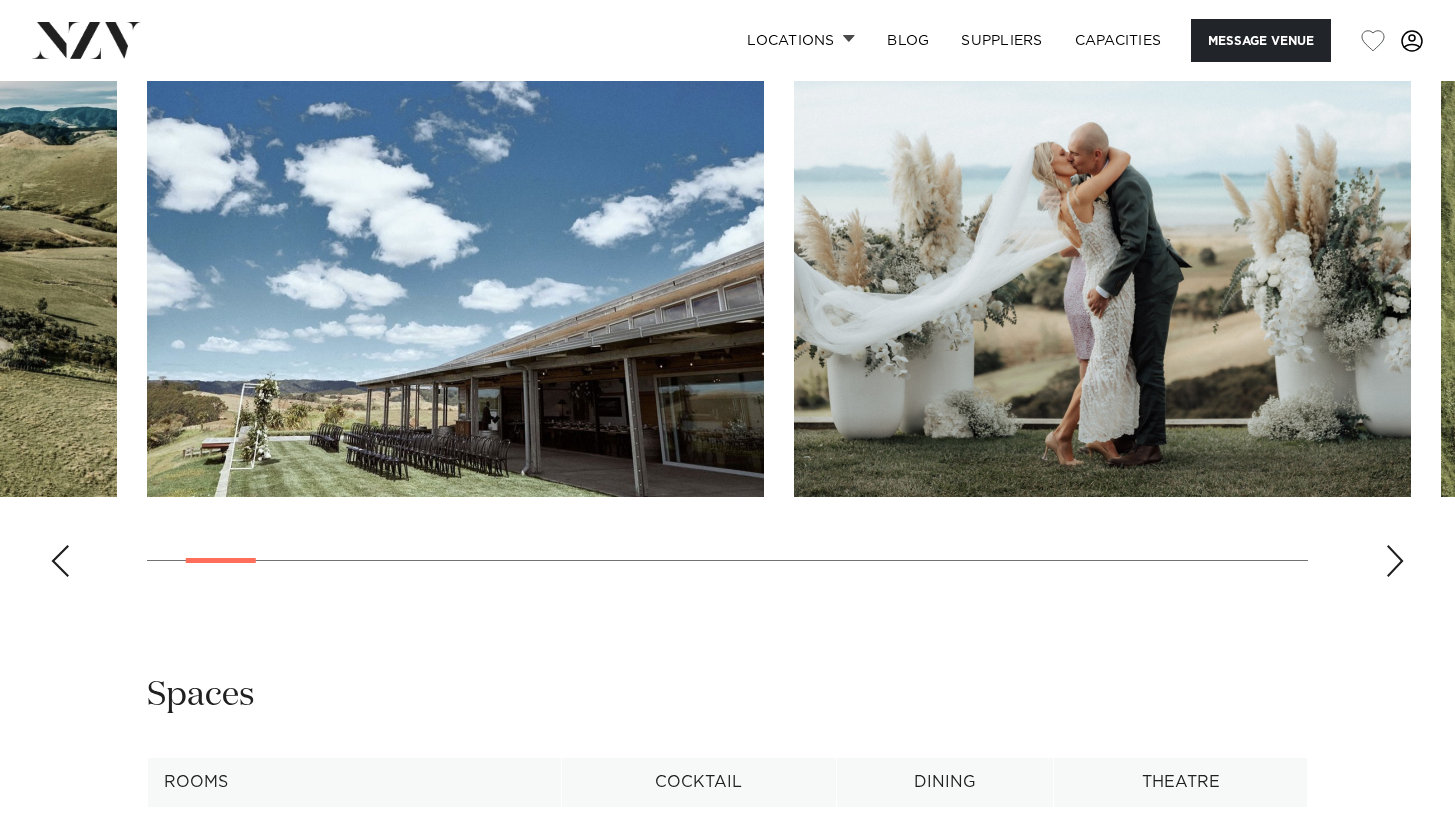 click at bounding box center (1395, 561) 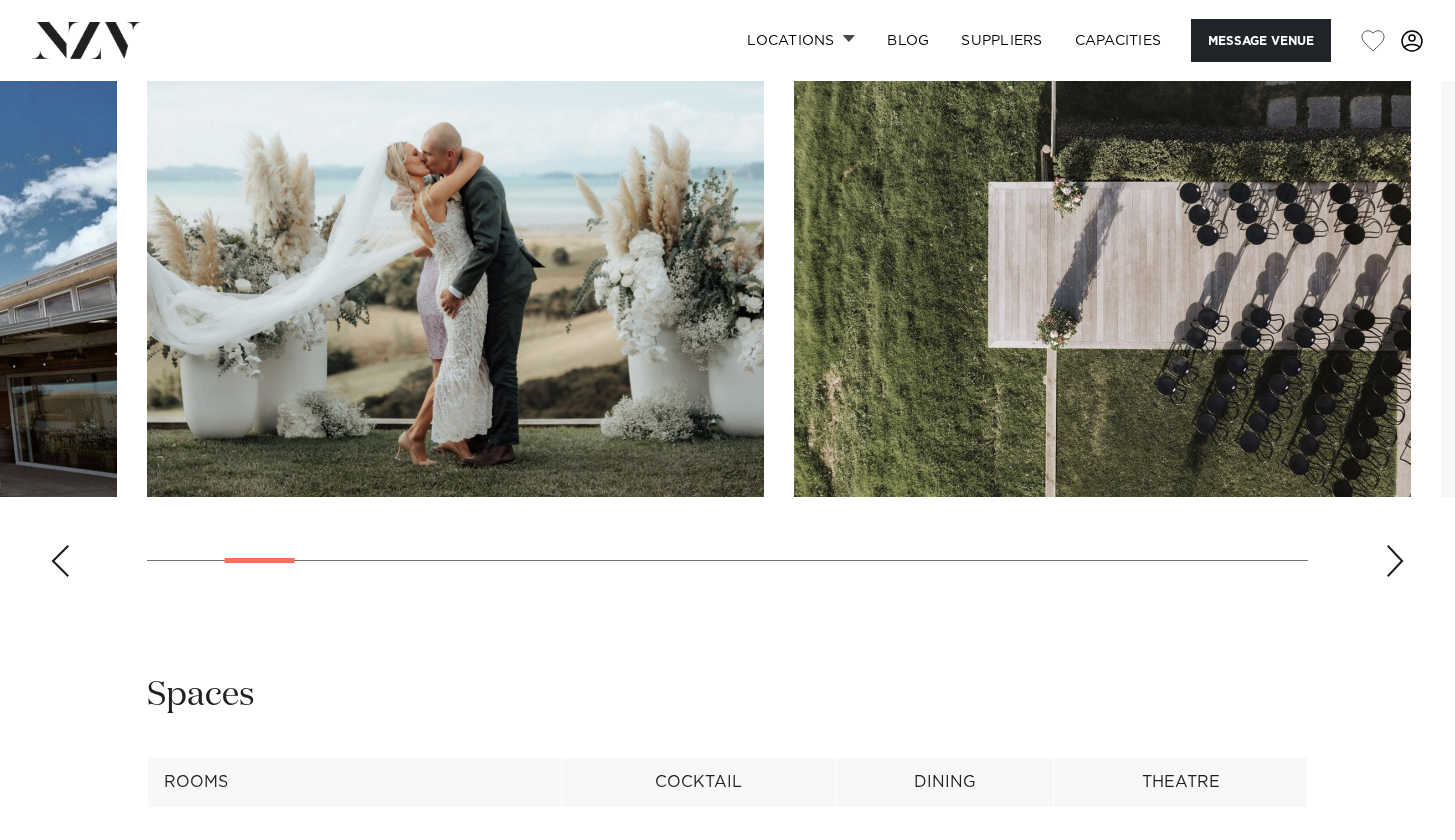 click at bounding box center [1395, 561] 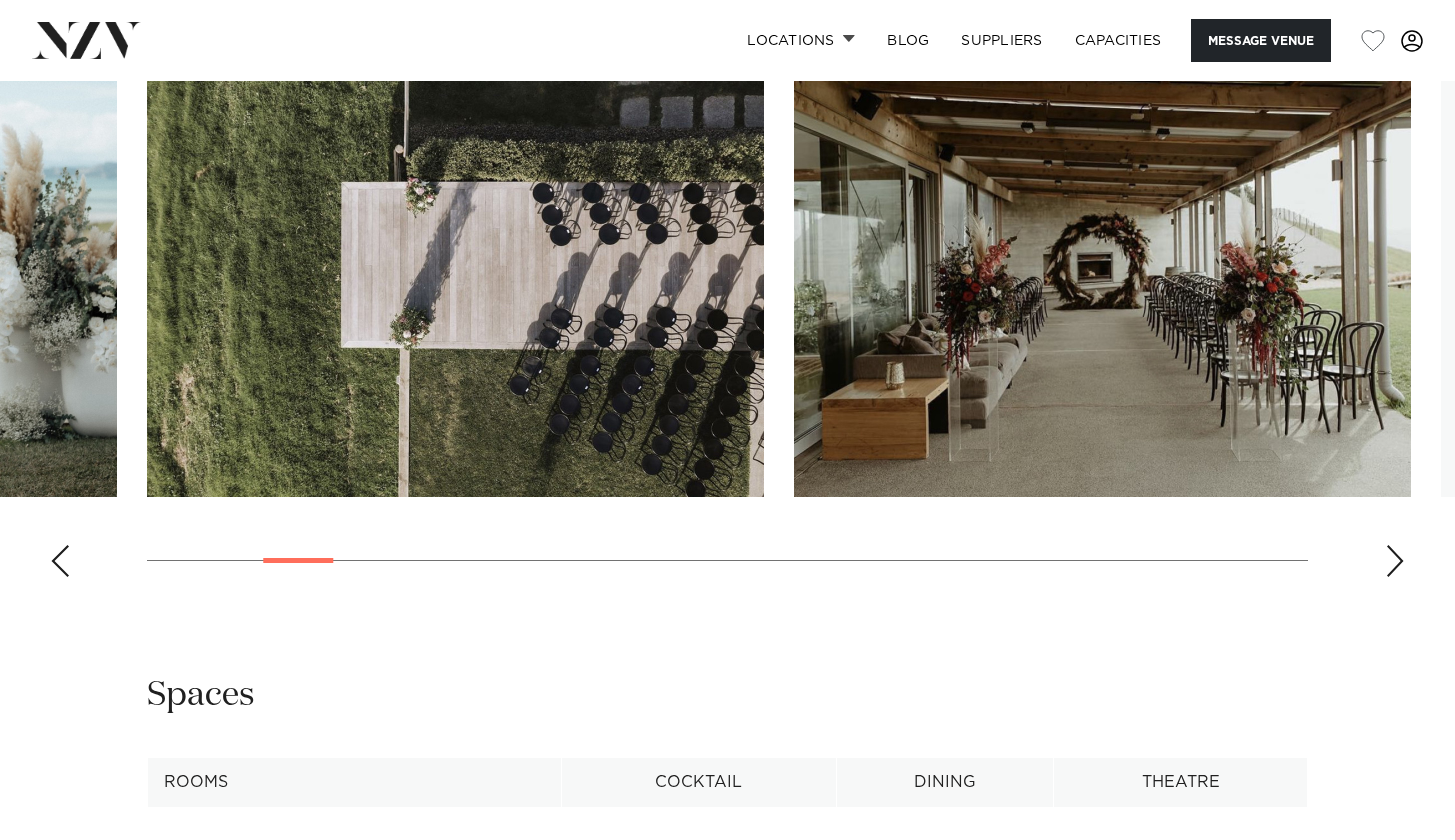 click at bounding box center (1395, 561) 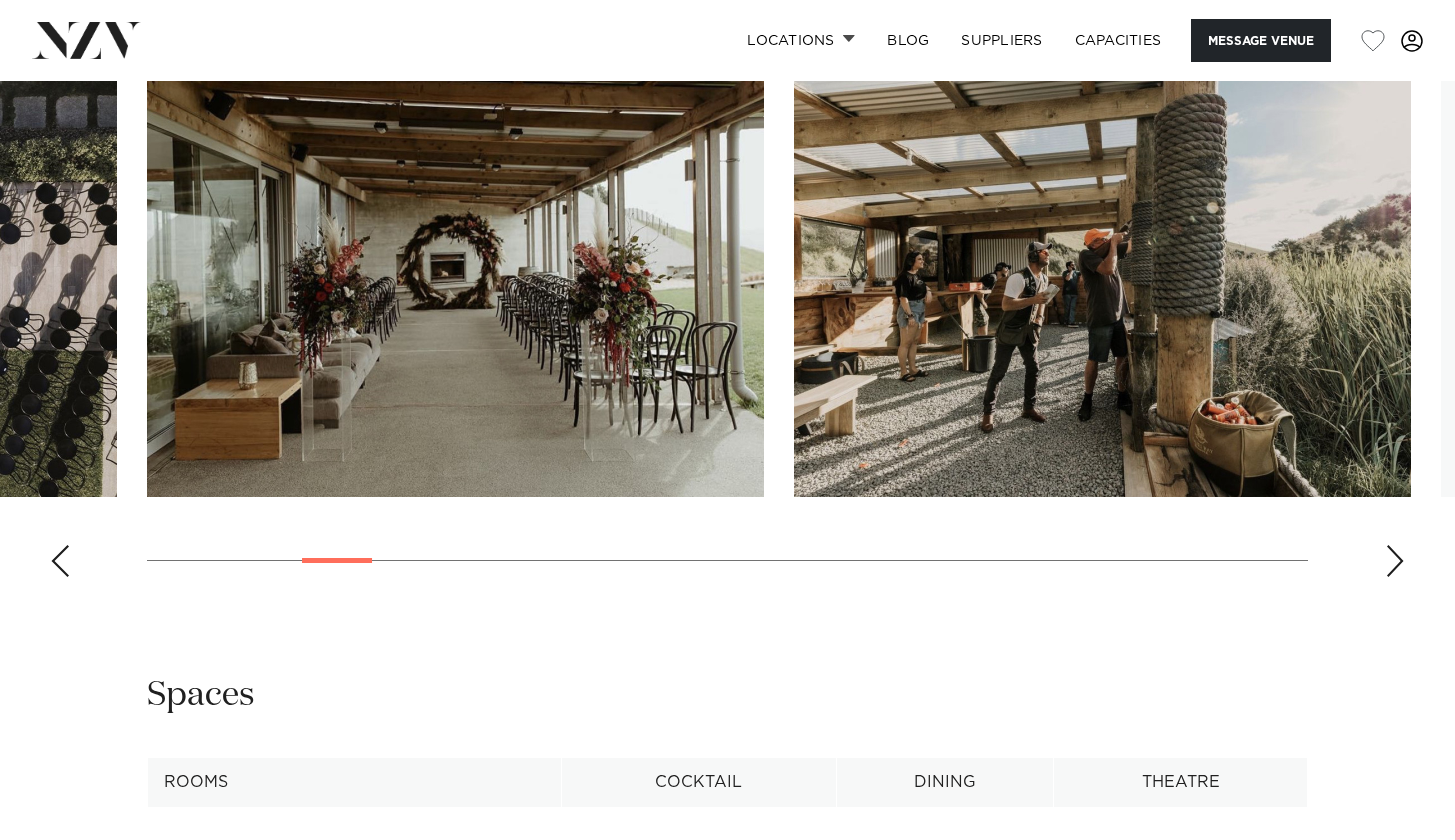 click at bounding box center (1395, 561) 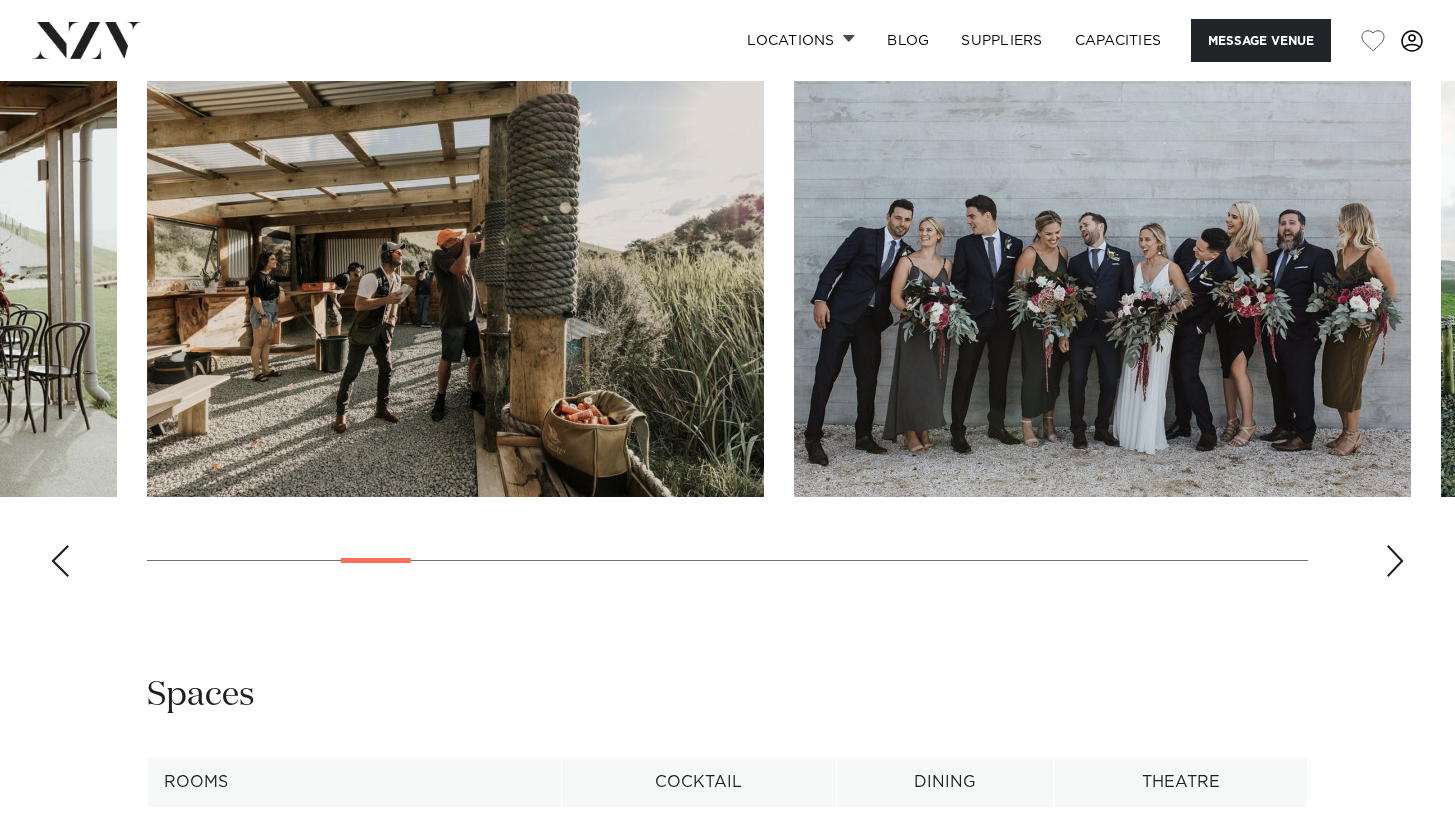 click at bounding box center [1395, 561] 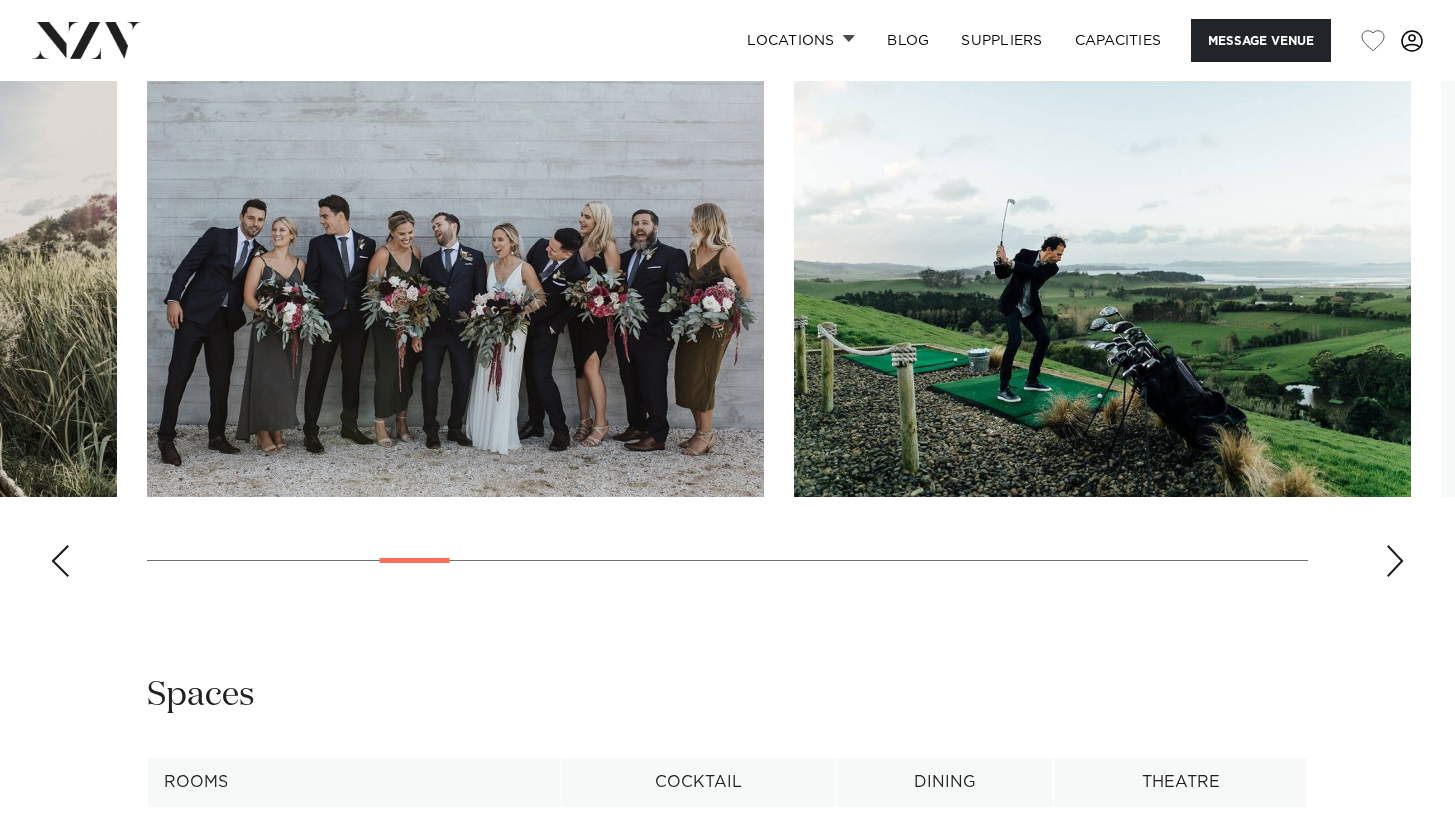 click at bounding box center [1395, 561] 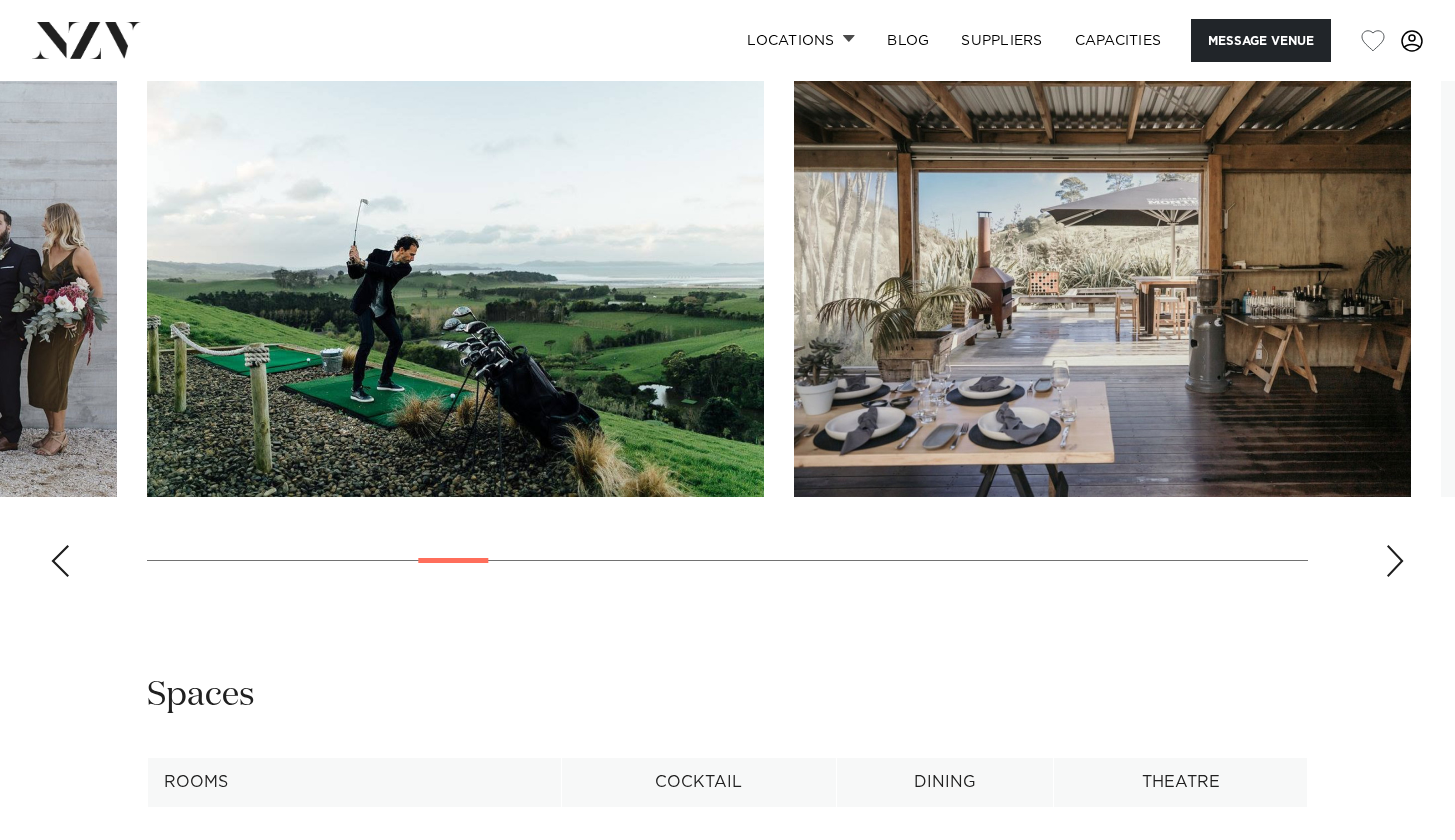 click at bounding box center [1395, 561] 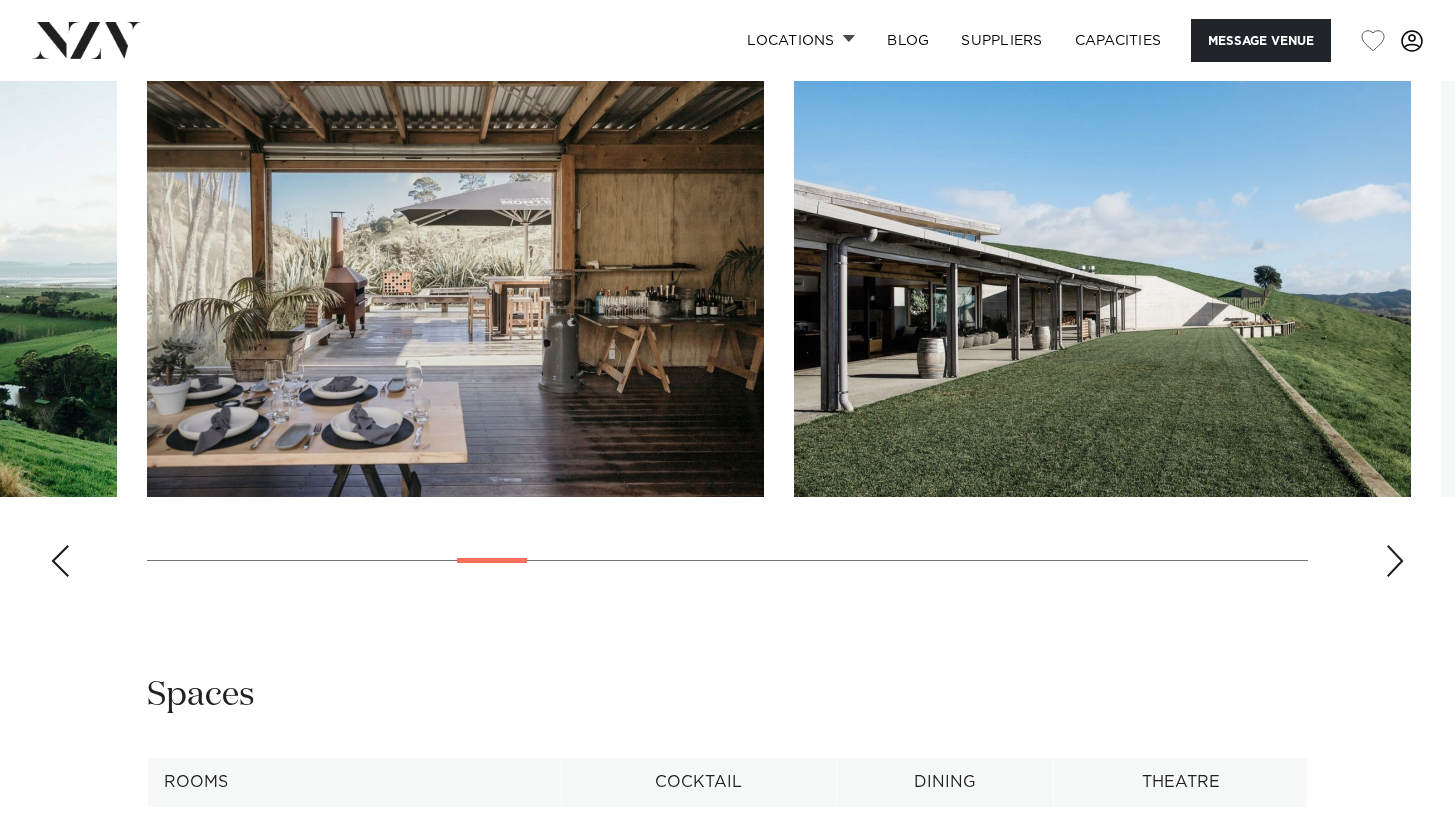 click at bounding box center (1395, 561) 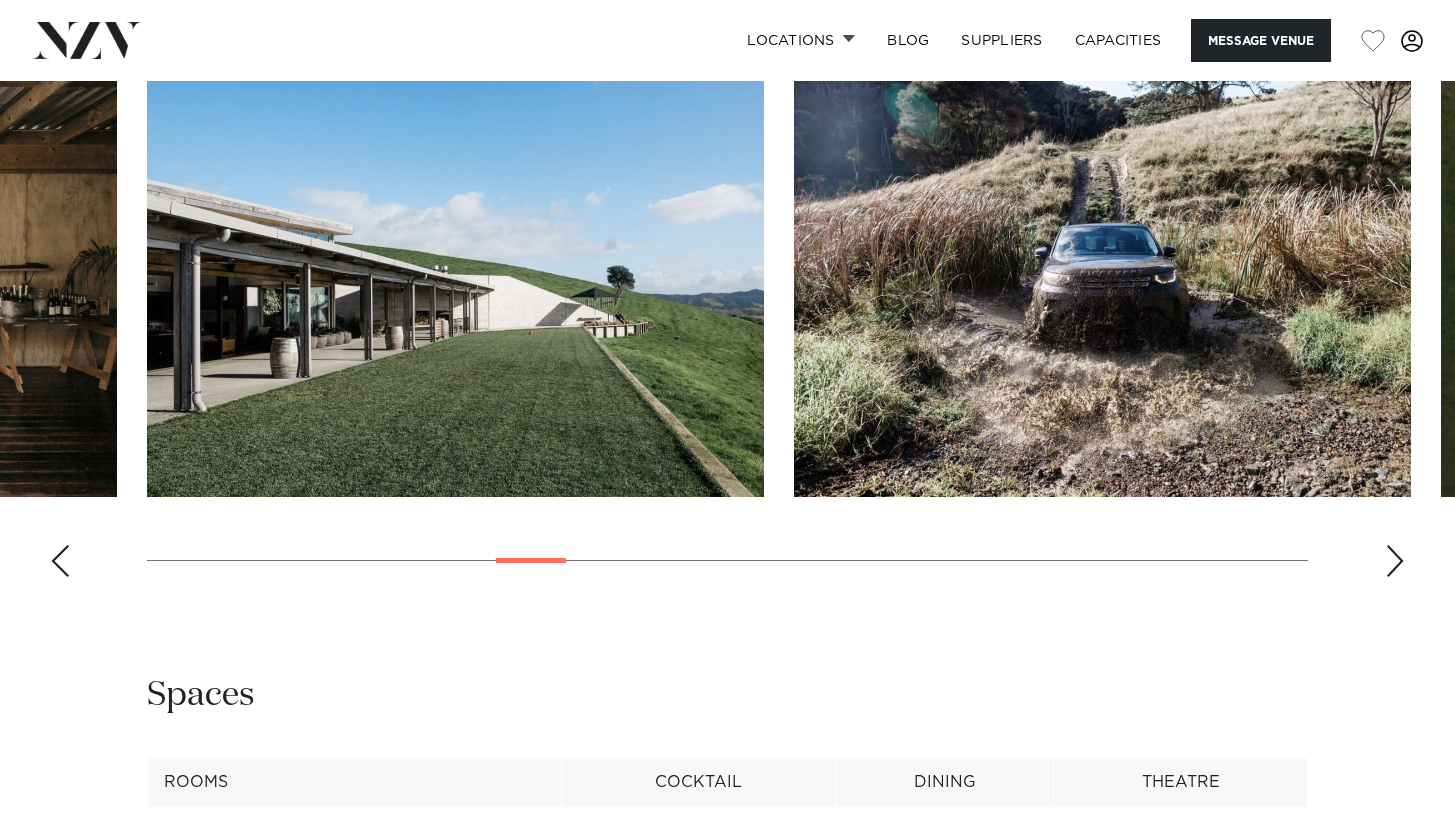 click at bounding box center (1395, 561) 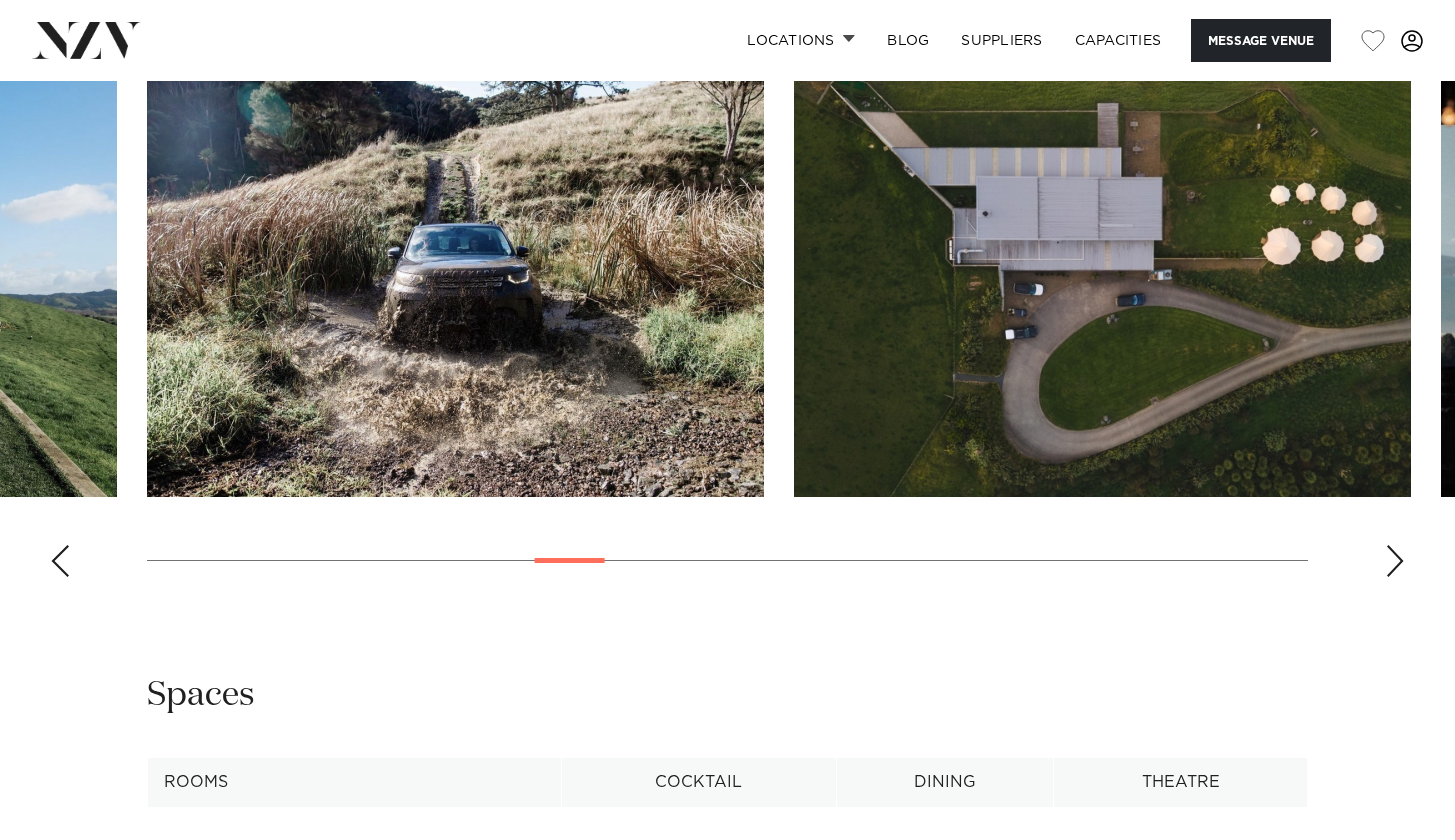 click at bounding box center (727, 318) 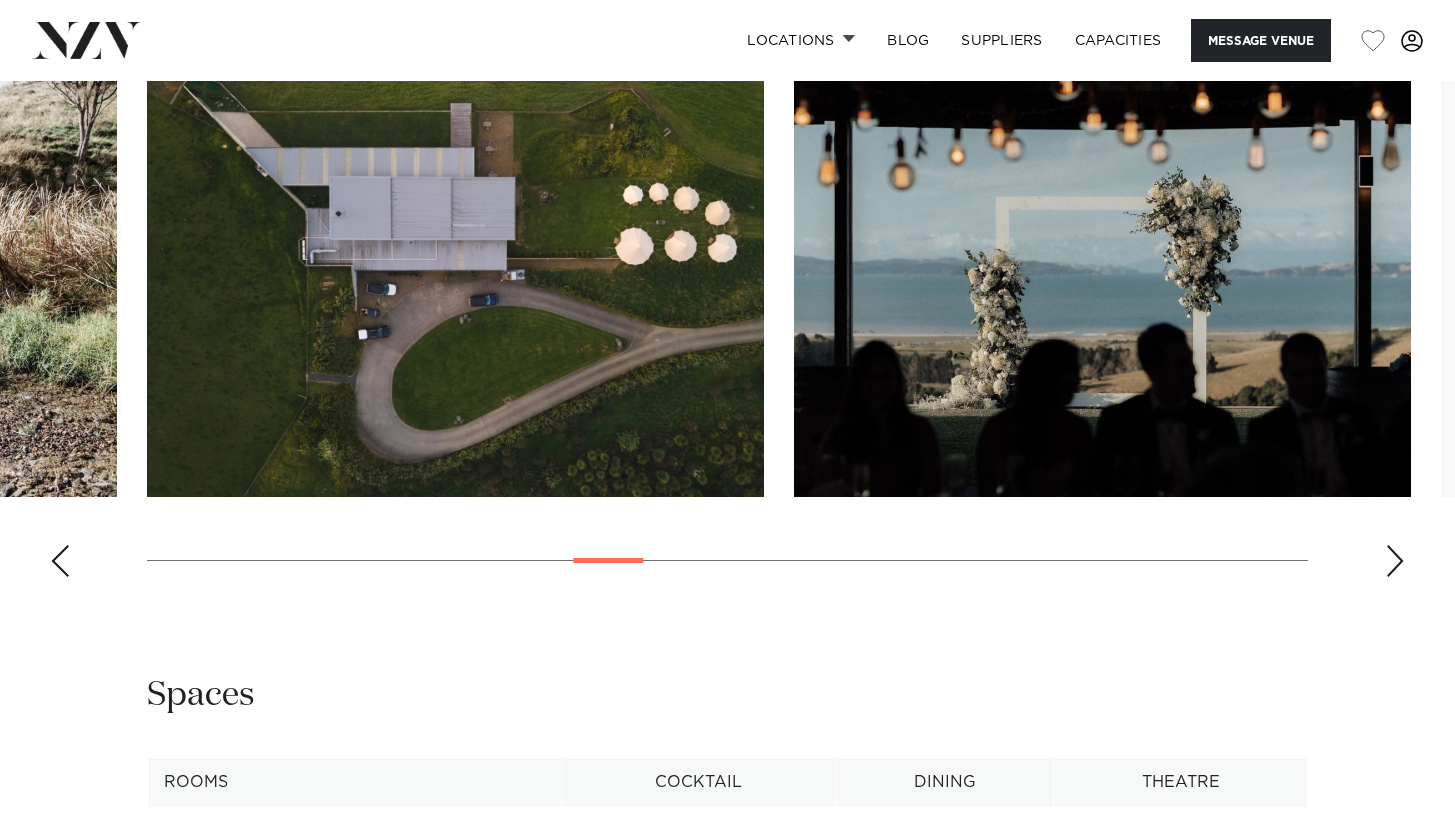 click at bounding box center (1395, 561) 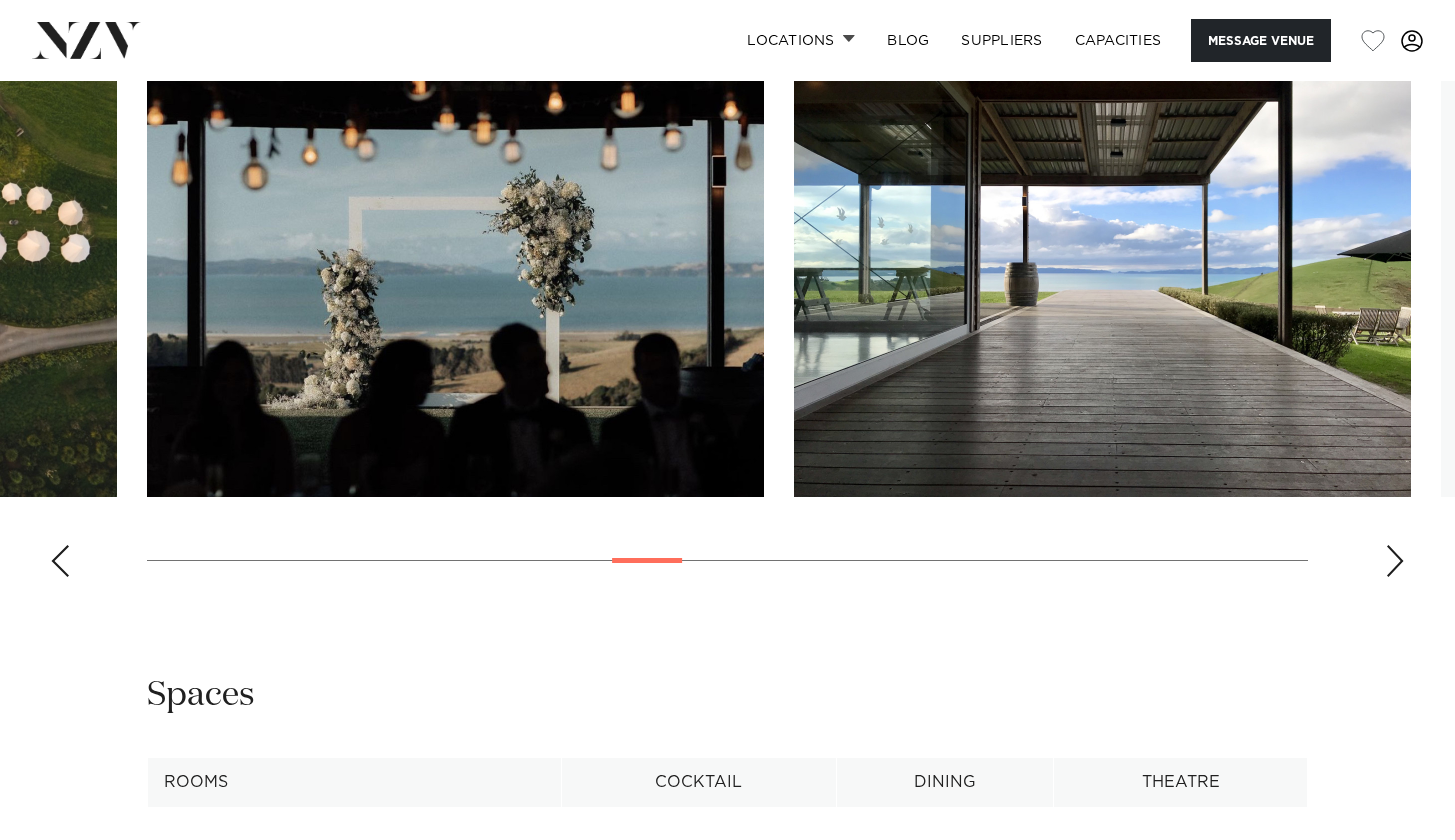 click at bounding box center (1395, 561) 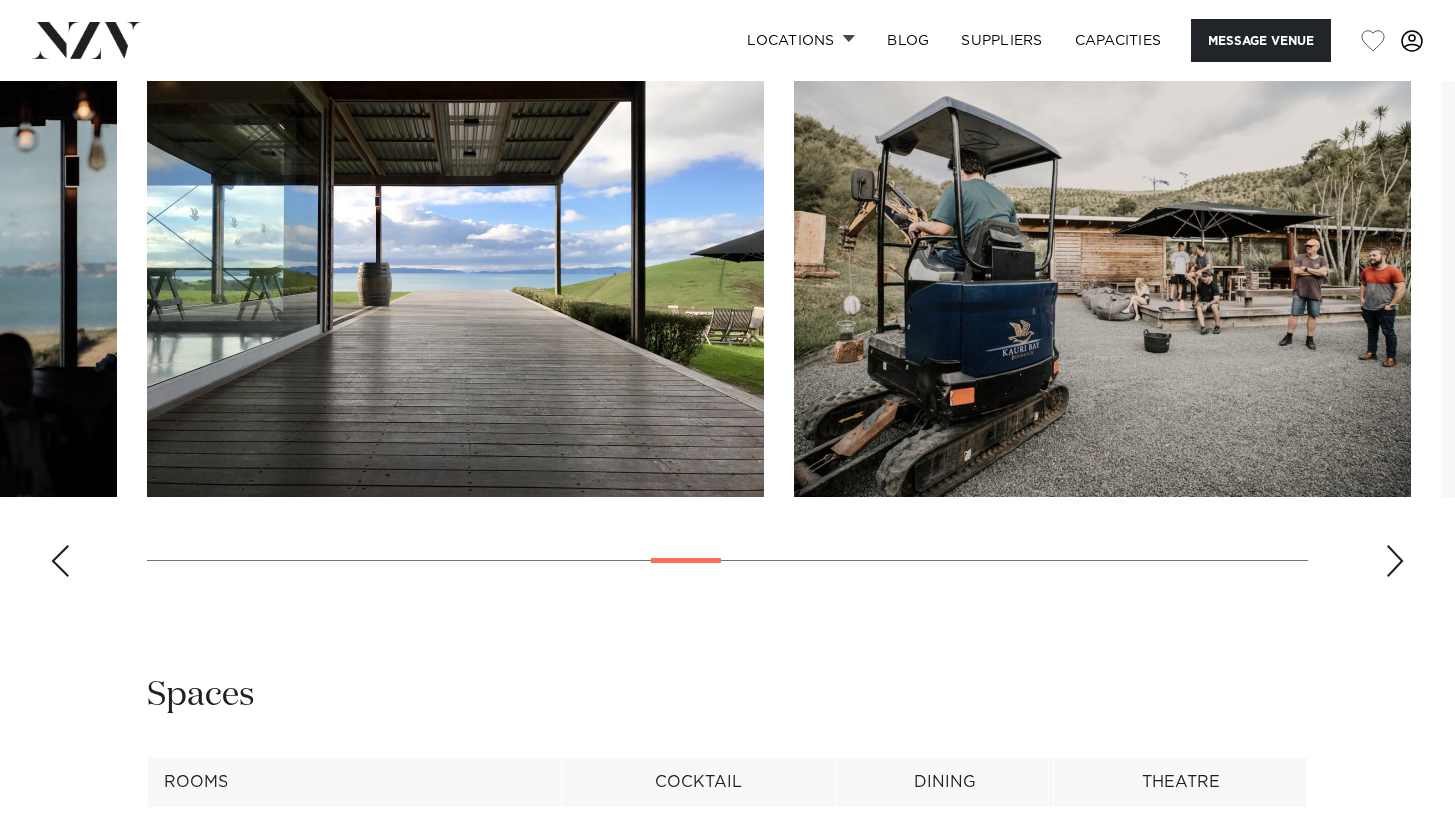 click at bounding box center (1395, 561) 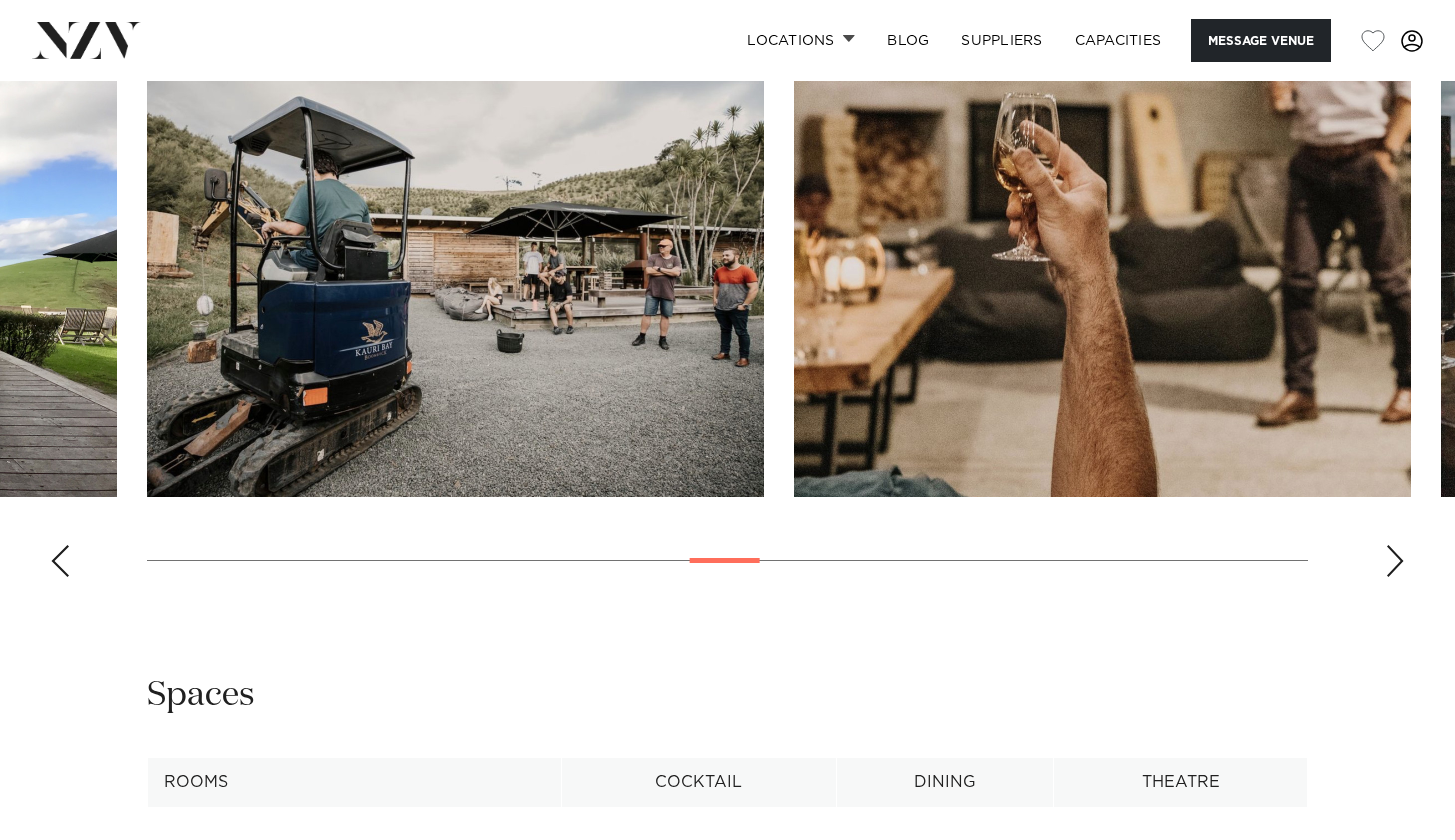 click at bounding box center [1395, 561] 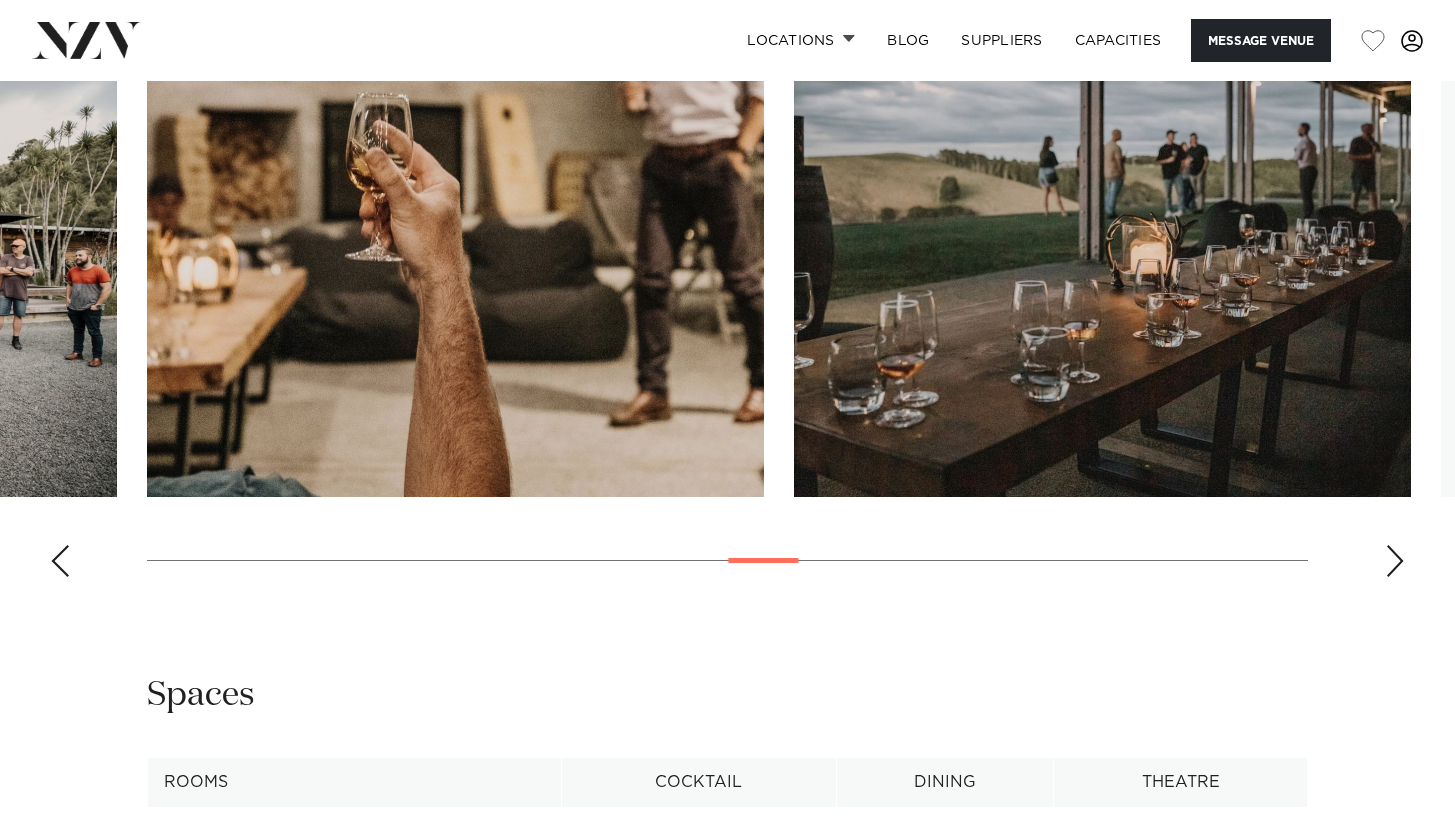 click at bounding box center (1395, 561) 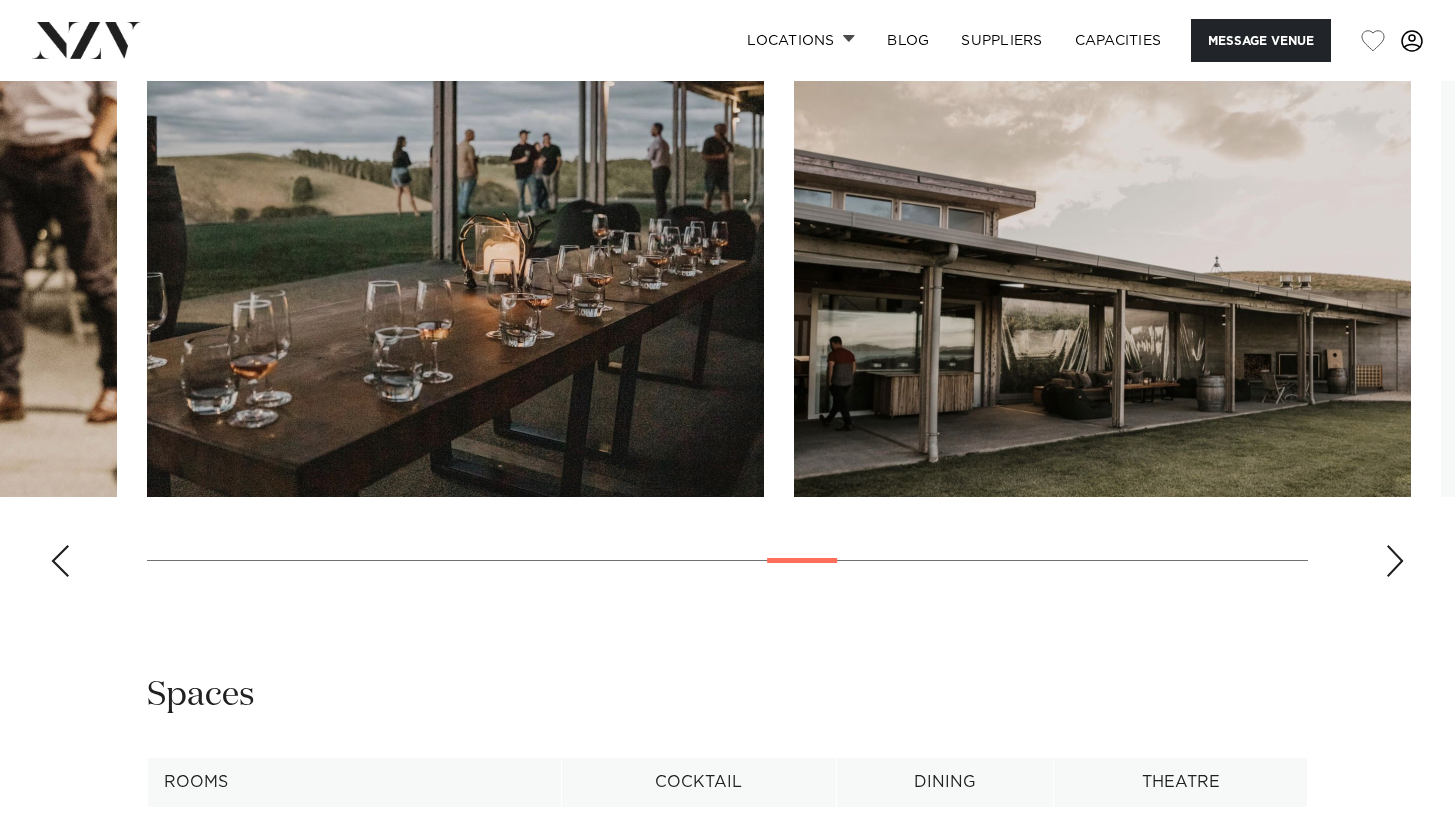 click at bounding box center [1395, 561] 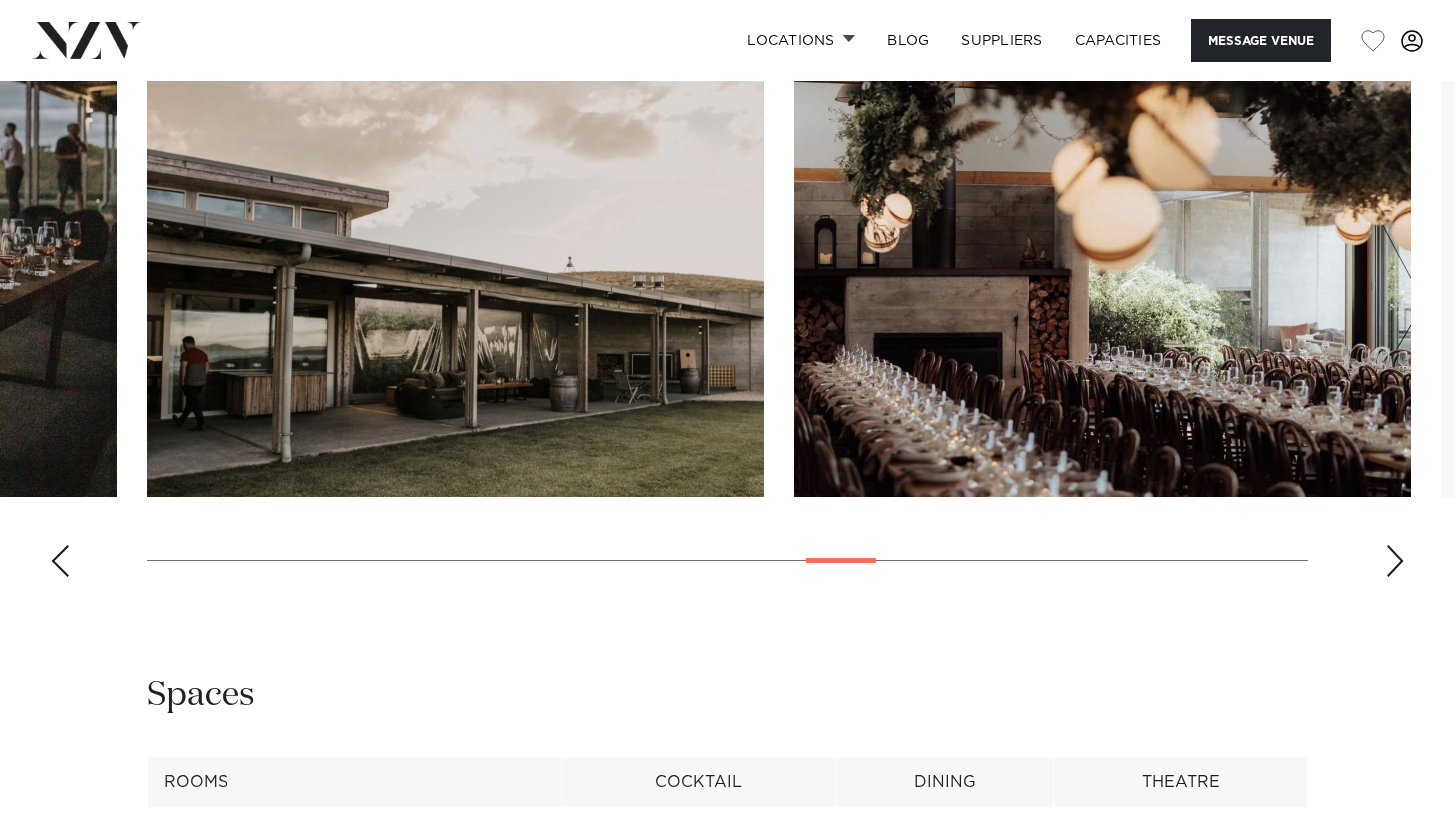 click at bounding box center (1395, 561) 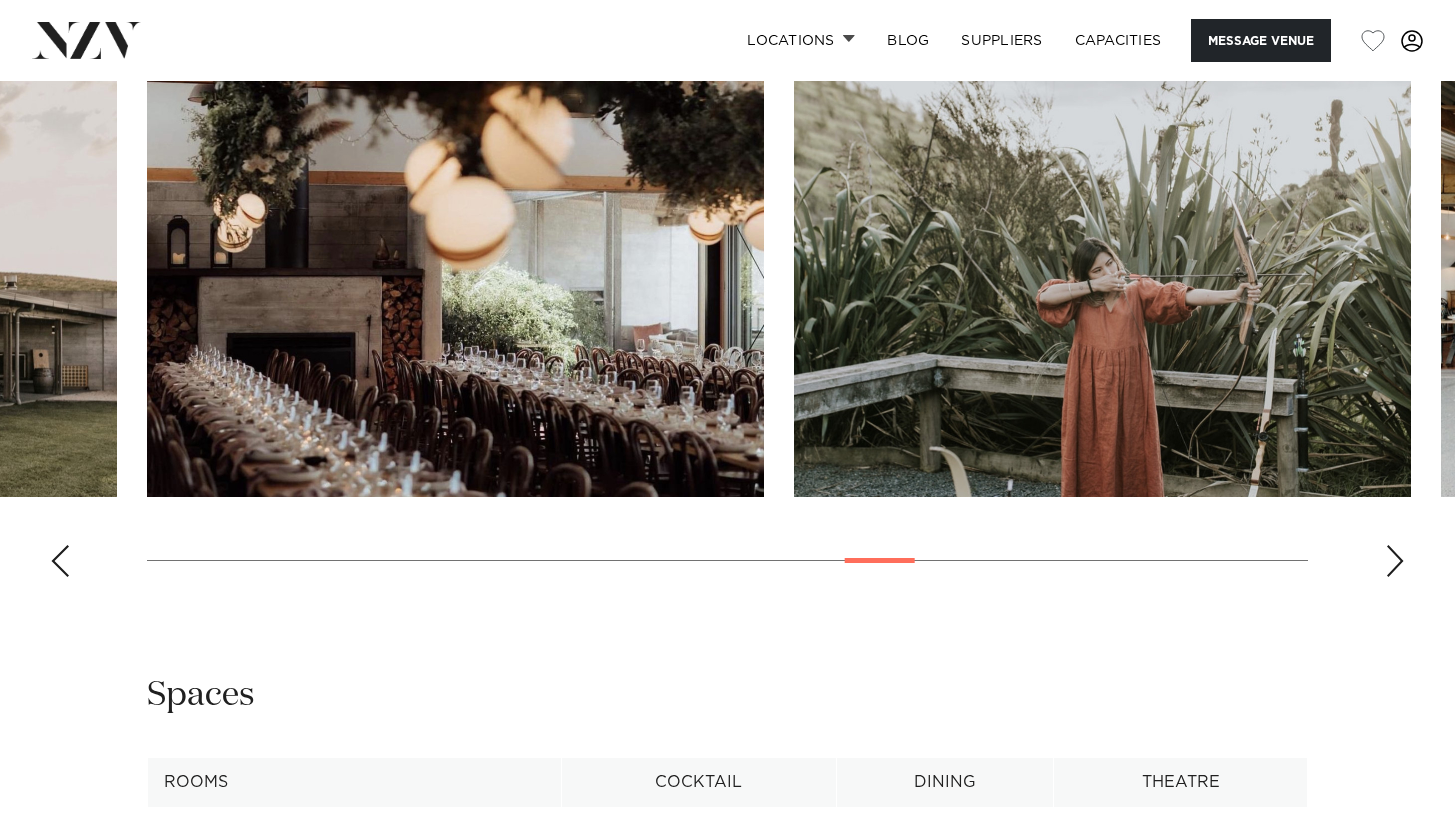 click at bounding box center (1395, 561) 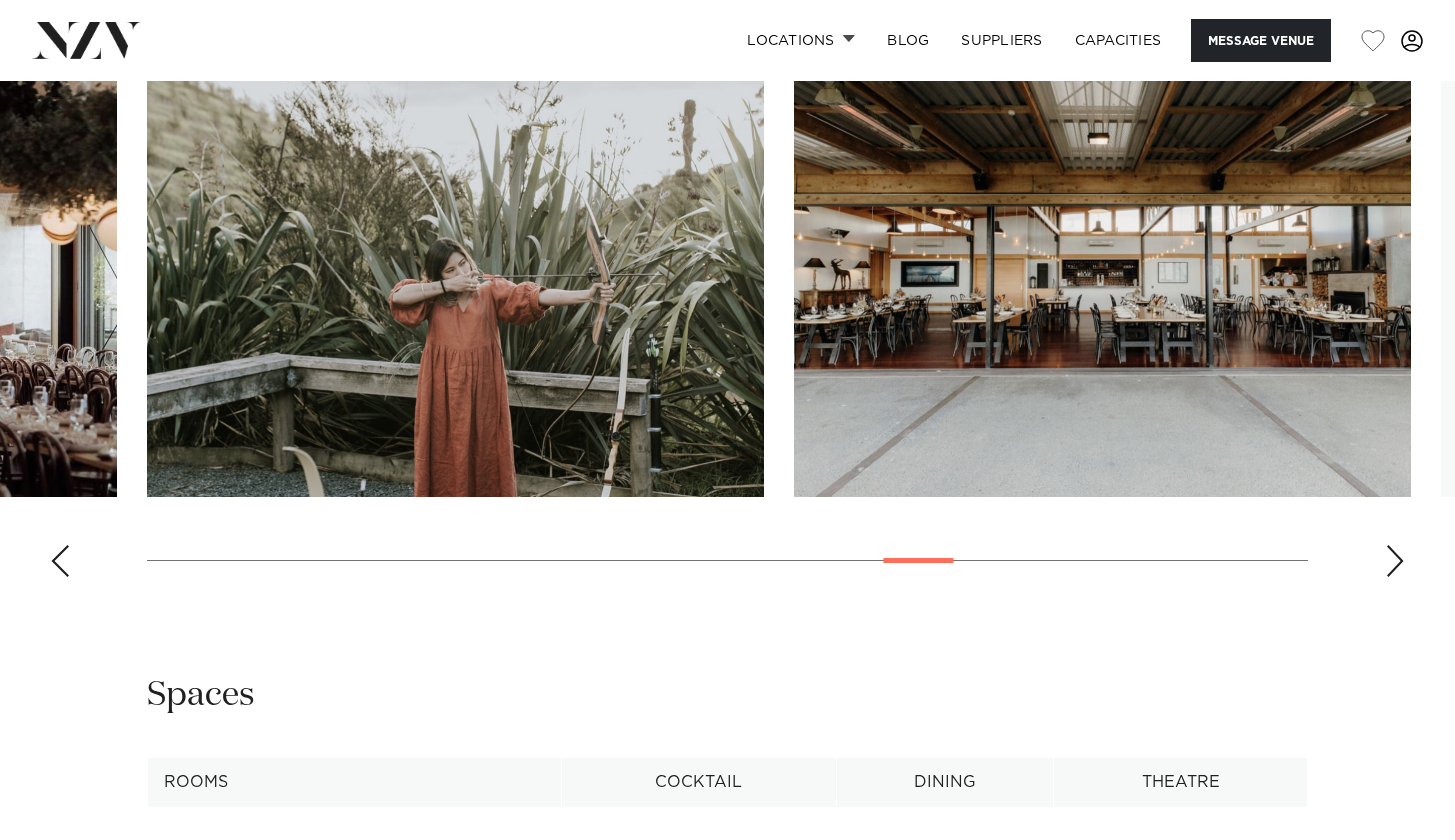 click at bounding box center (1395, 561) 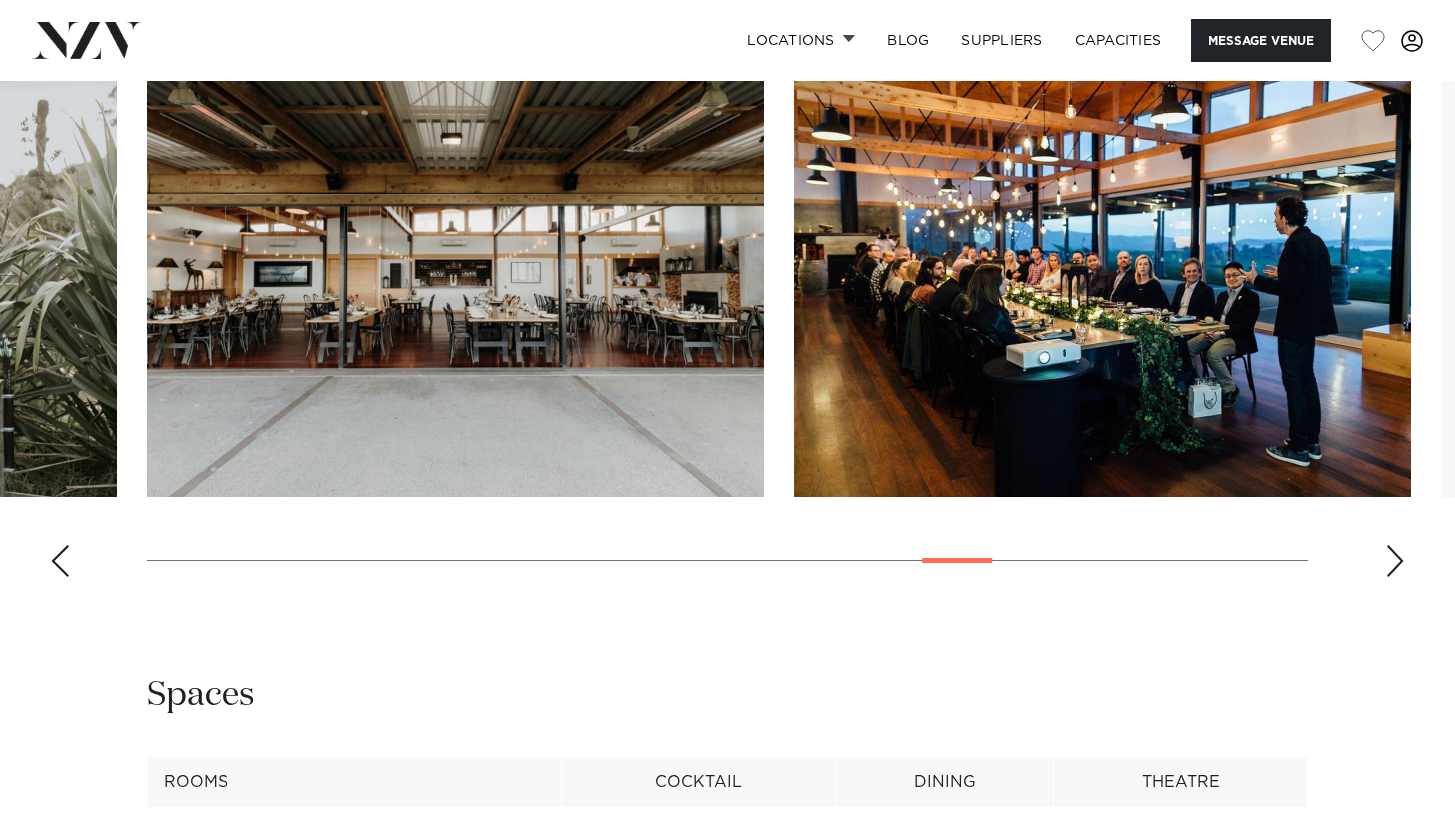 click at bounding box center [1395, 561] 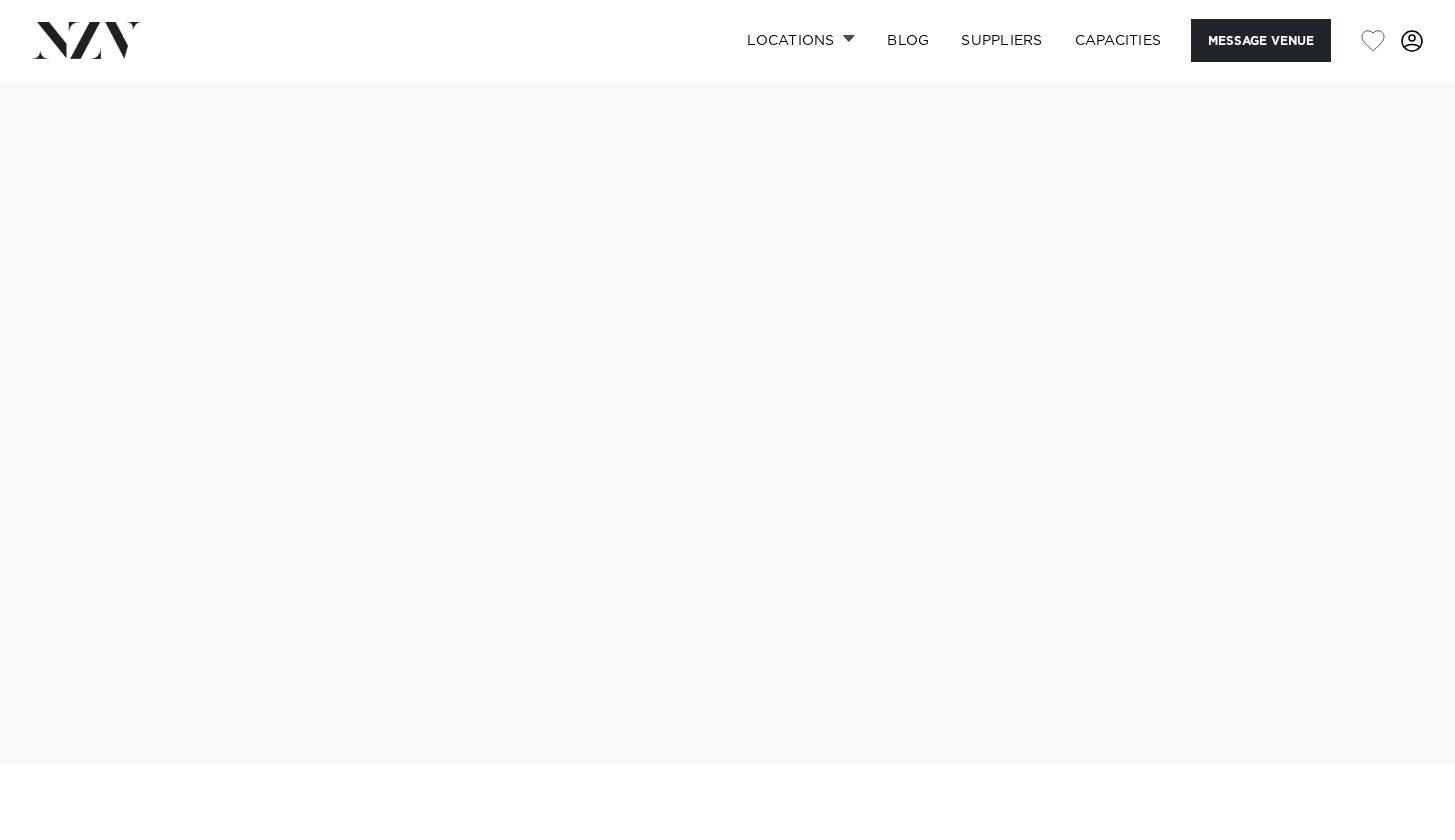 scroll, scrollTop: 0, scrollLeft: 0, axis: both 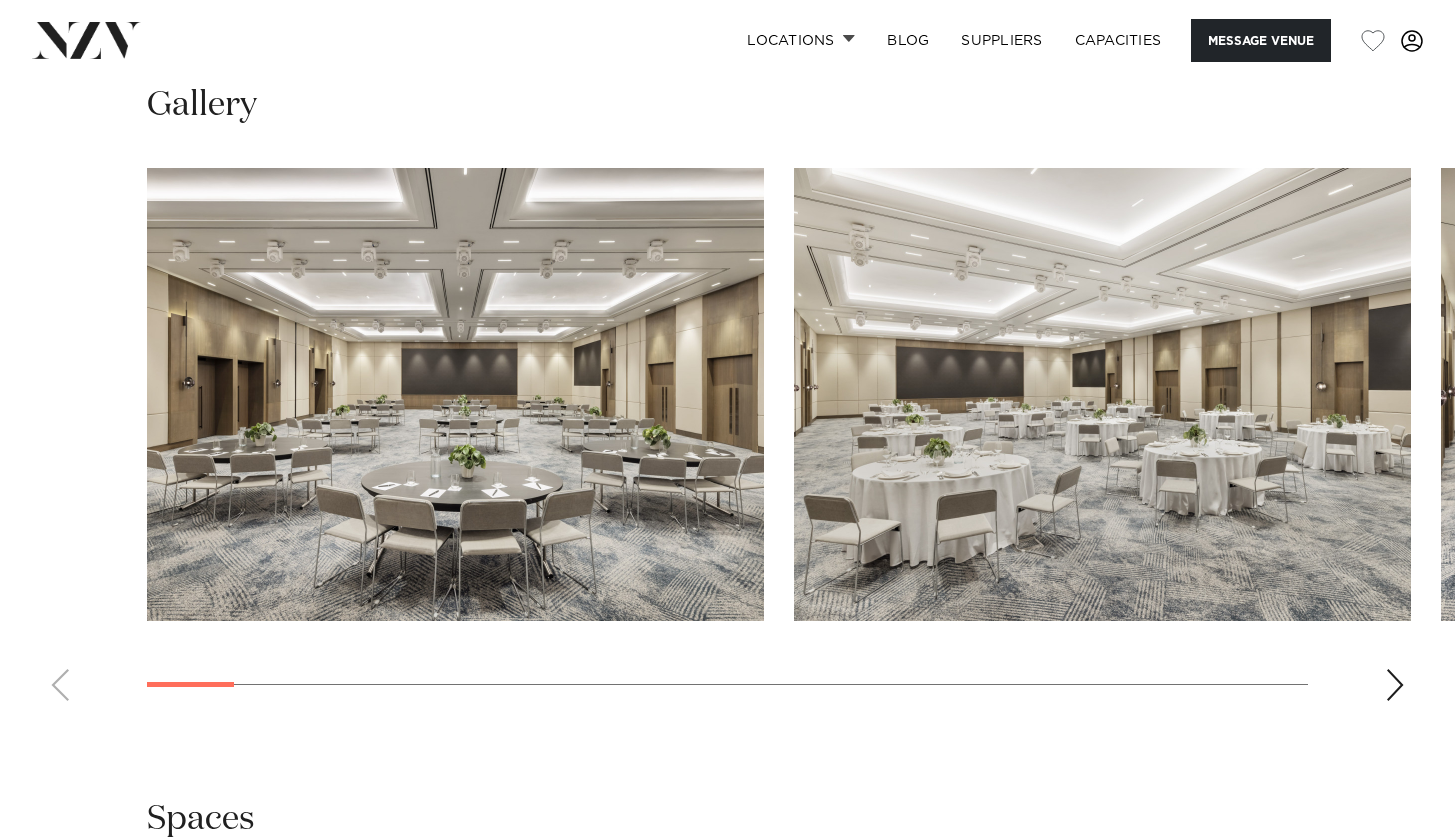 click at bounding box center (727, 442) 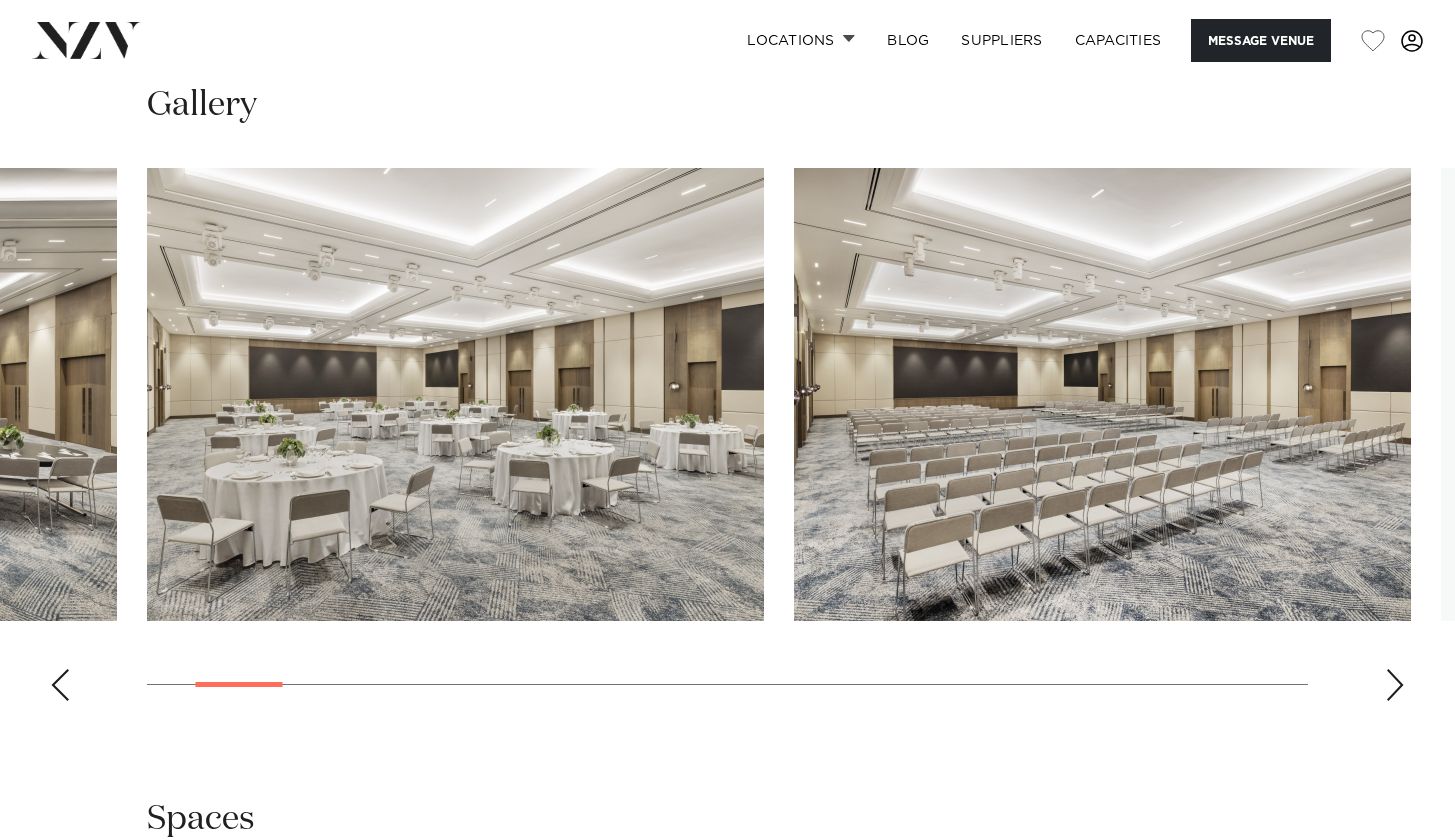 click at bounding box center (1395, 685) 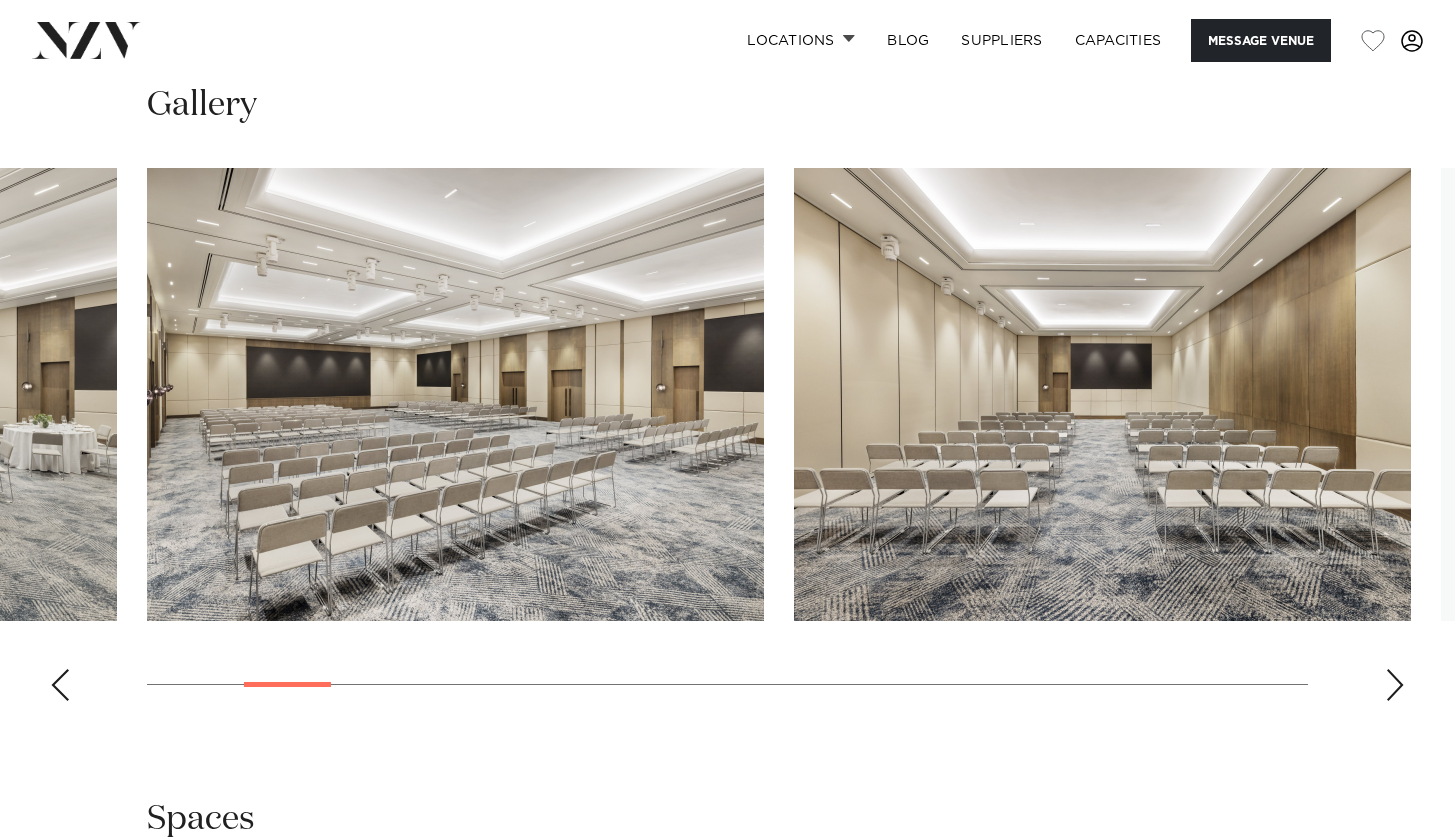 click at bounding box center [1395, 685] 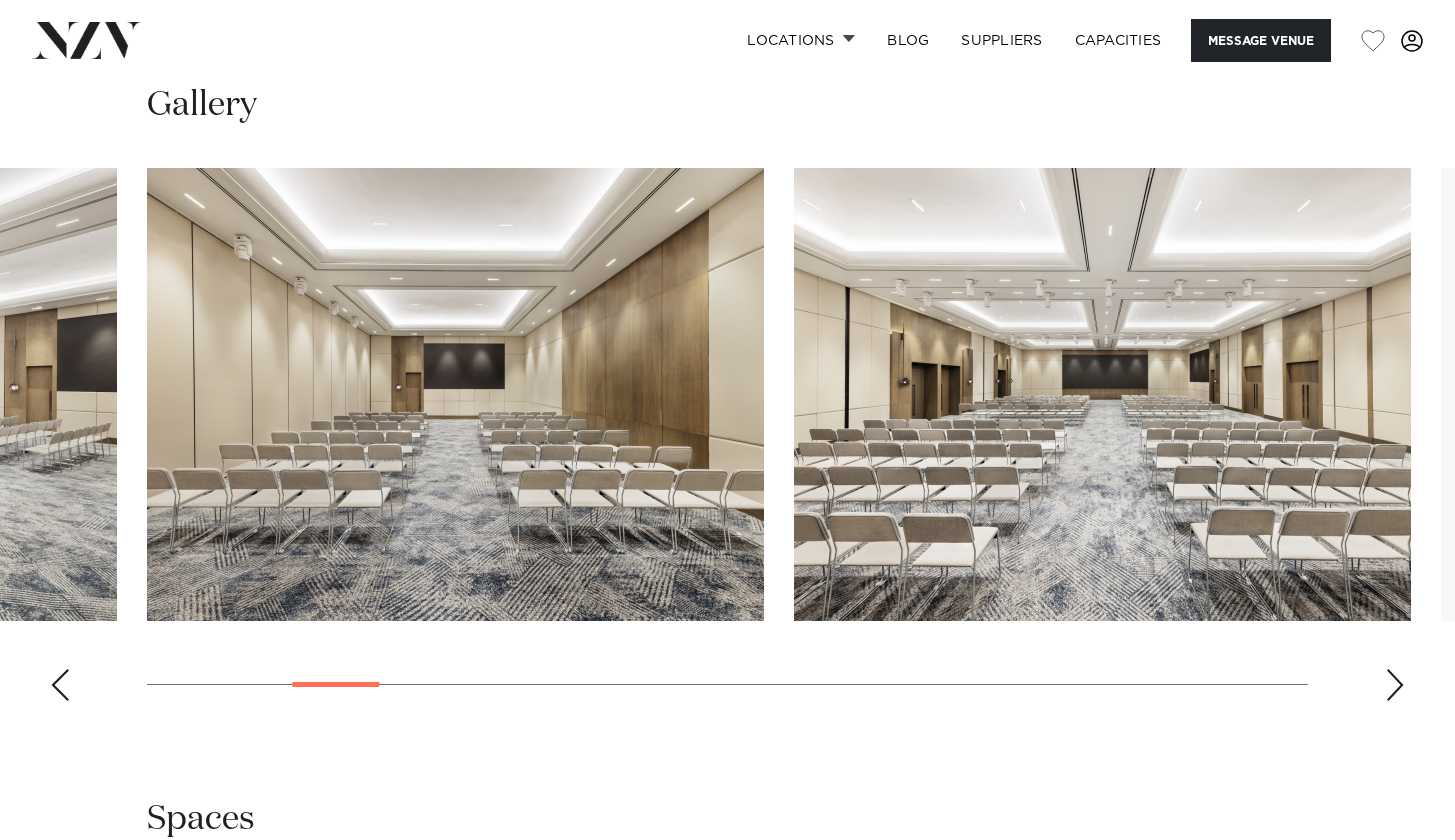 click at bounding box center [1395, 685] 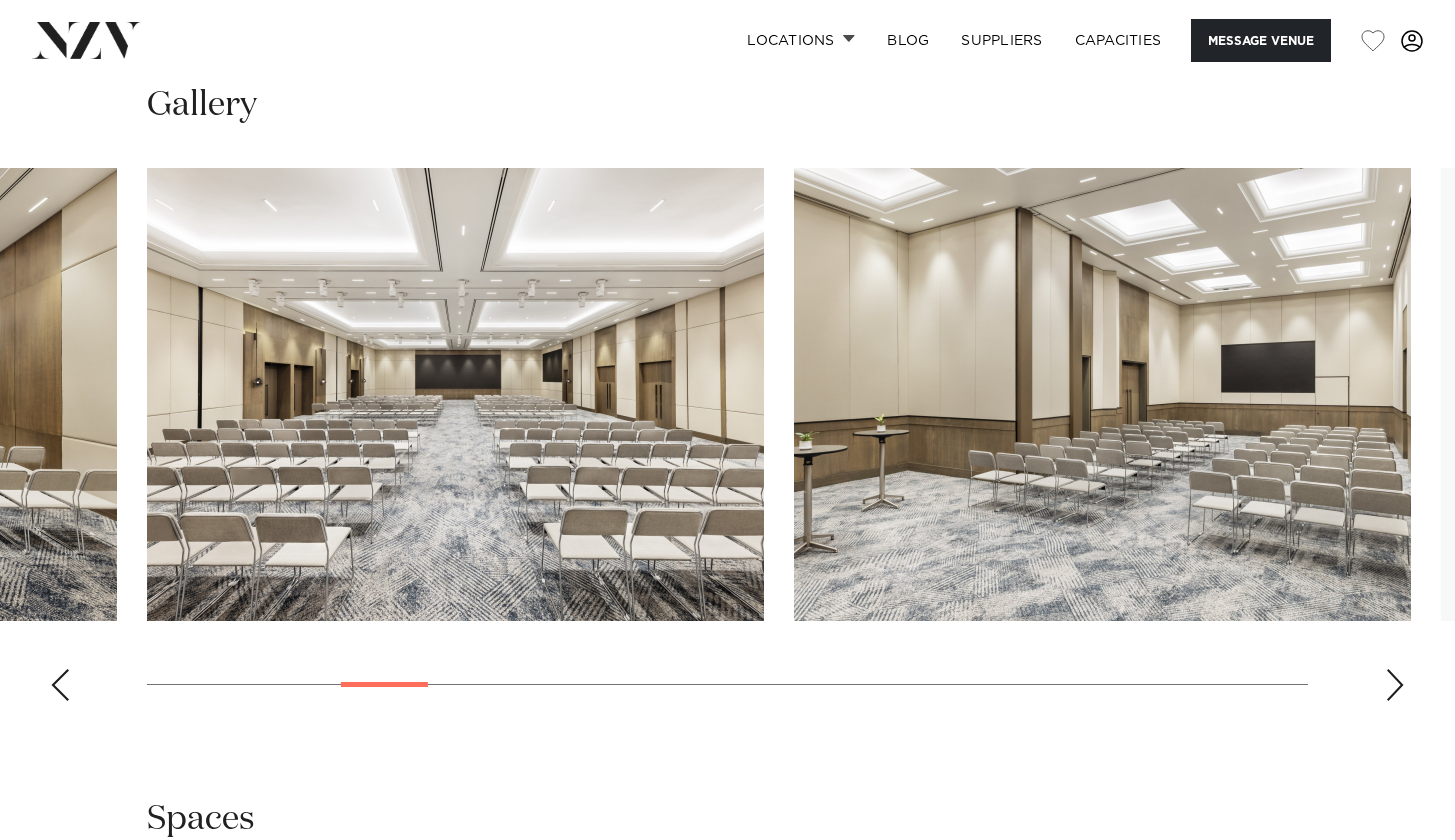 click at bounding box center (1395, 685) 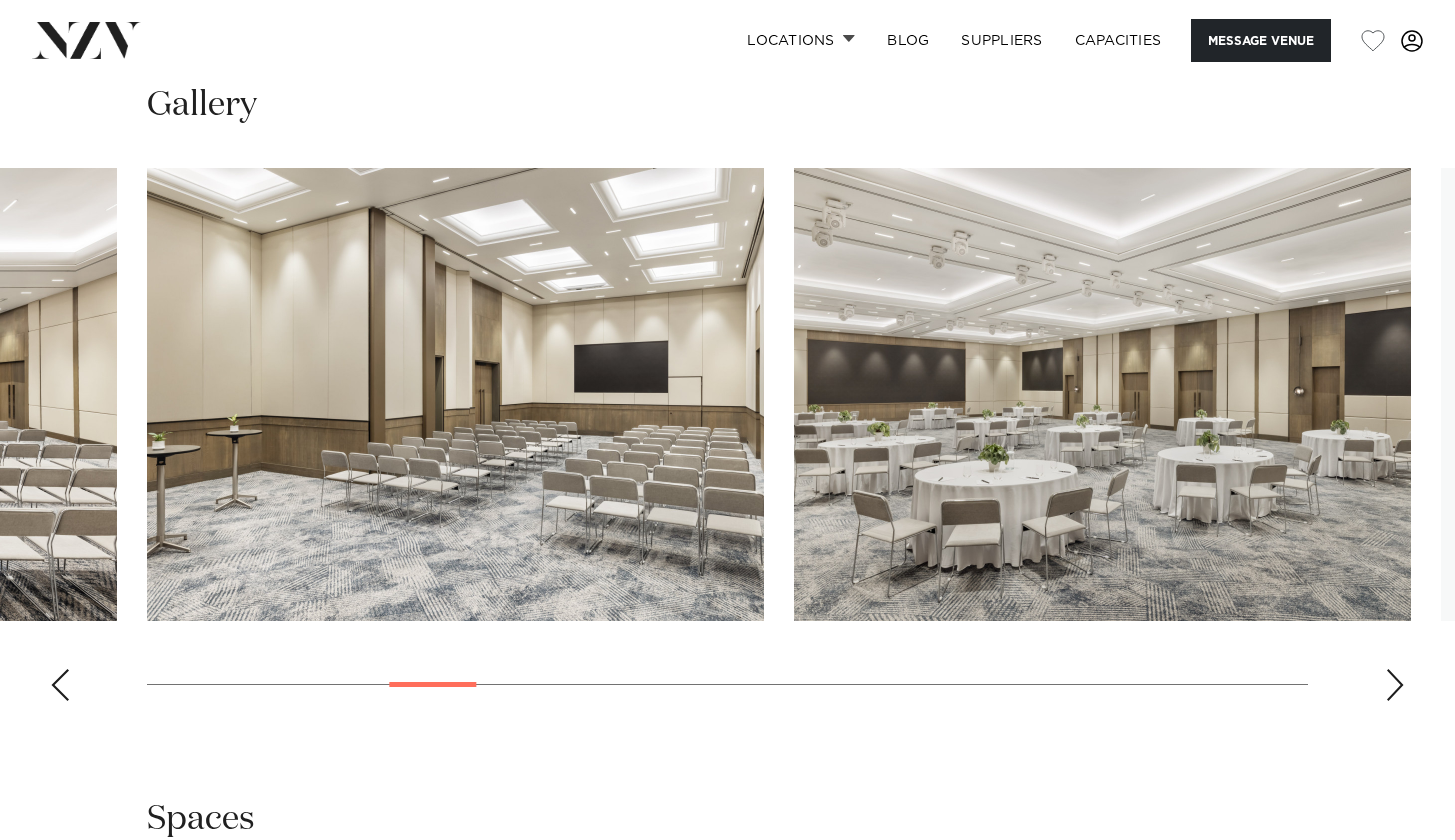 click at bounding box center [1395, 685] 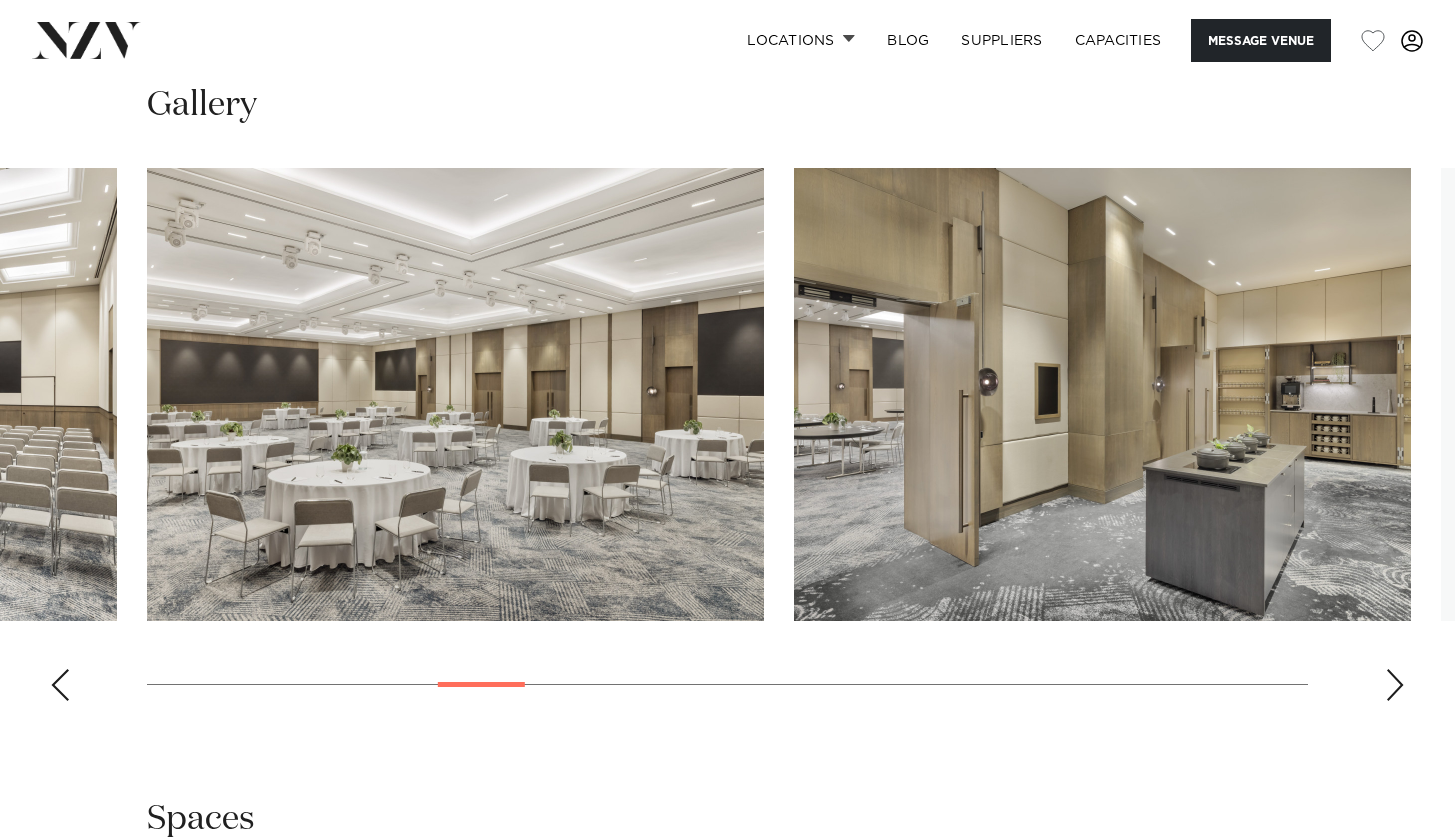 click at bounding box center (1395, 685) 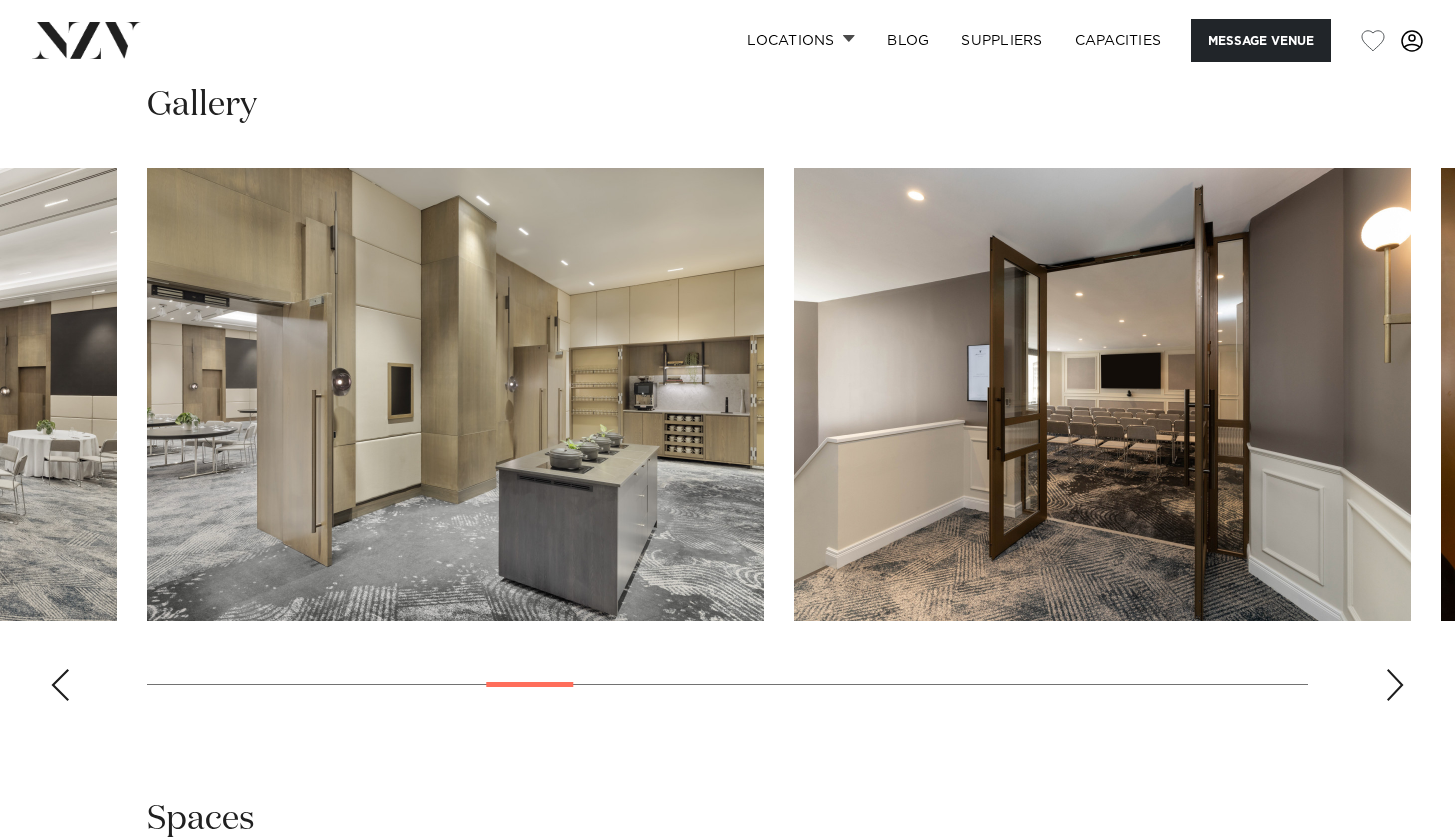 click at bounding box center [1395, 685] 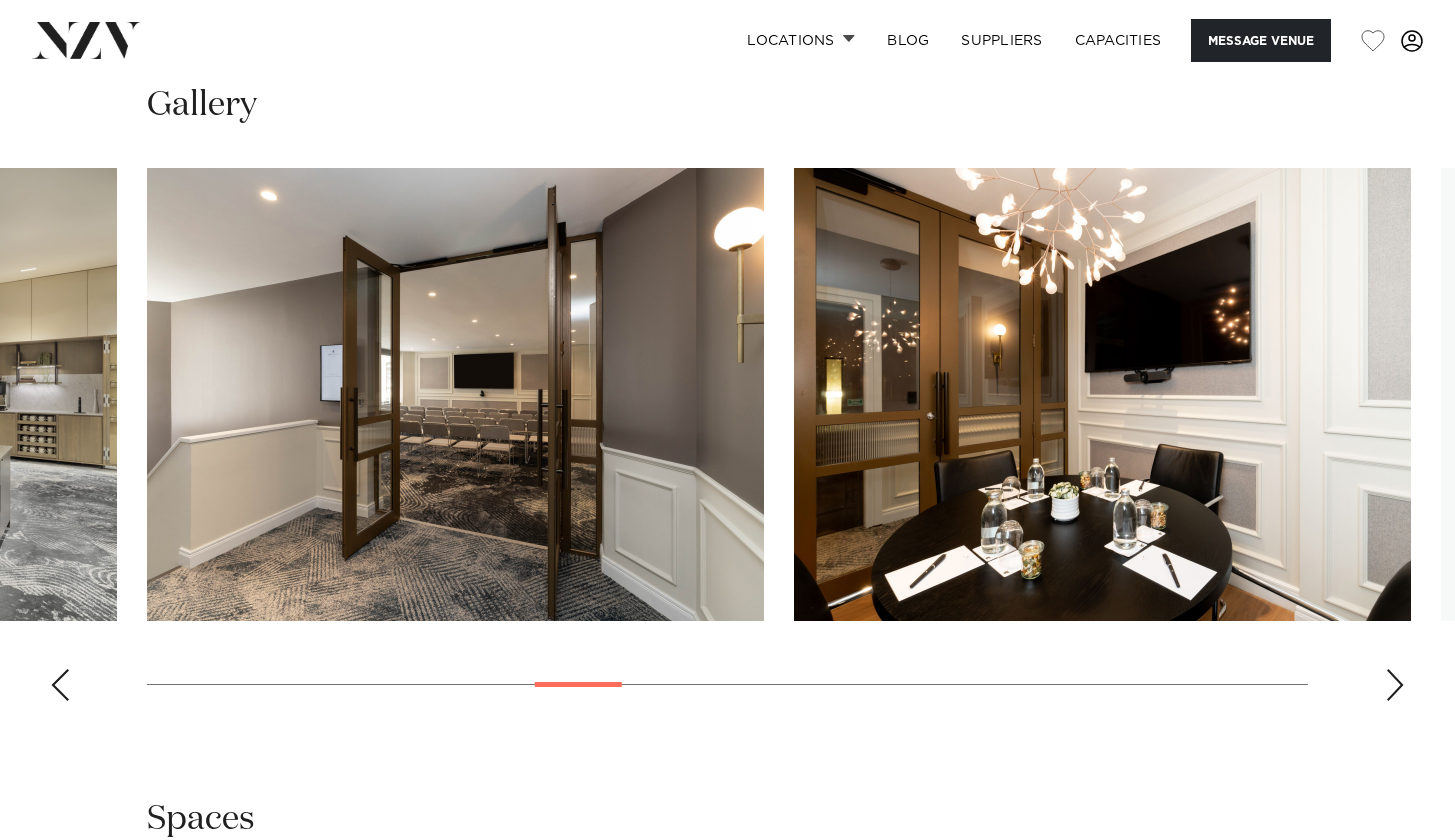 click at bounding box center [1395, 685] 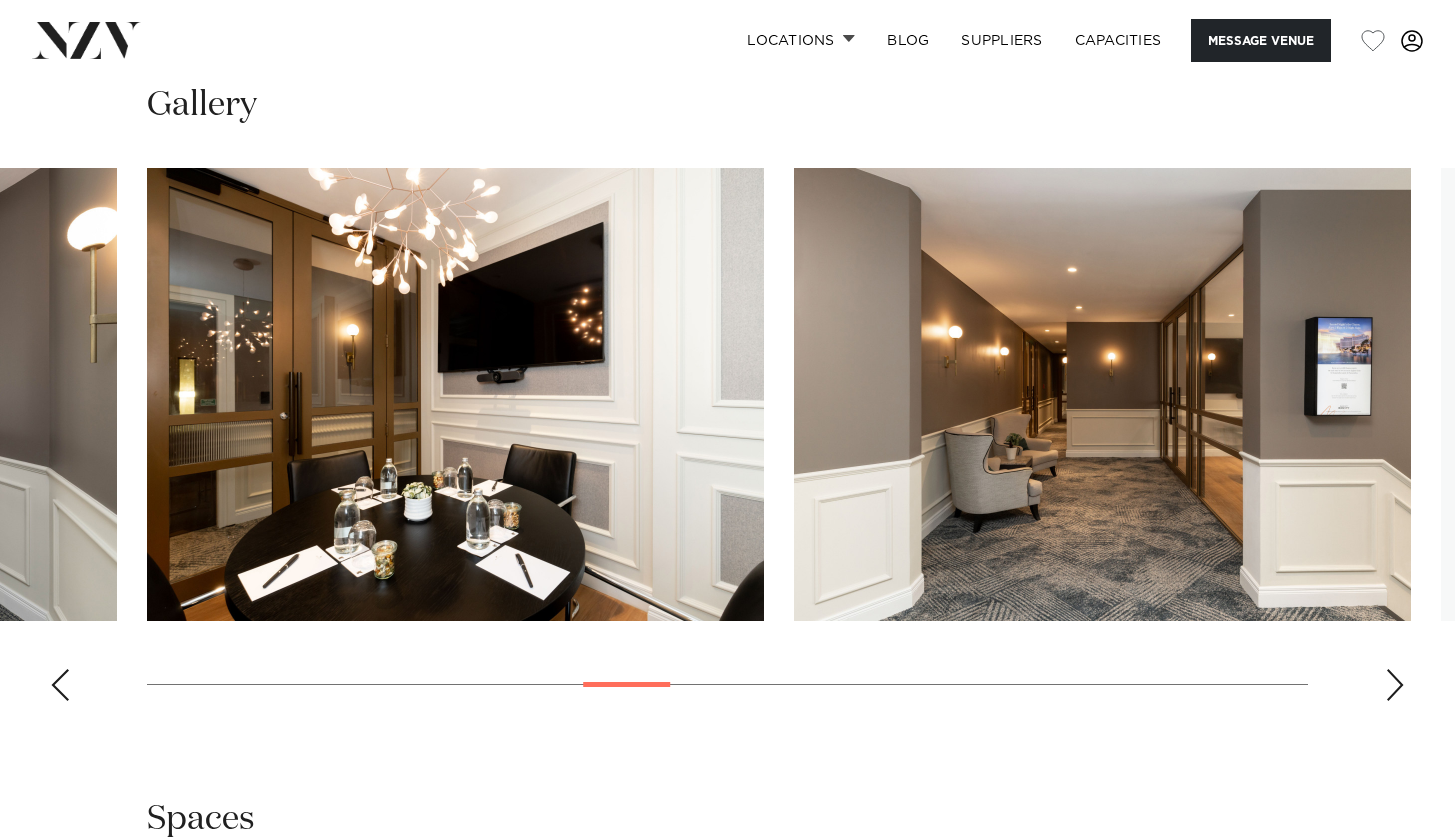 click at bounding box center [1395, 685] 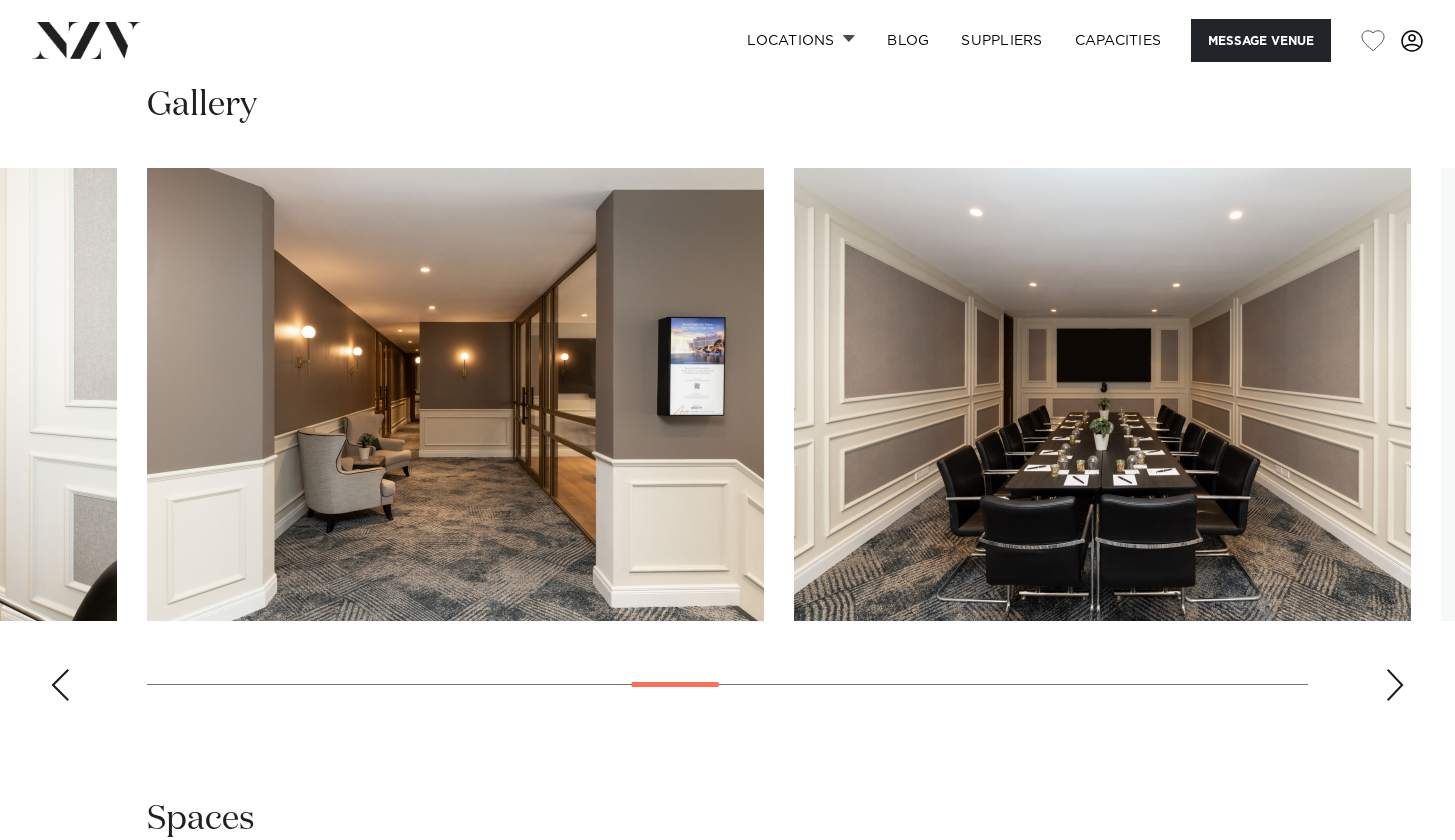click at bounding box center [1395, 685] 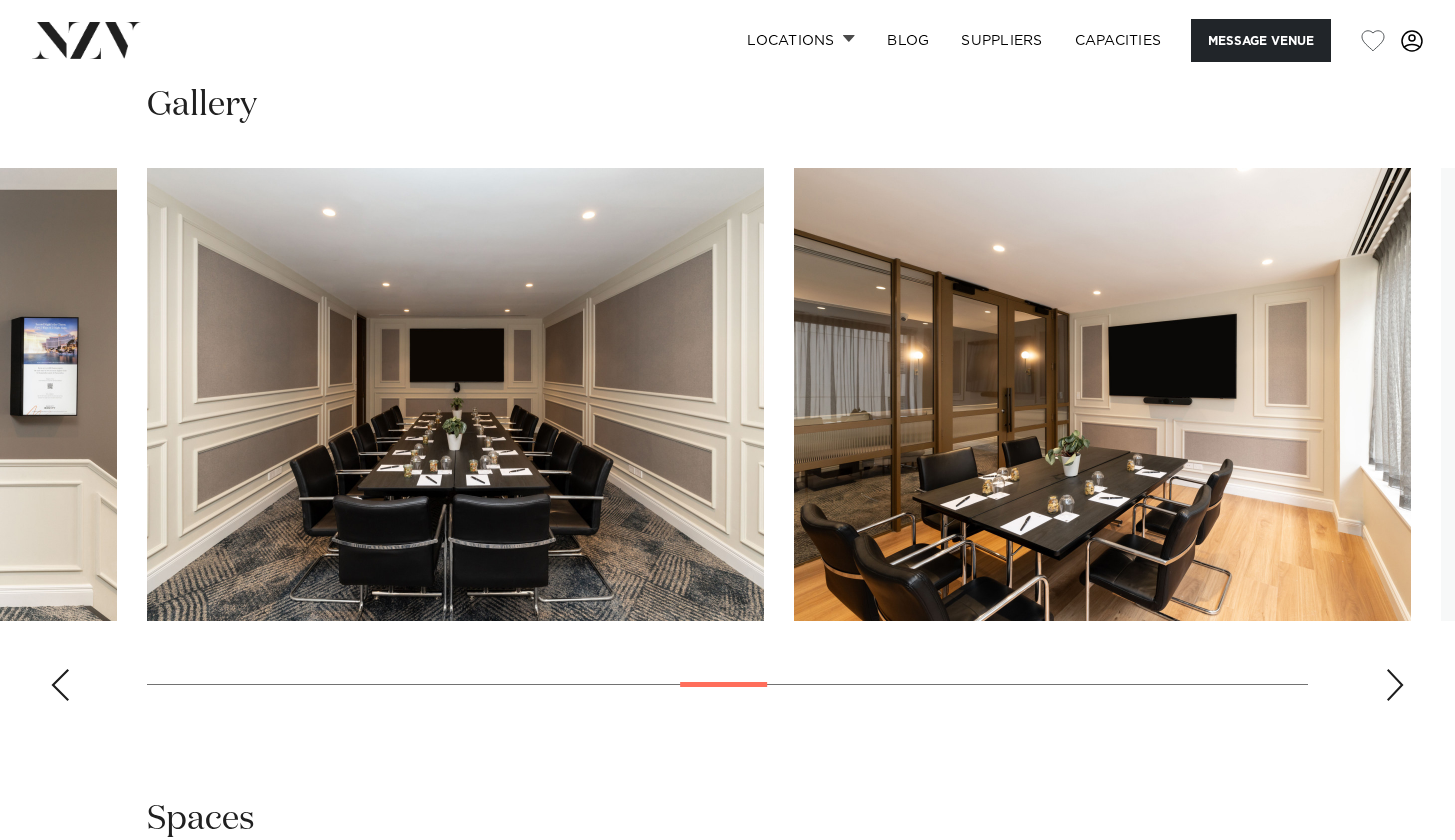 click at bounding box center [1395, 685] 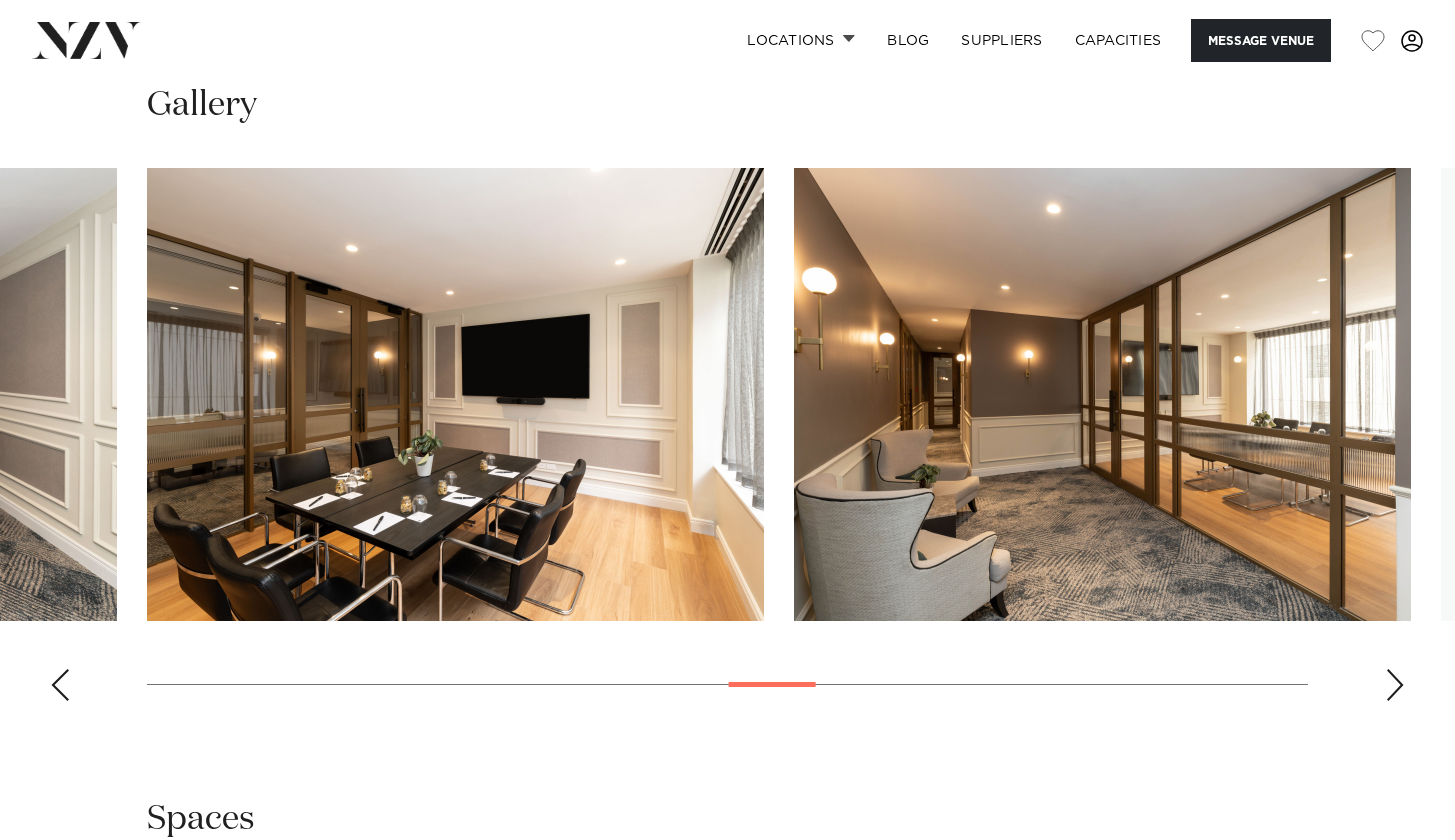 click at bounding box center [1395, 685] 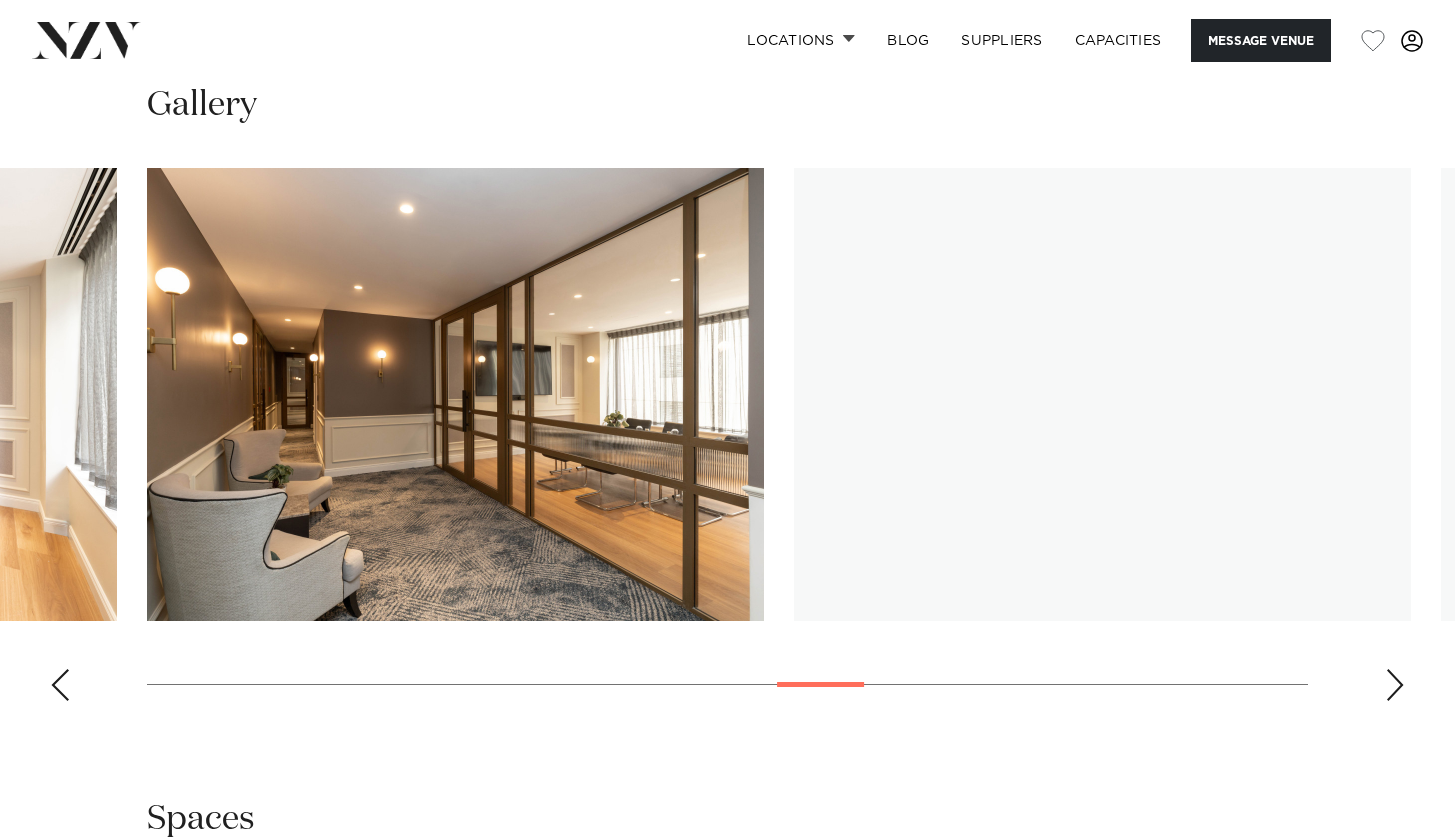 click at bounding box center [1395, 685] 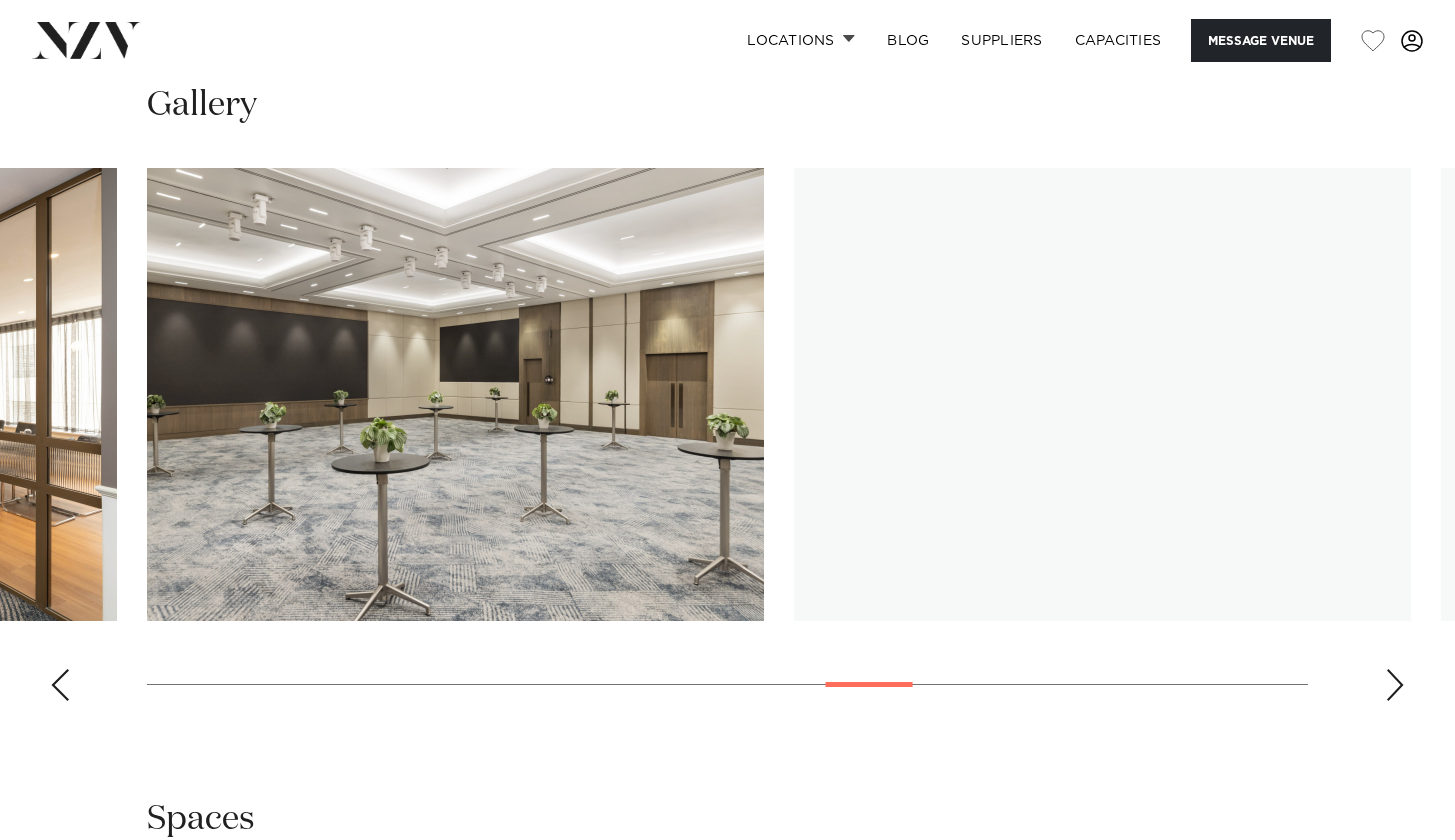 click at bounding box center (1395, 685) 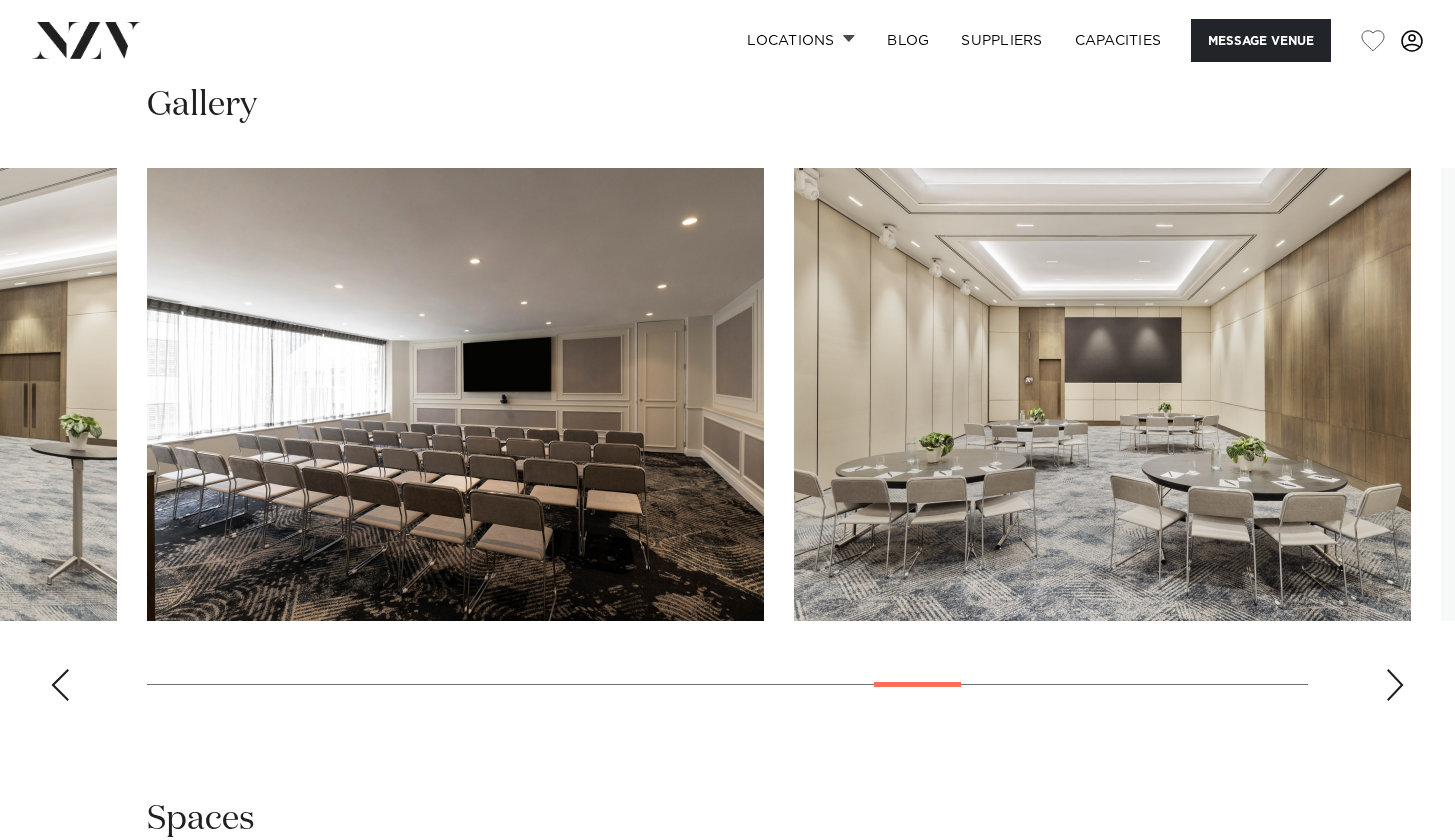 click at bounding box center (1395, 685) 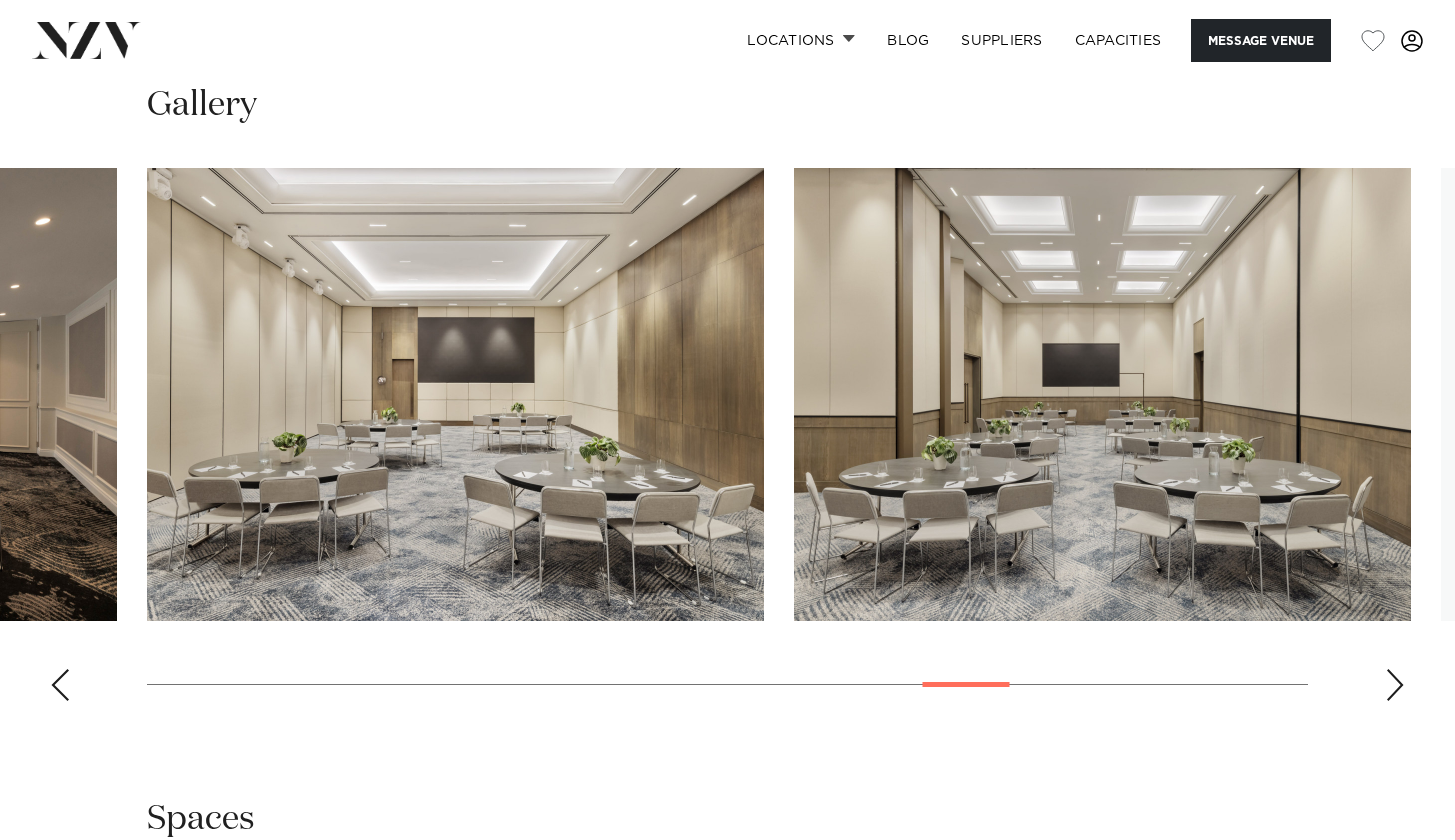 click at bounding box center [1395, 685] 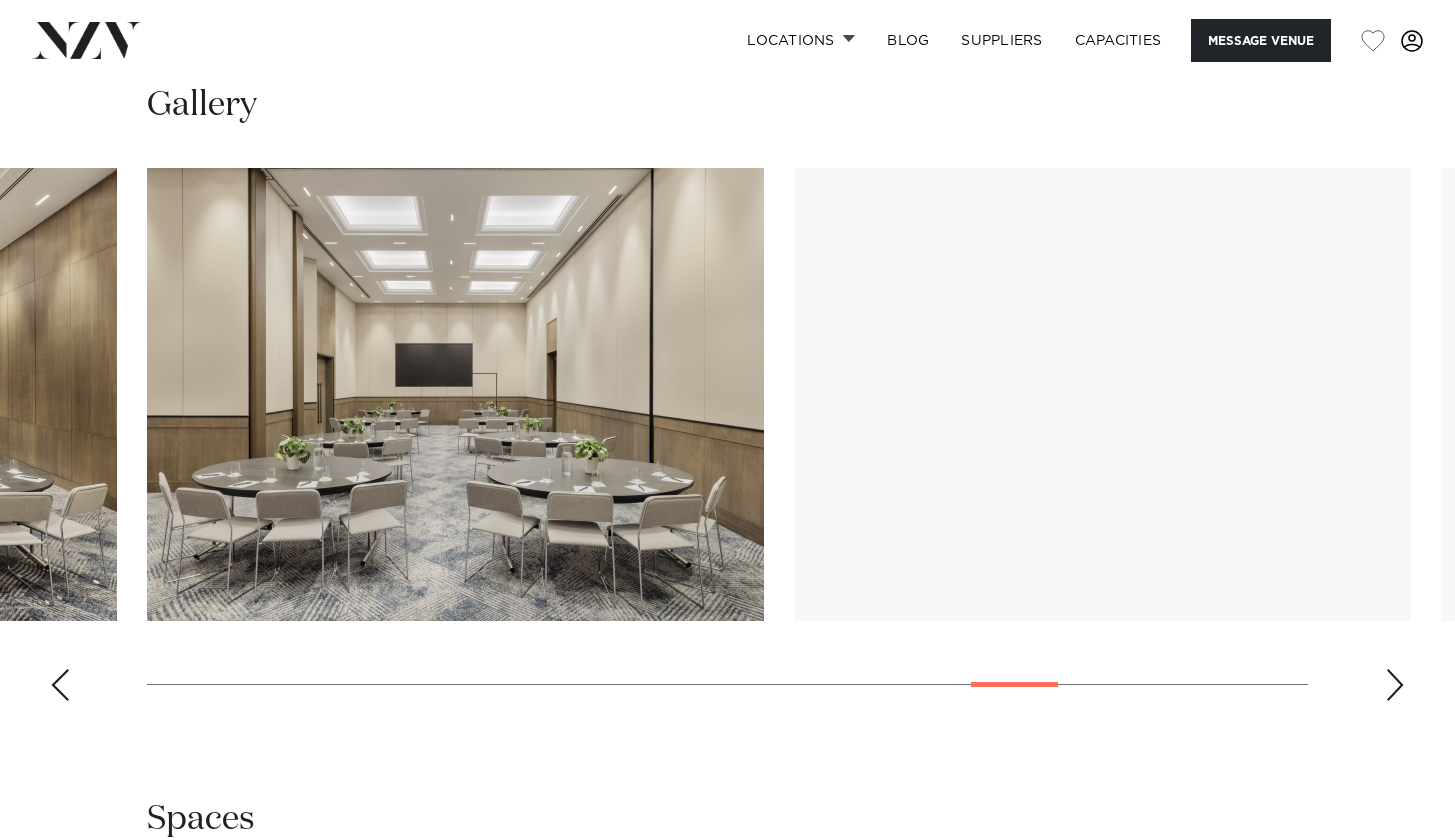 click at bounding box center [1395, 685] 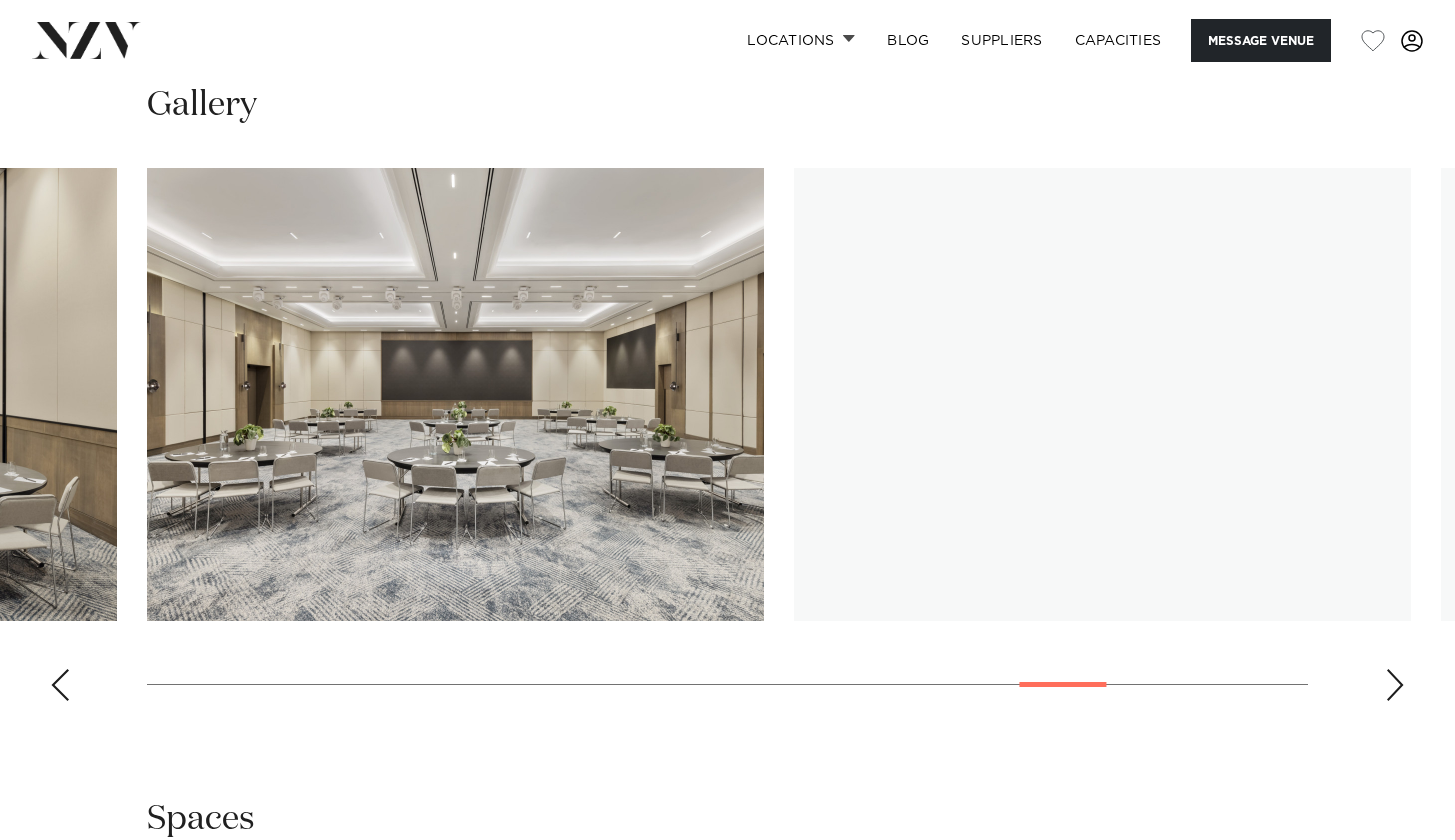click at bounding box center [1395, 685] 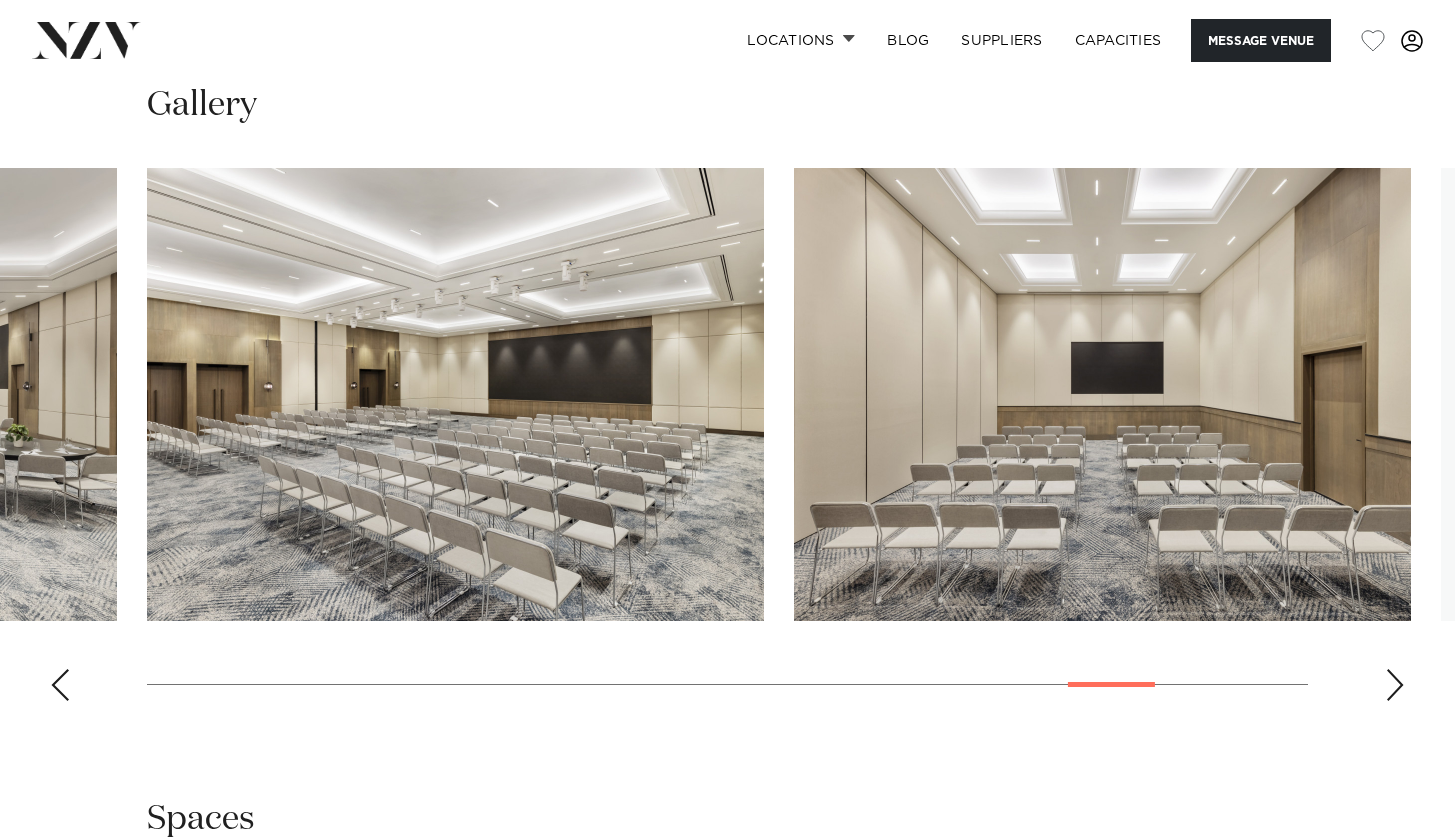click at bounding box center [1395, 685] 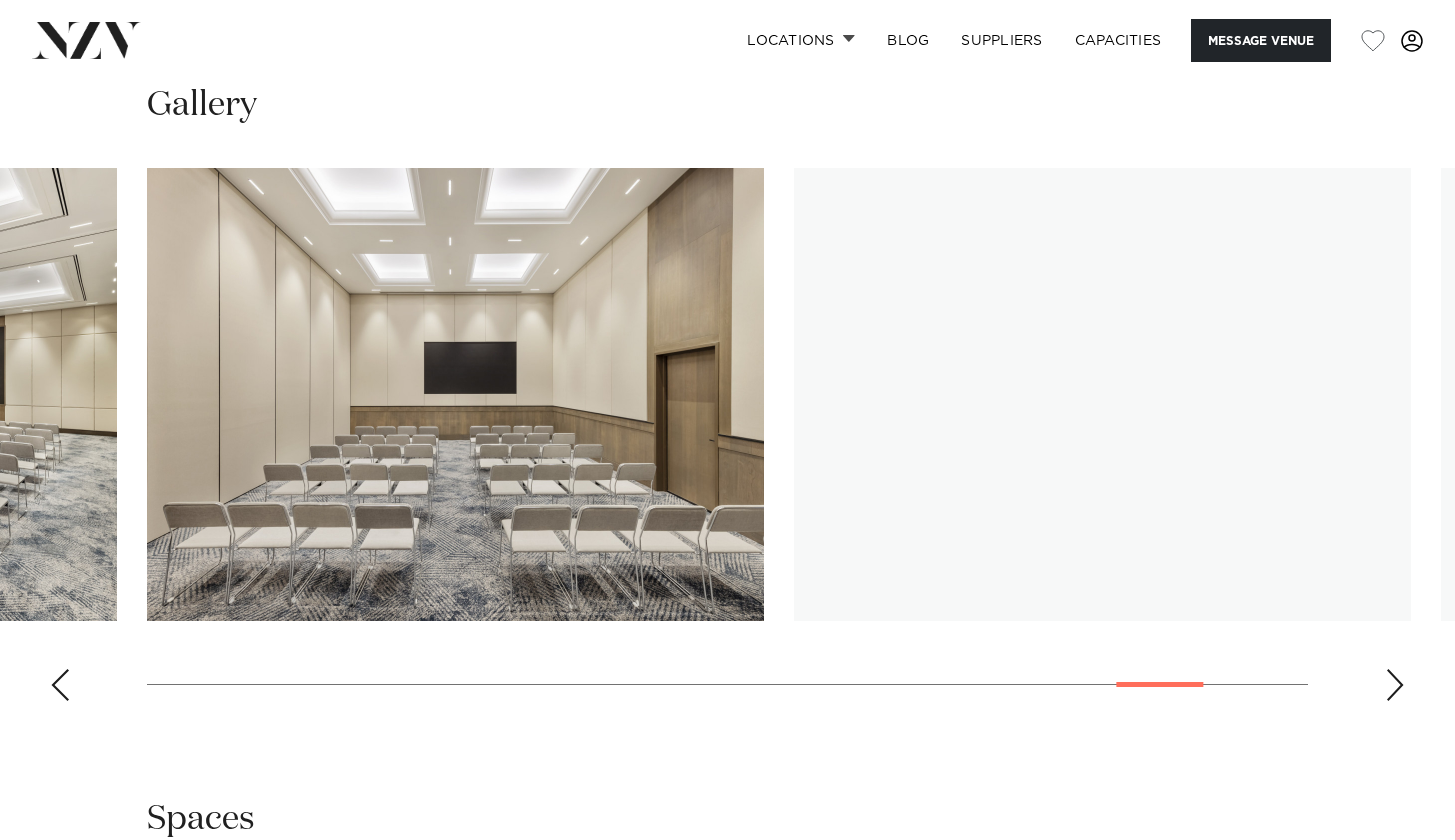 click at bounding box center [1395, 685] 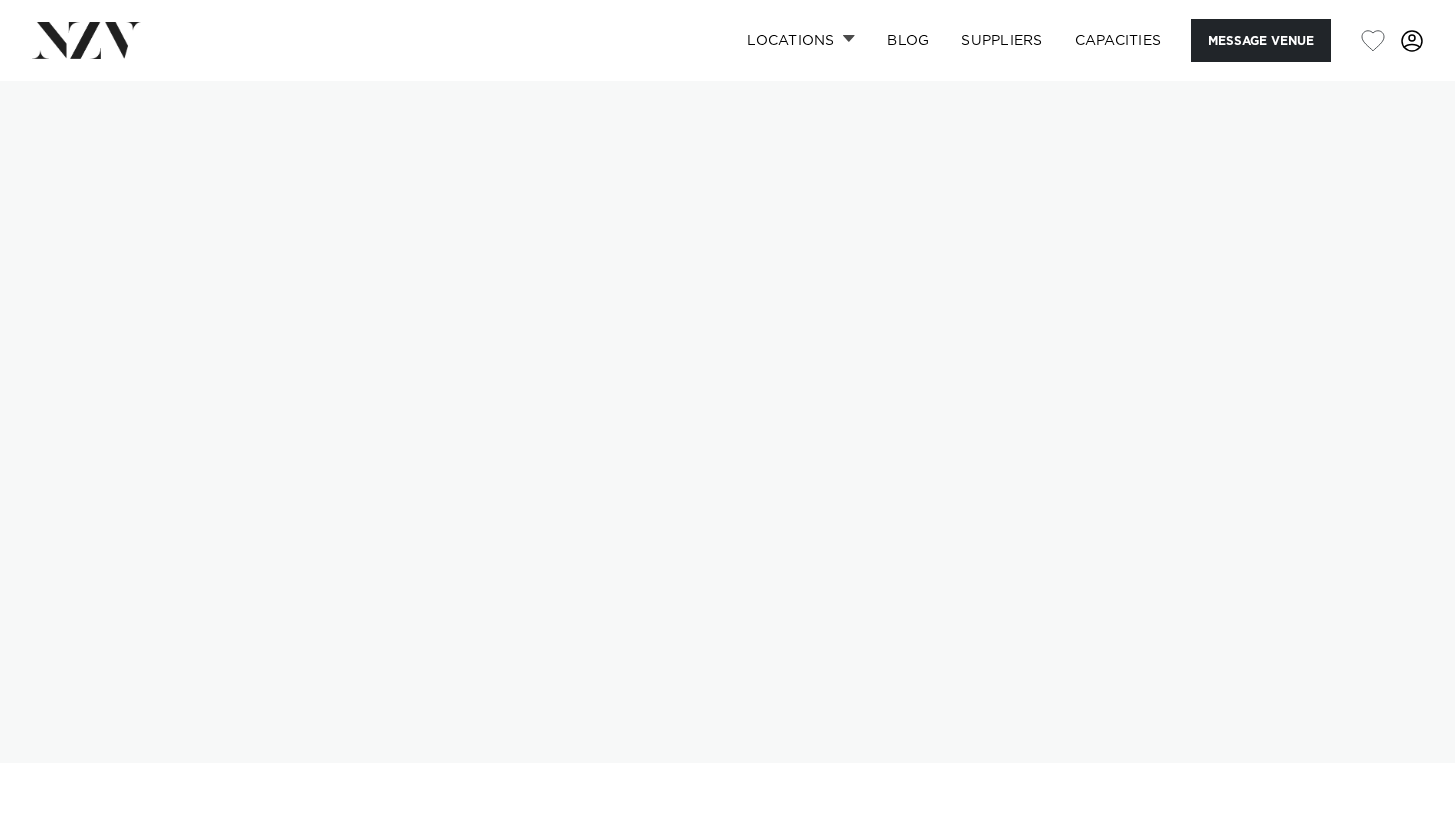scroll, scrollTop: 0, scrollLeft: 0, axis: both 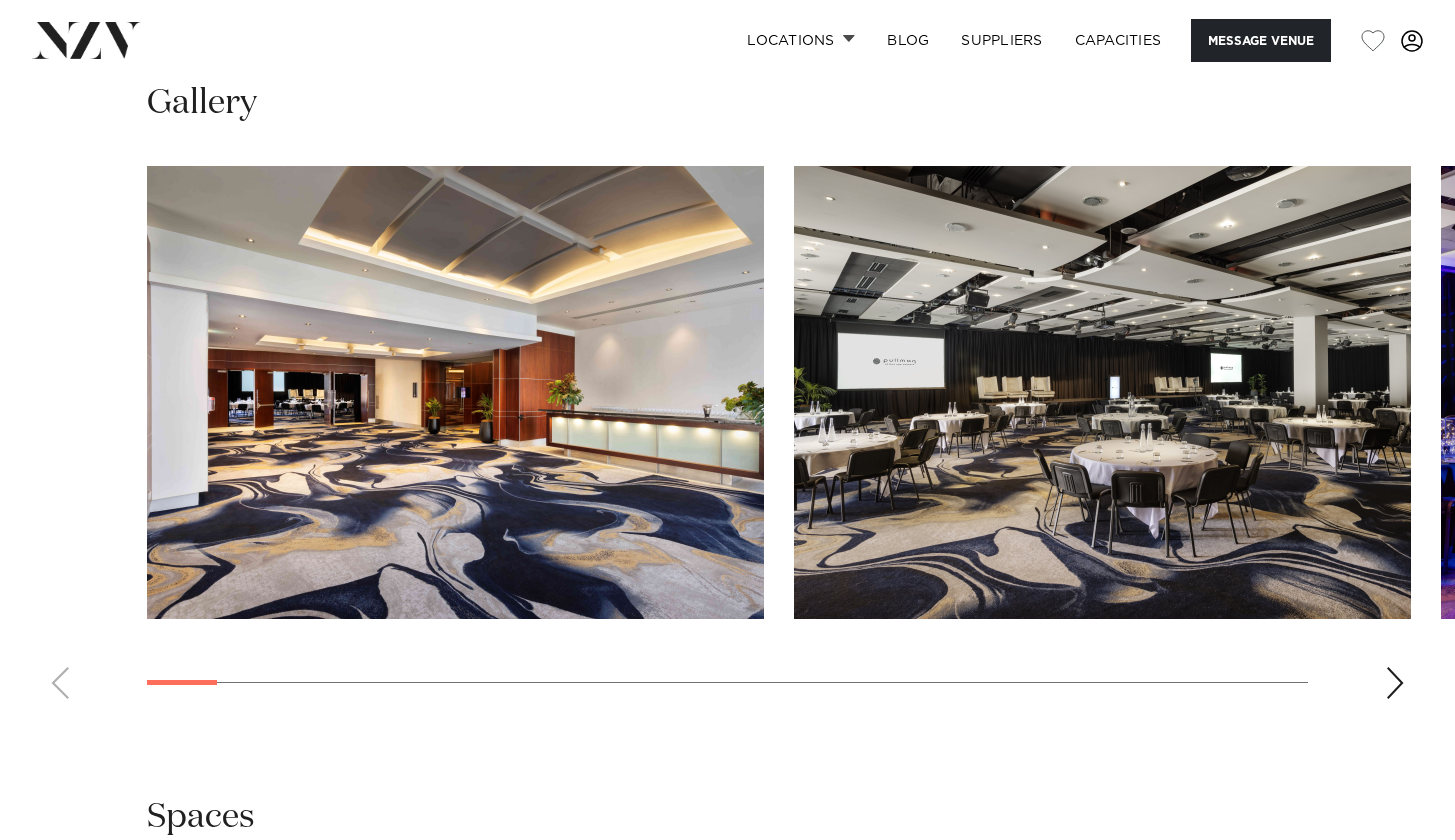 click at bounding box center [1395, 683] 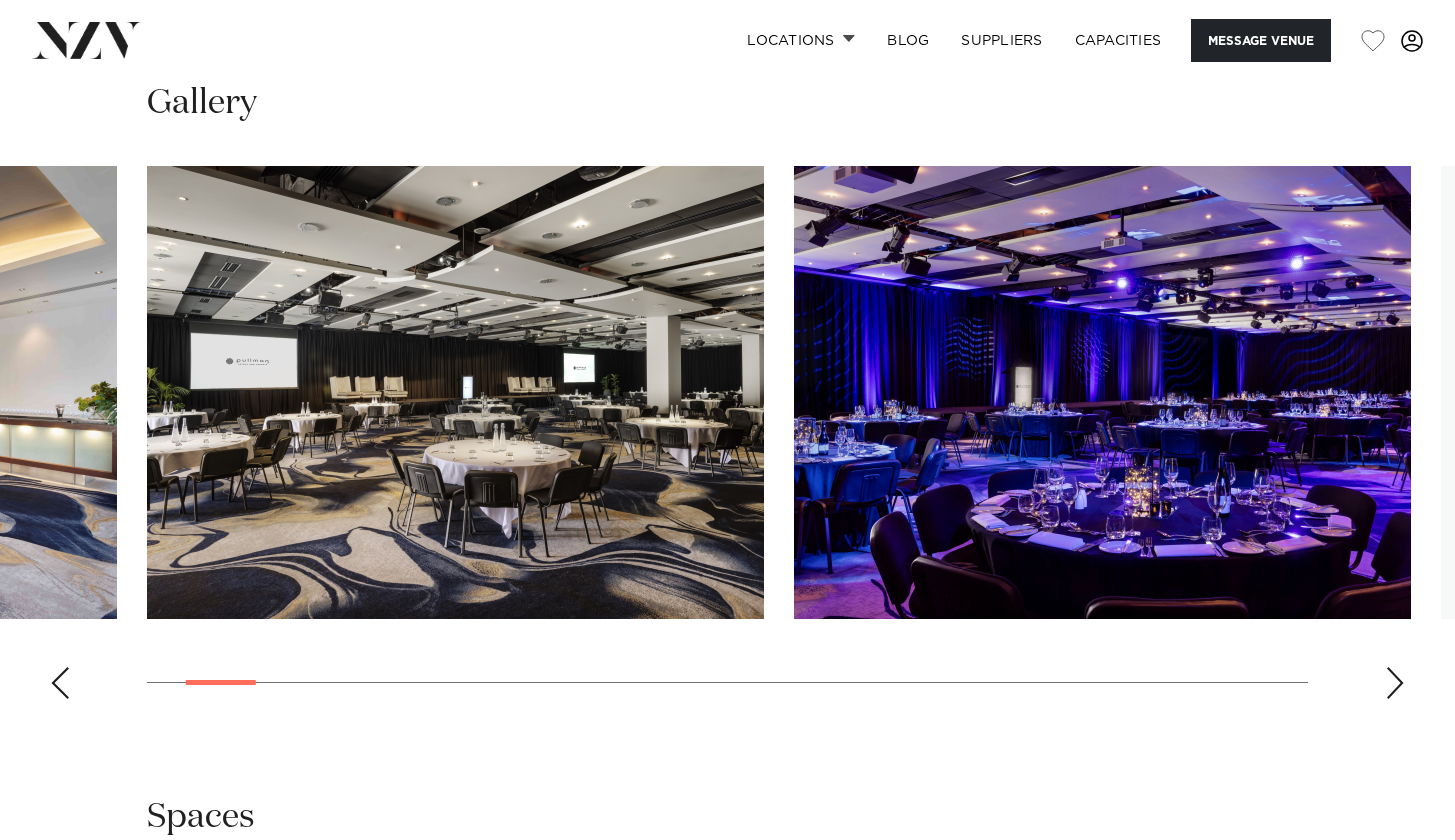 click at bounding box center [1395, 683] 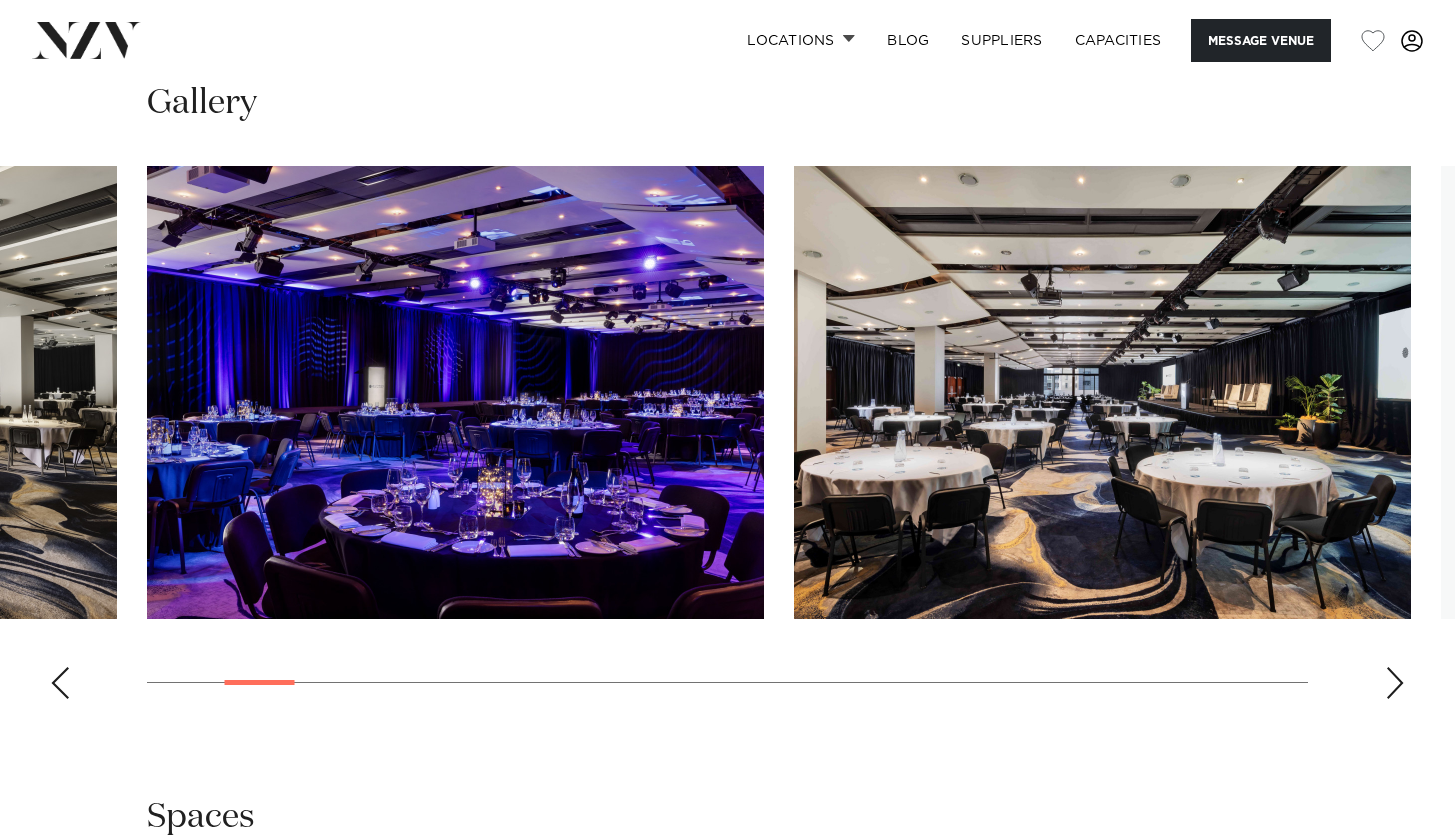 click at bounding box center (1395, 683) 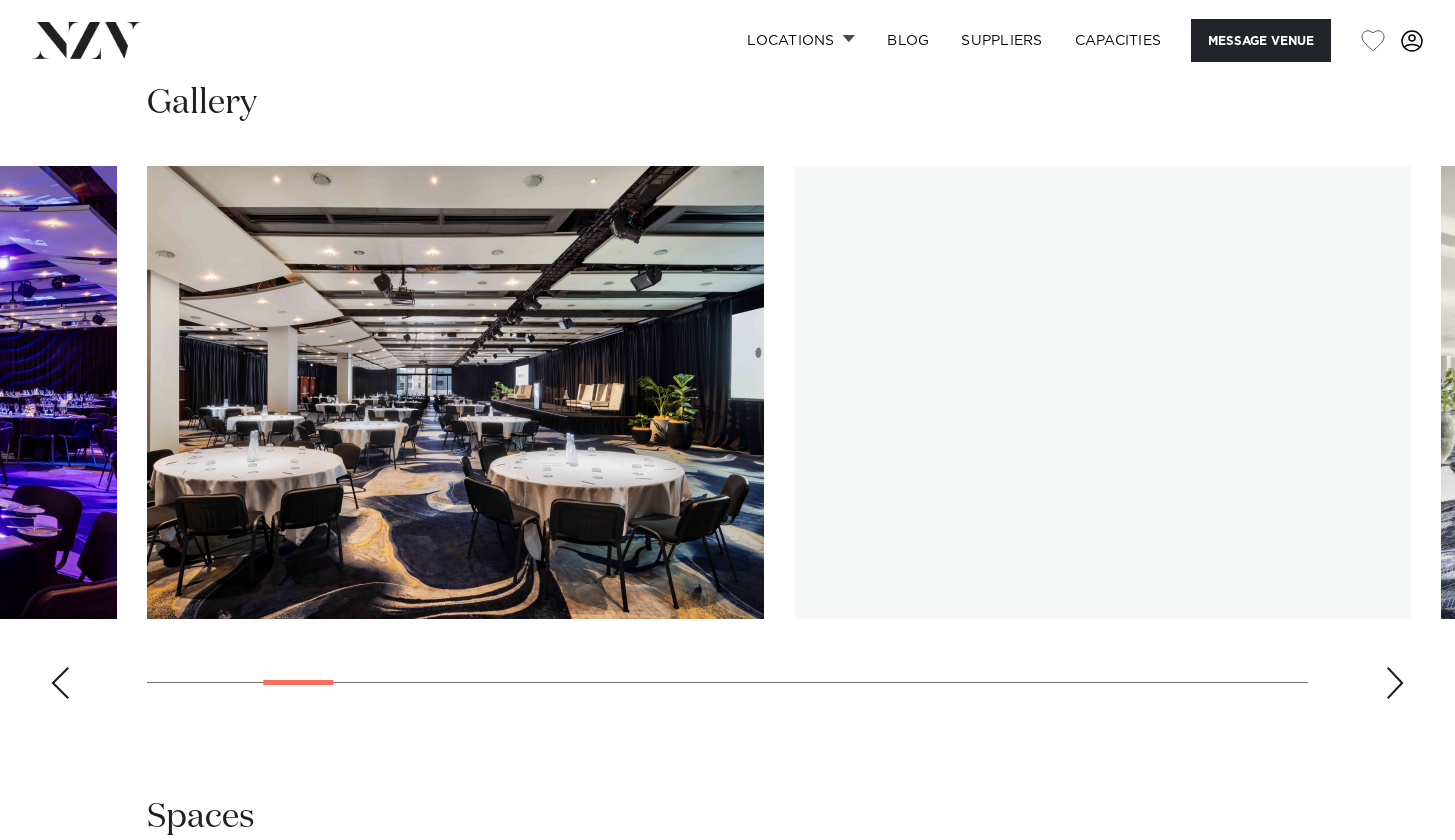 click at bounding box center (1395, 683) 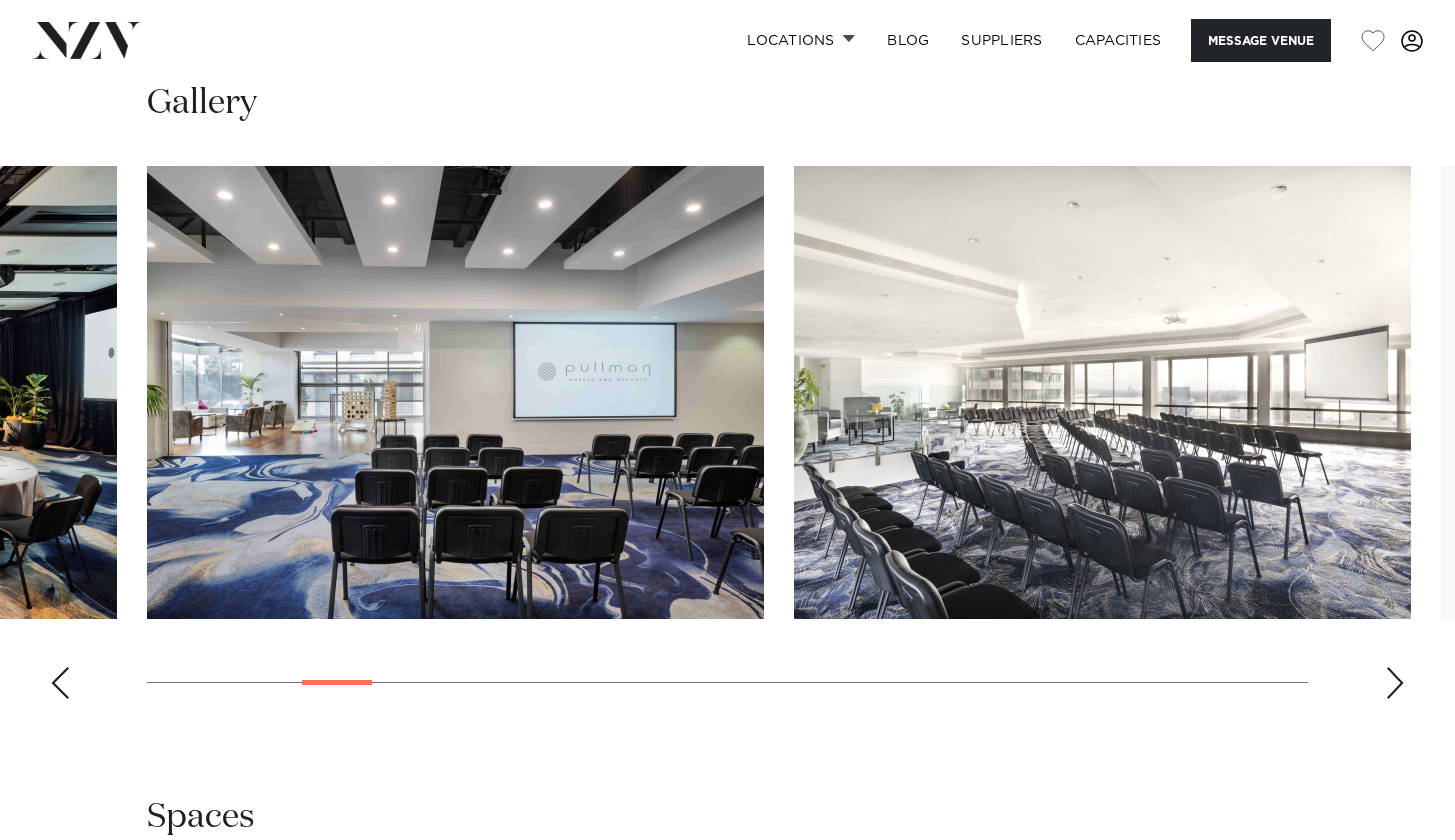 click at bounding box center [1395, 683] 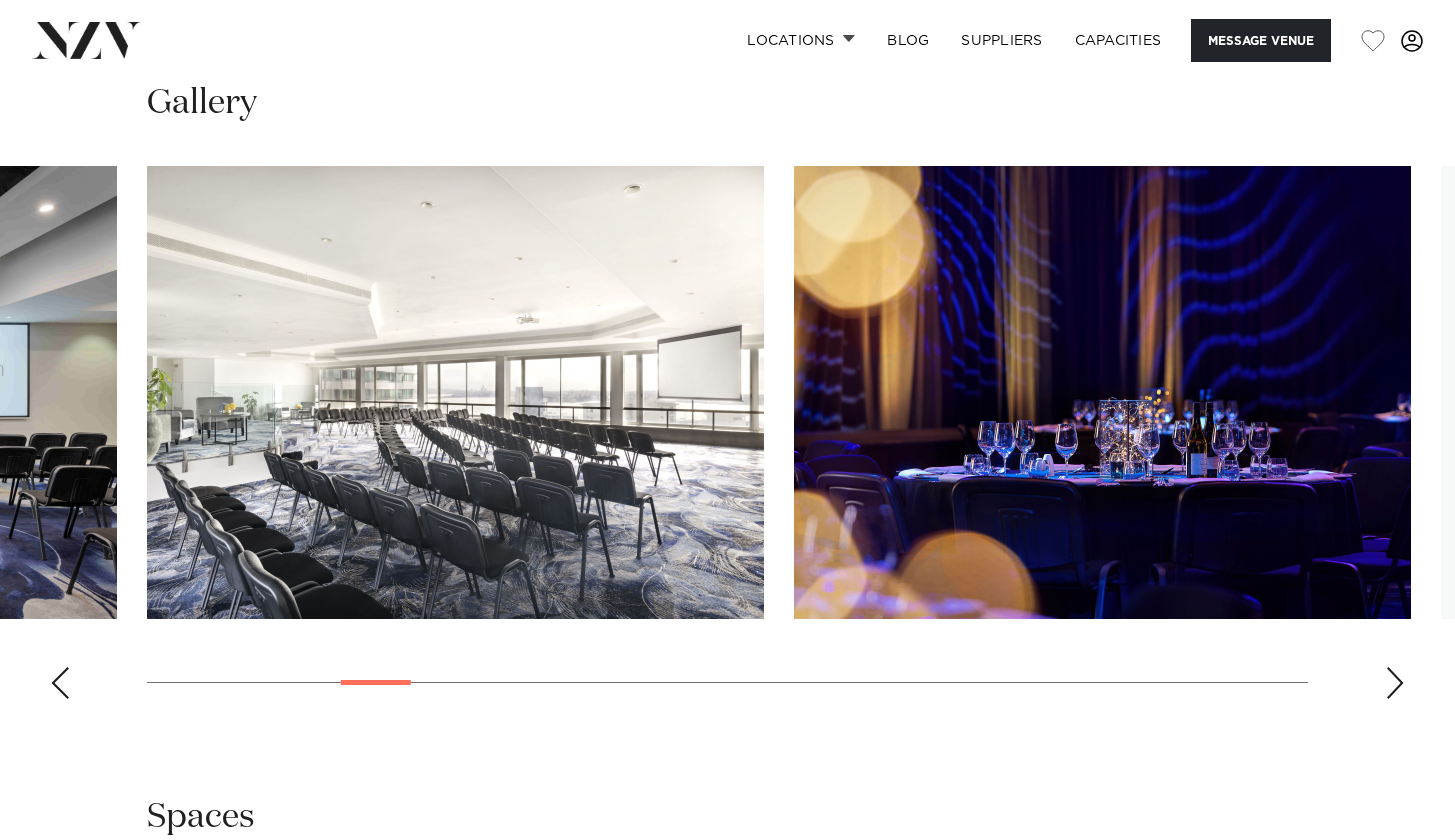 click at bounding box center (1395, 683) 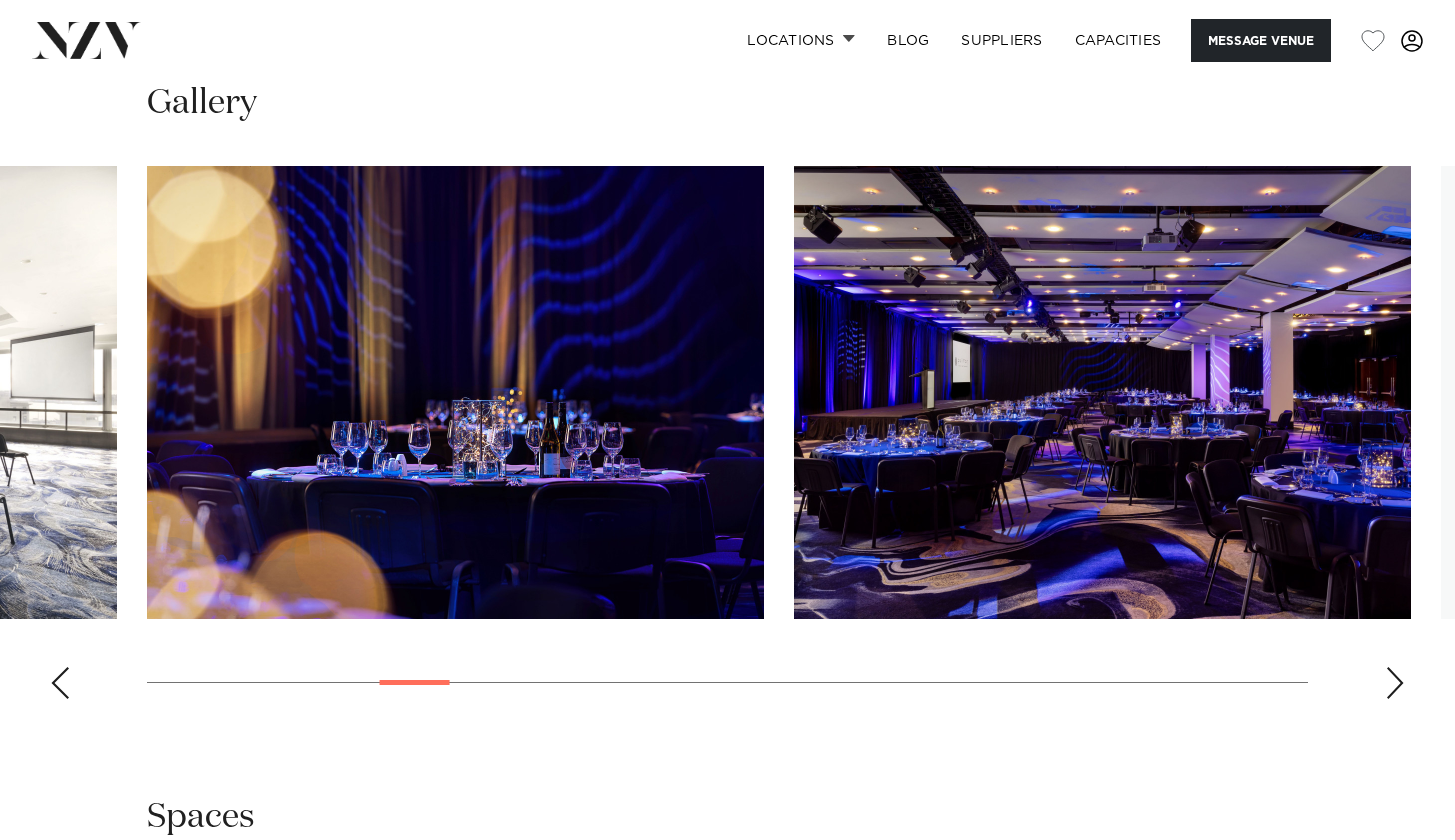 click at bounding box center (1395, 683) 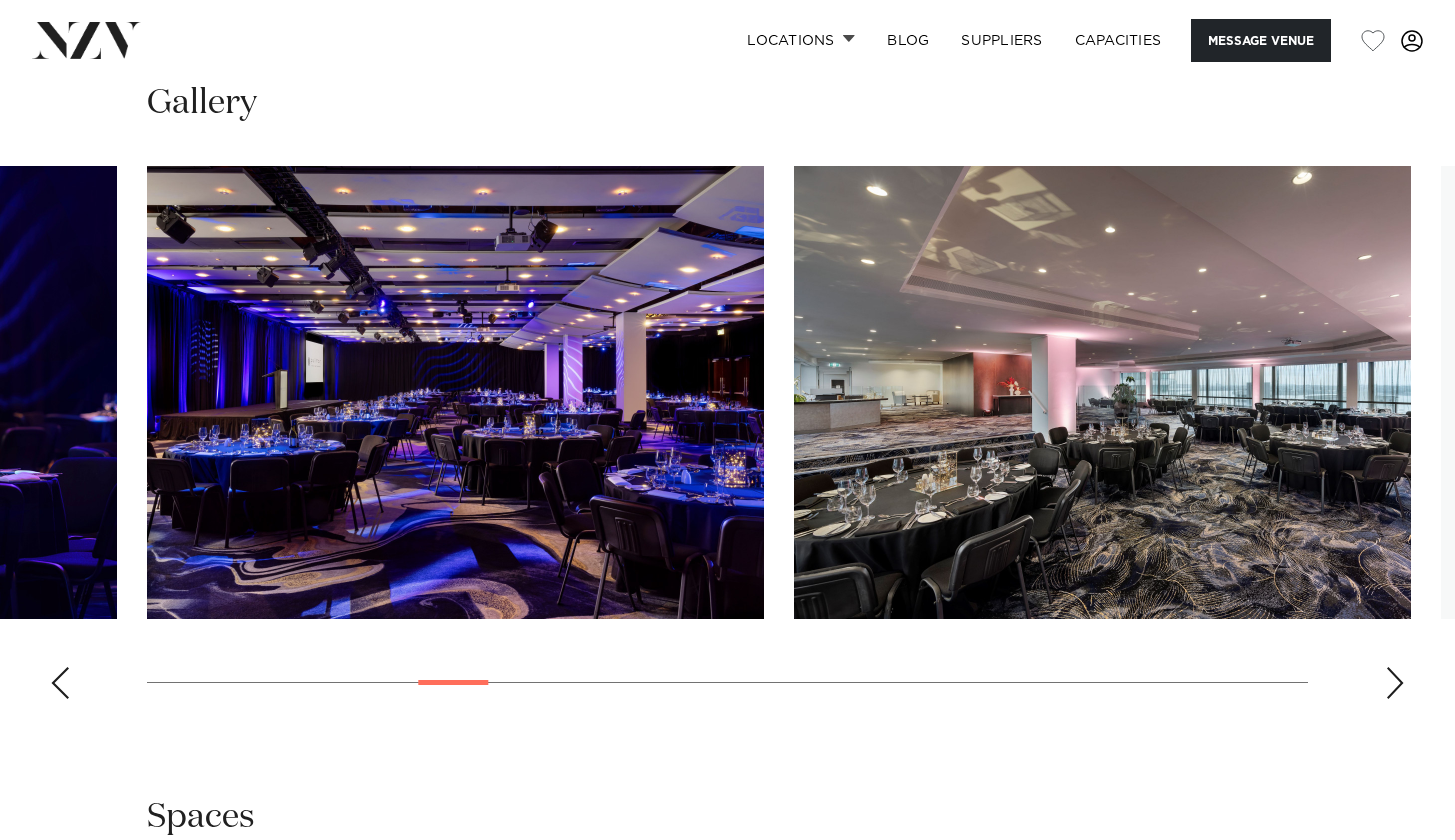 click at bounding box center [1395, 683] 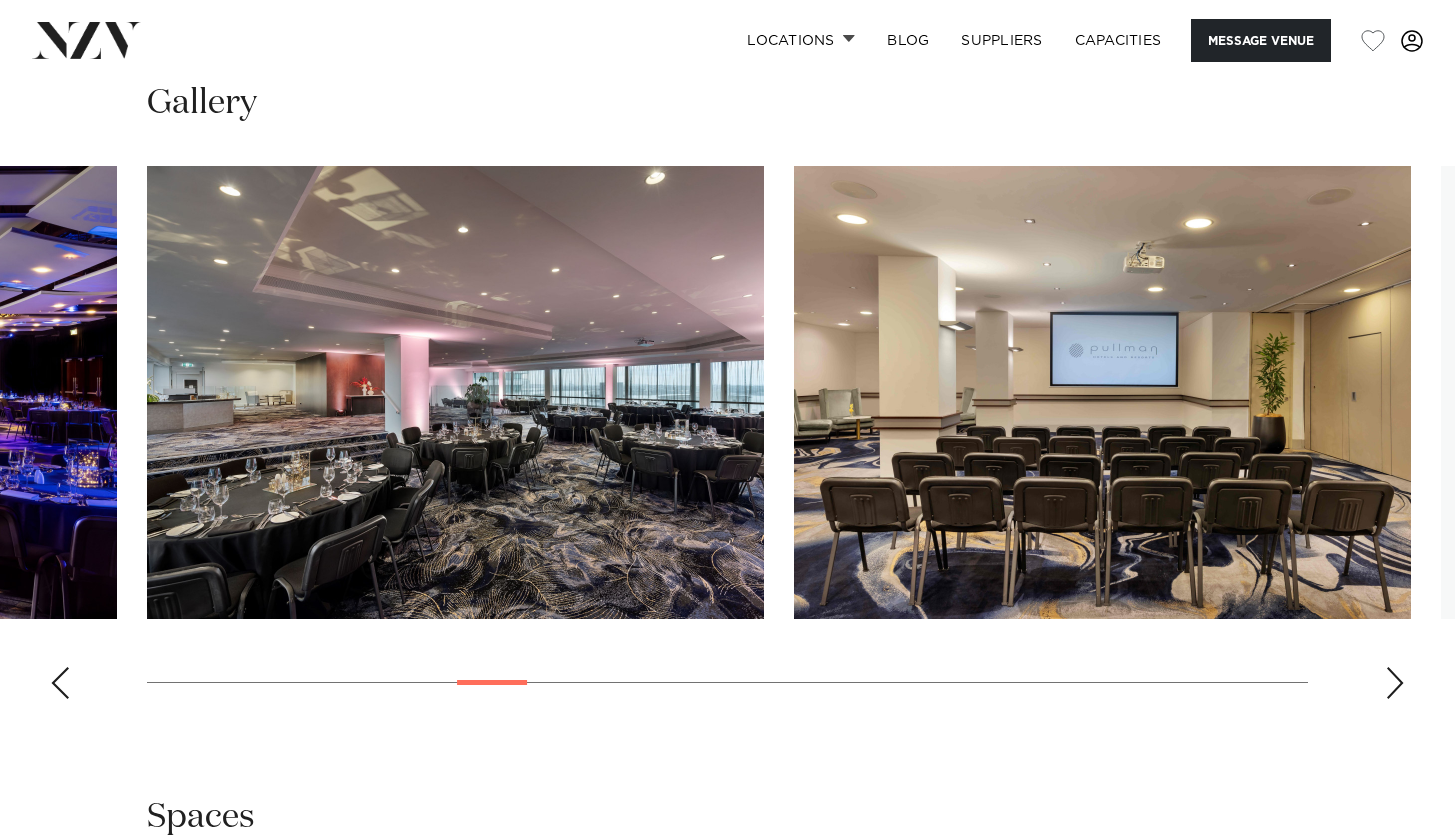 click at bounding box center (1395, 683) 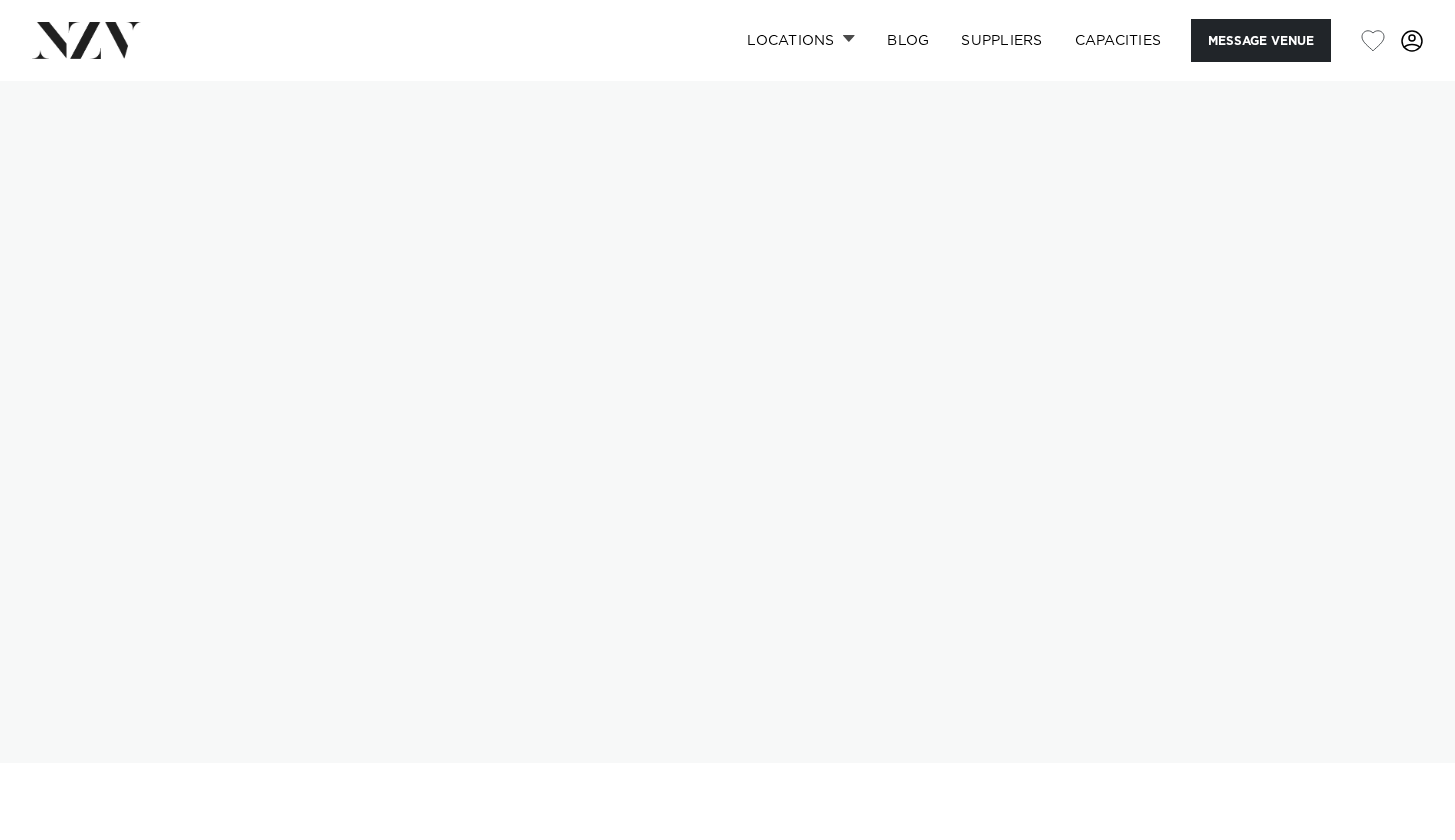 scroll, scrollTop: 0, scrollLeft: 0, axis: both 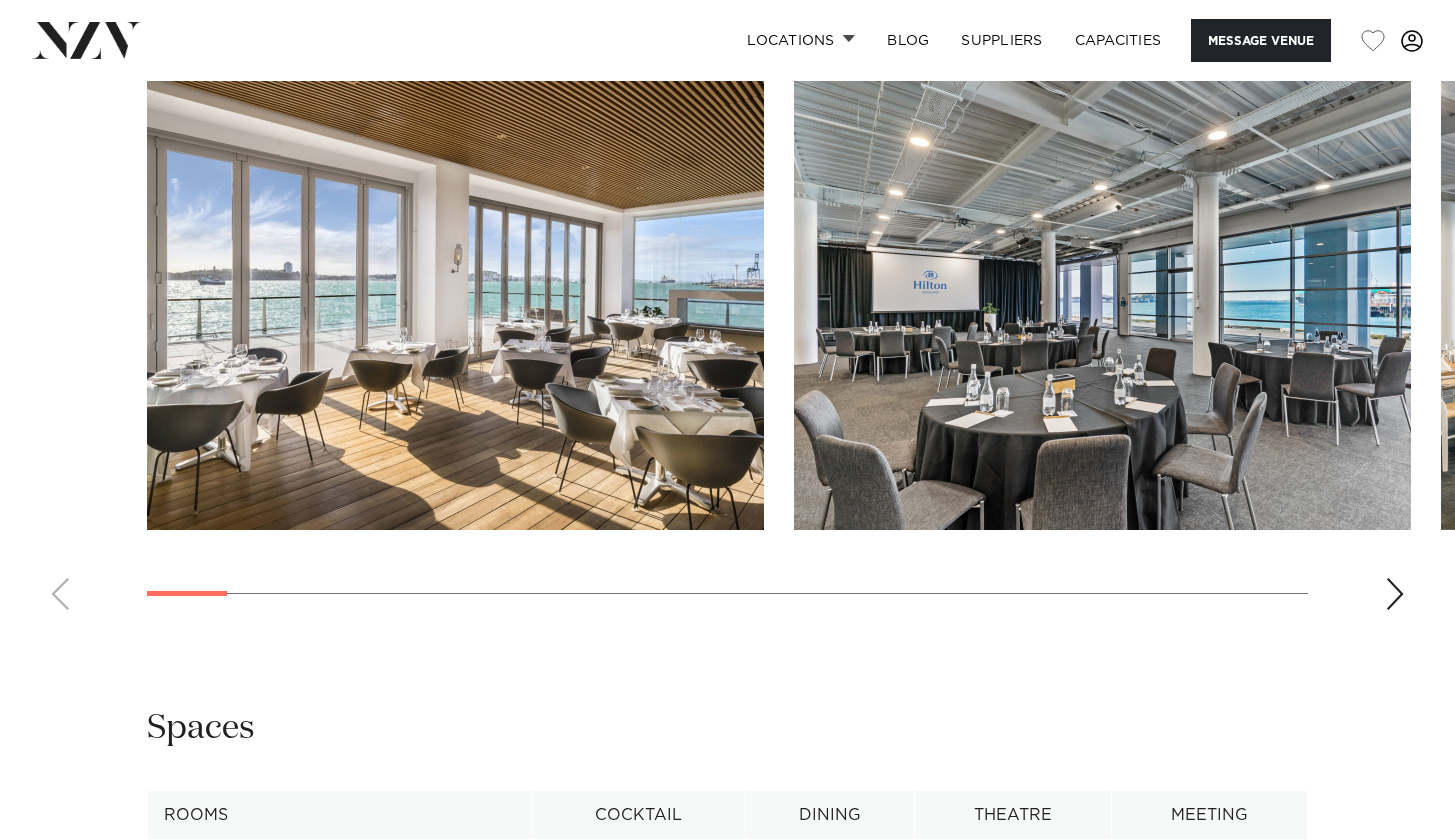 click at bounding box center (1395, 594) 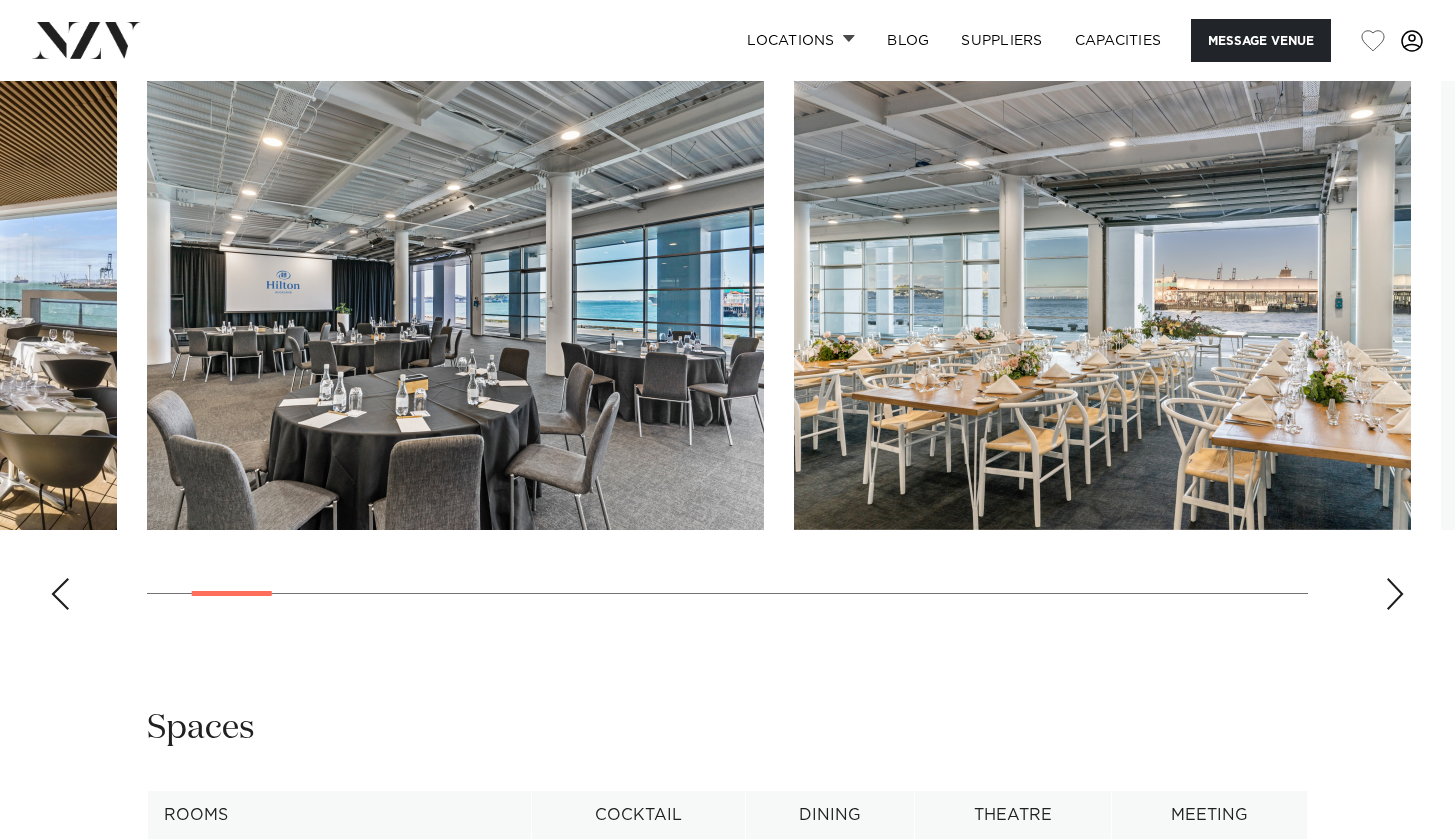 click at bounding box center [1395, 594] 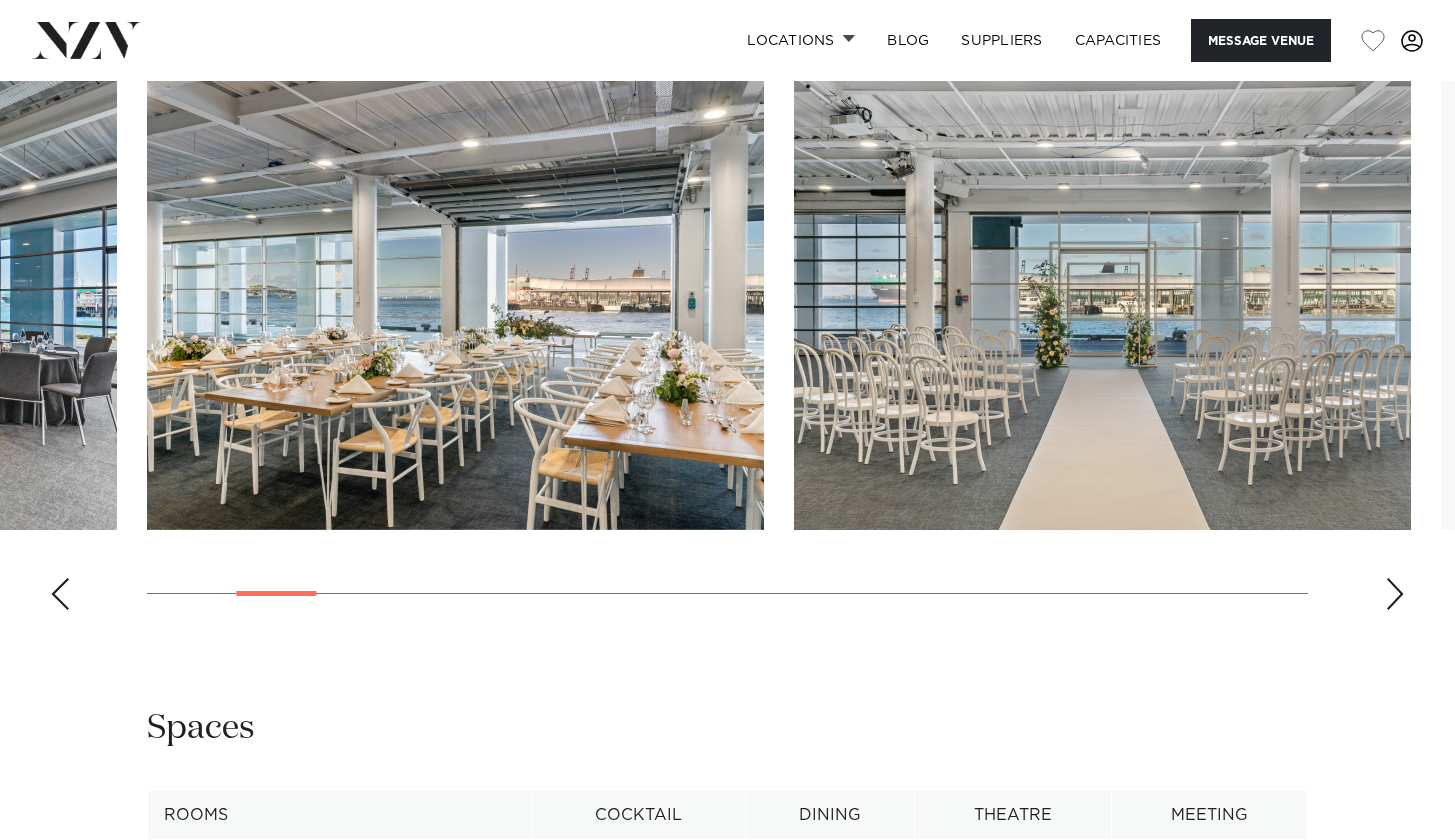 click at bounding box center (1395, 594) 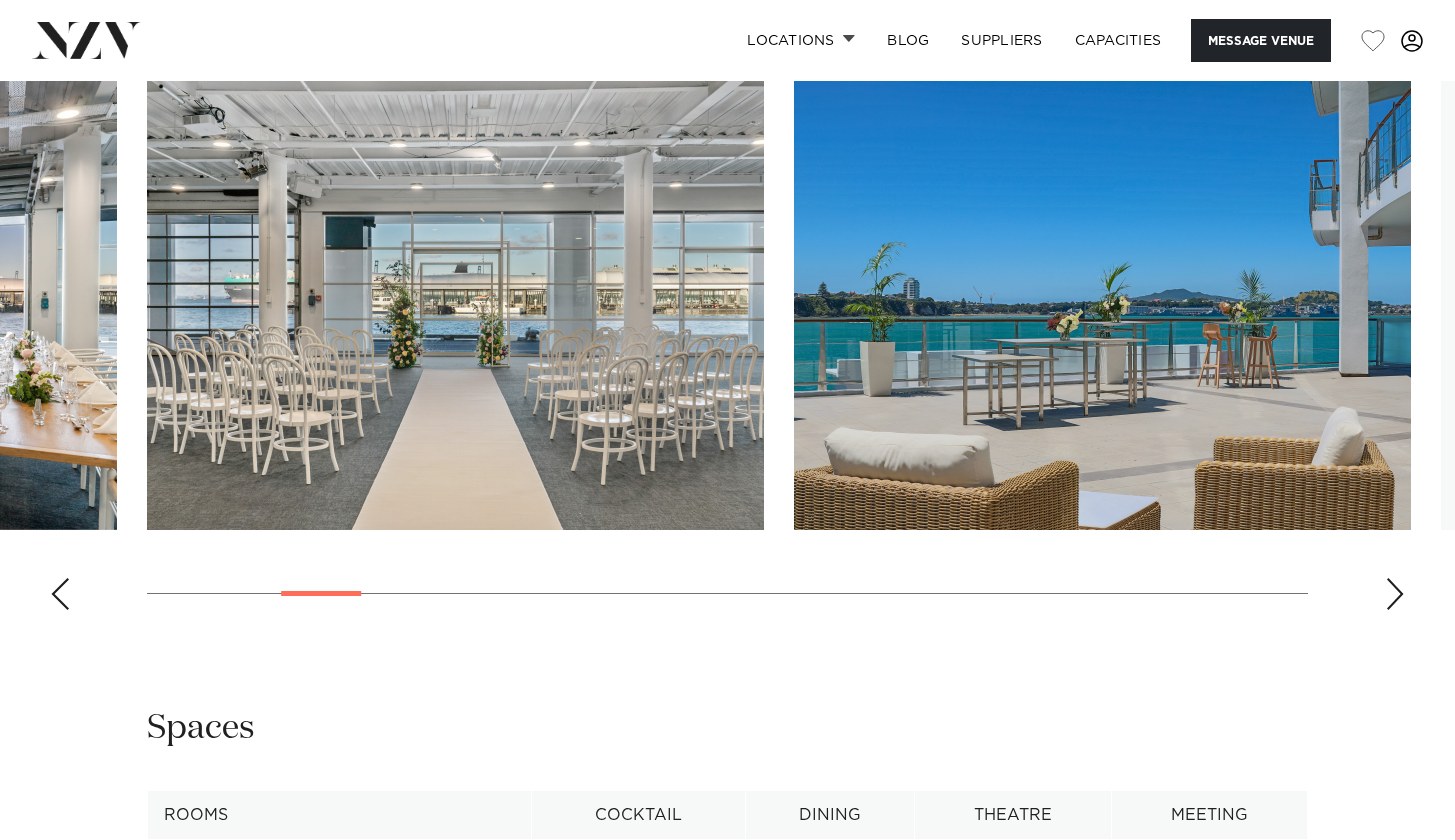 click at bounding box center (1395, 594) 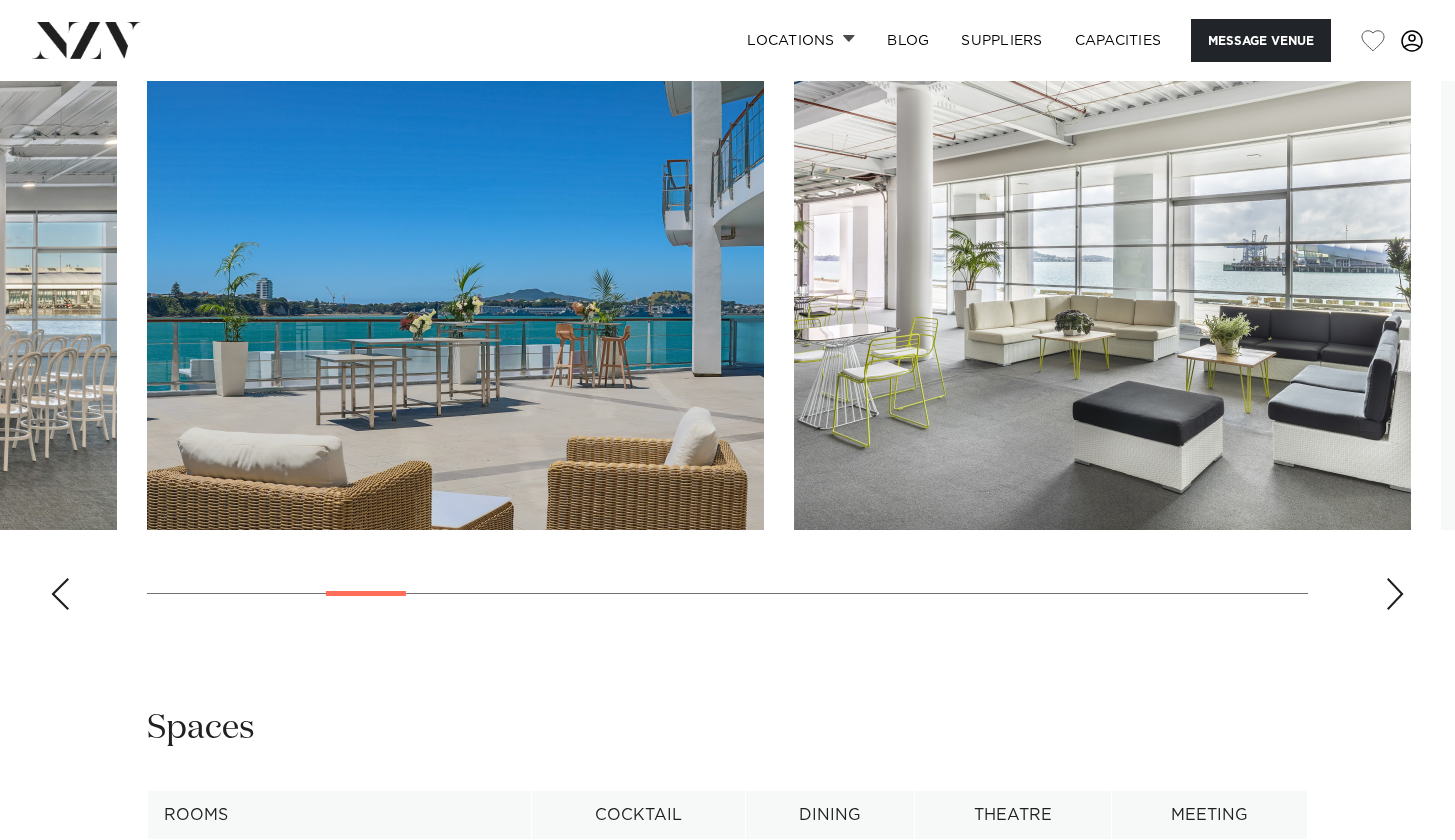 click at bounding box center (1395, 594) 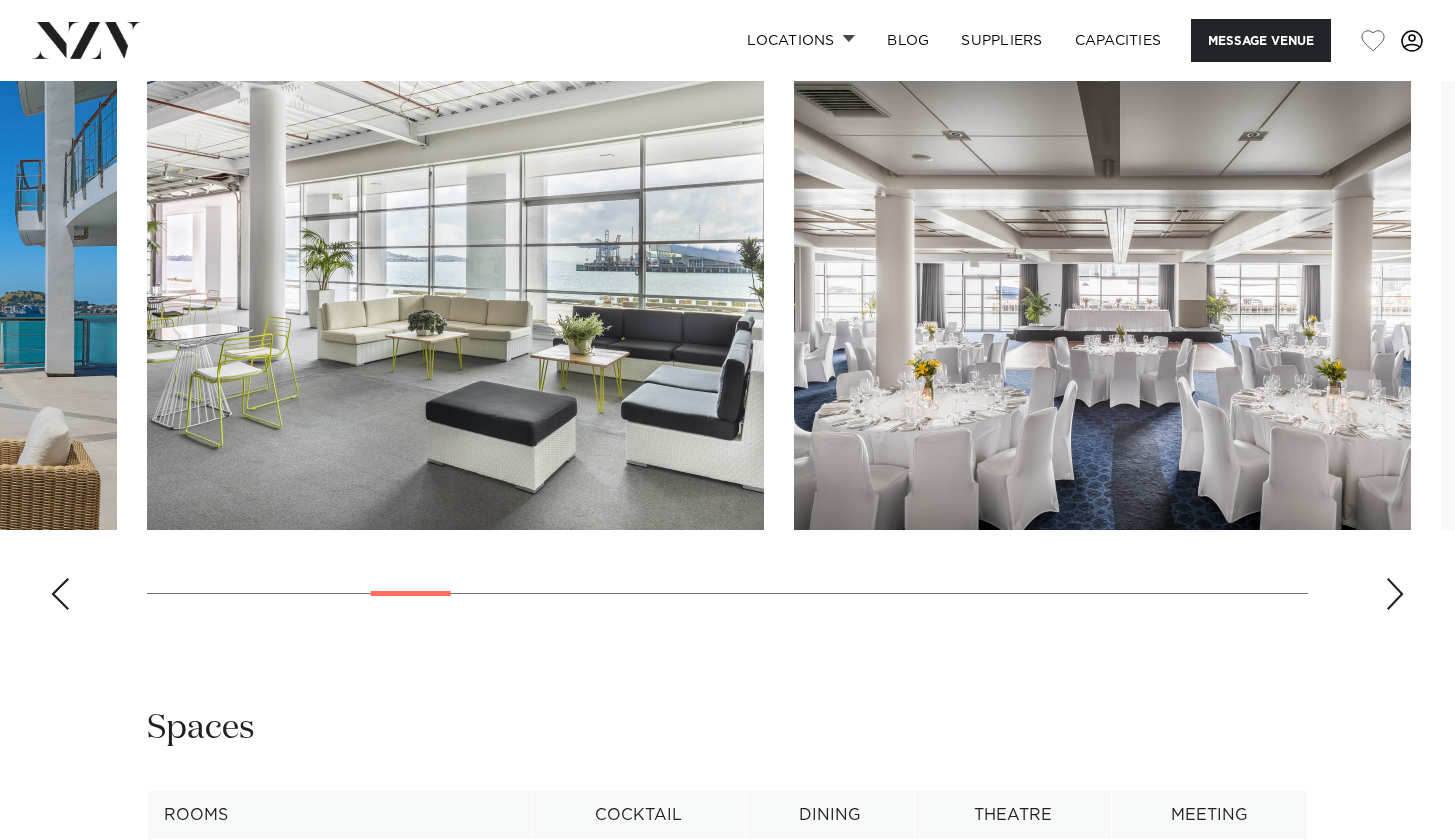 click at bounding box center [1395, 594] 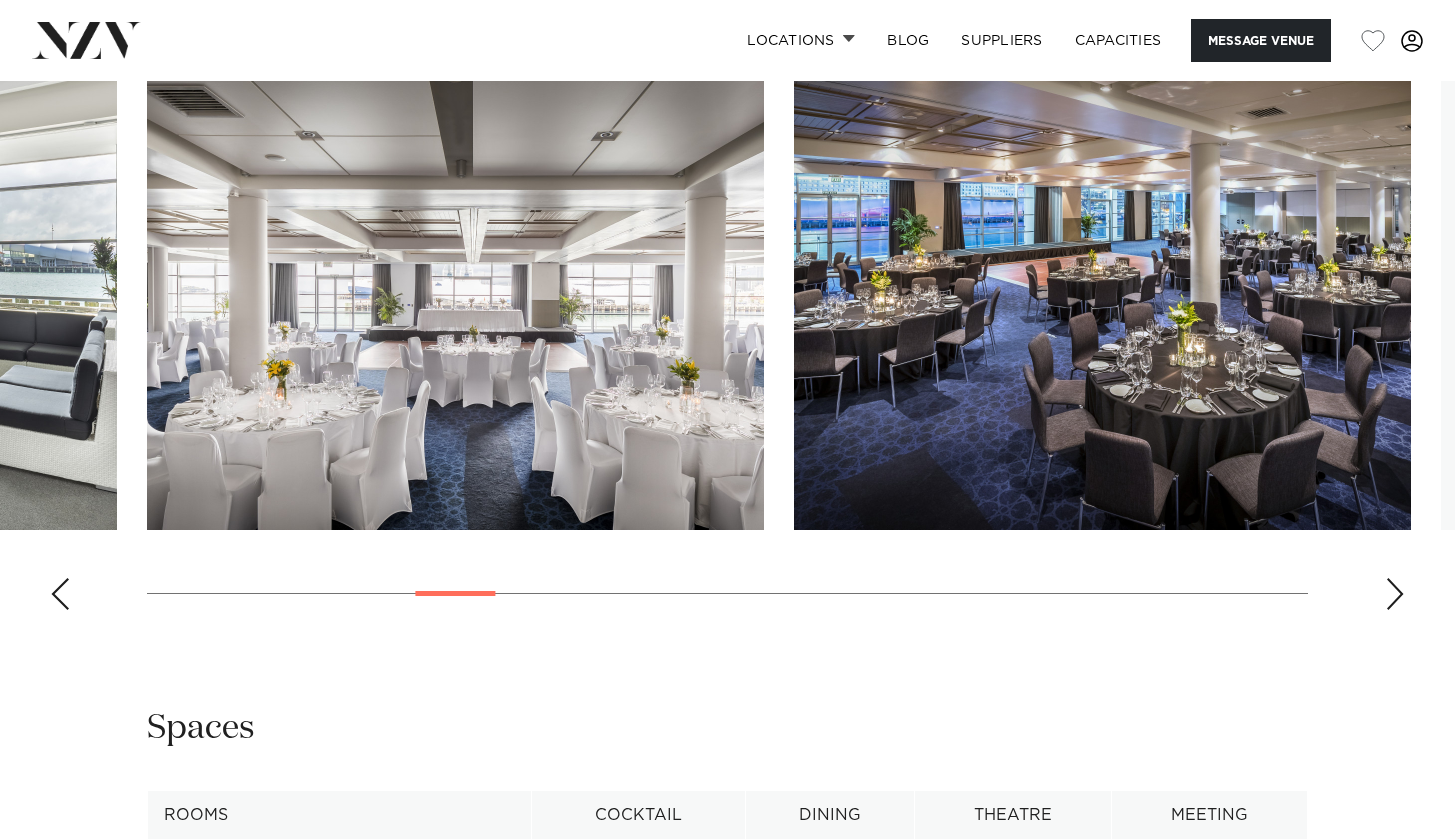 click at bounding box center [1395, 594] 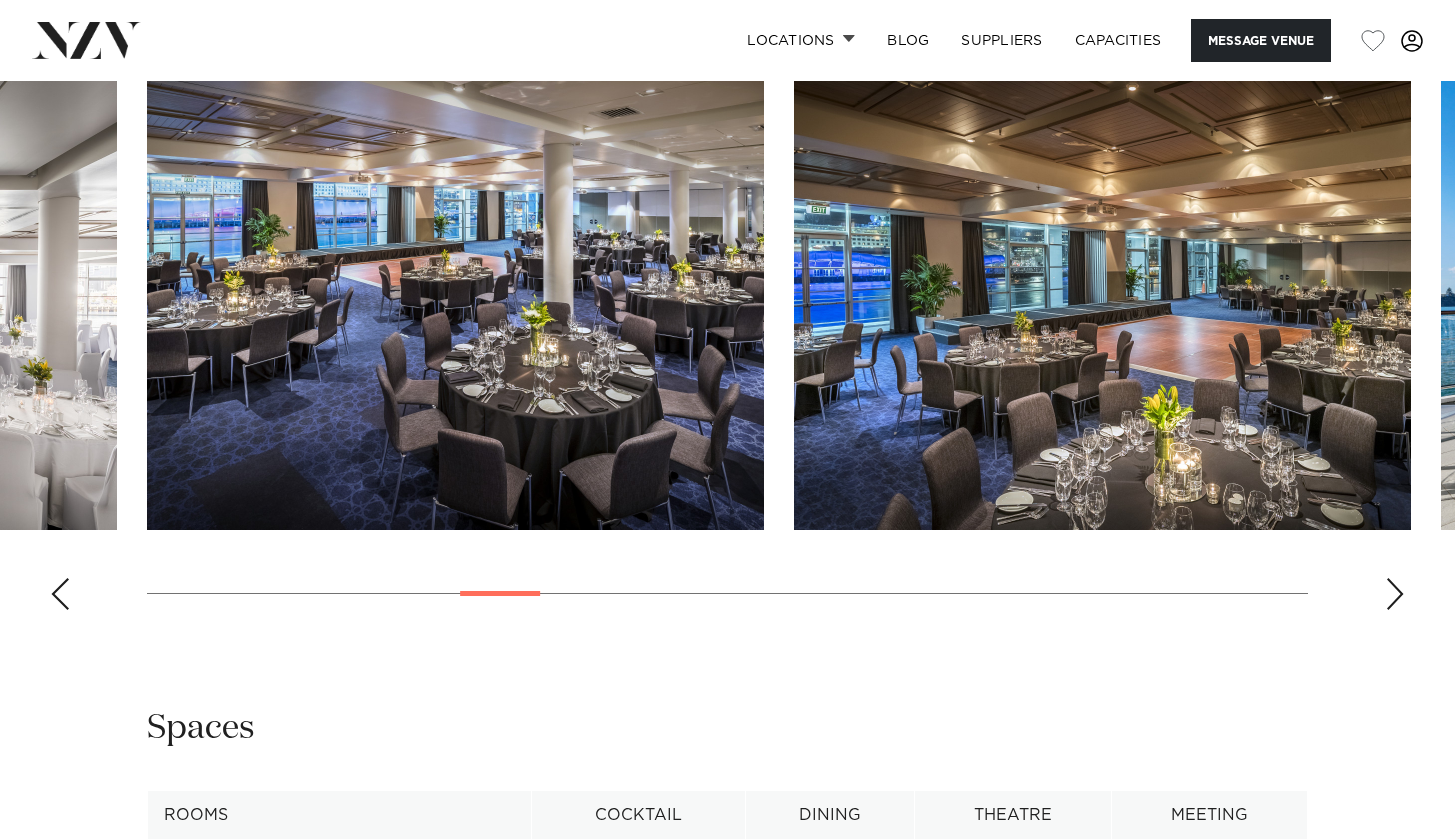 click at bounding box center [1395, 594] 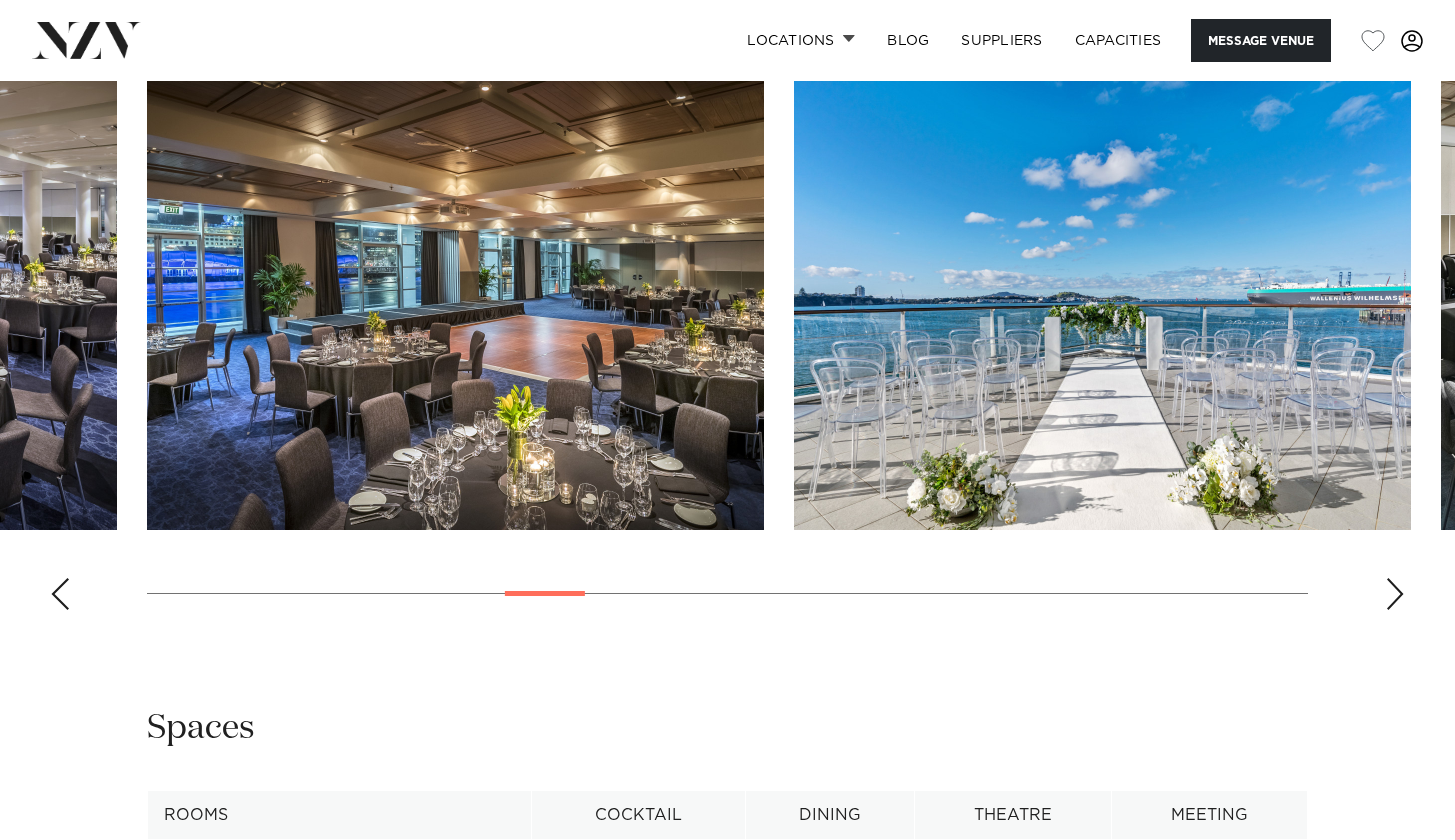 click at bounding box center [1395, 594] 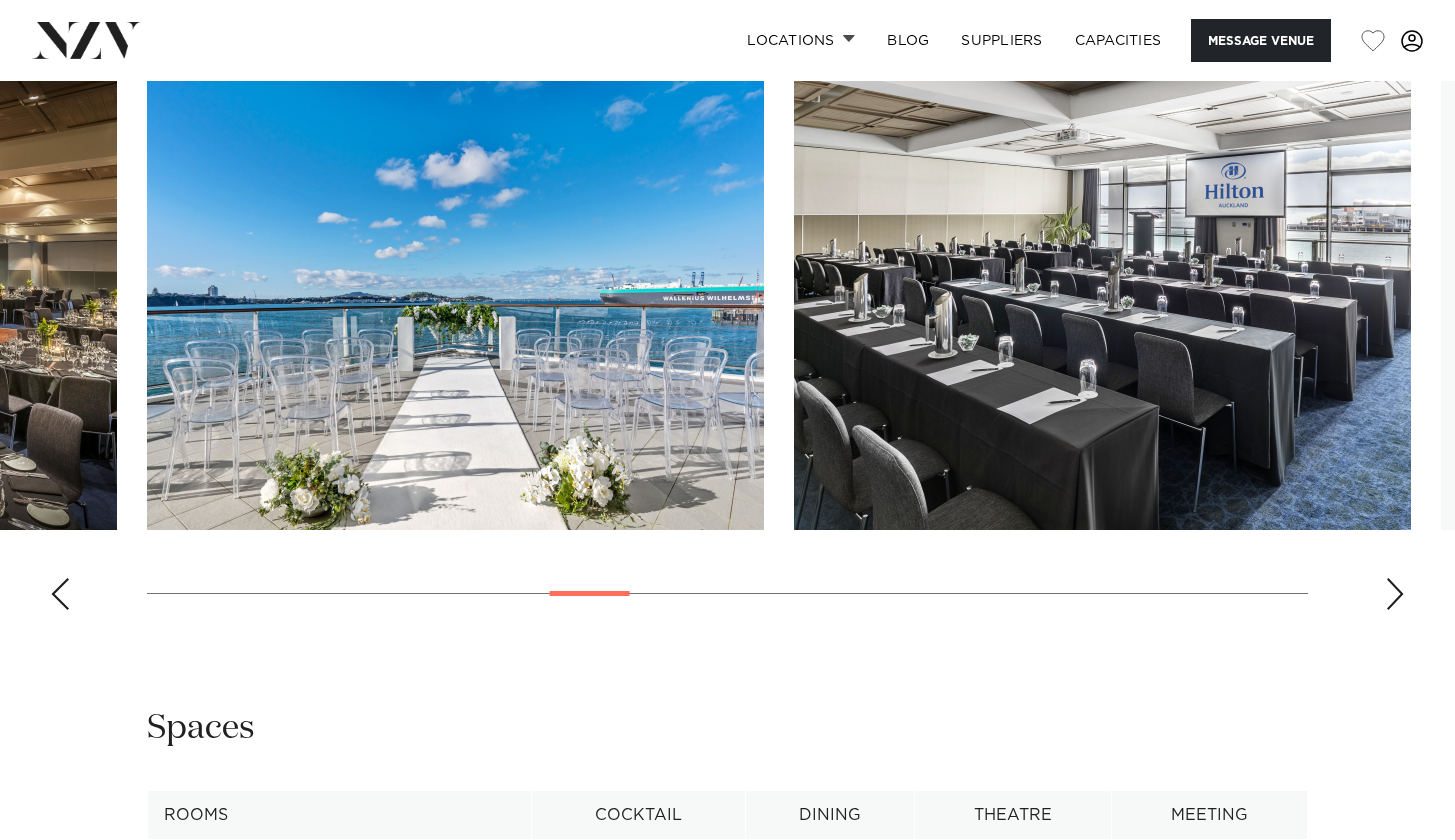 click at bounding box center (1395, 594) 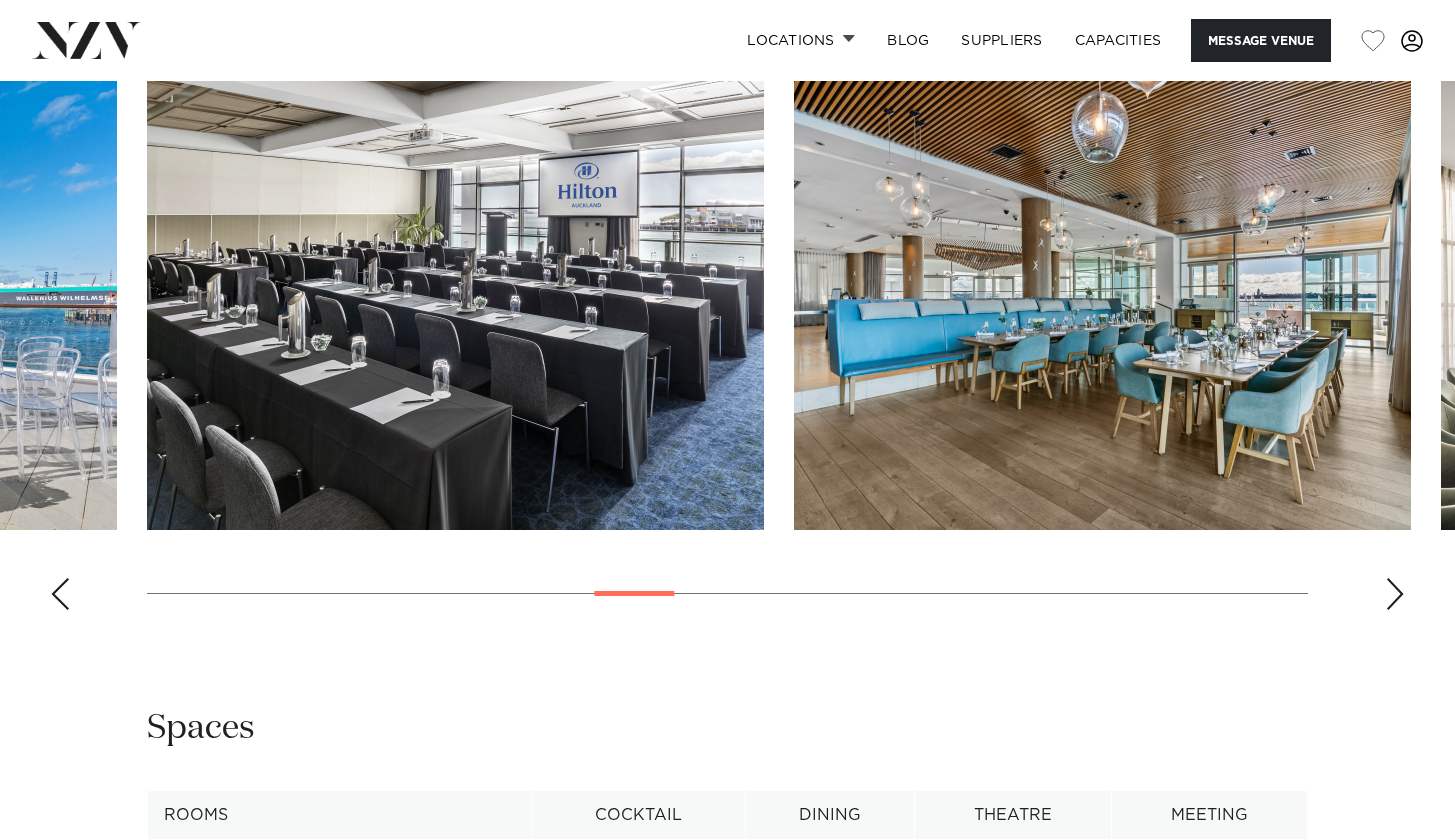 click at bounding box center (1395, 594) 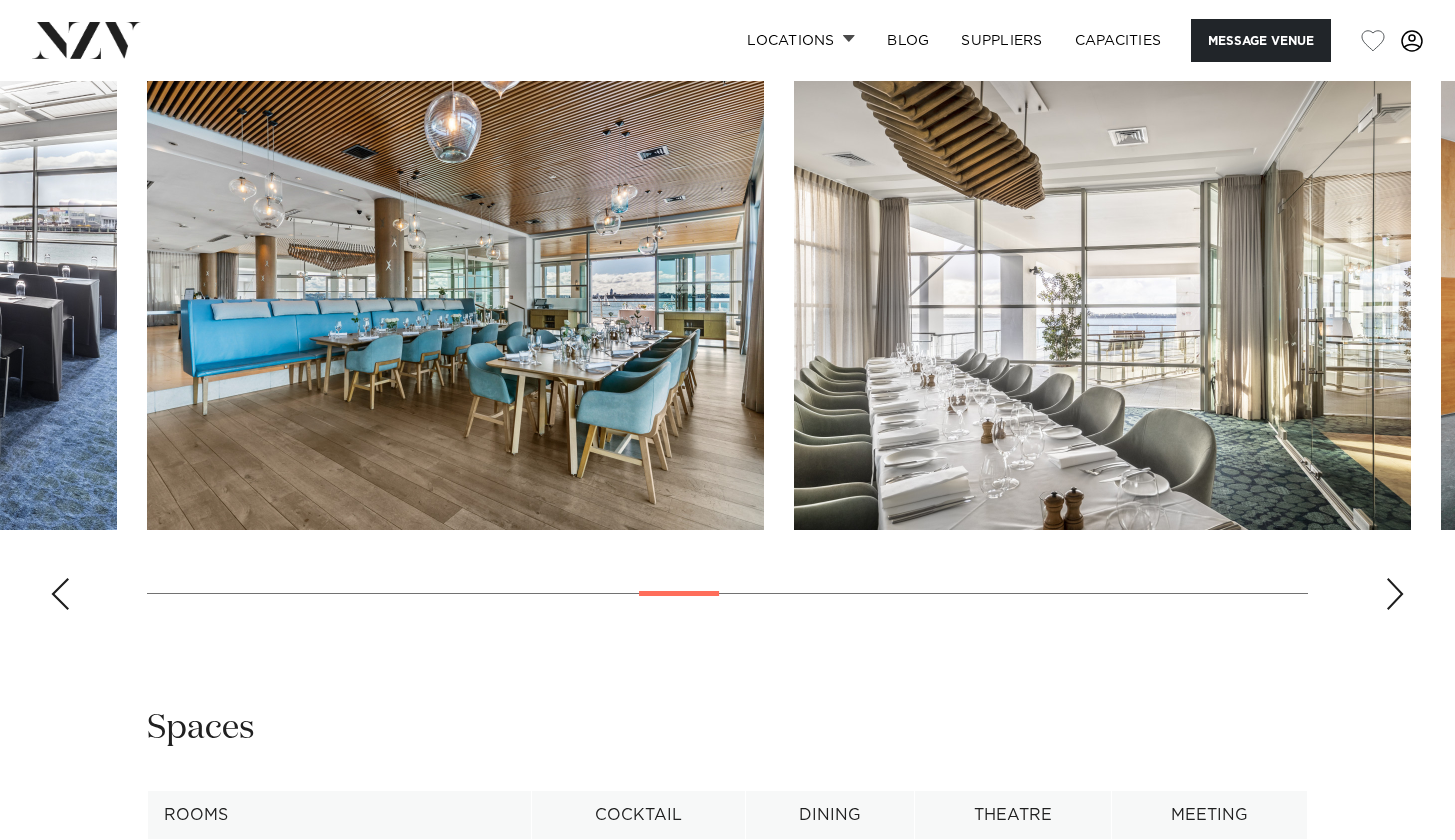 click at bounding box center [1395, 594] 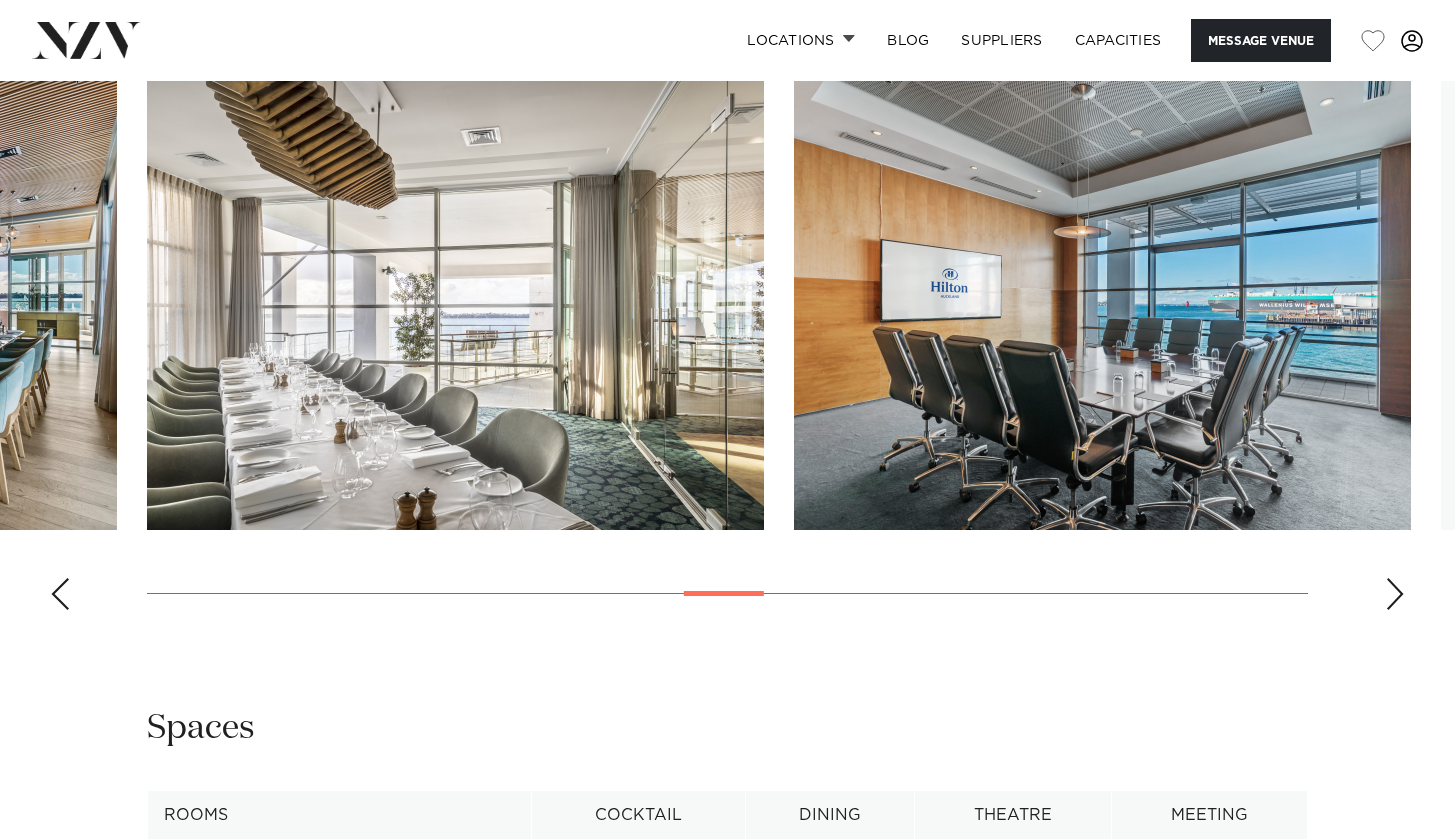 click at bounding box center (1395, 594) 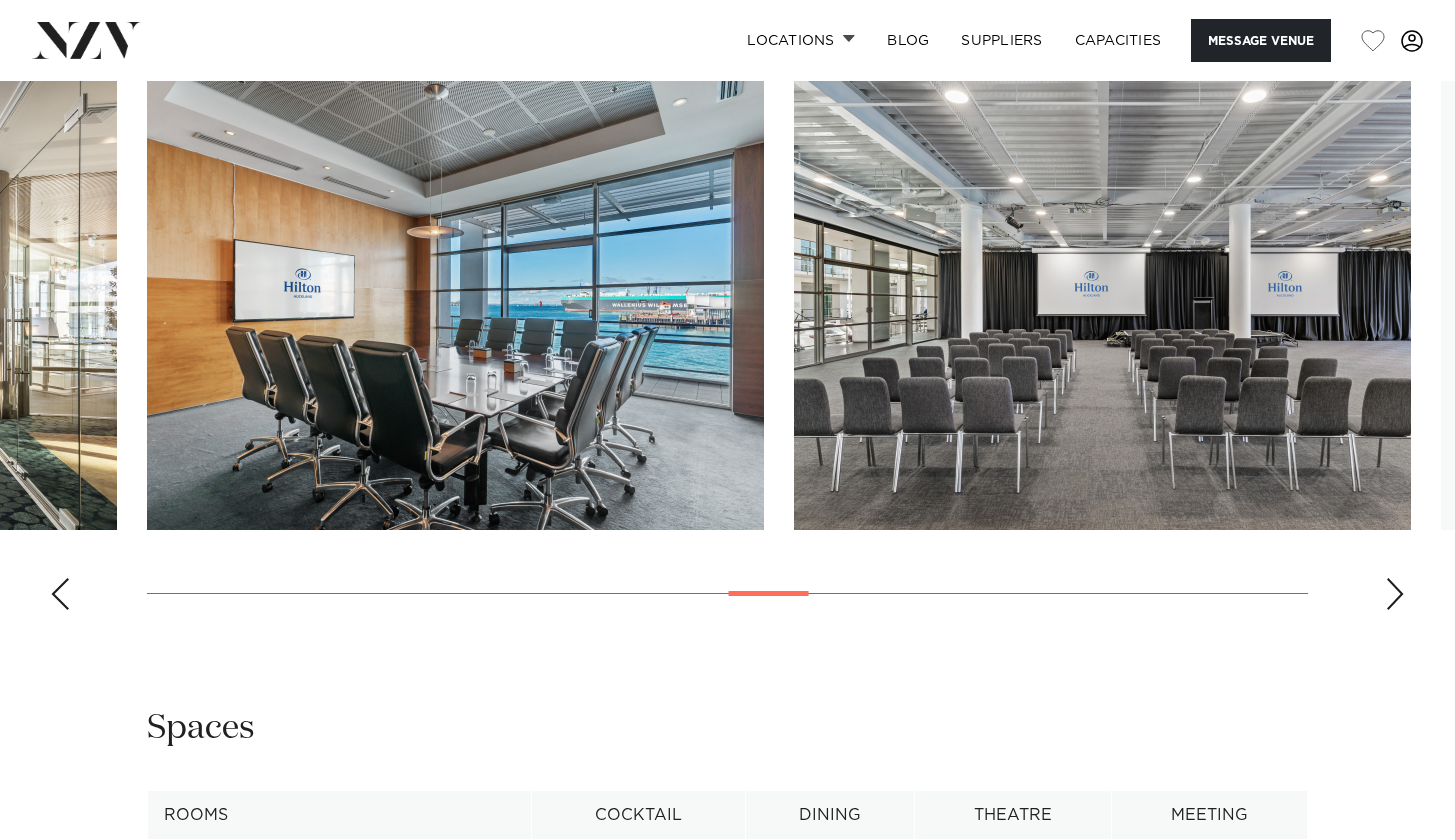 click at bounding box center (1395, 594) 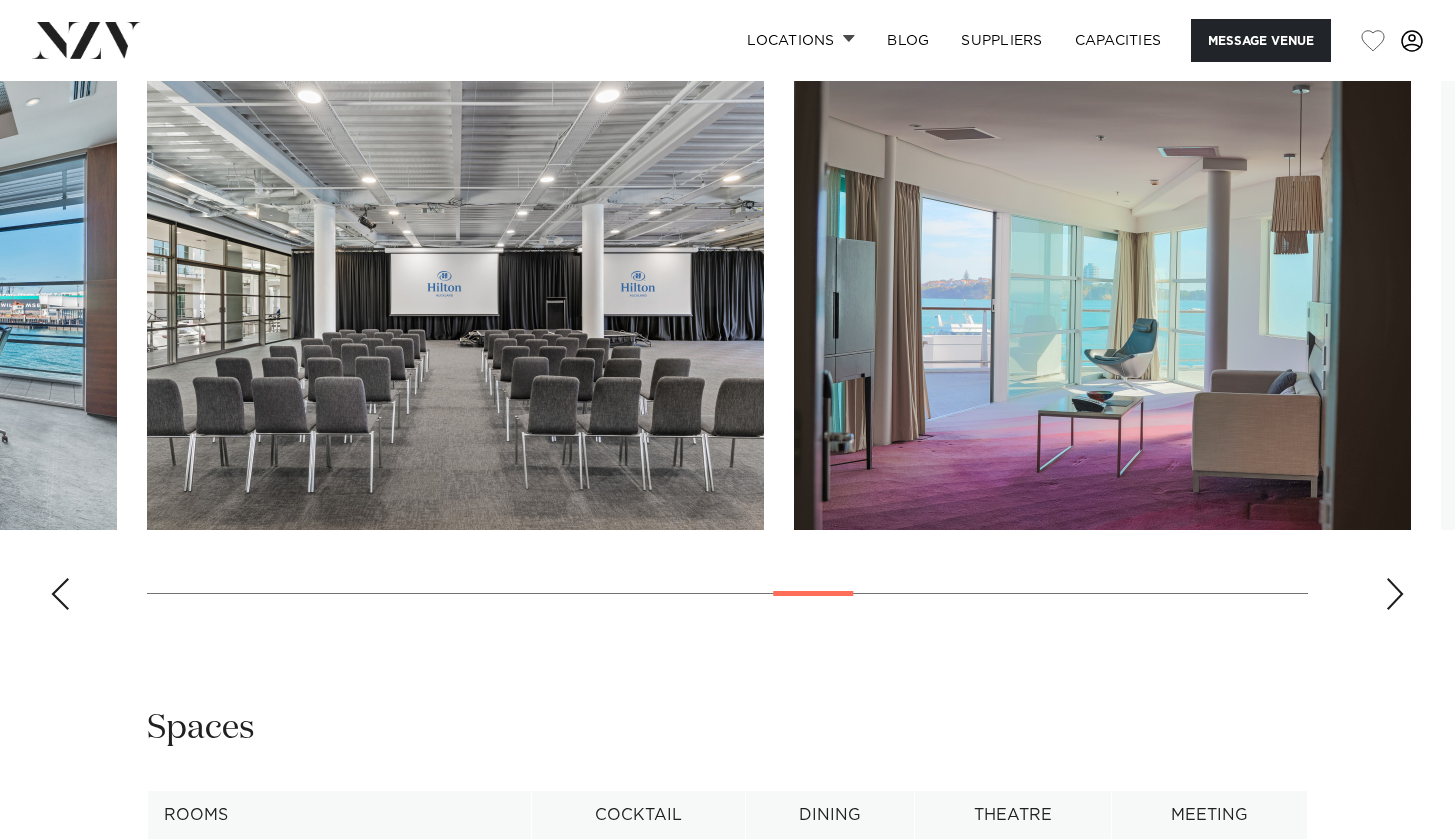 click at bounding box center (1395, 594) 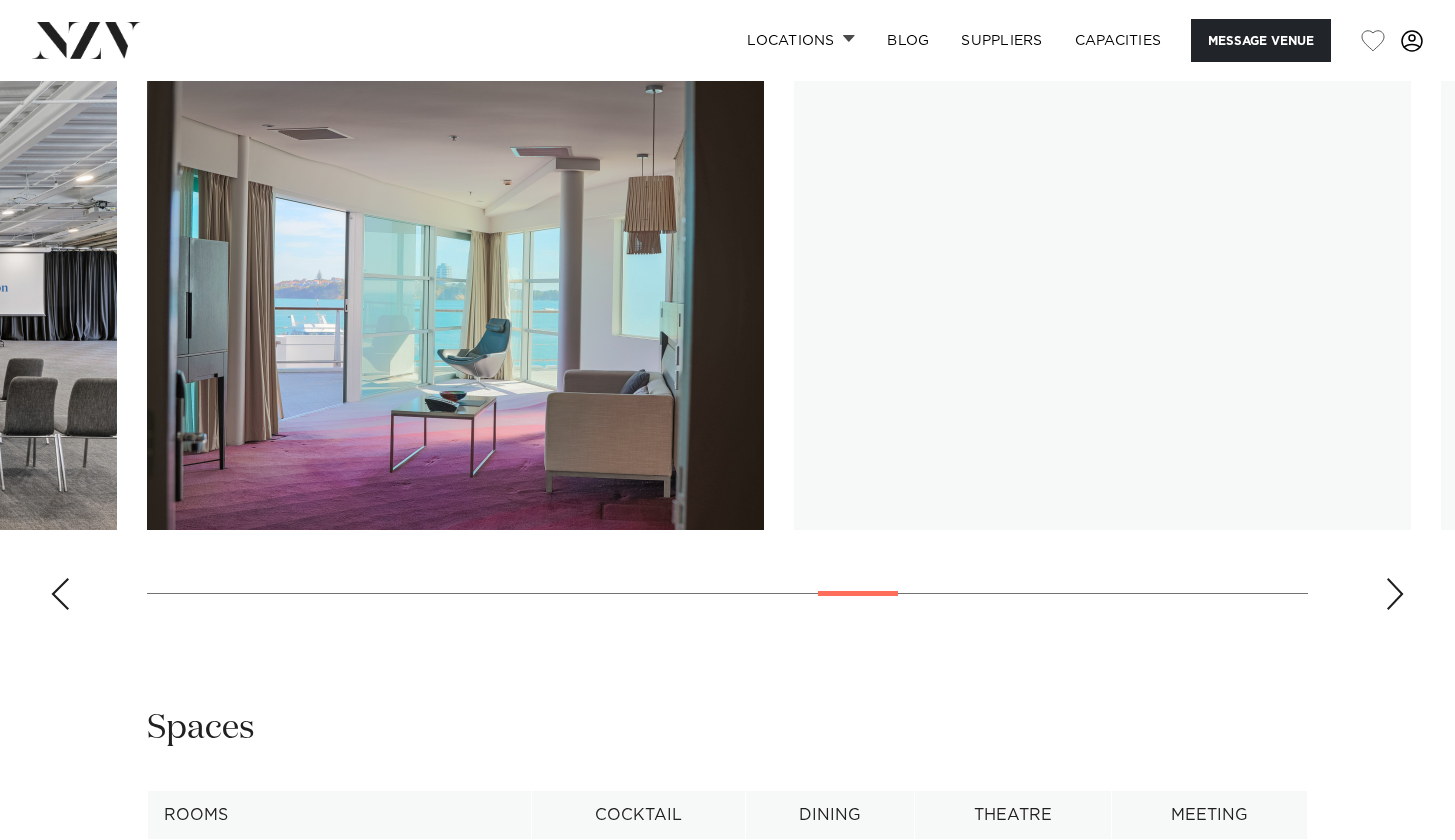 click at bounding box center [1395, 594] 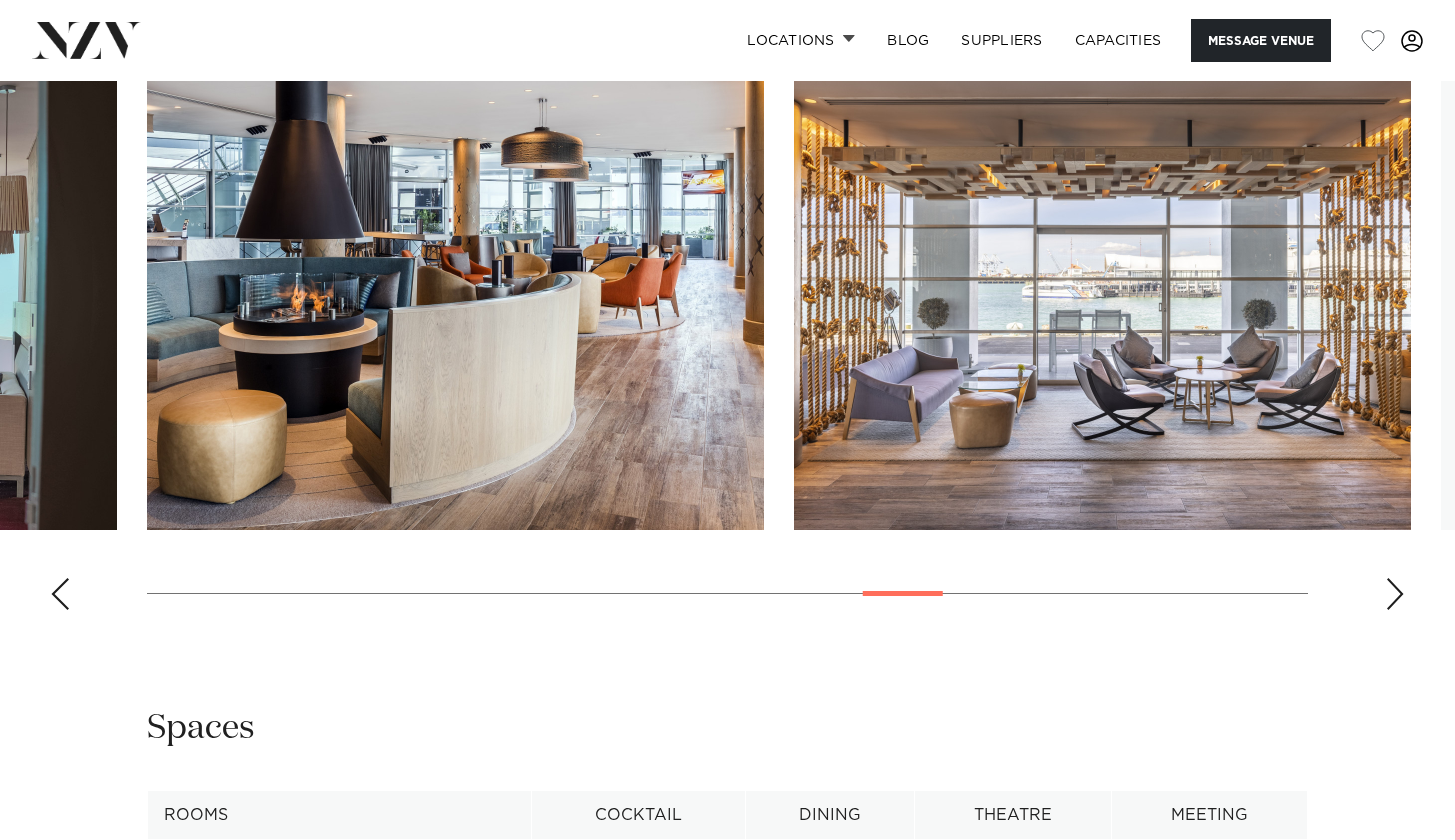 click at bounding box center (1395, 594) 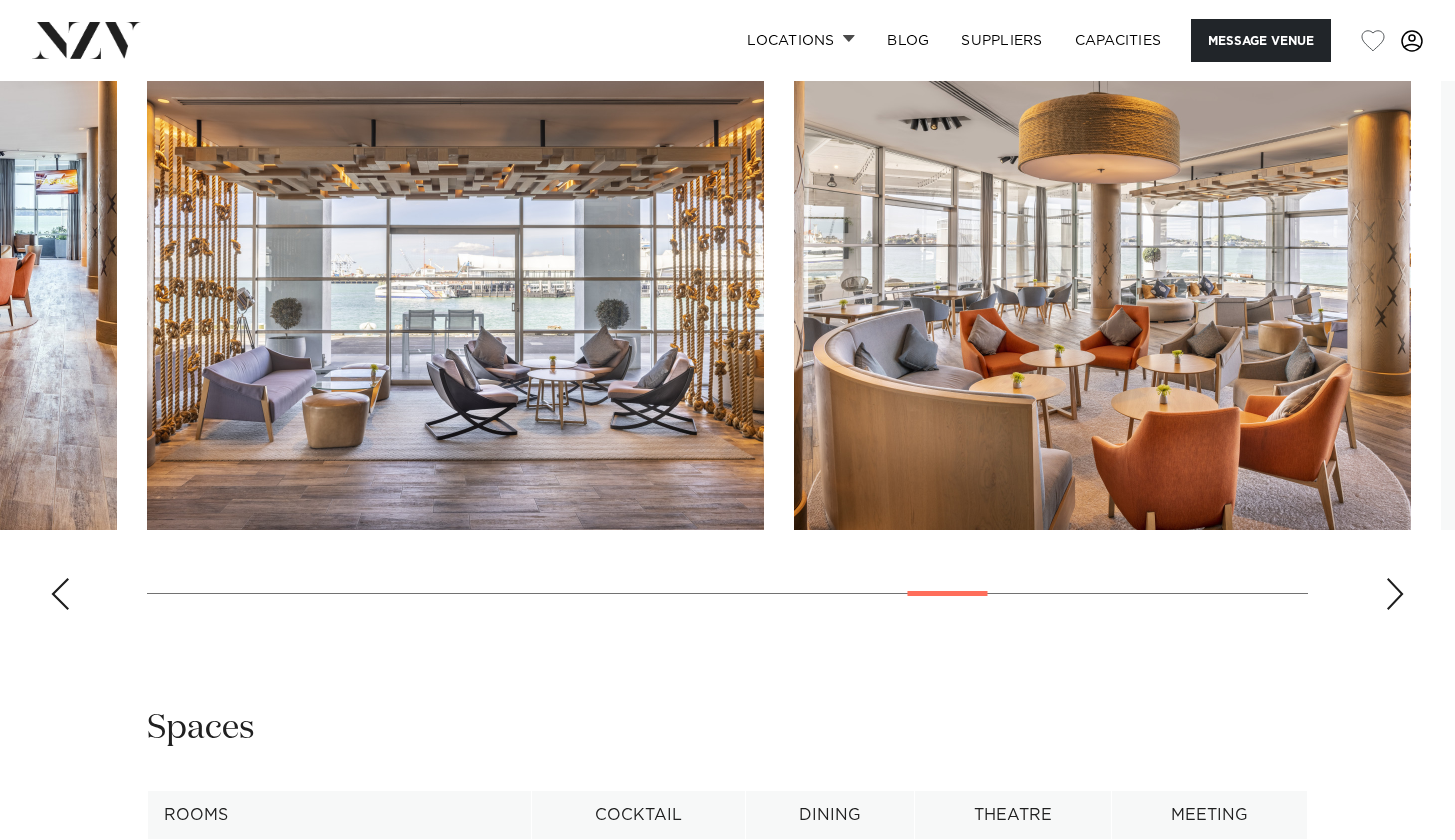 click at bounding box center [1395, 594] 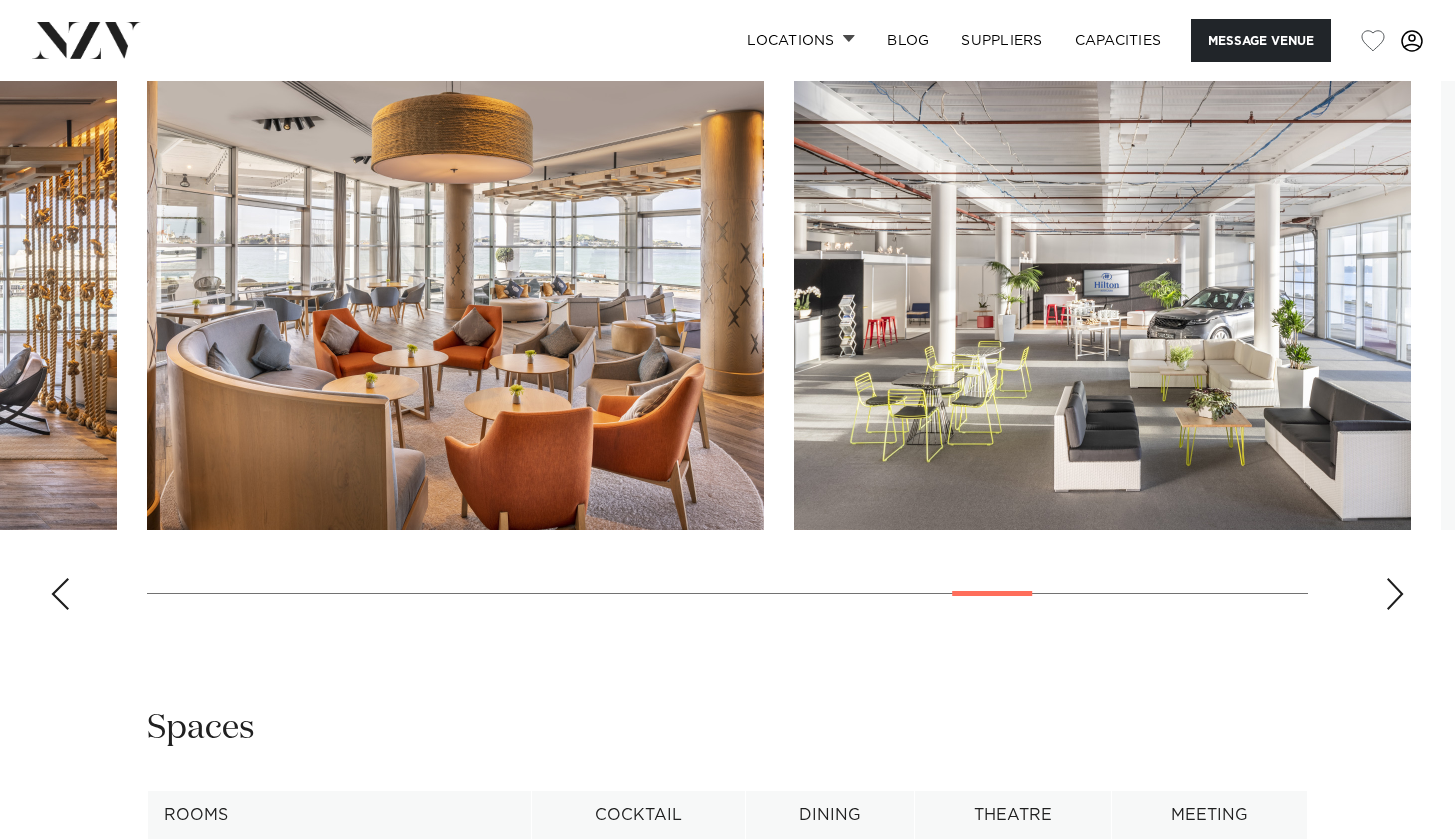 click at bounding box center [1395, 594] 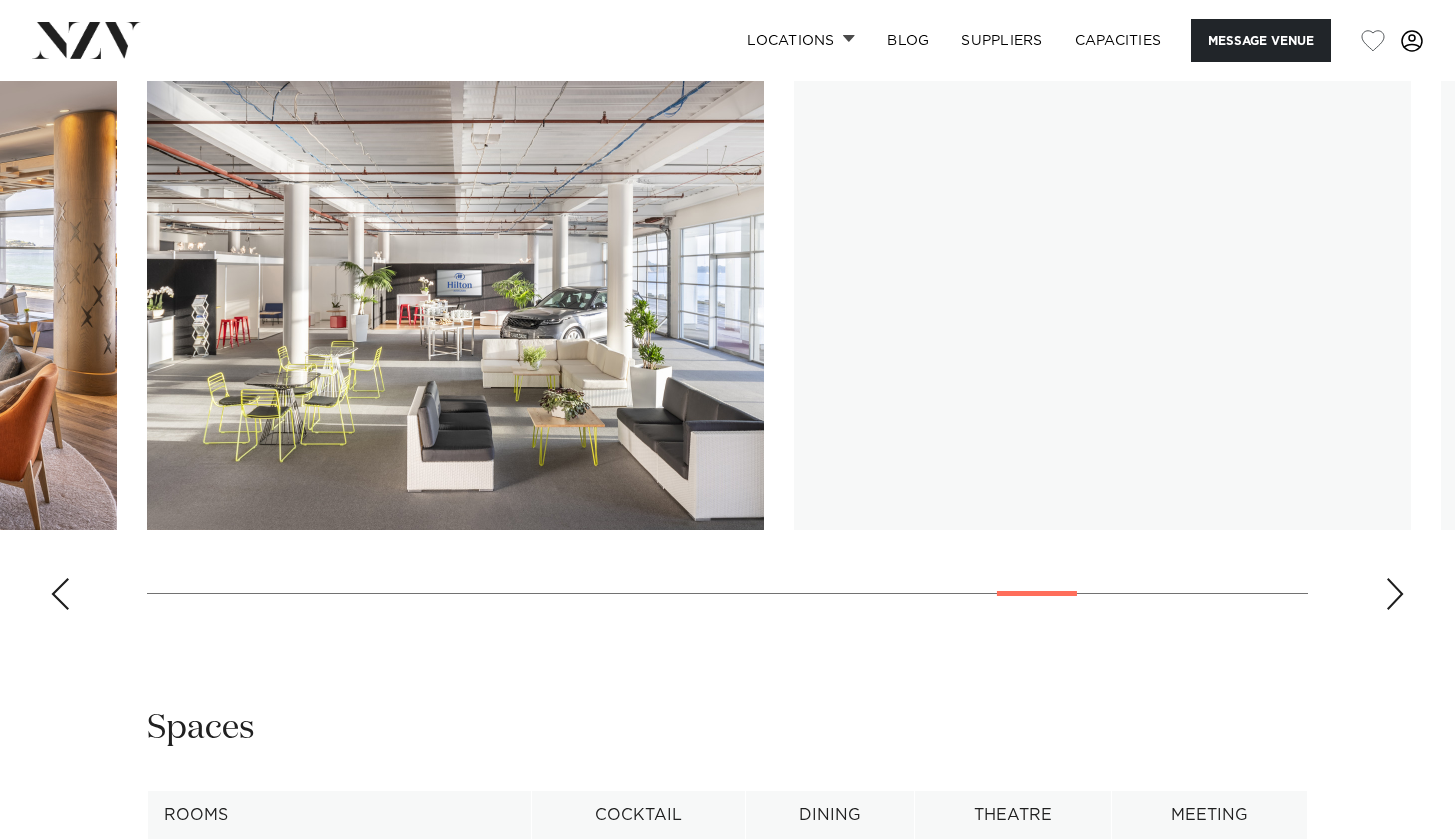click at bounding box center (1395, 594) 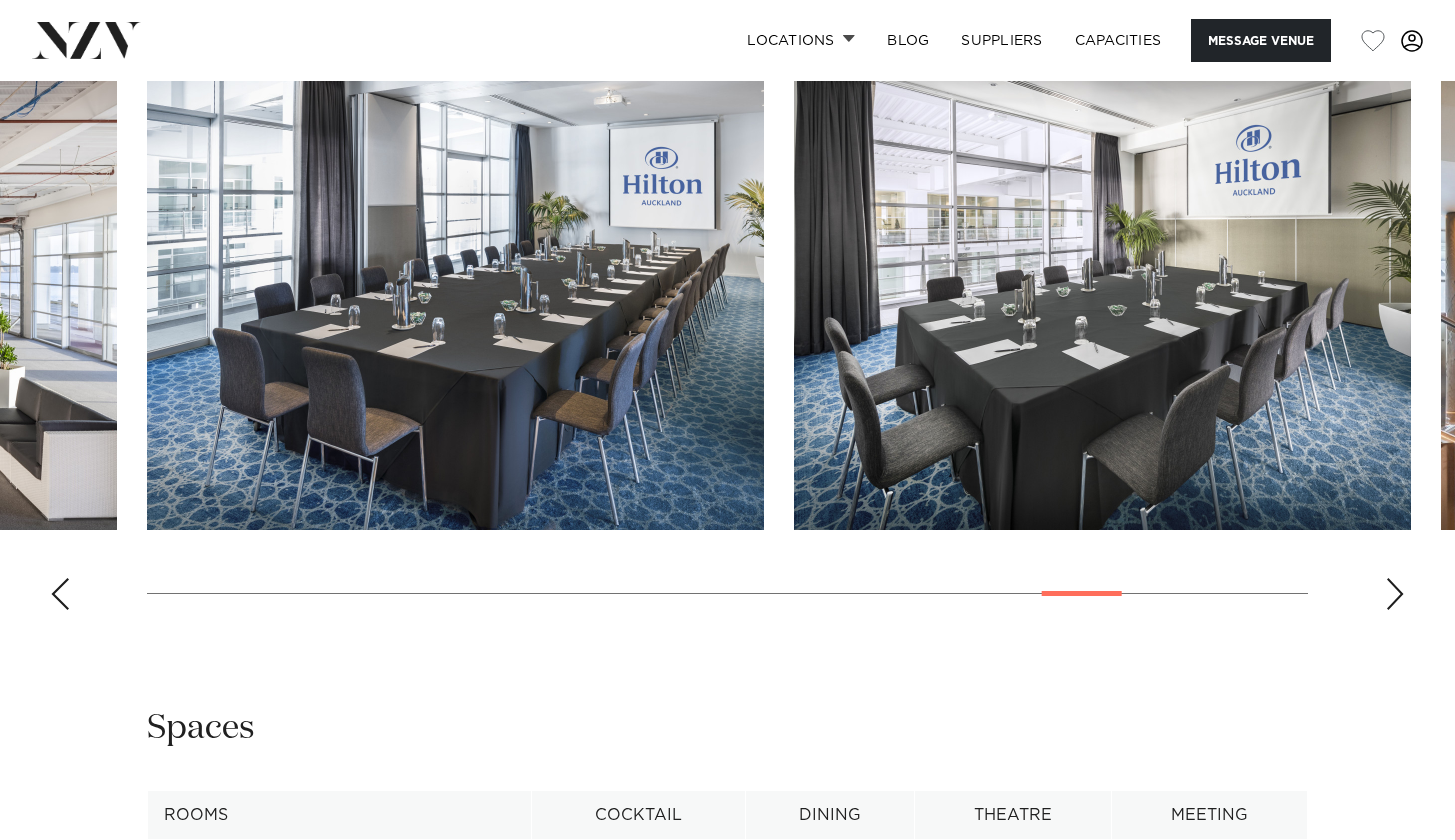 click at bounding box center [1395, 594] 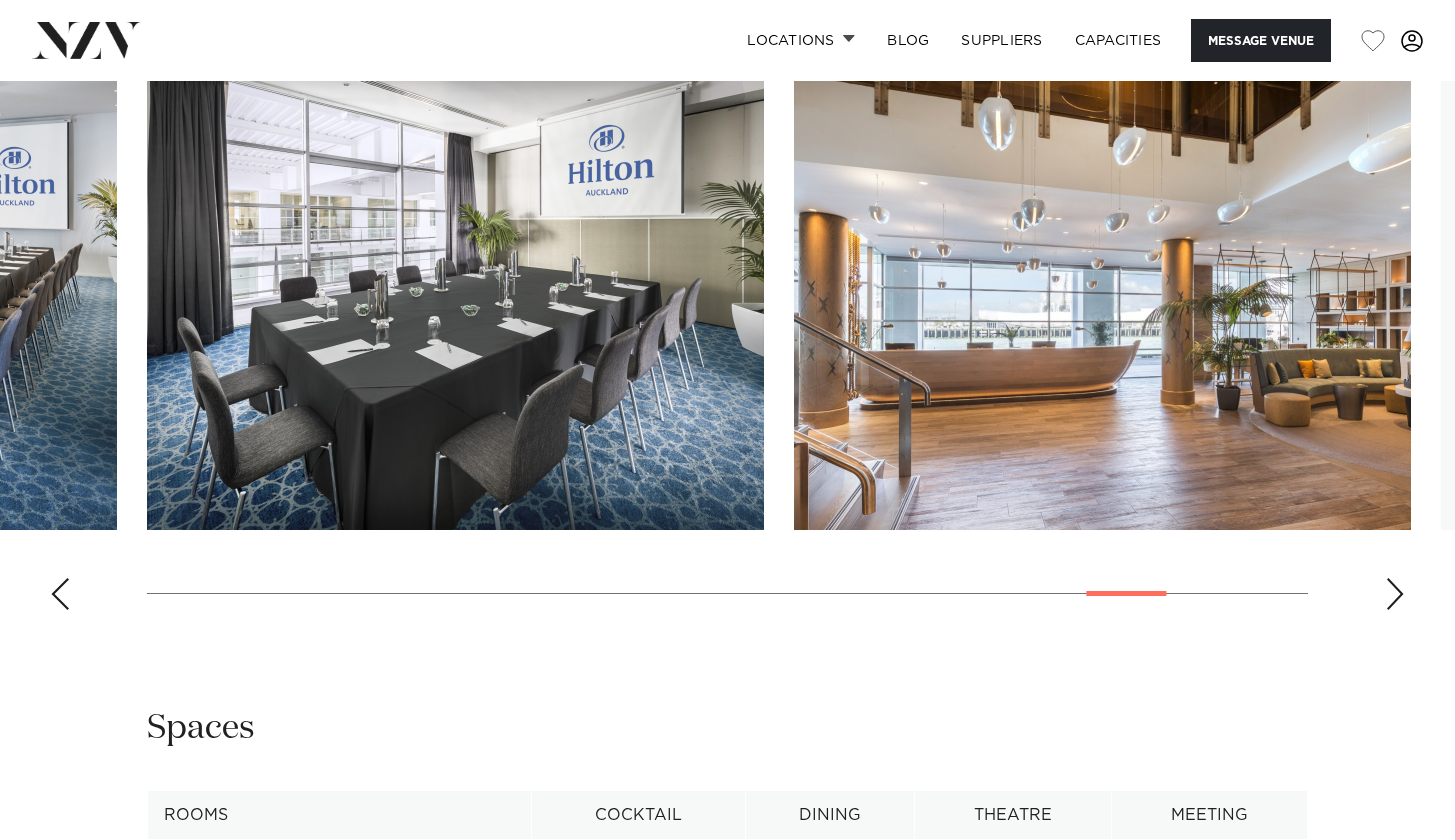 click at bounding box center [1395, 594] 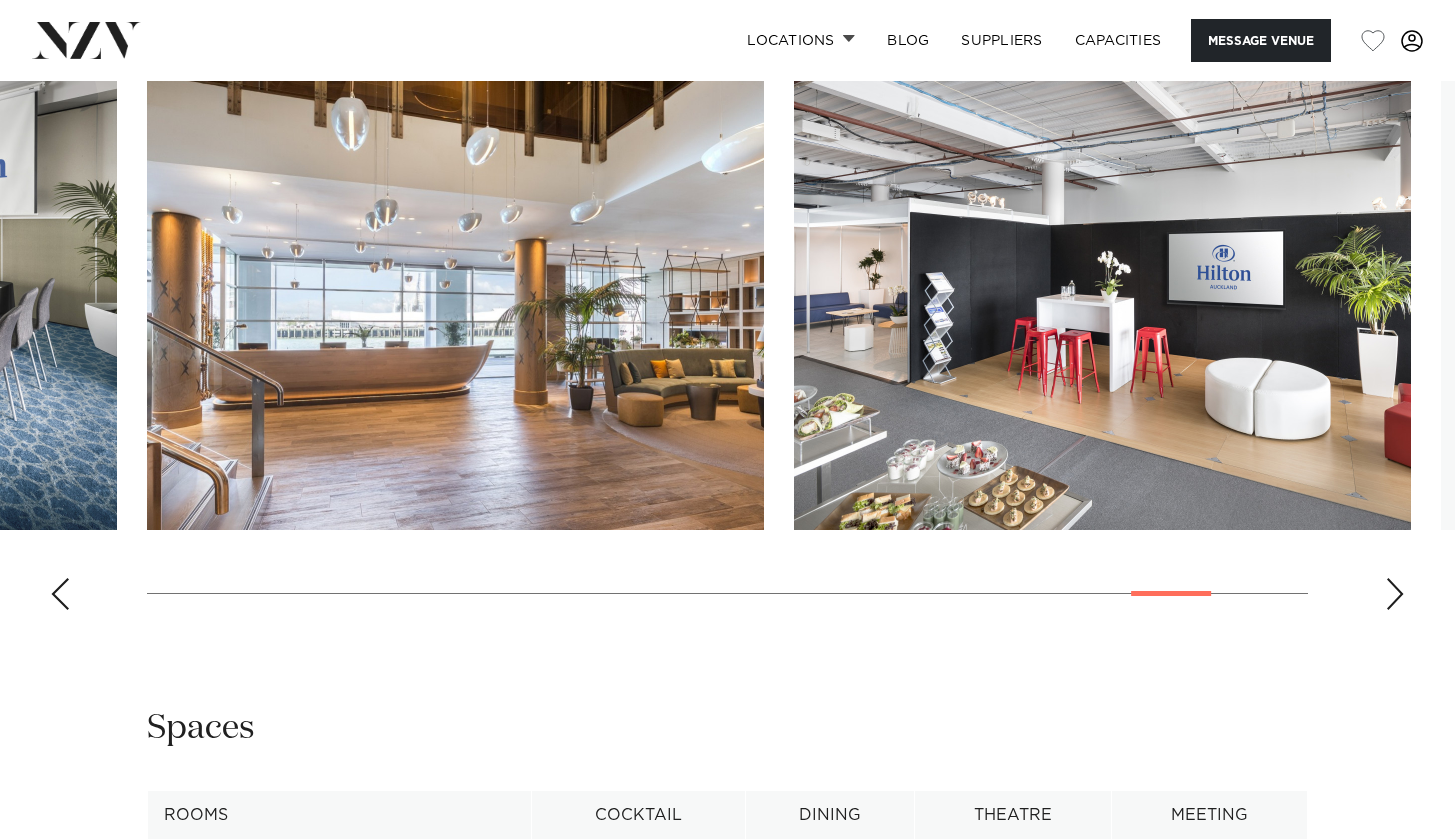 click at bounding box center [1395, 594] 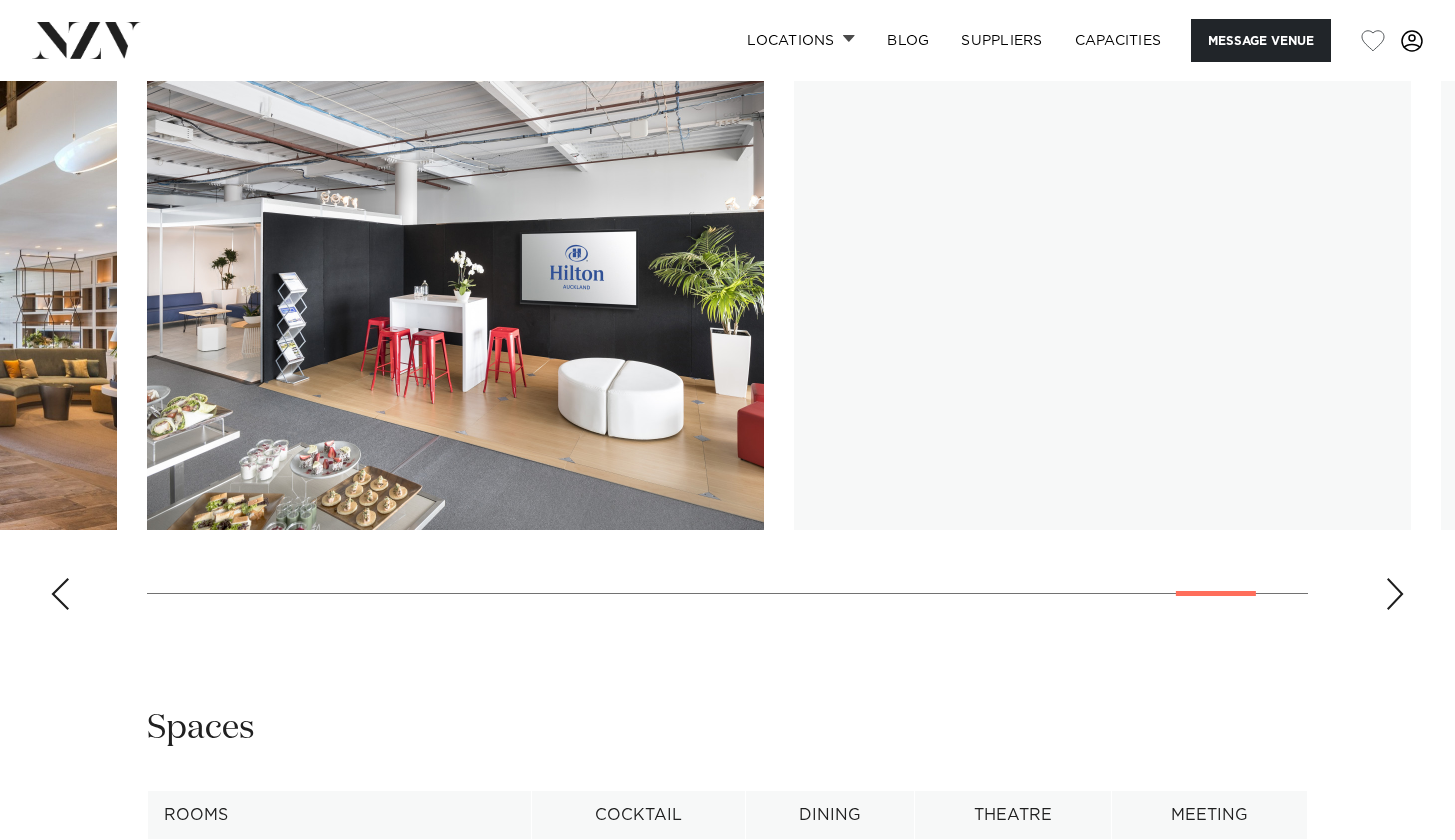 click at bounding box center [1395, 594] 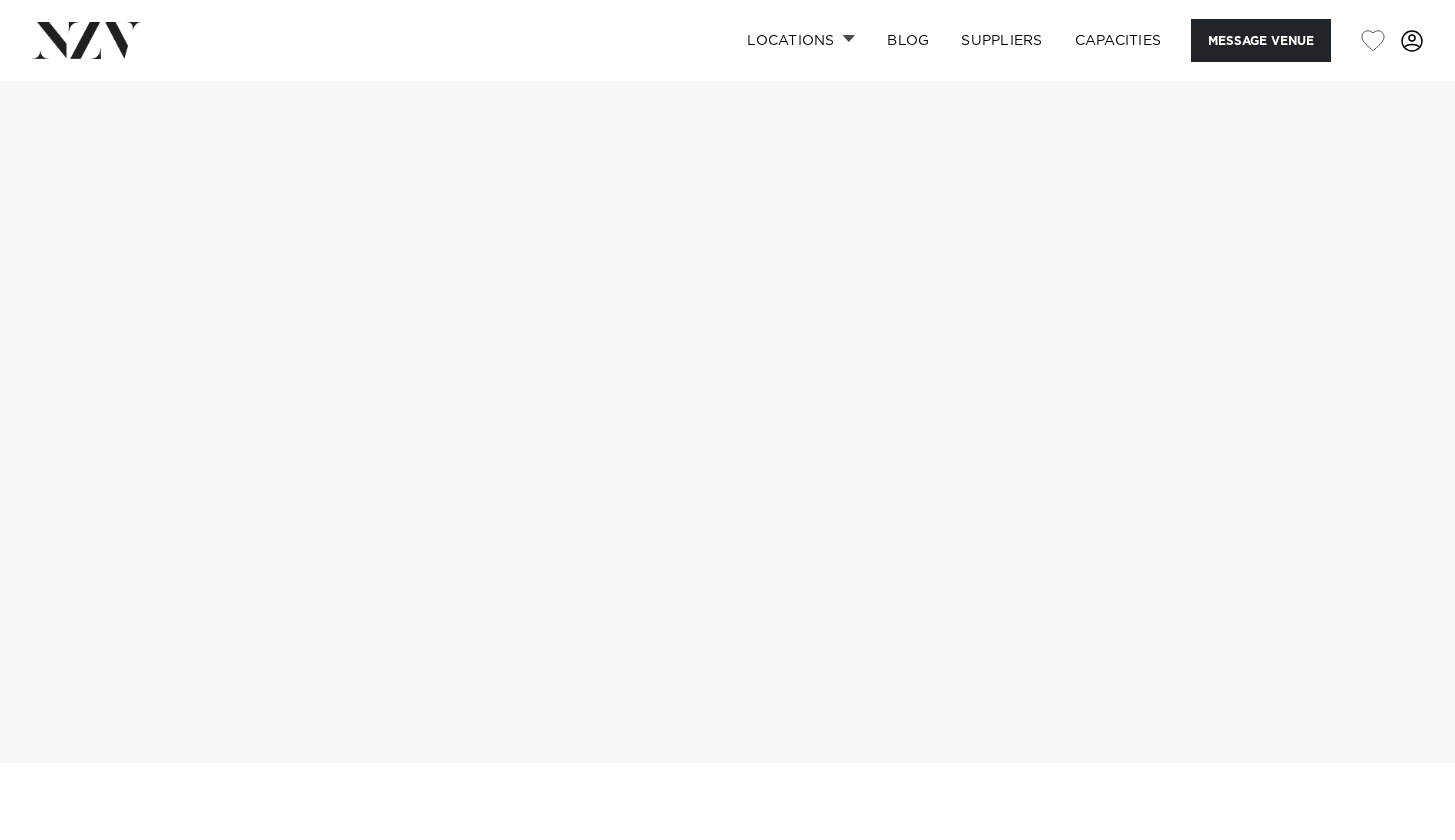 scroll, scrollTop: 0, scrollLeft: 0, axis: both 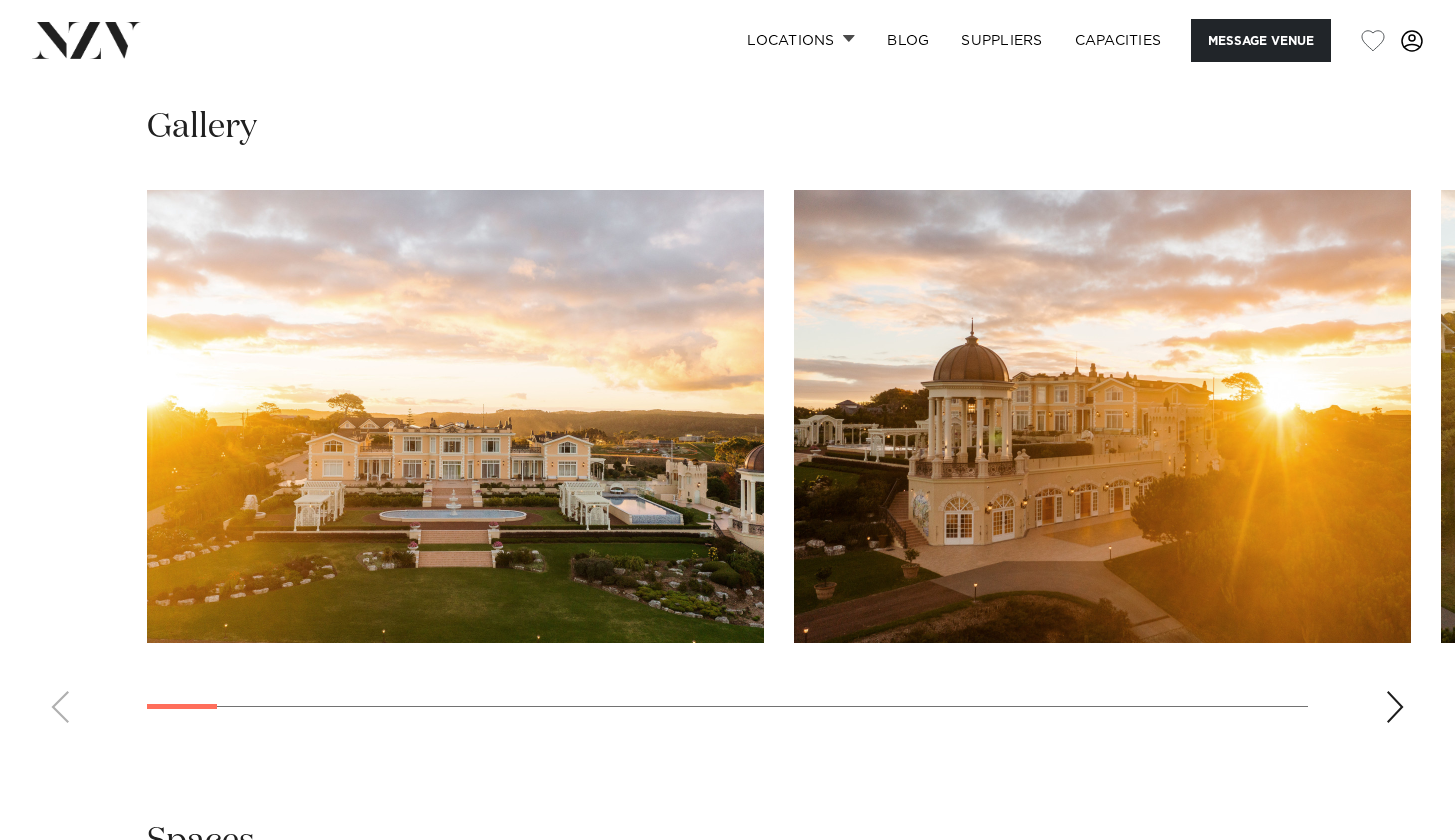 click at bounding box center [727, 464] 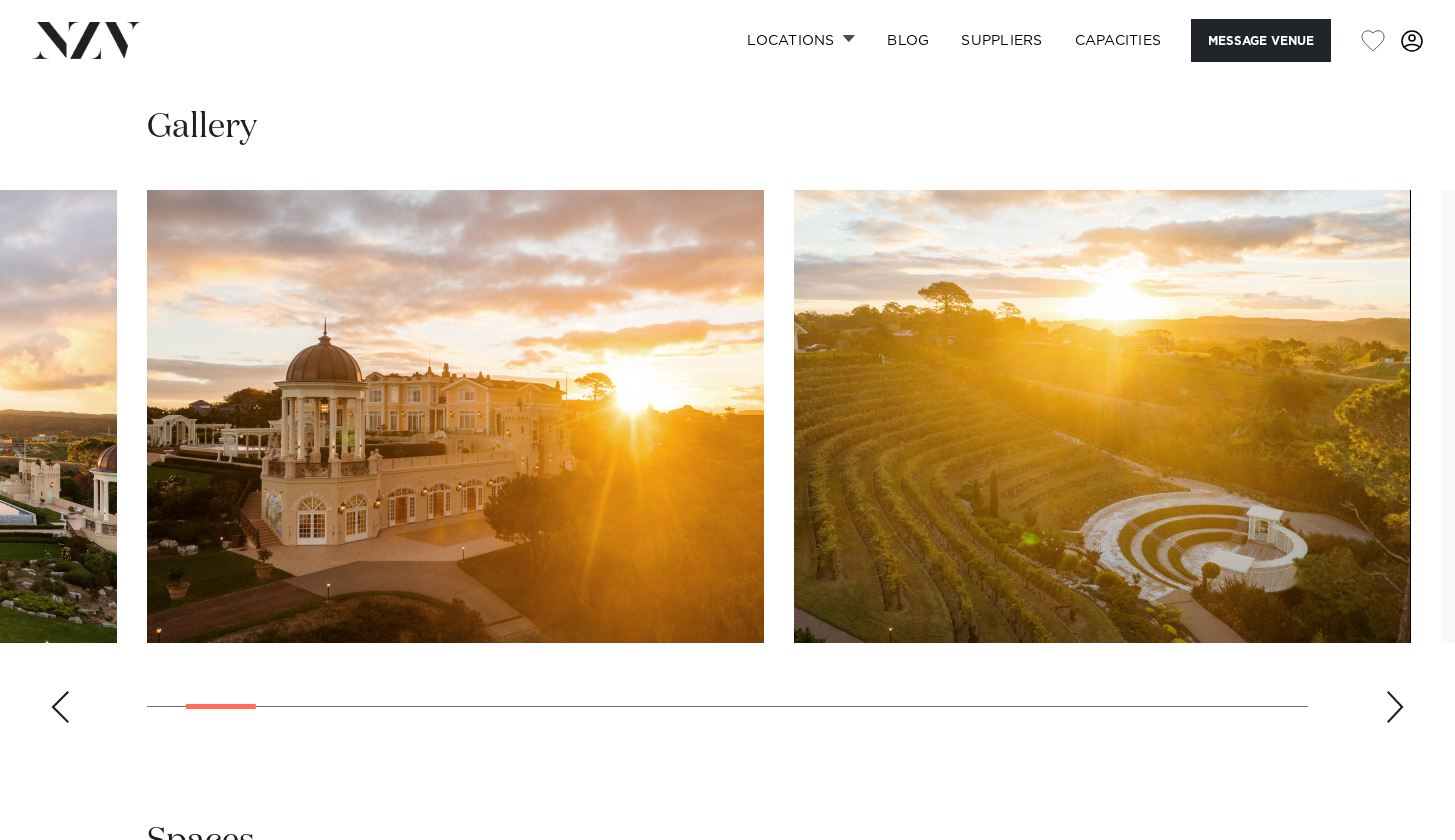 click at bounding box center (1395, 707) 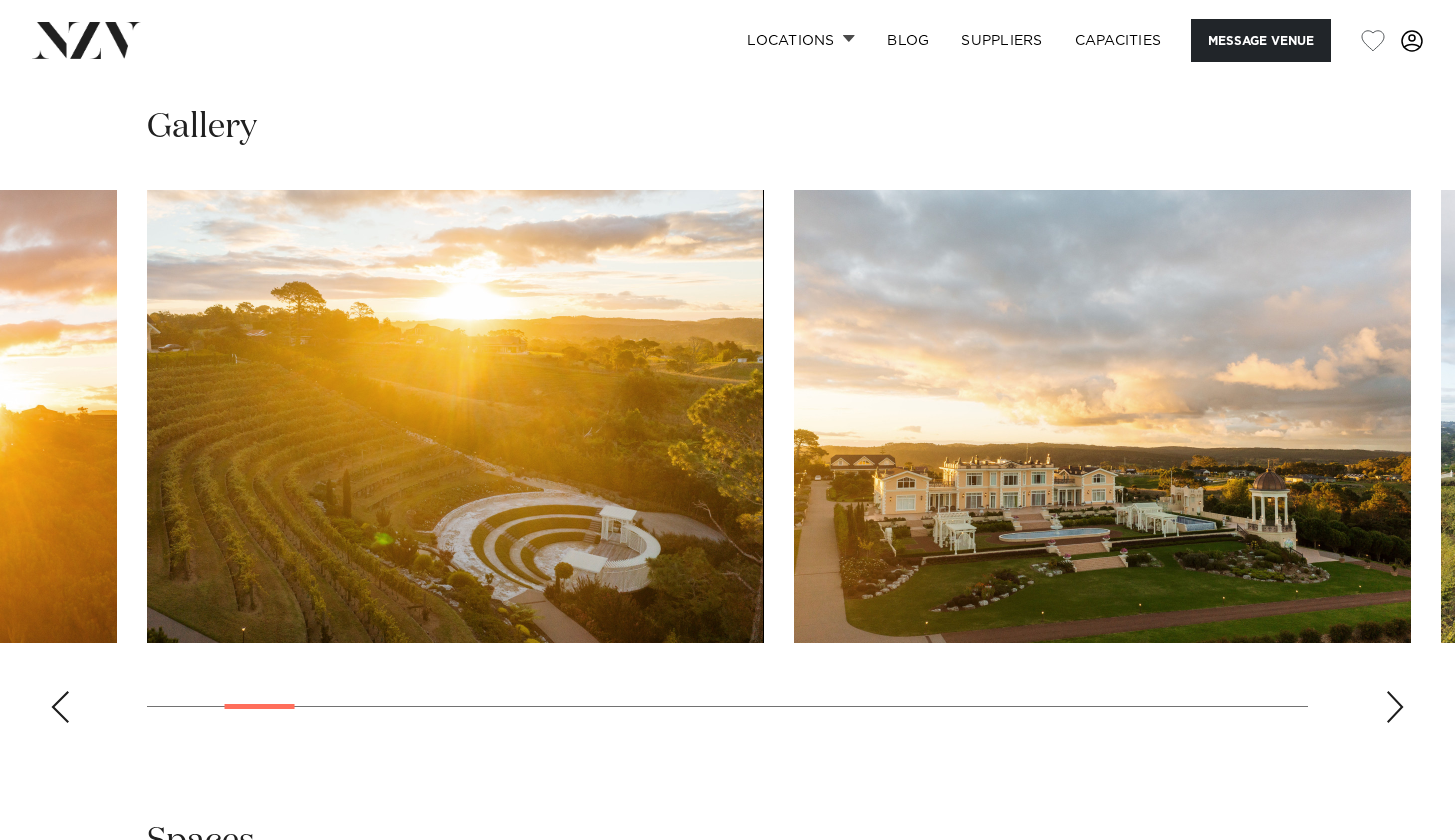 click at bounding box center (1395, 707) 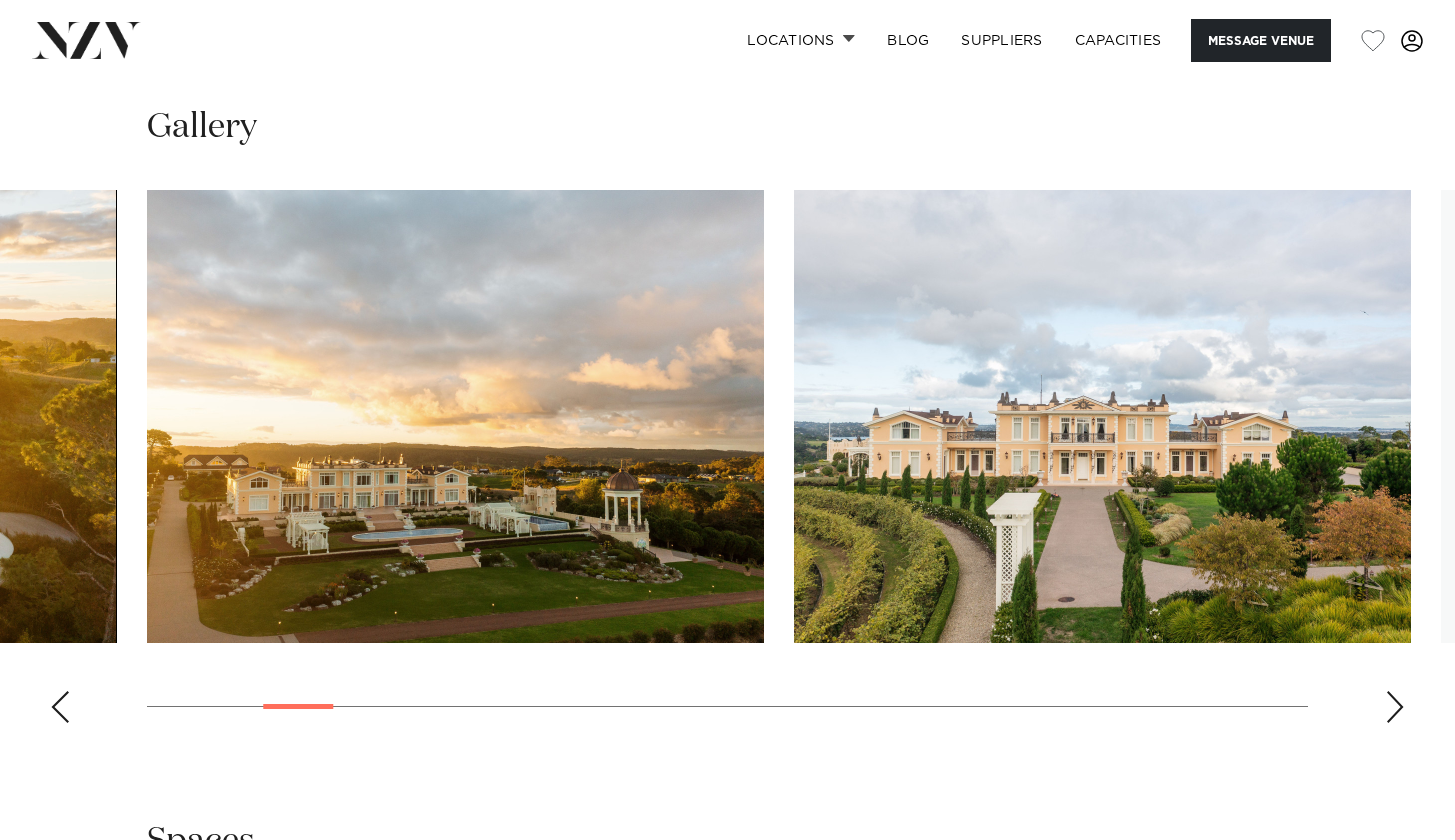 click at bounding box center (1395, 707) 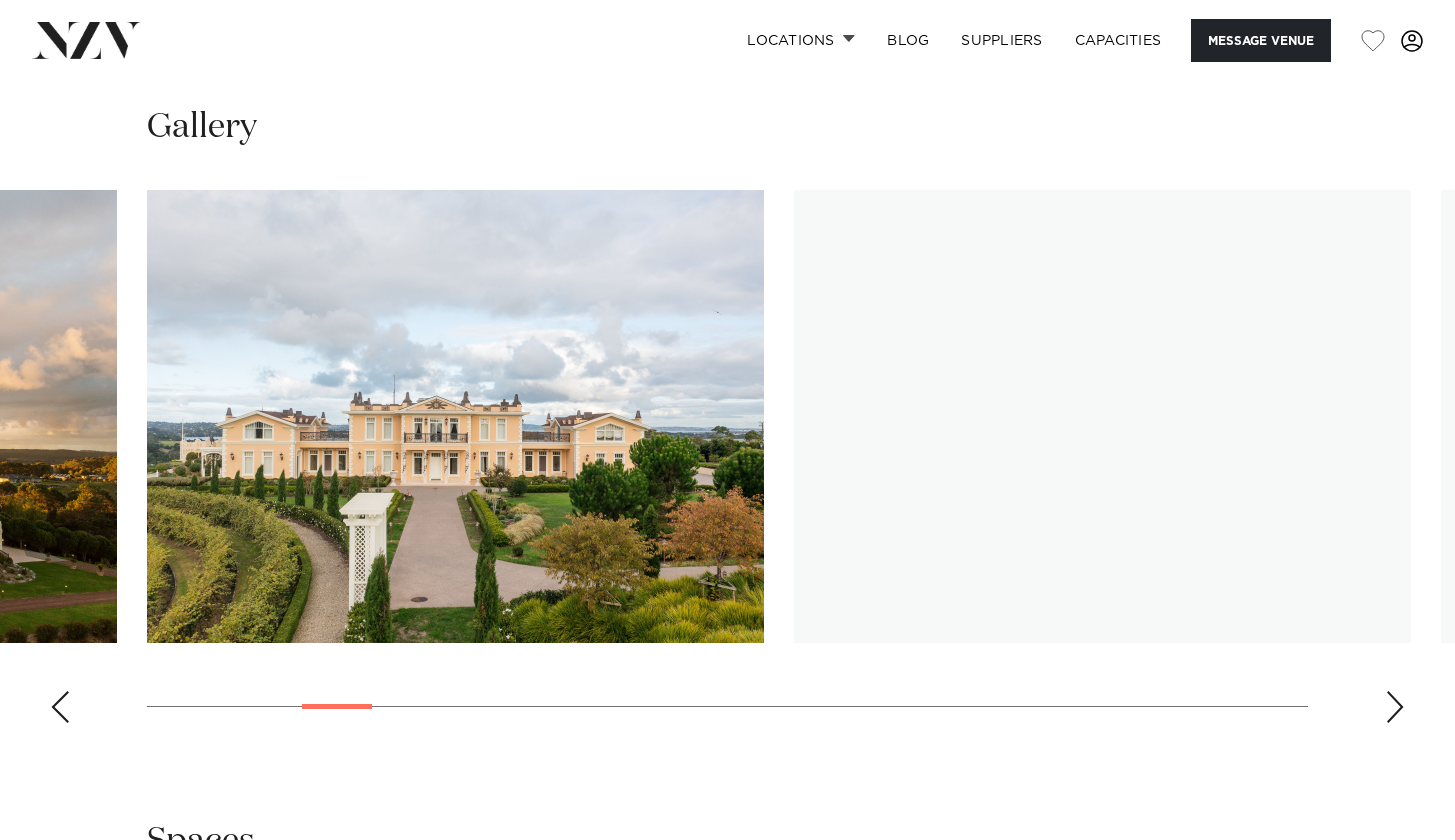 click at bounding box center (1395, 707) 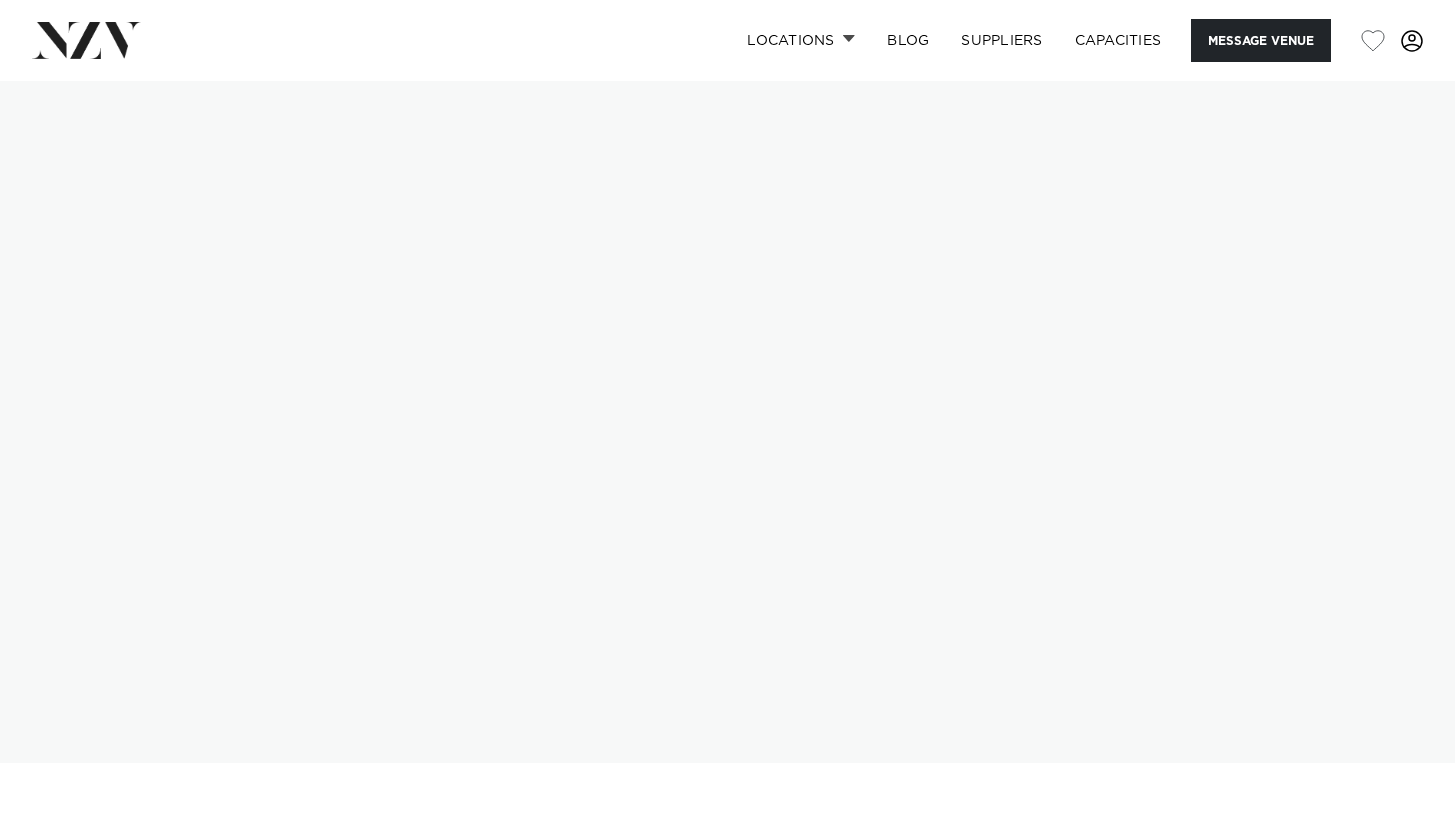 scroll, scrollTop: 0, scrollLeft: 0, axis: both 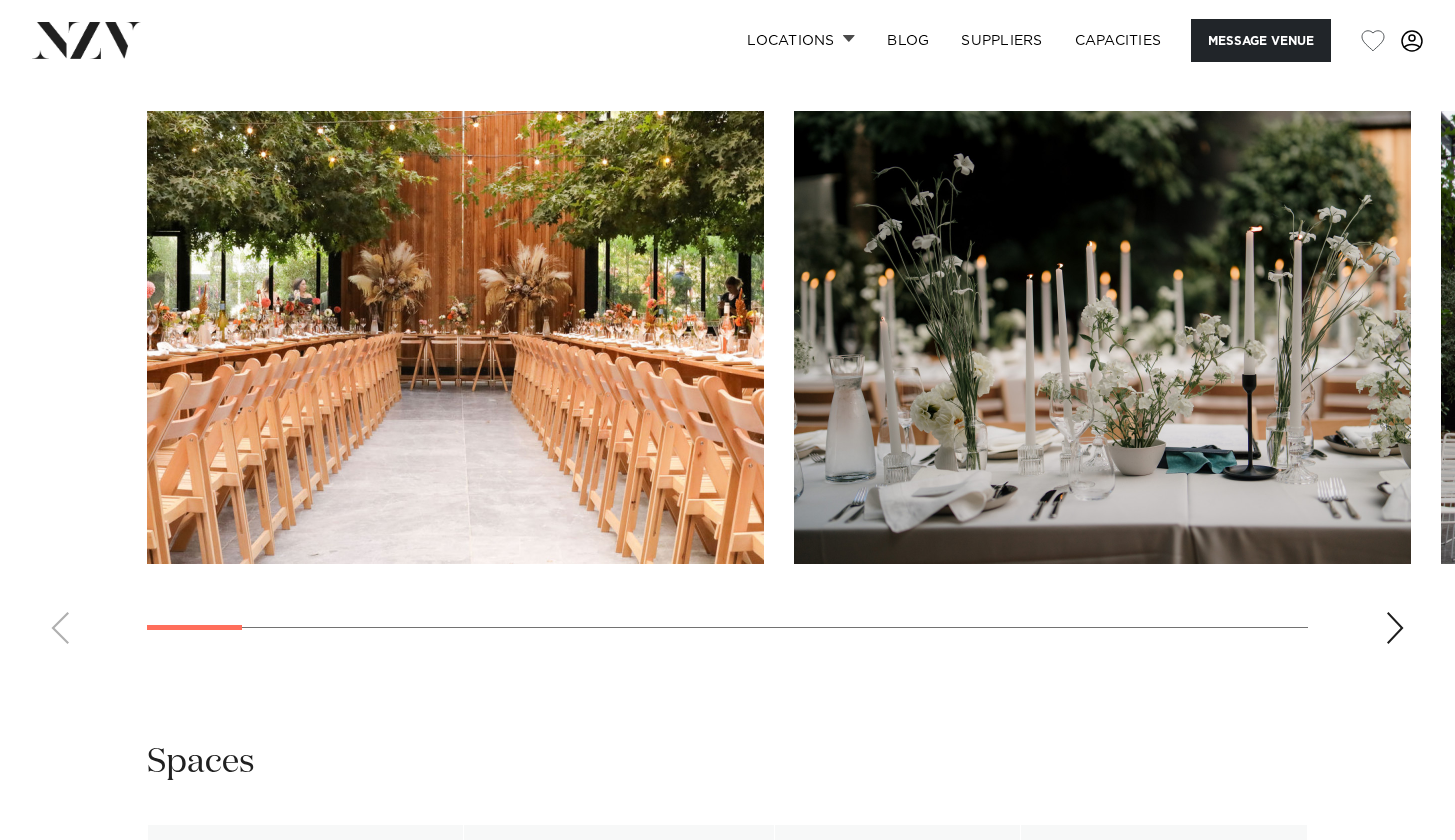 click at bounding box center (1395, 628) 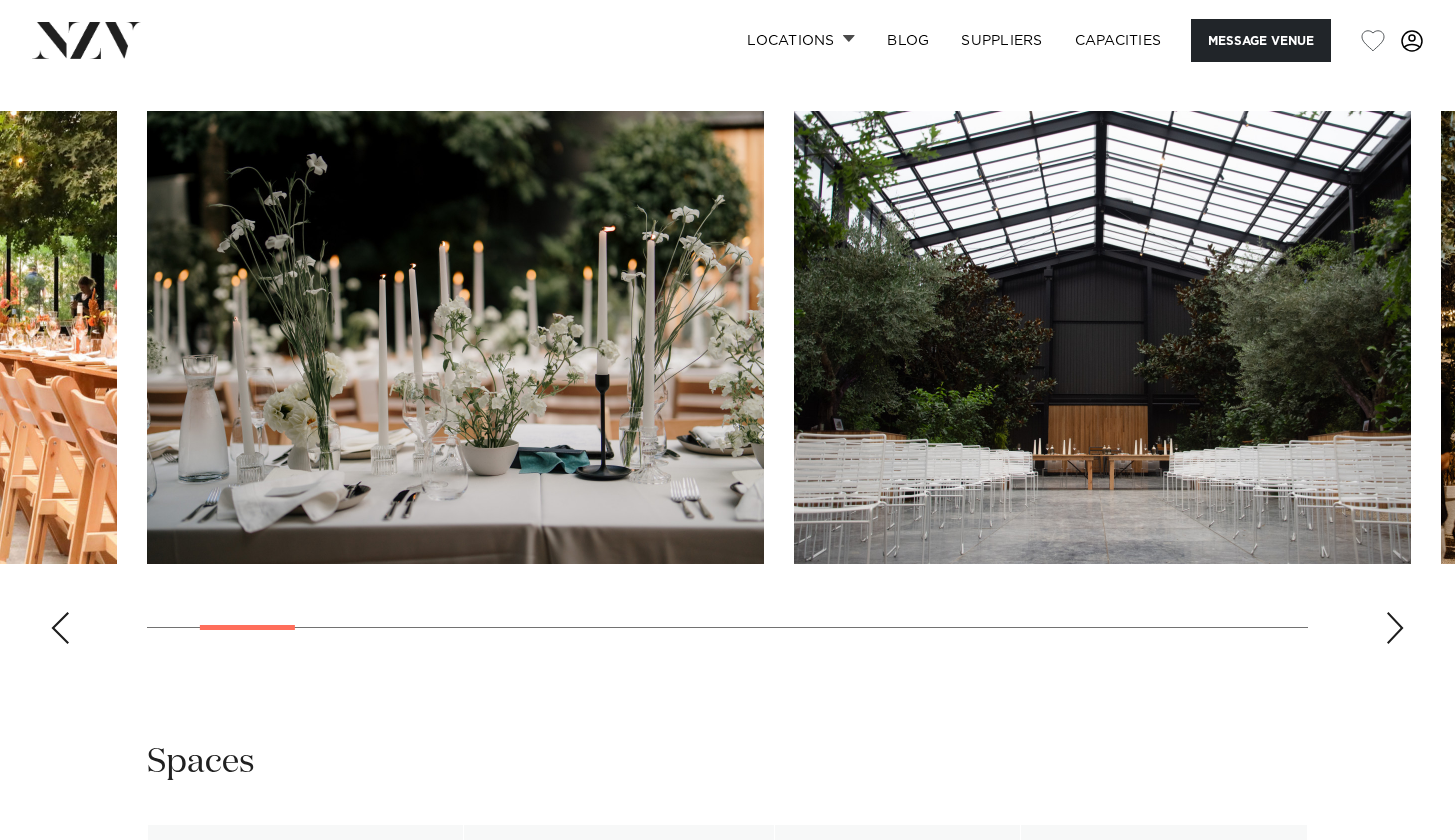 click at bounding box center [1395, 628] 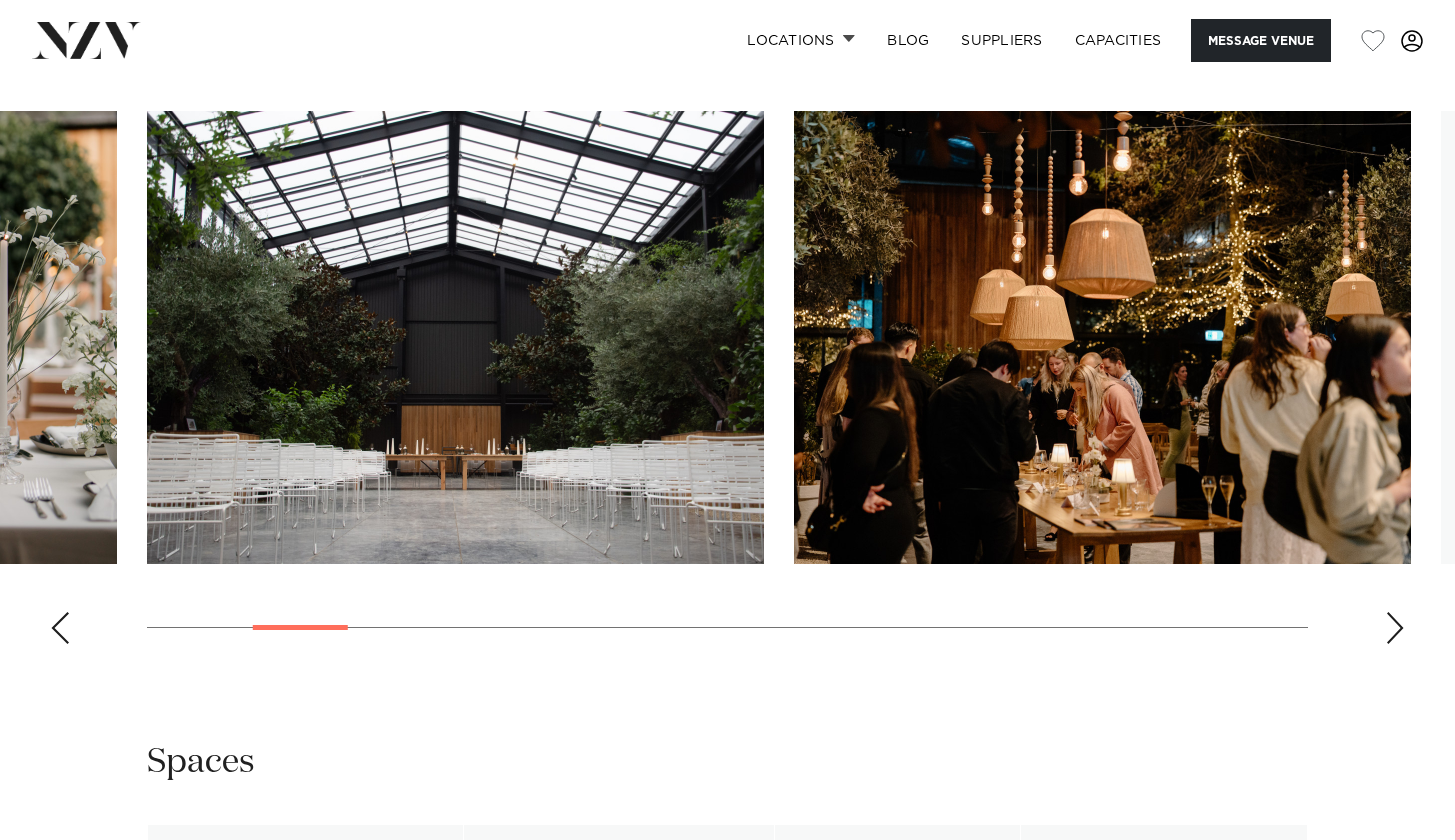 click at bounding box center (1395, 628) 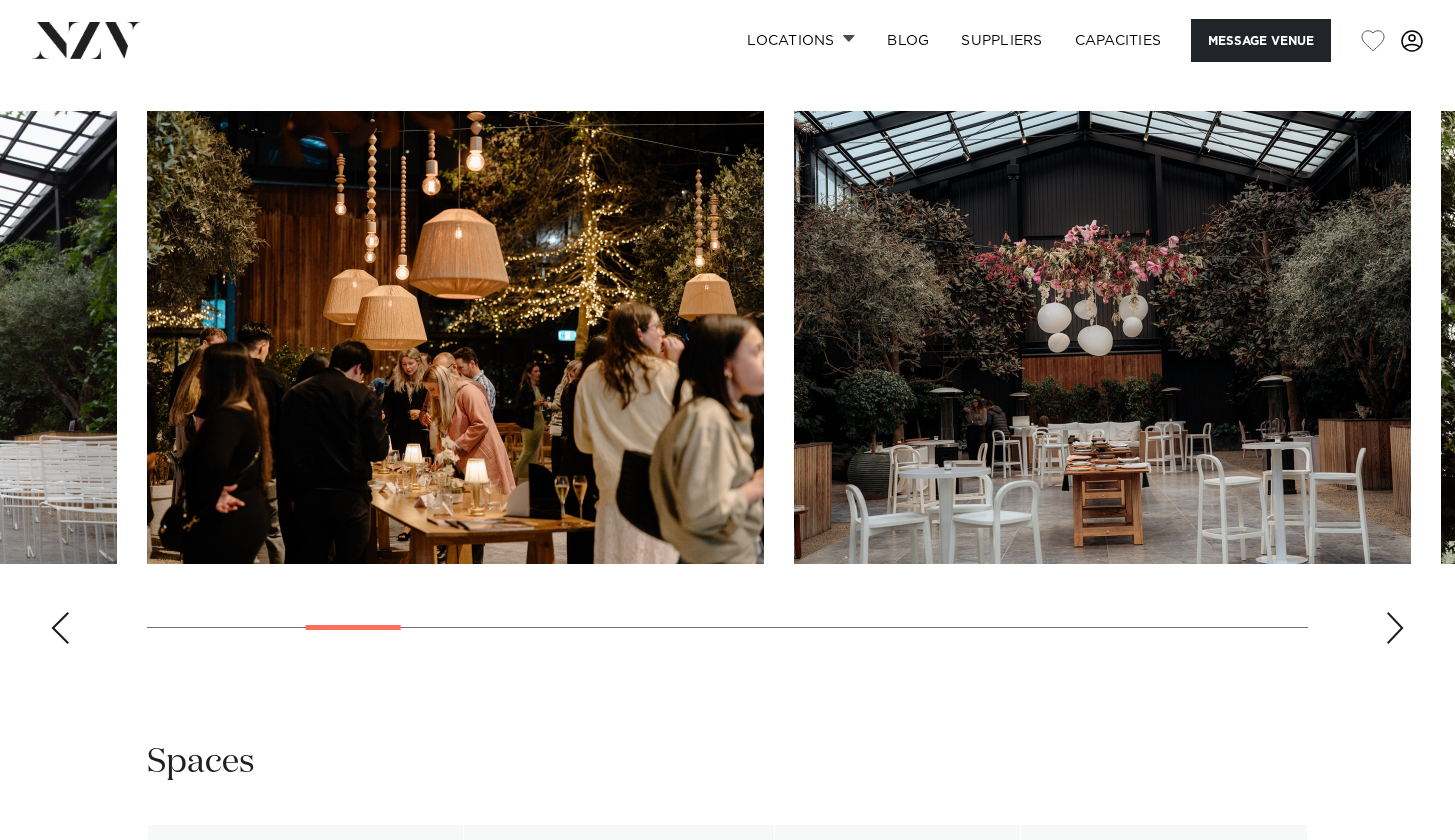 click at bounding box center (1395, 628) 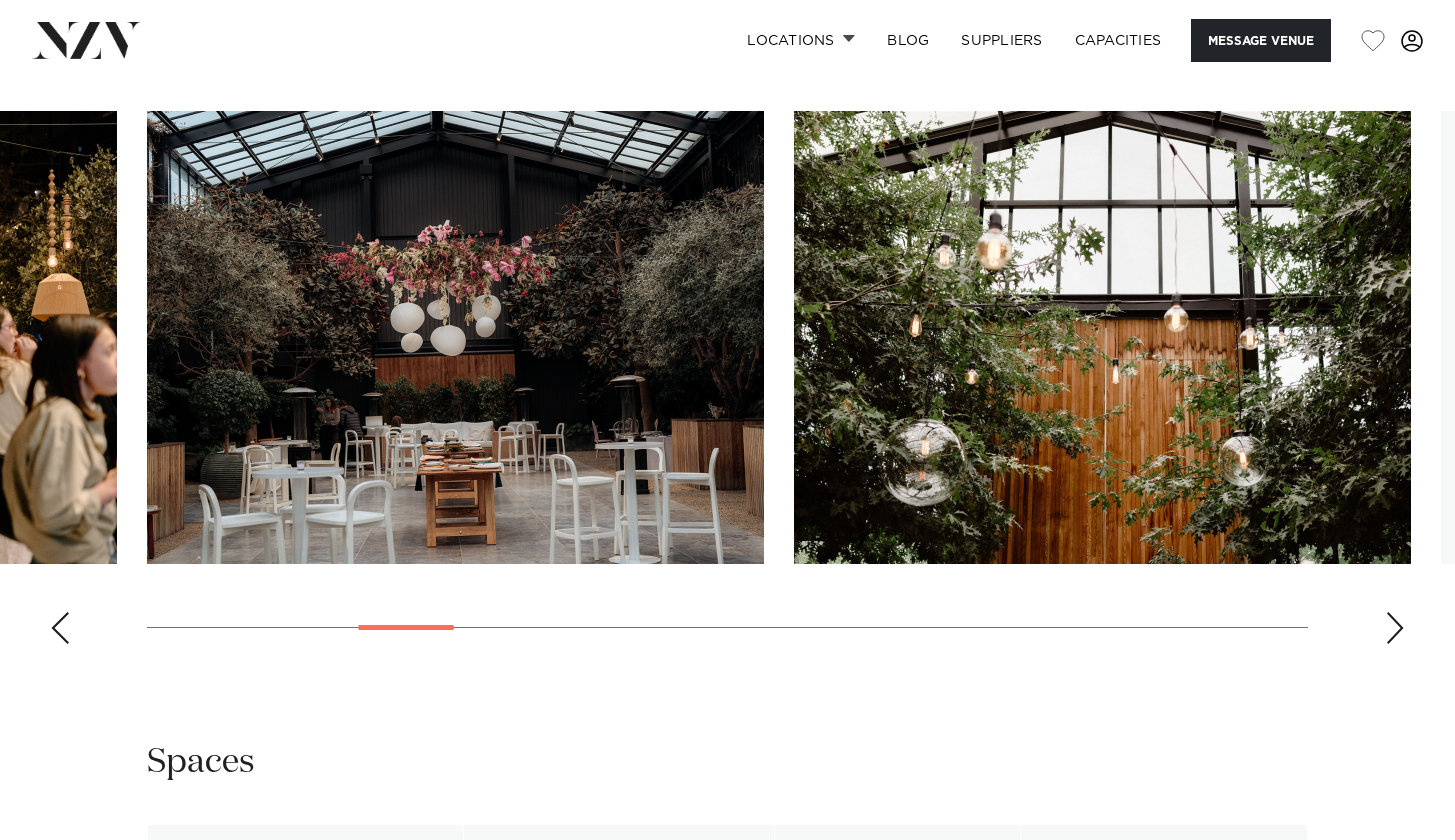 click at bounding box center (1395, 628) 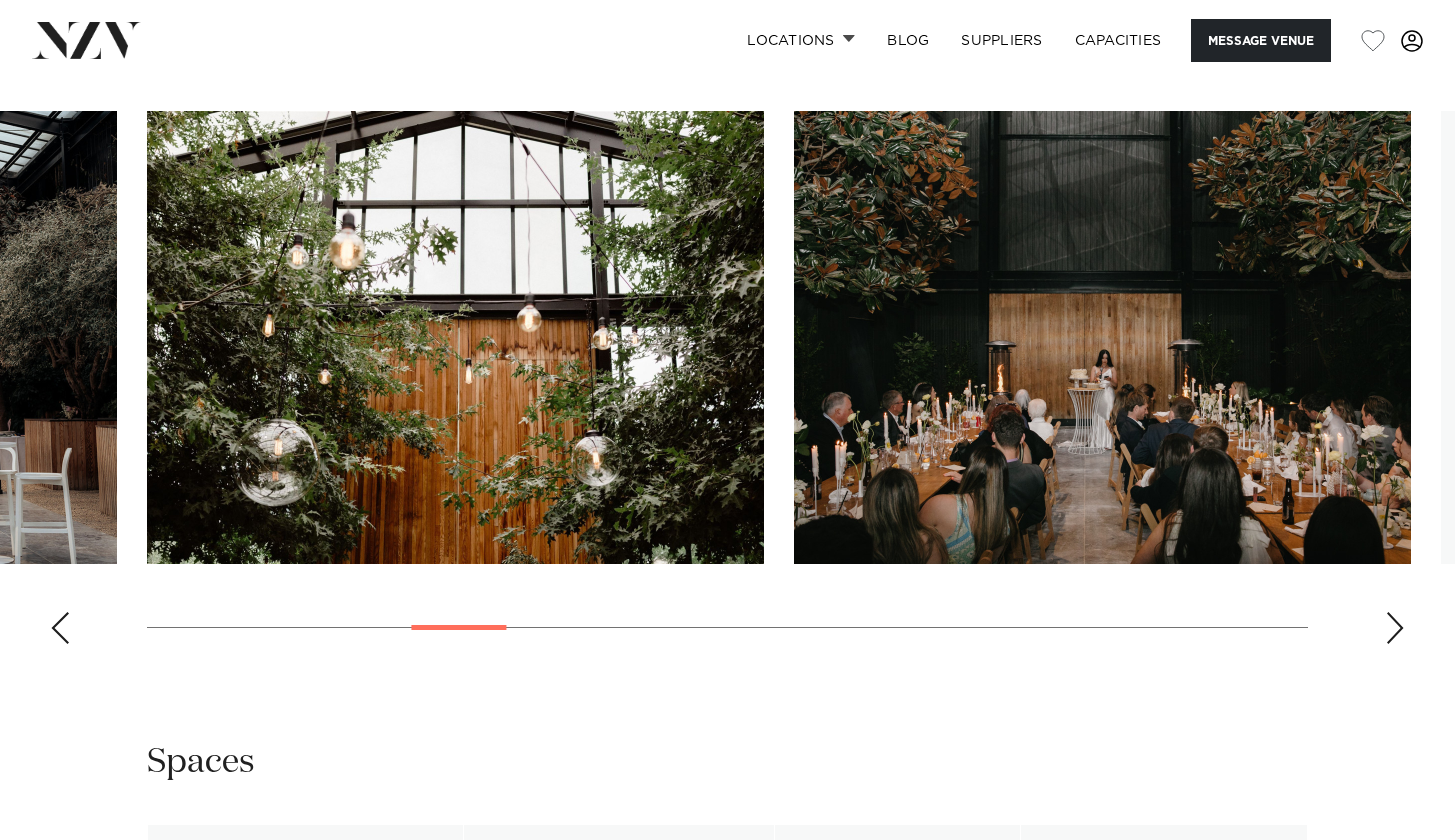 click at bounding box center [1395, 628] 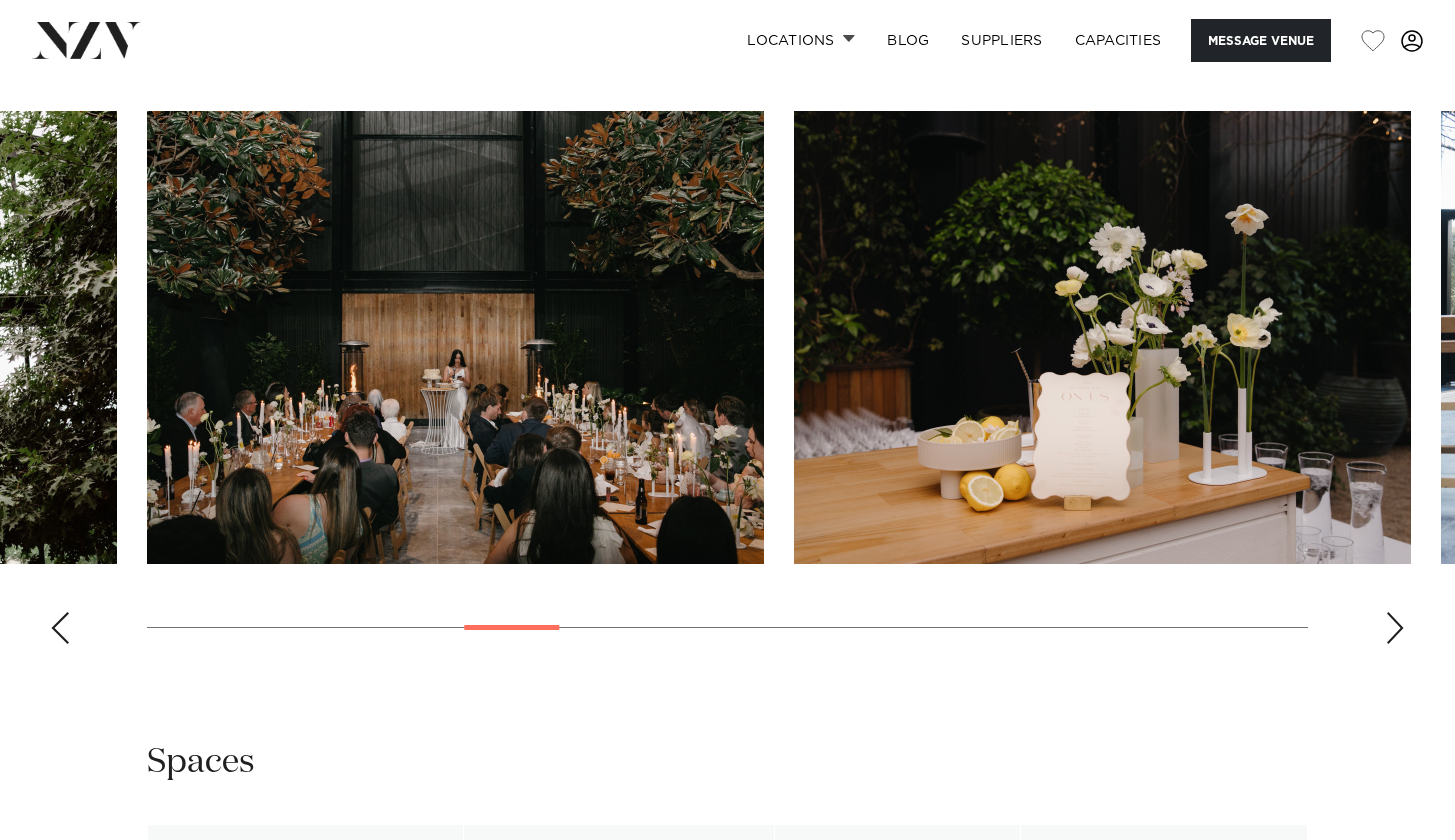 click at bounding box center [1395, 628] 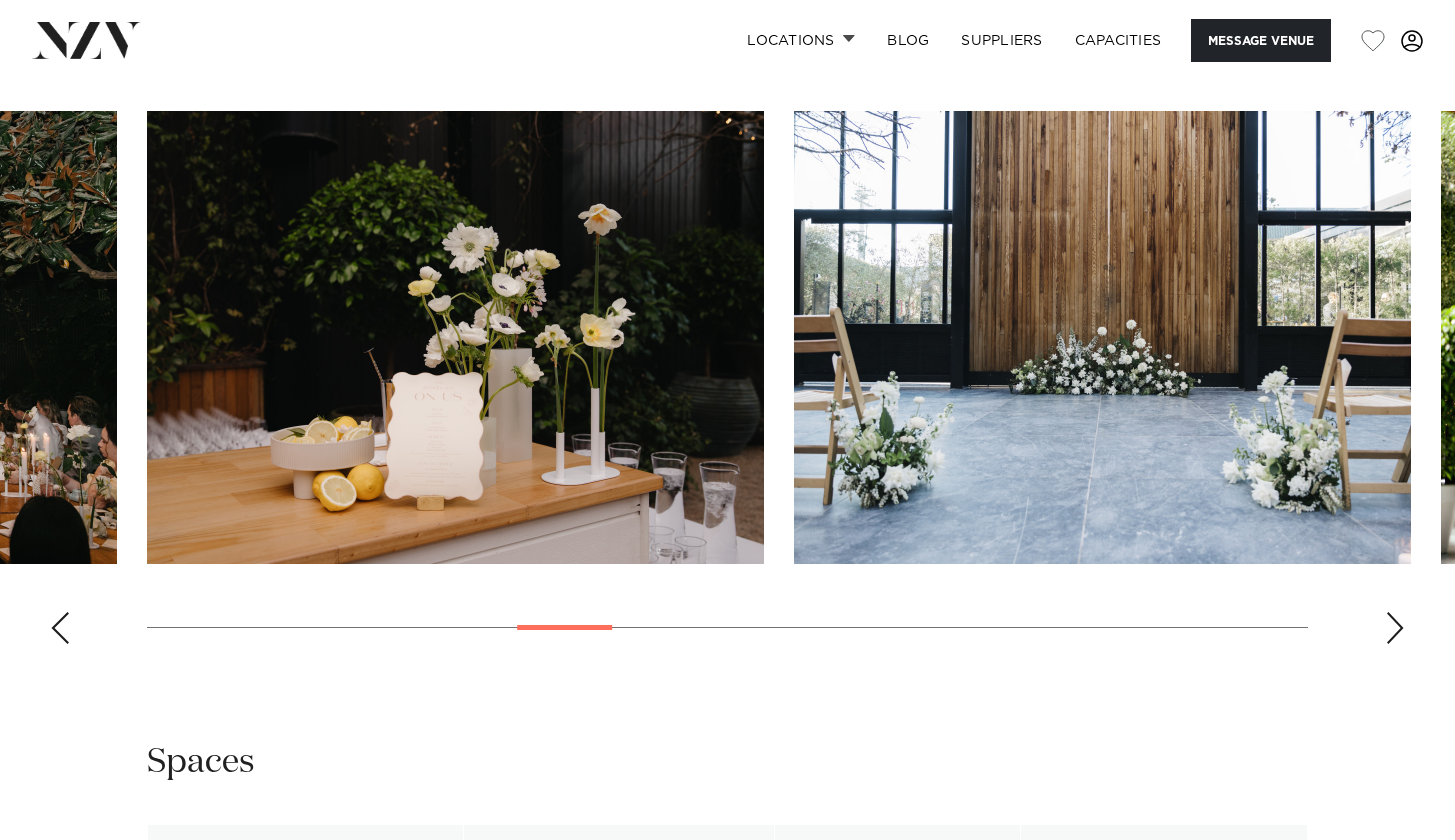 click at bounding box center (1395, 628) 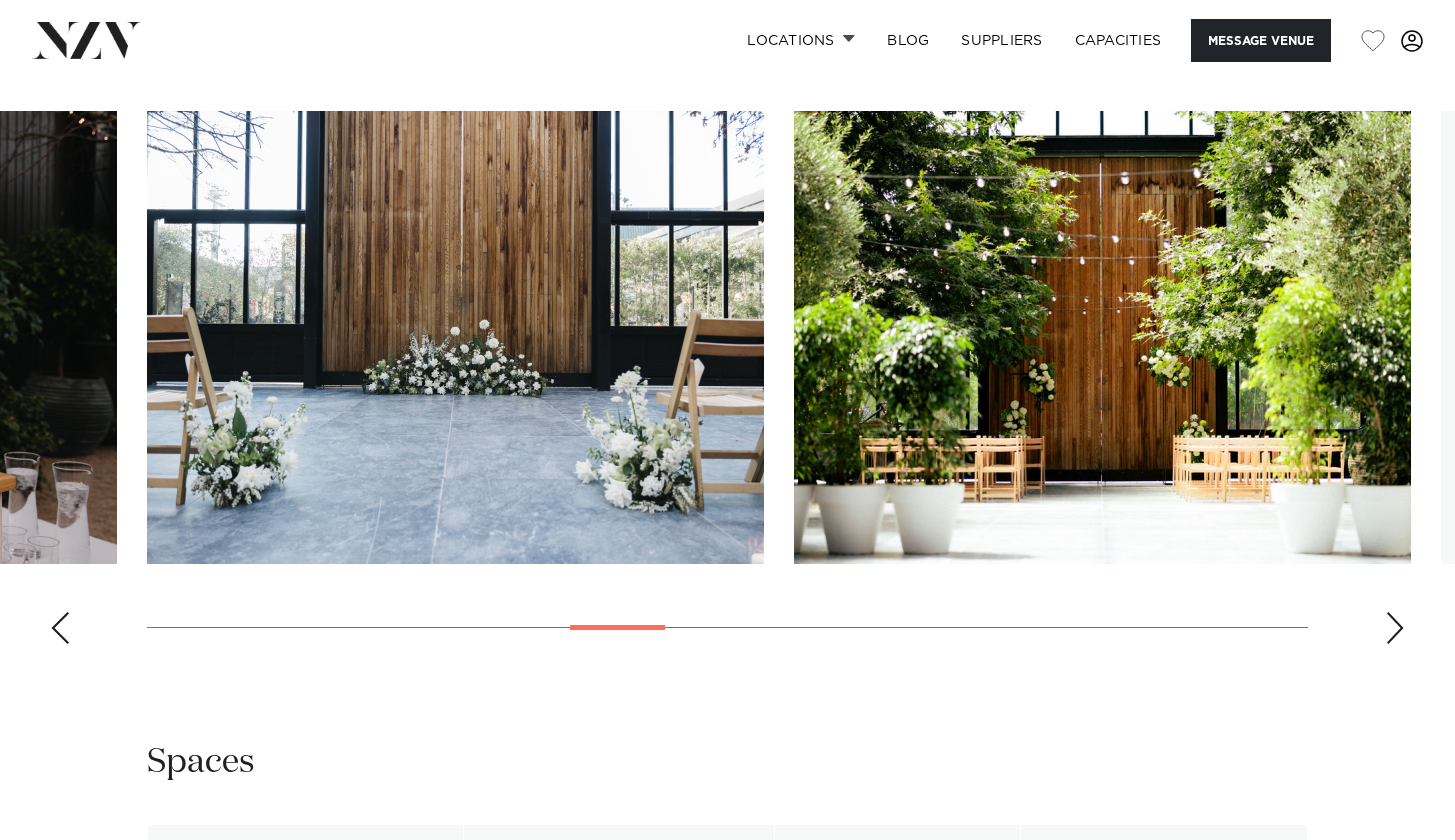 click at bounding box center (1395, 628) 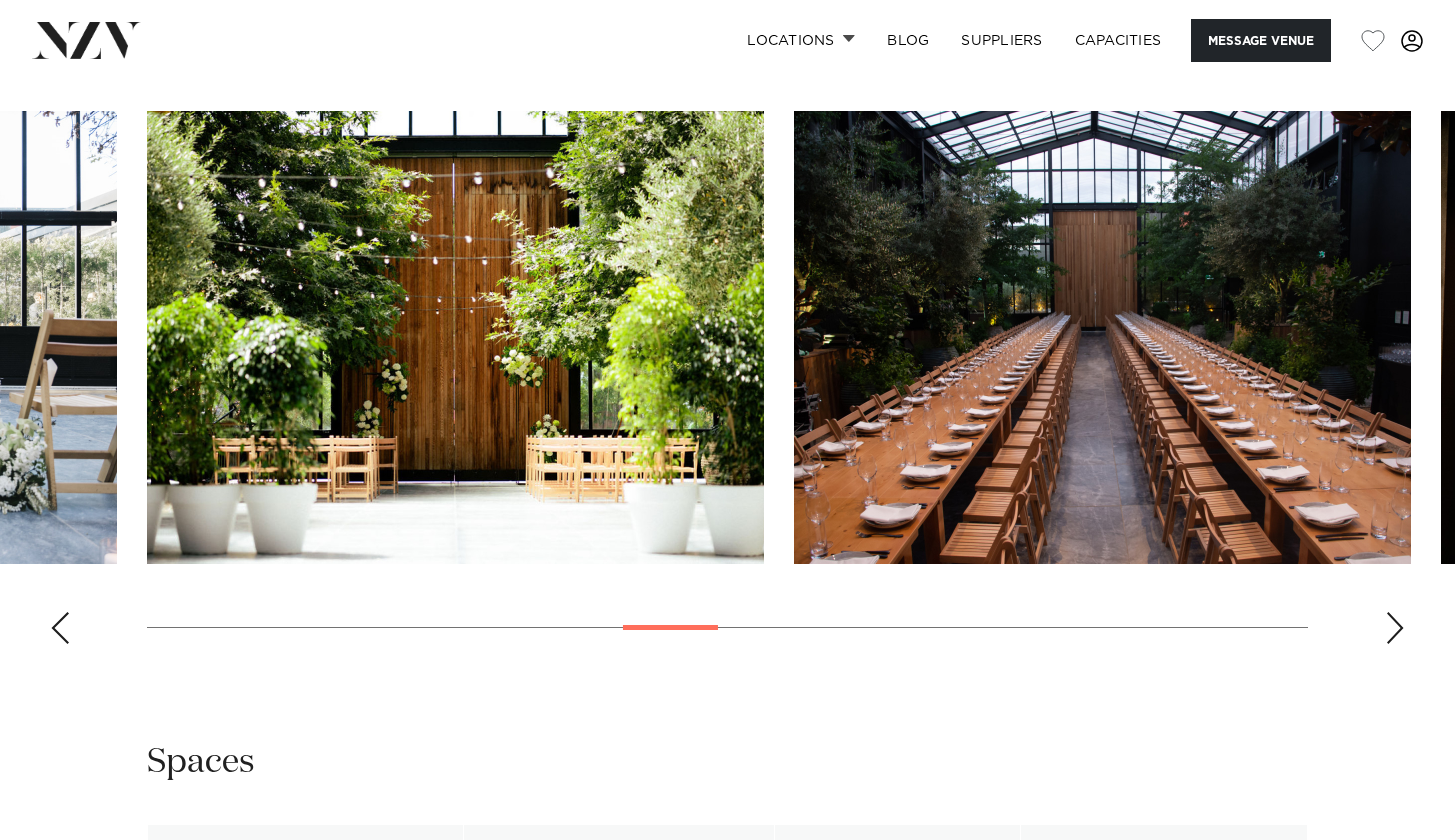 click at bounding box center (1395, 628) 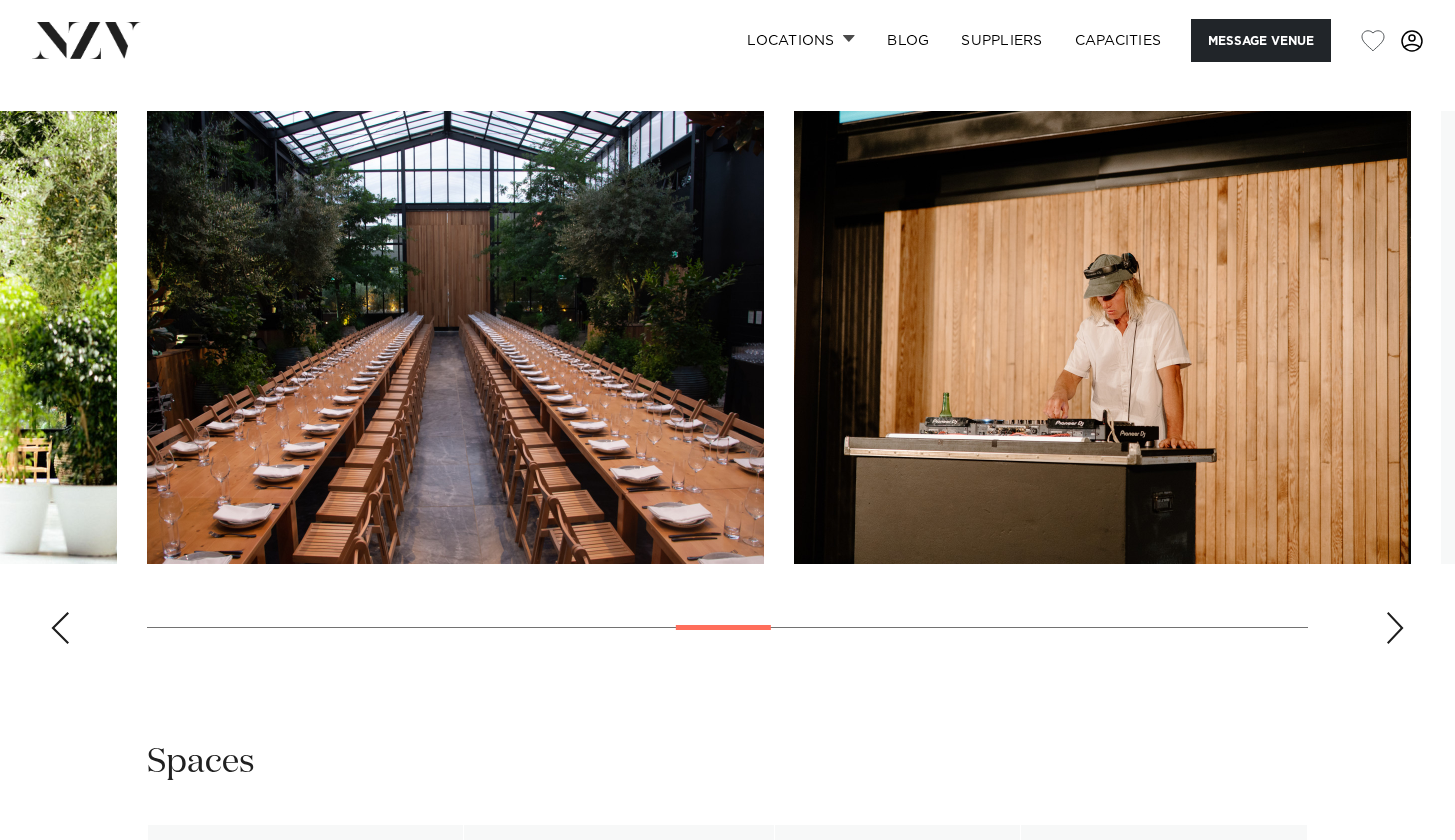 click at bounding box center (1395, 628) 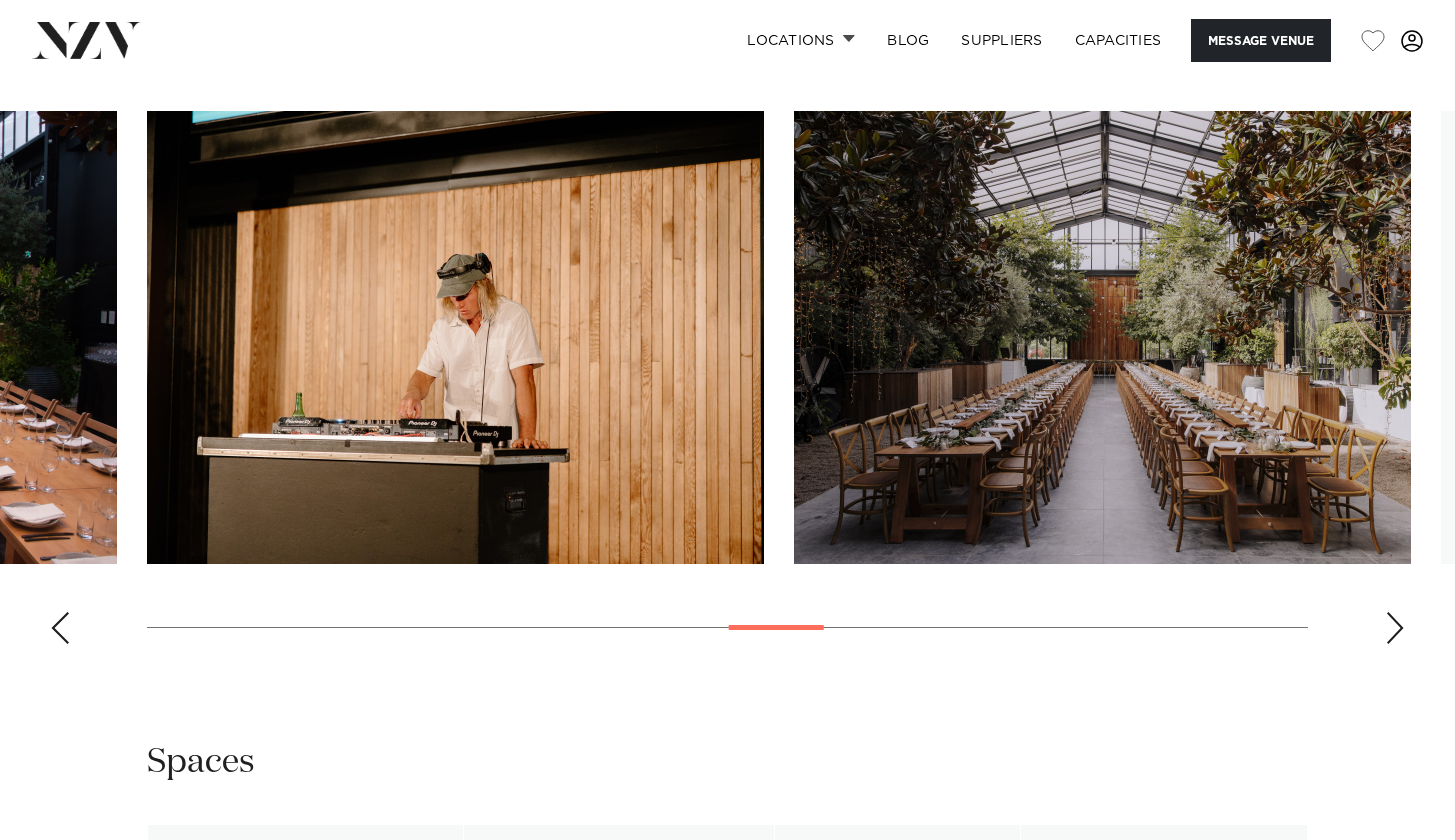 click at bounding box center (1395, 628) 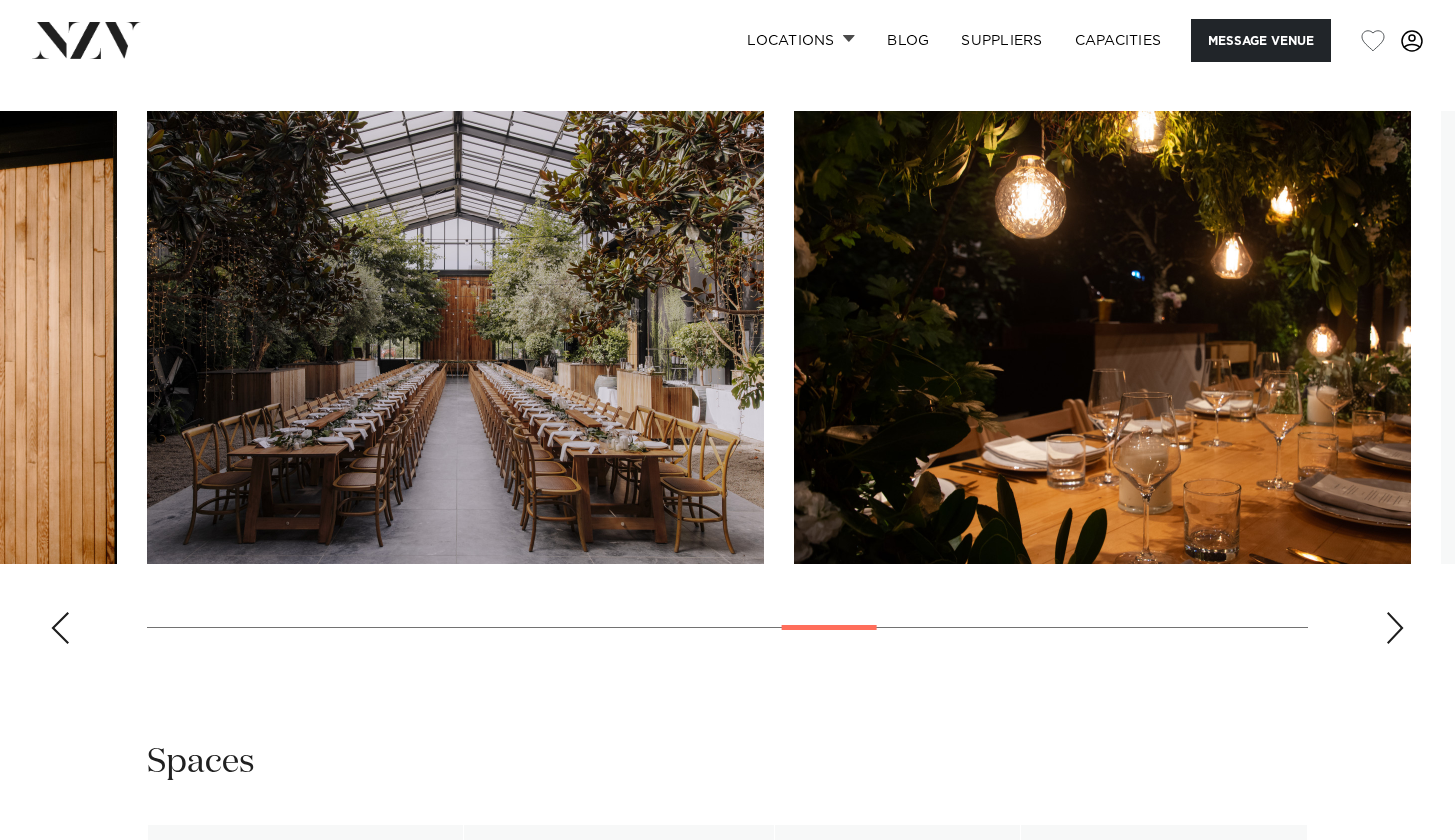 click at bounding box center (1395, 628) 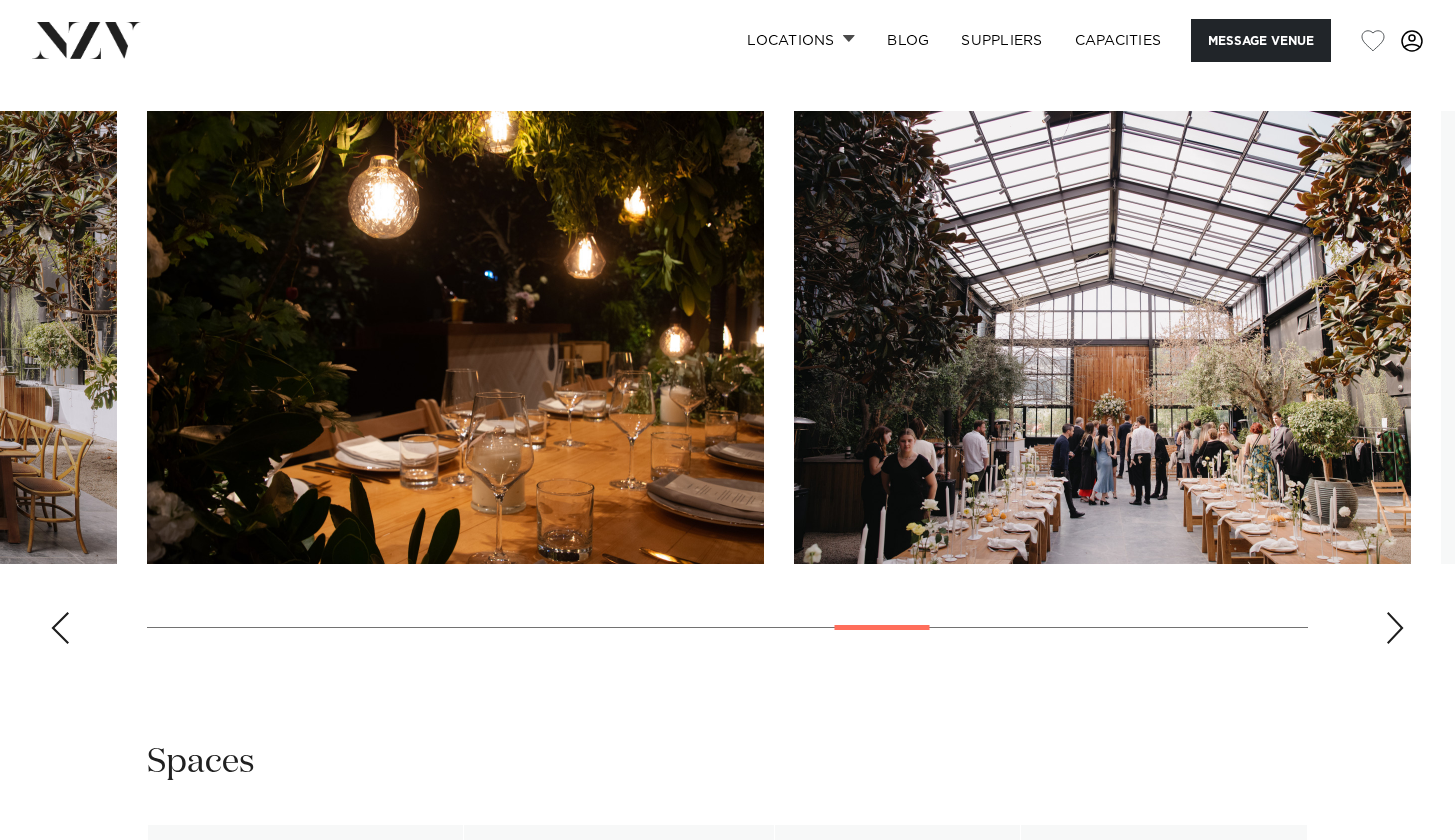 click at bounding box center (1395, 628) 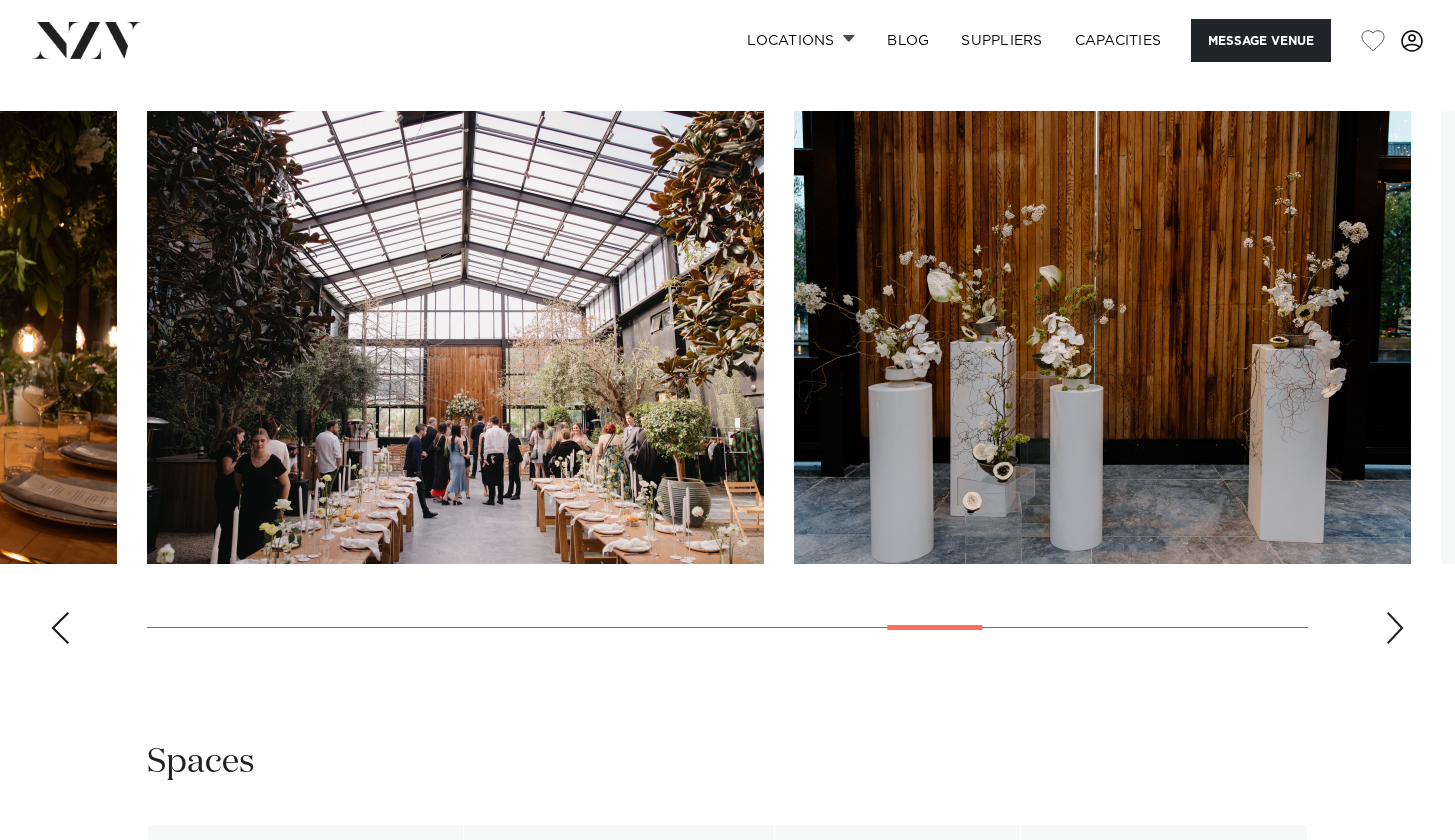 click at bounding box center [1395, 628] 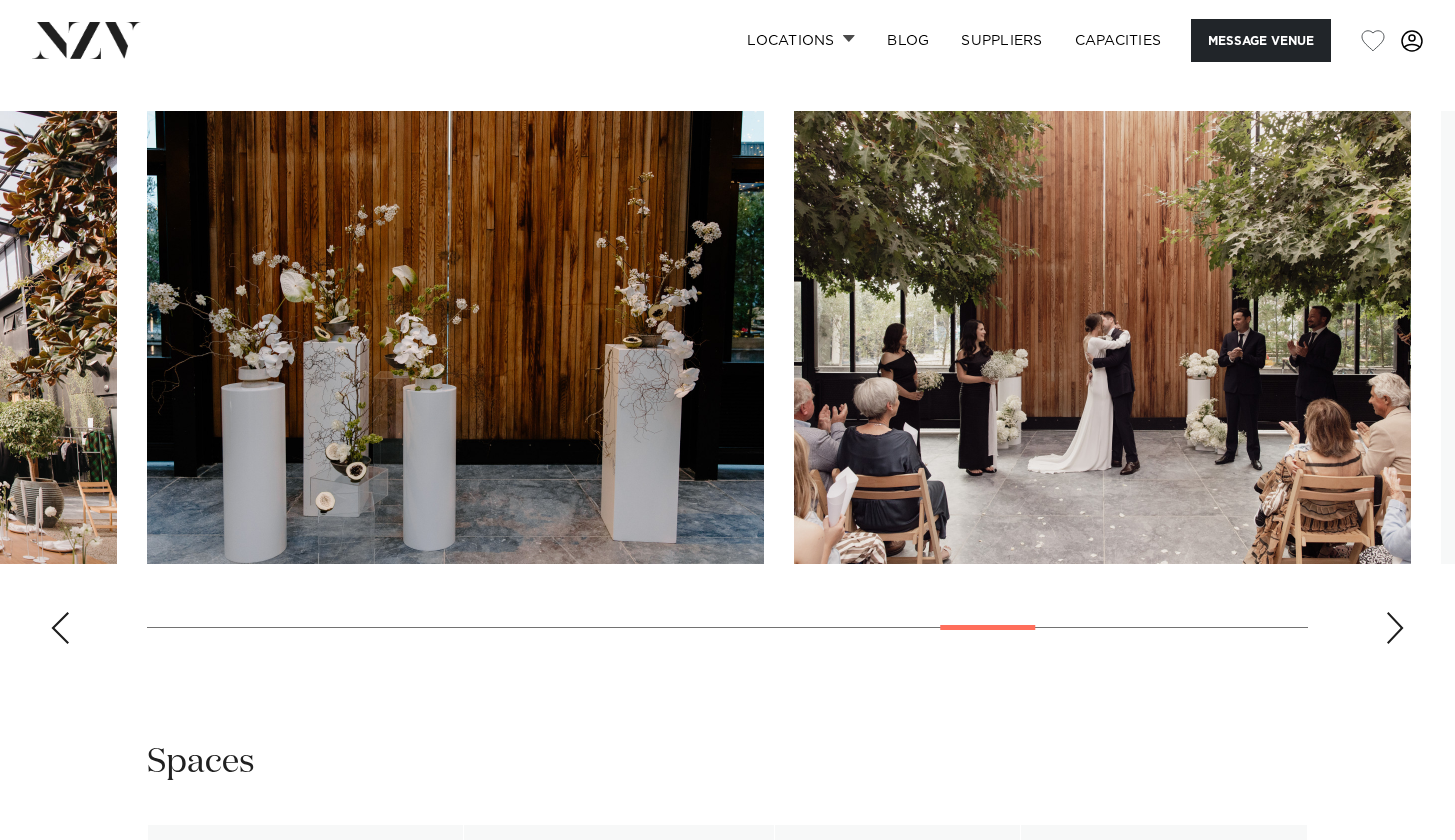 click at bounding box center [1395, 628] 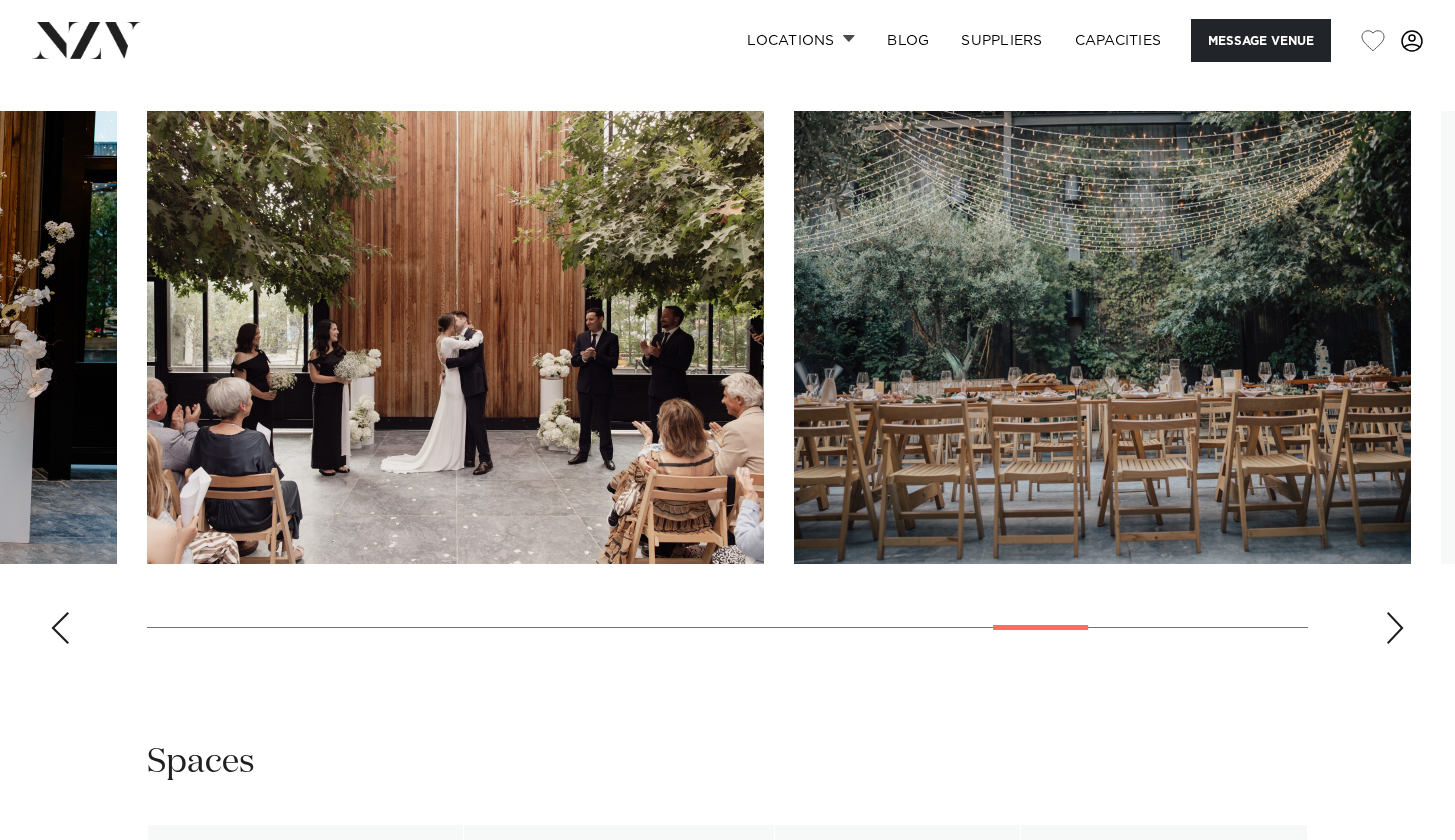 click at bounding box center [1395, 628] 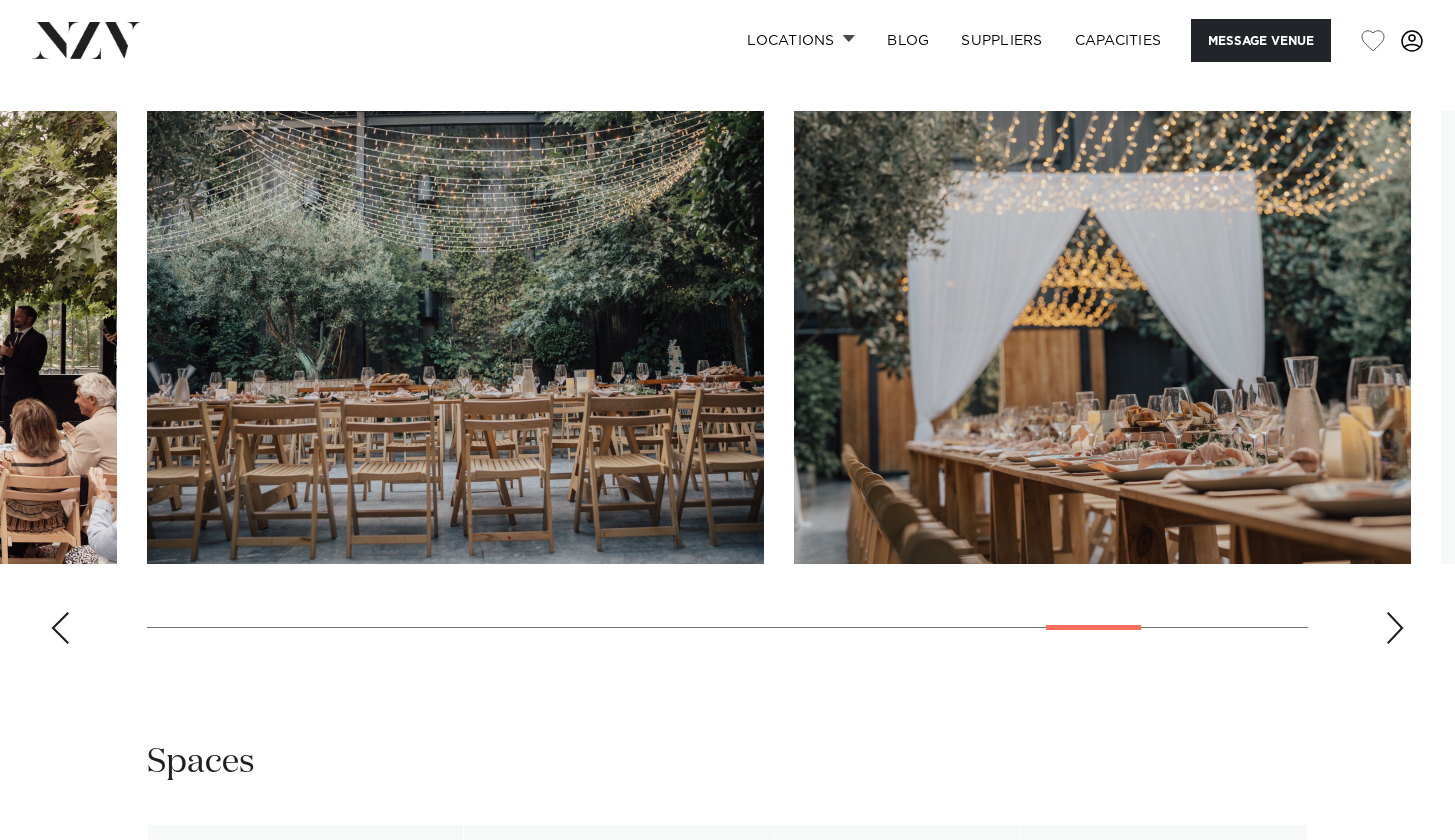 click at bounding box center [1395, 628] 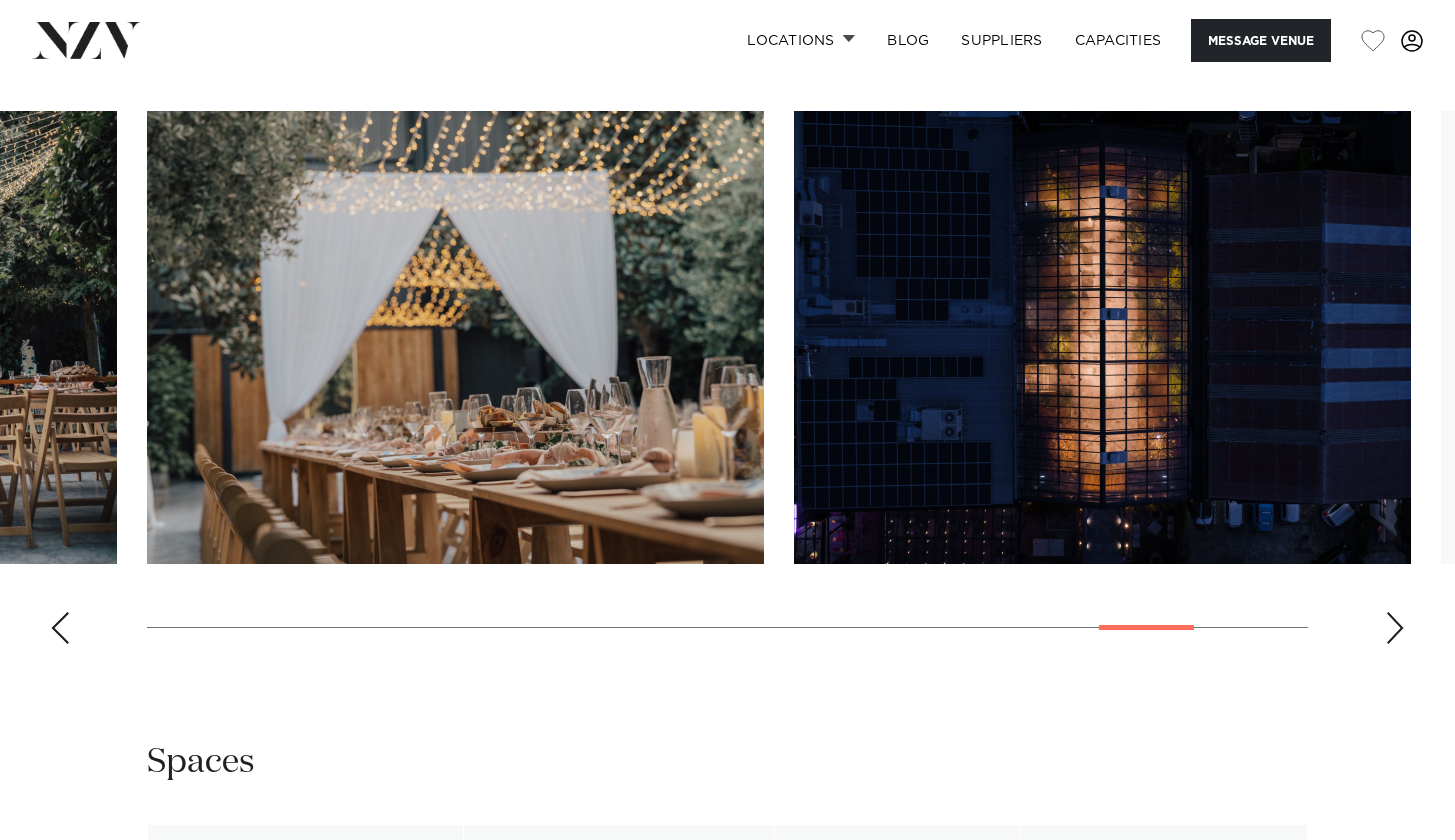 click at bounding box center (1395, 628) 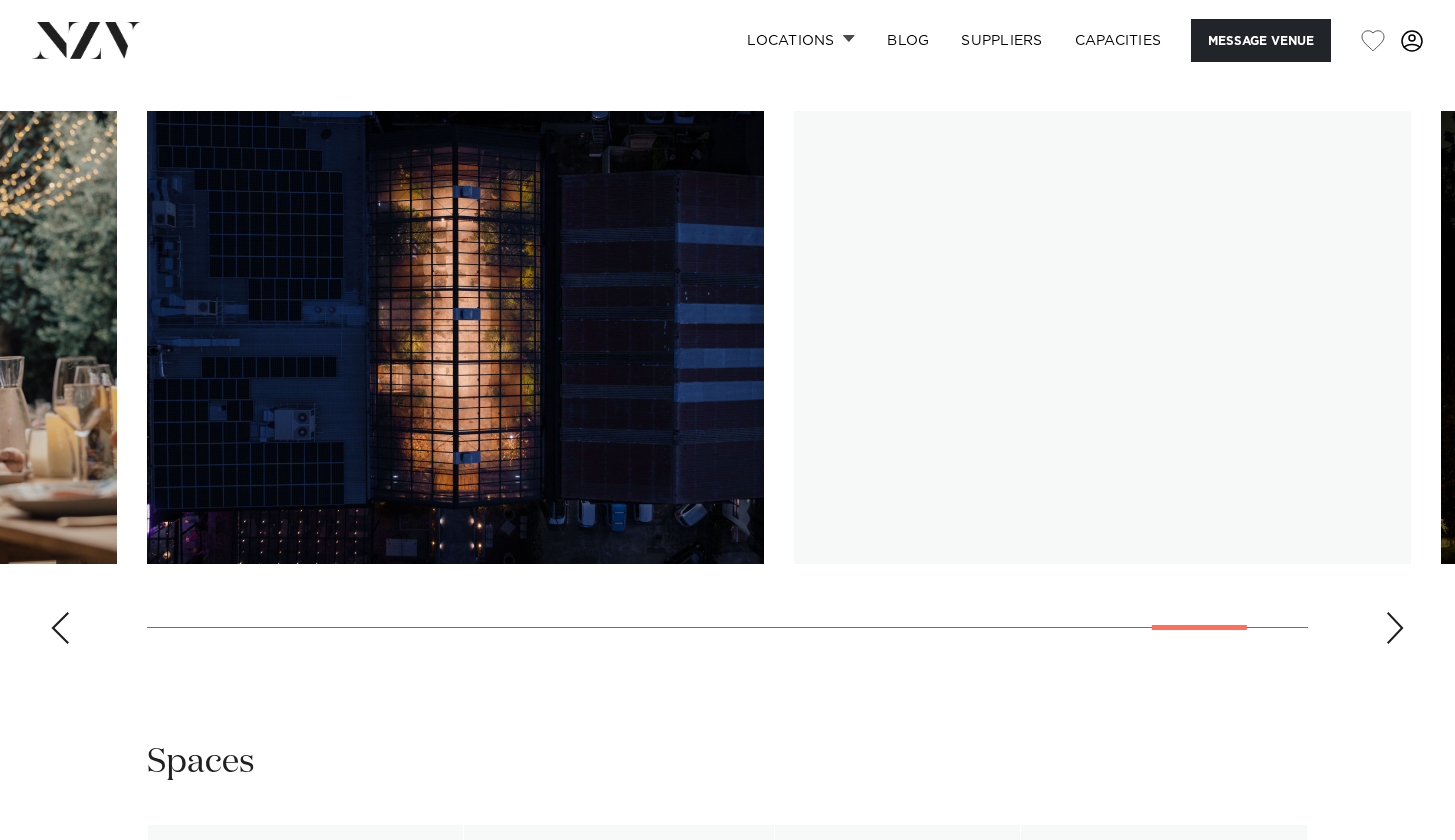 click at bounding box center [1395, 628] 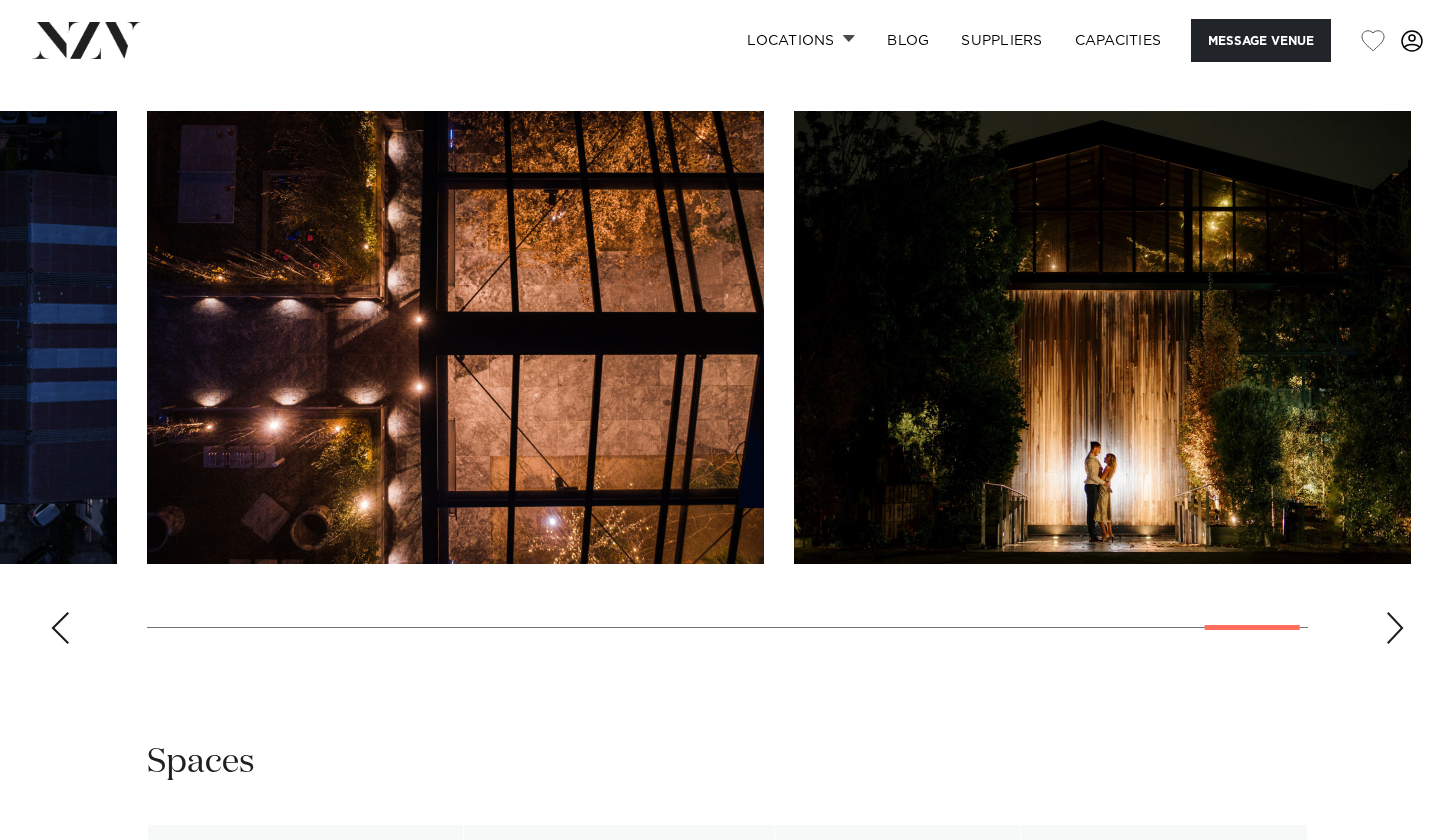 click at bounding box center [1395, 628] 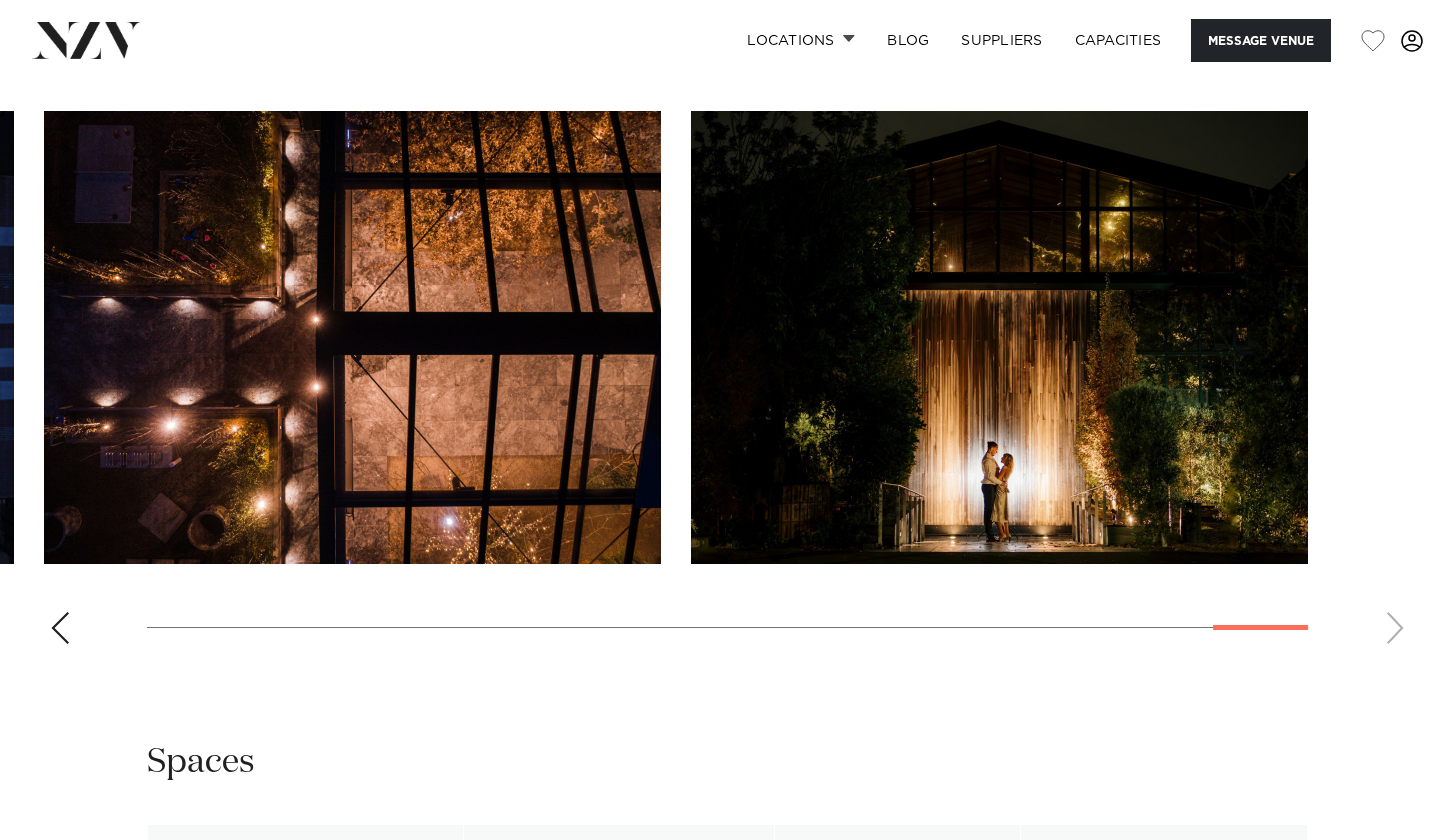 click at bounding box center (727, 385) 